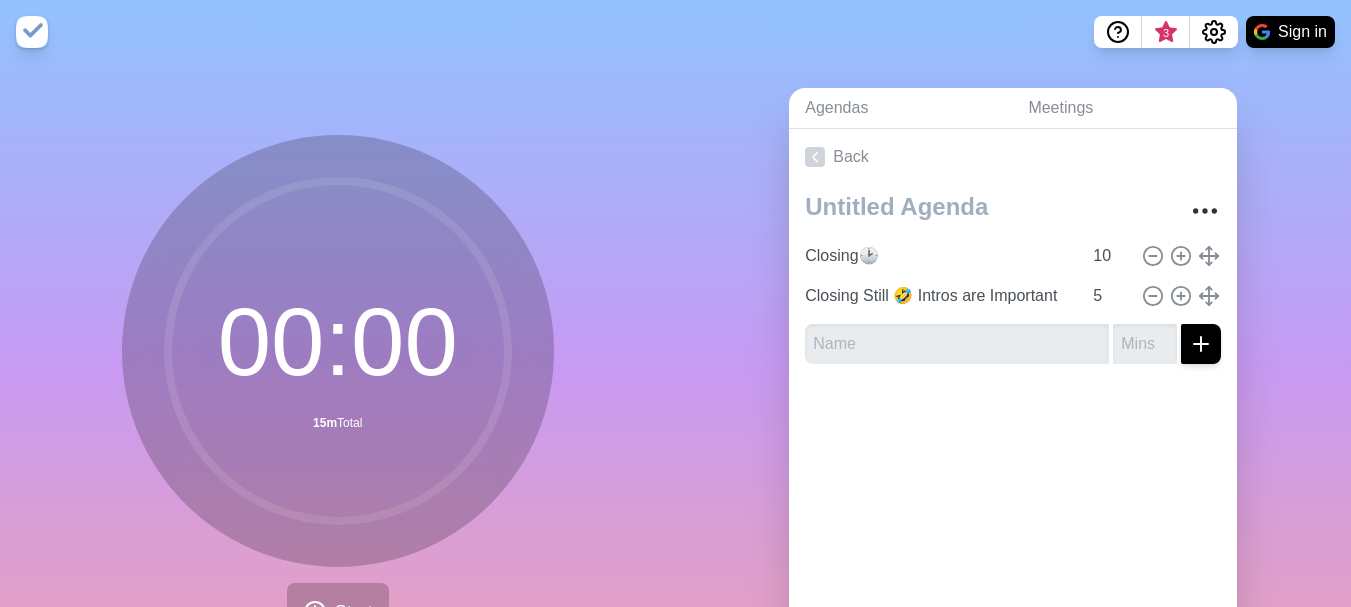 scroll, scrollTop: 0, scrollLeft: 0, axis: both 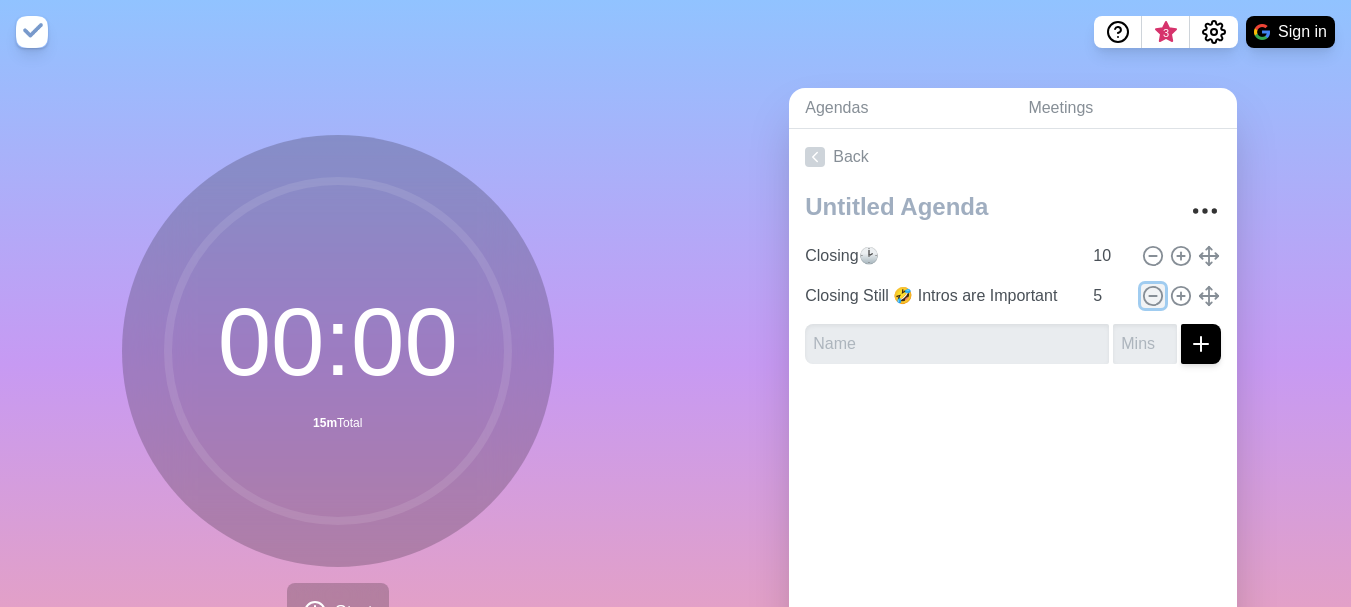 click 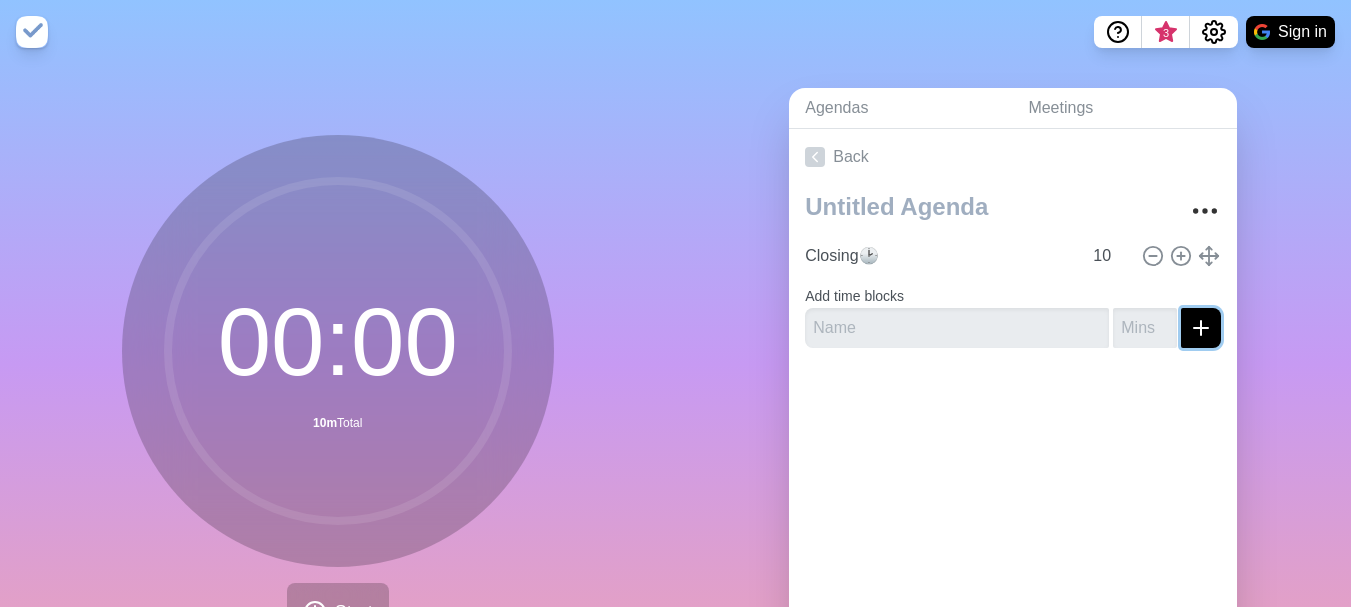 click 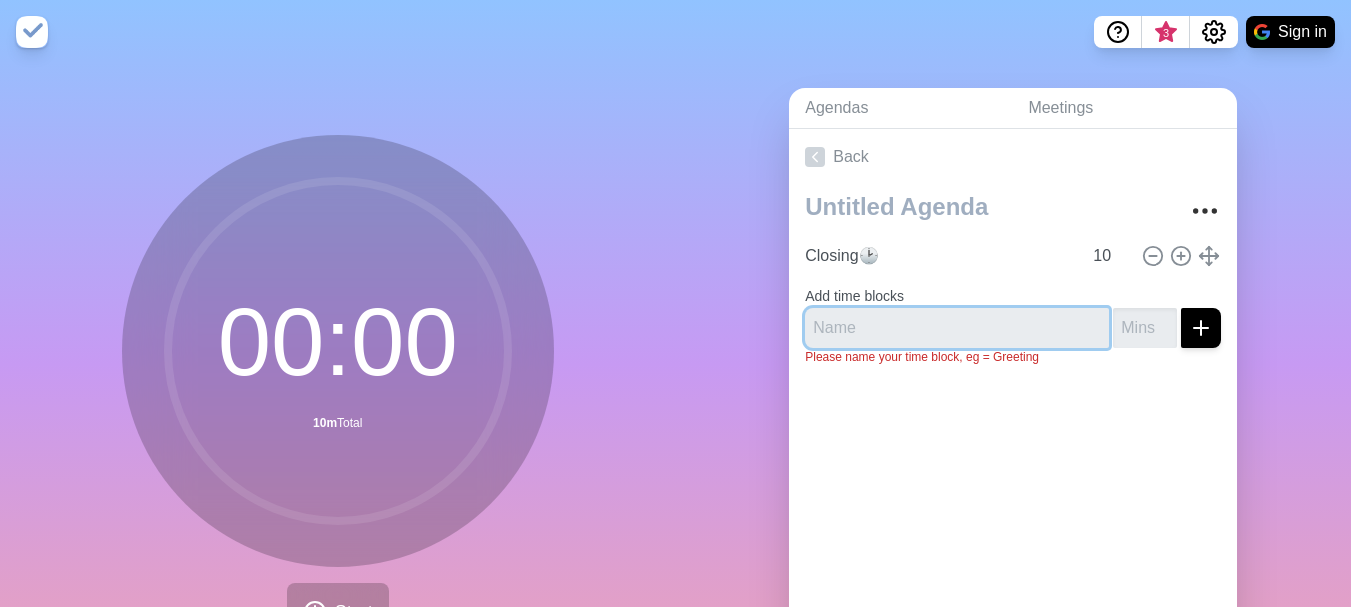 click at bounding box center [957, 328] 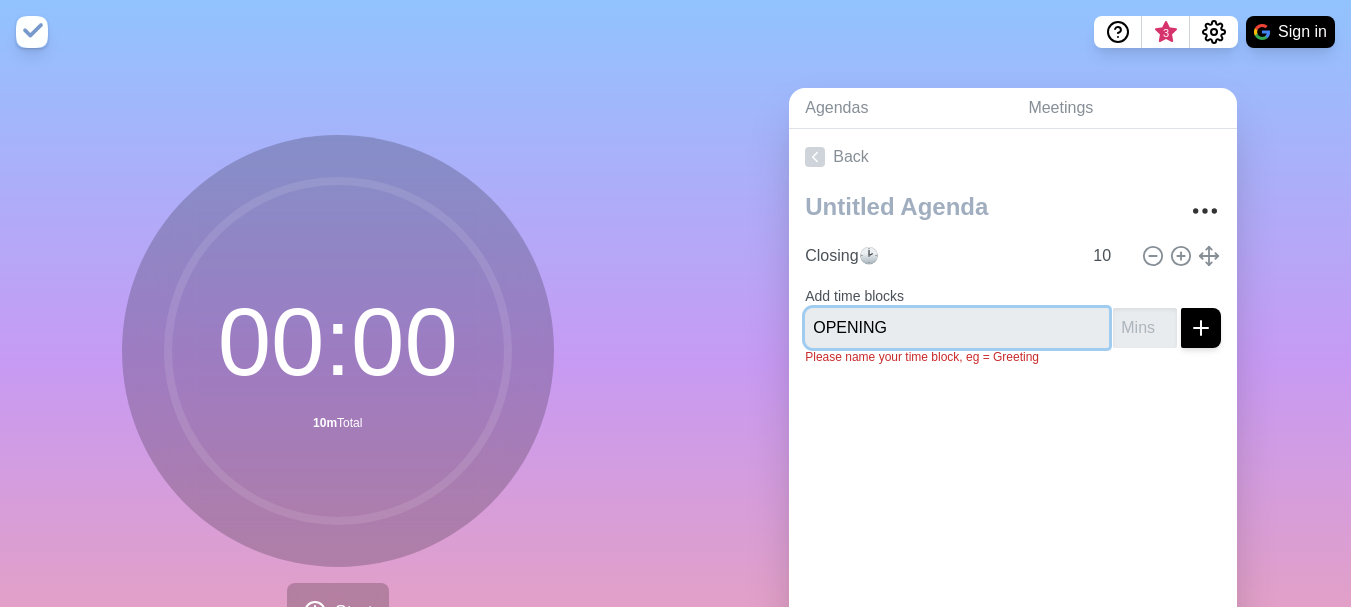 drag, startPoint x: 670, startPoint y: 342, endPoint x: 537, endPoint y: 339, distance: 133.03383 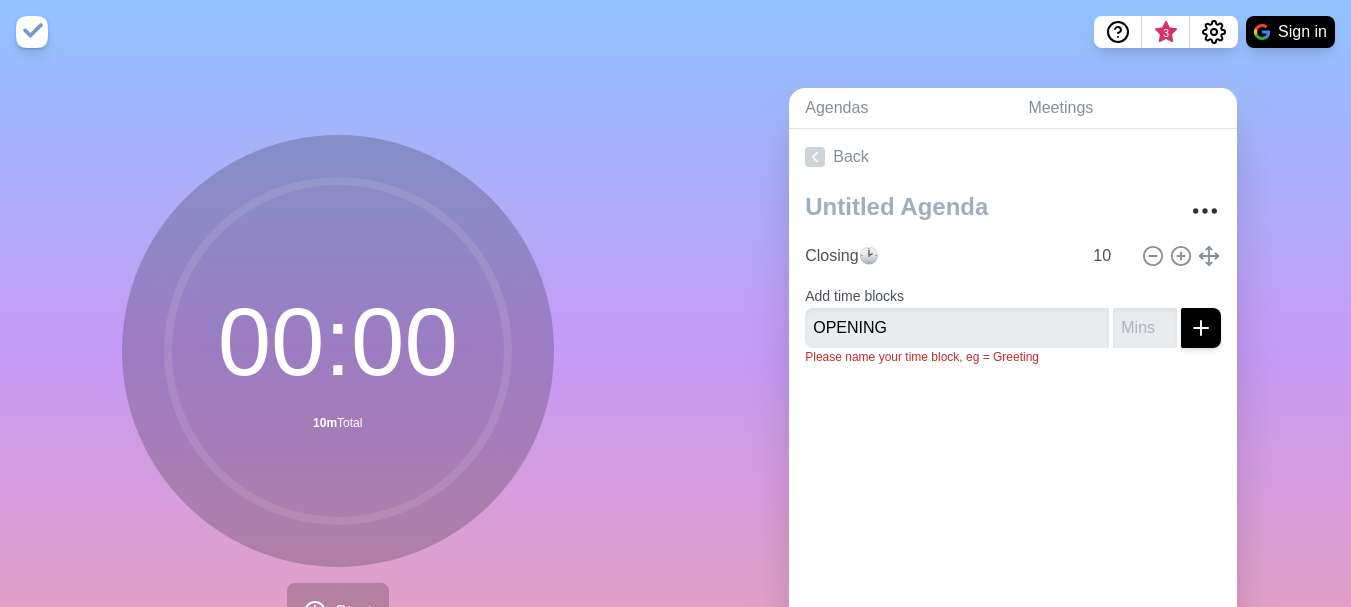 click on "Please name your time block, eg = Greeting" at bounding box center (1013, 357) 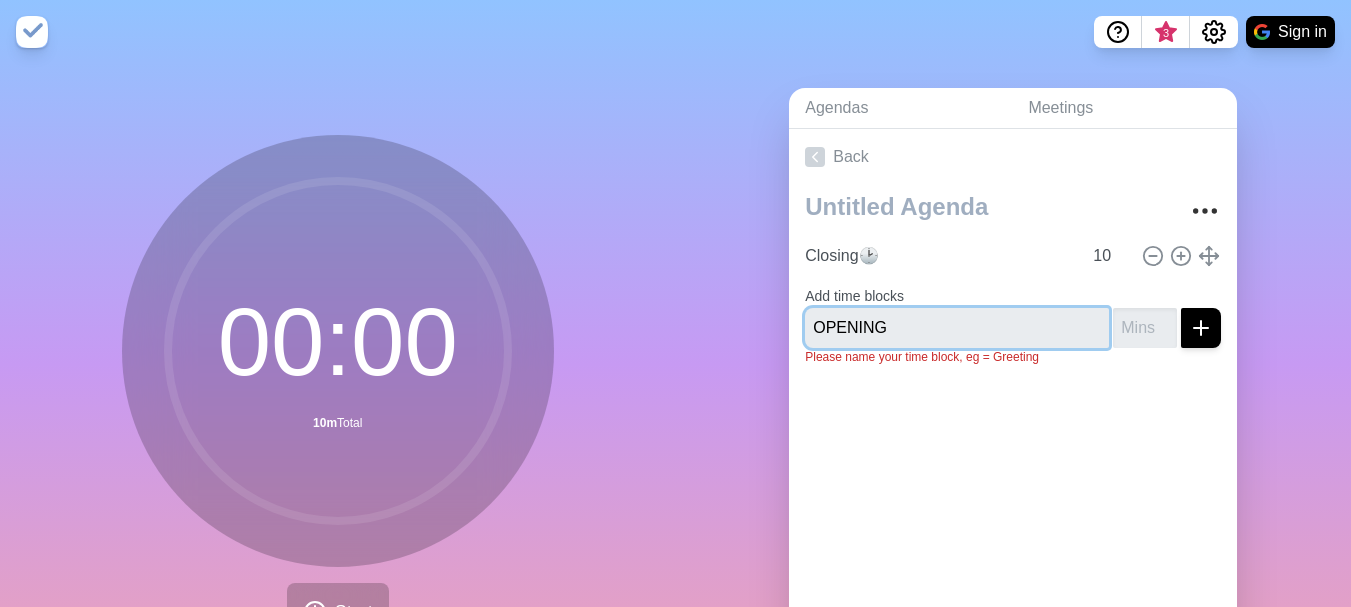drag, startPoint x: 846, startPoint y: 338, endPoint x: 893, endPoint y: 336, distance: 47.042534 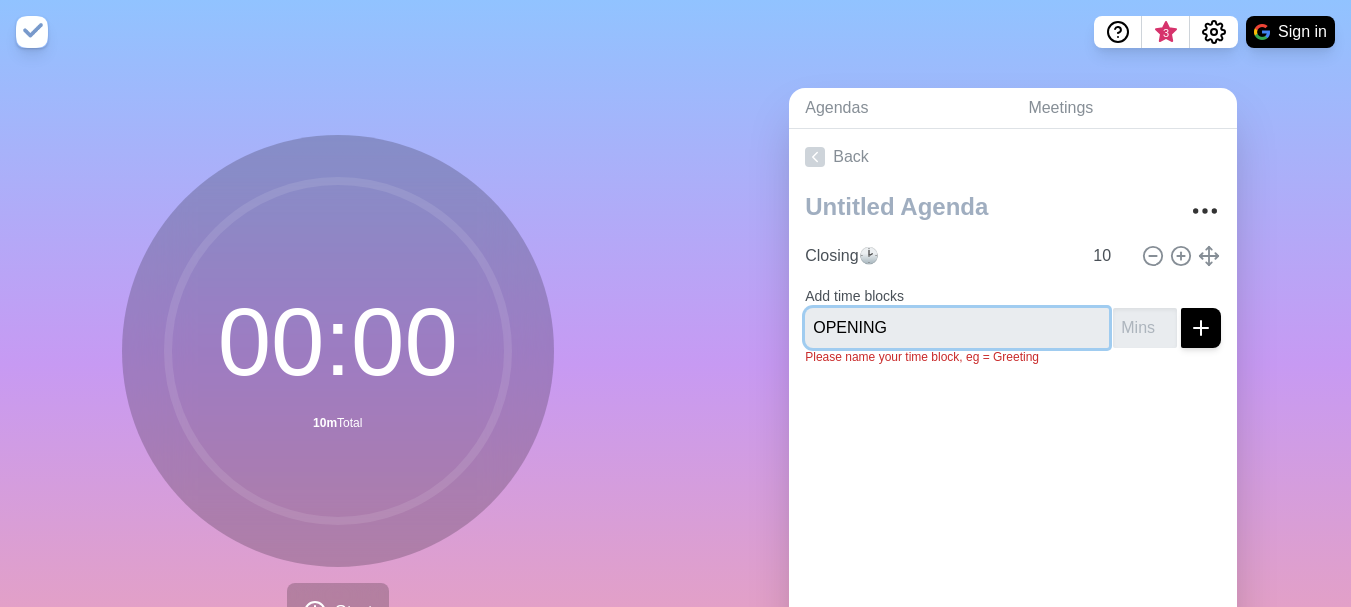 click on "OPENING" at bounding box center [957, 328] 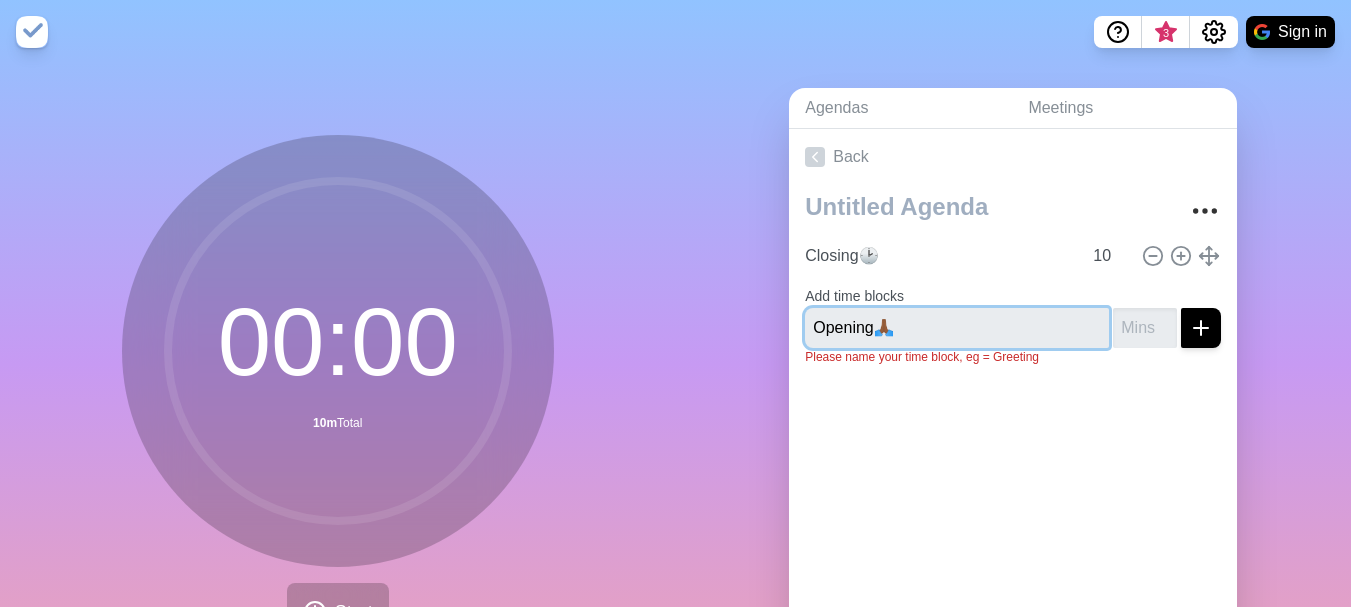 type on "Opening🙏🏾" 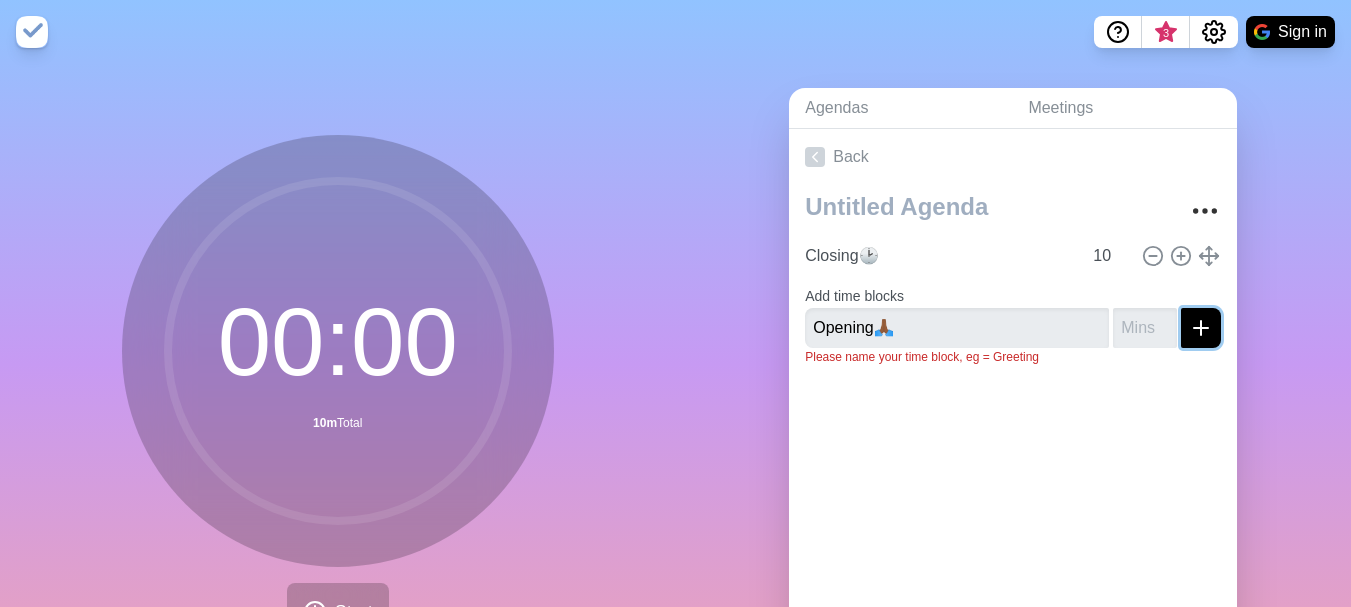 click at bounding box center (1201, 328) 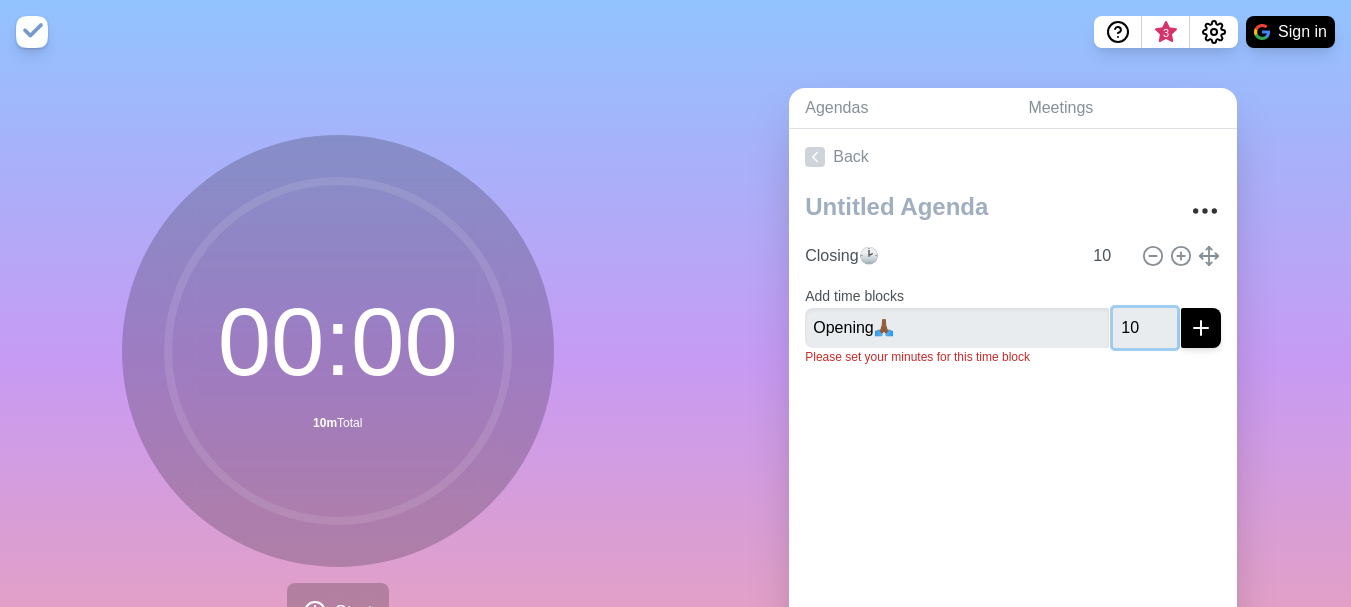 type on "10" 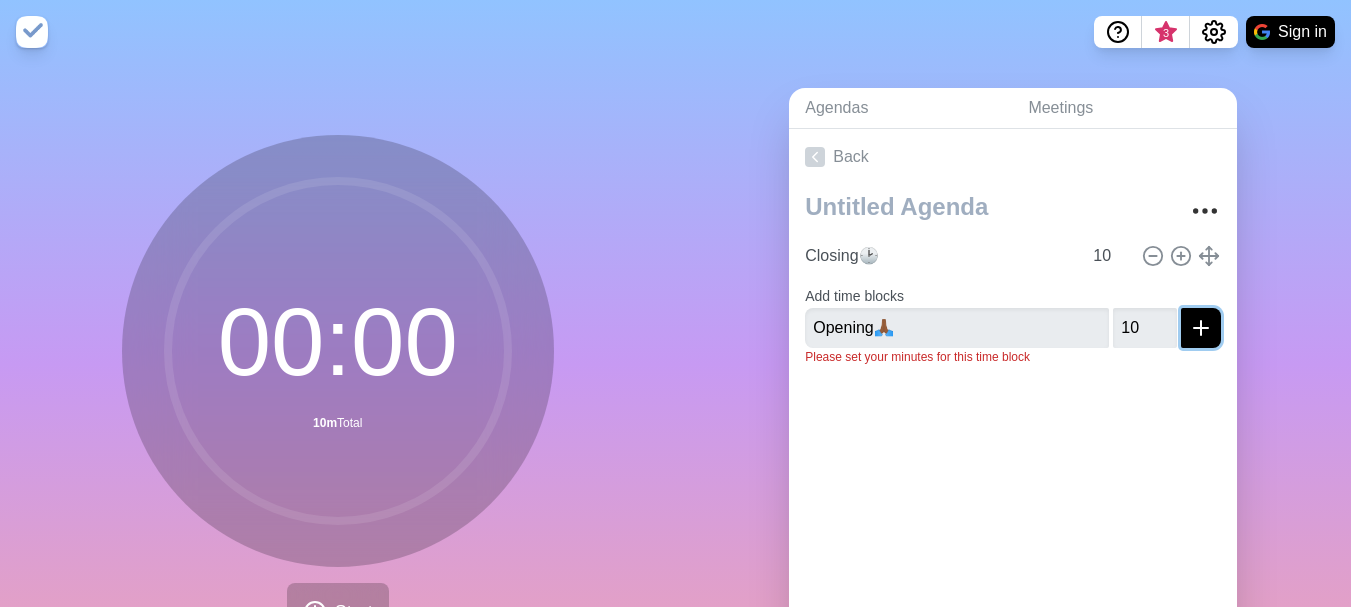 click 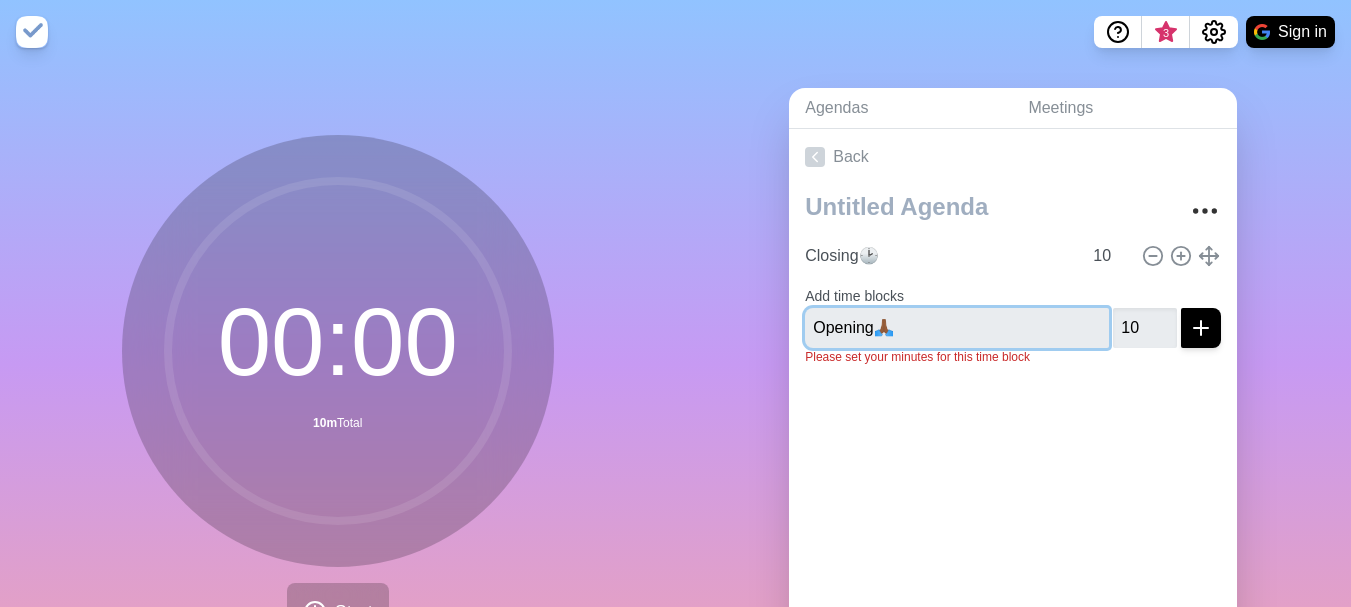 type 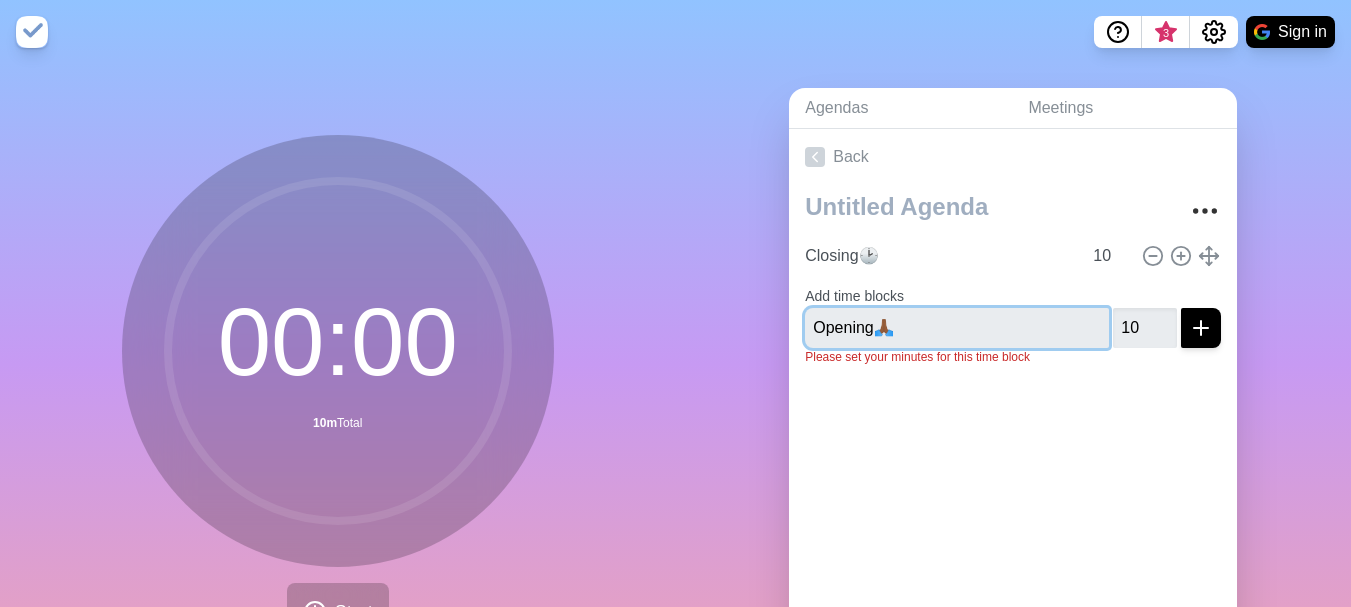 type 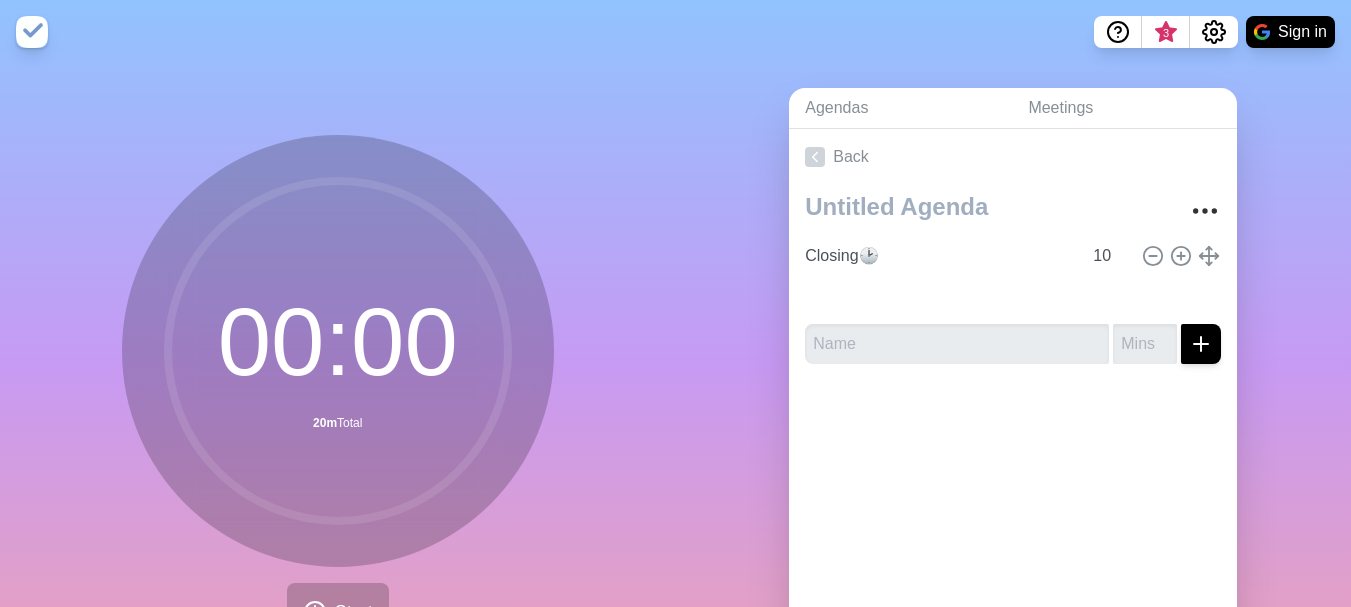 type 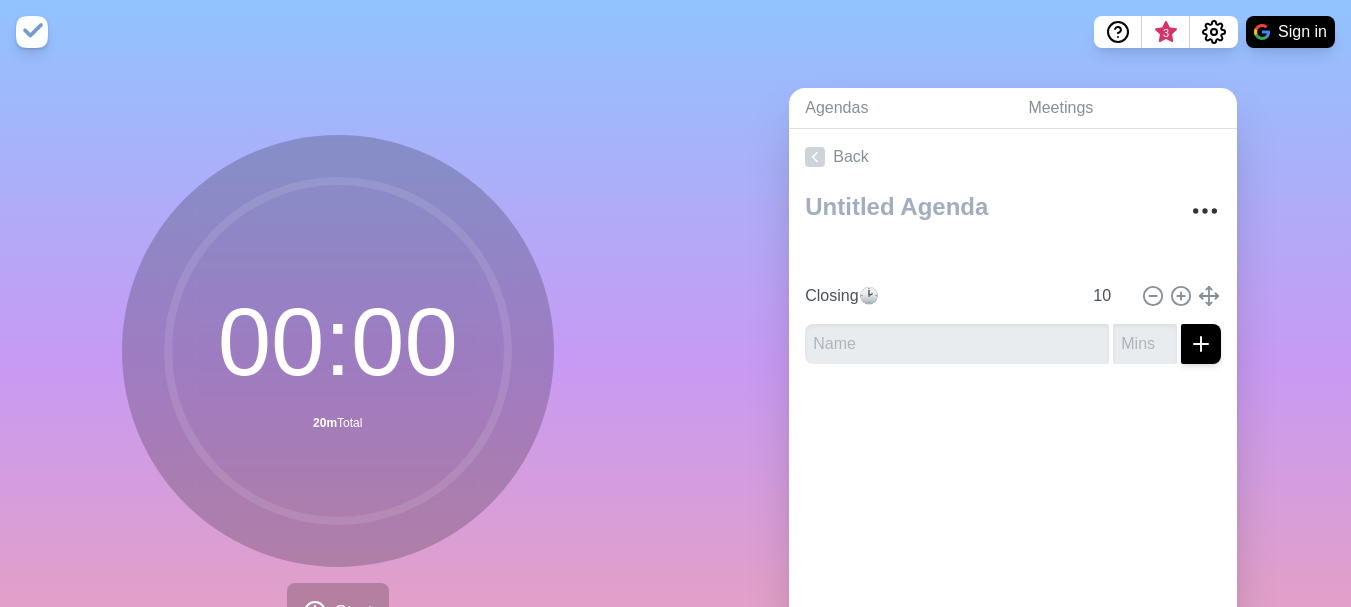 type on "Opening🙏🏾" 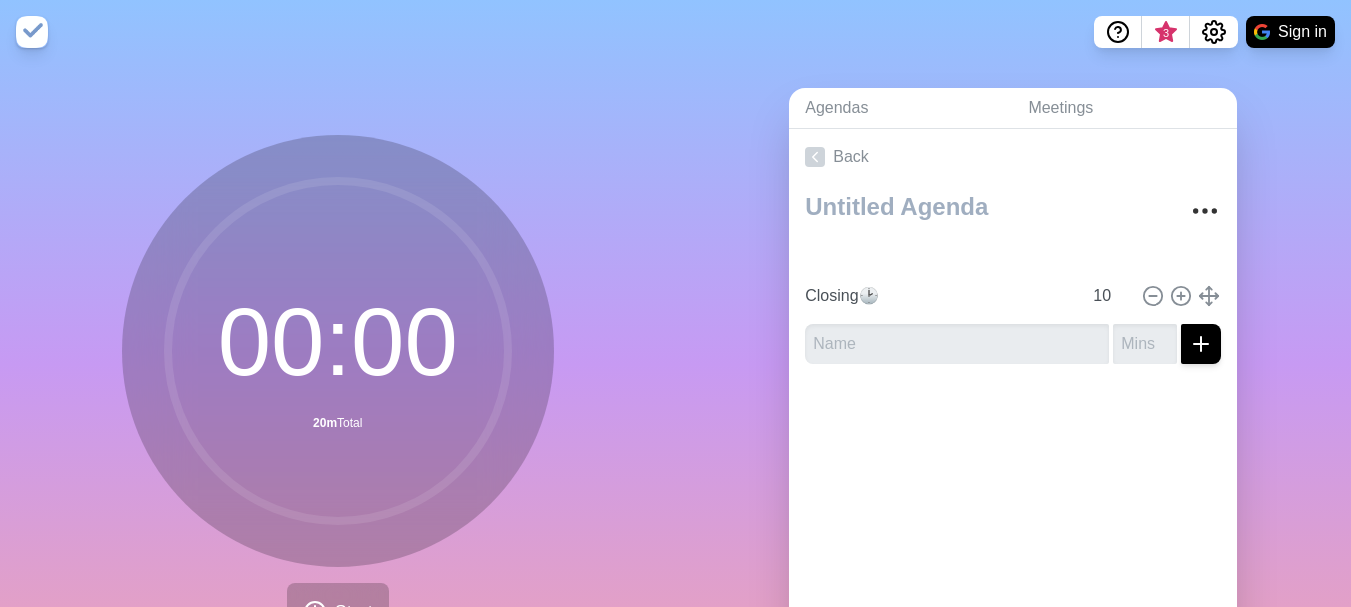 type on "Closing🕑" 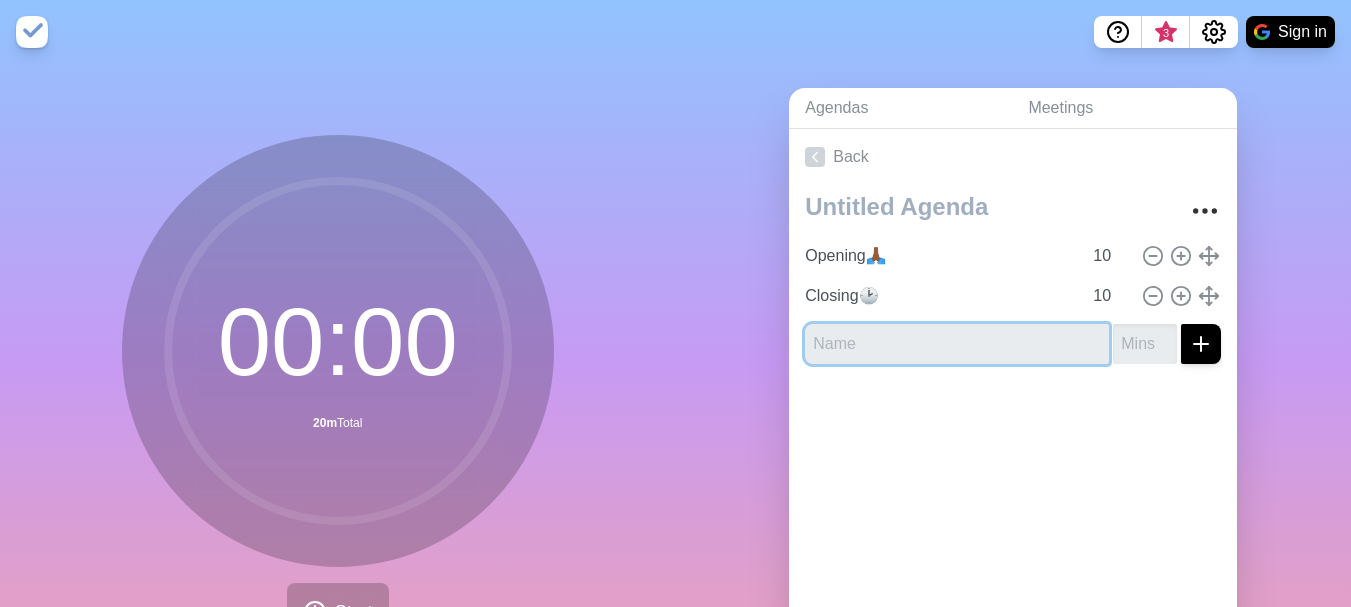 click at bounding box center (957, 344) 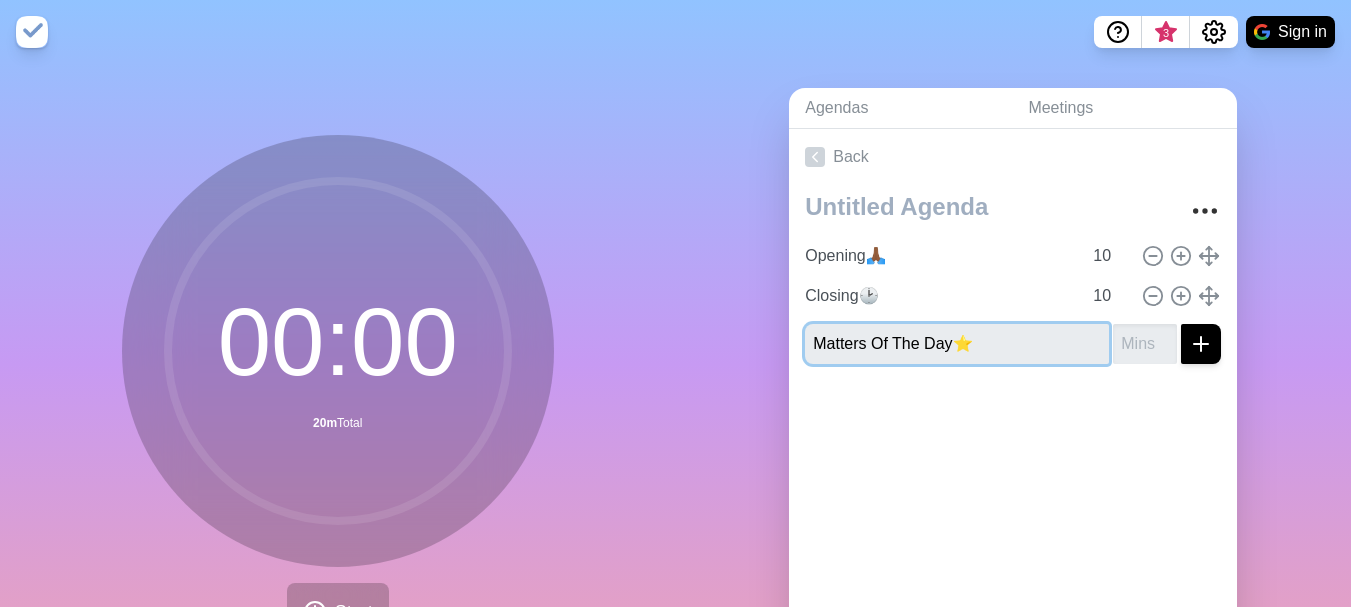 type on "Matters Of The Day⭐" 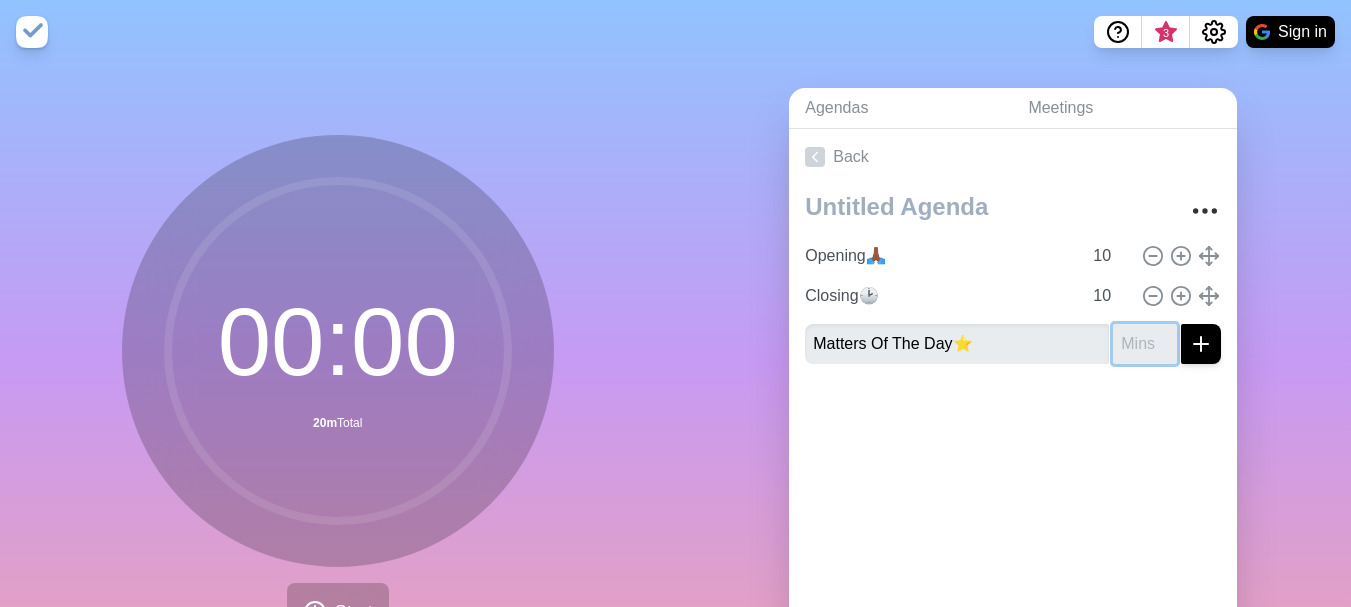 click at bounding box center [1145, 344] 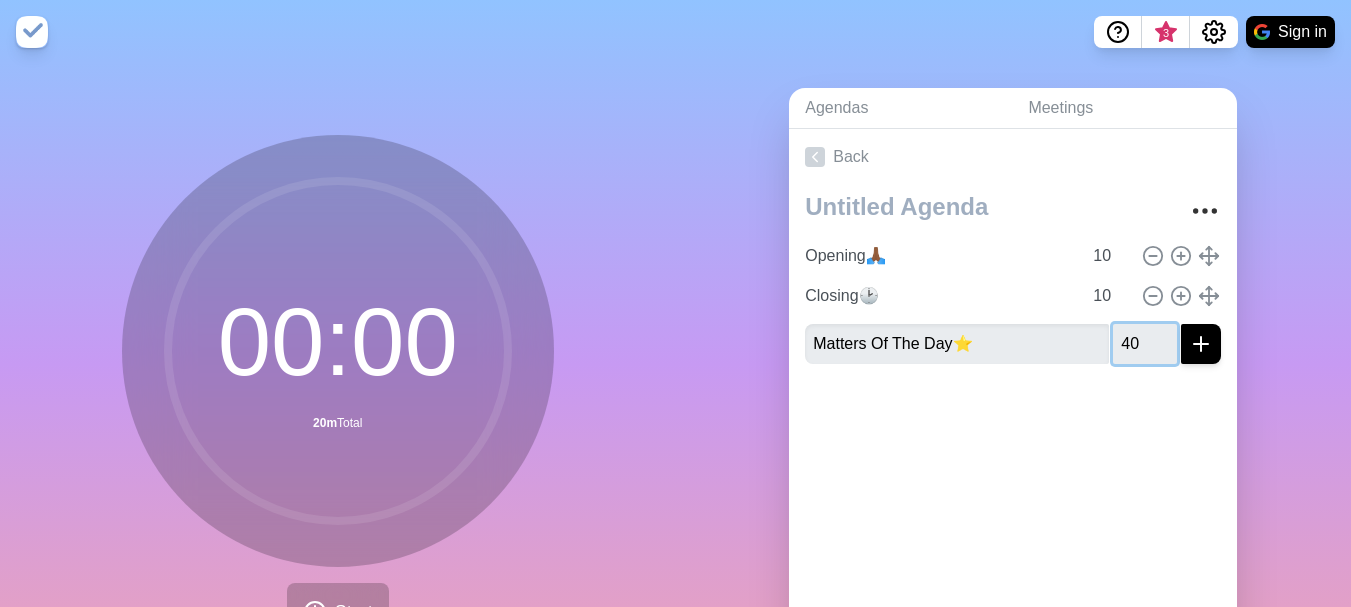 type on "40" 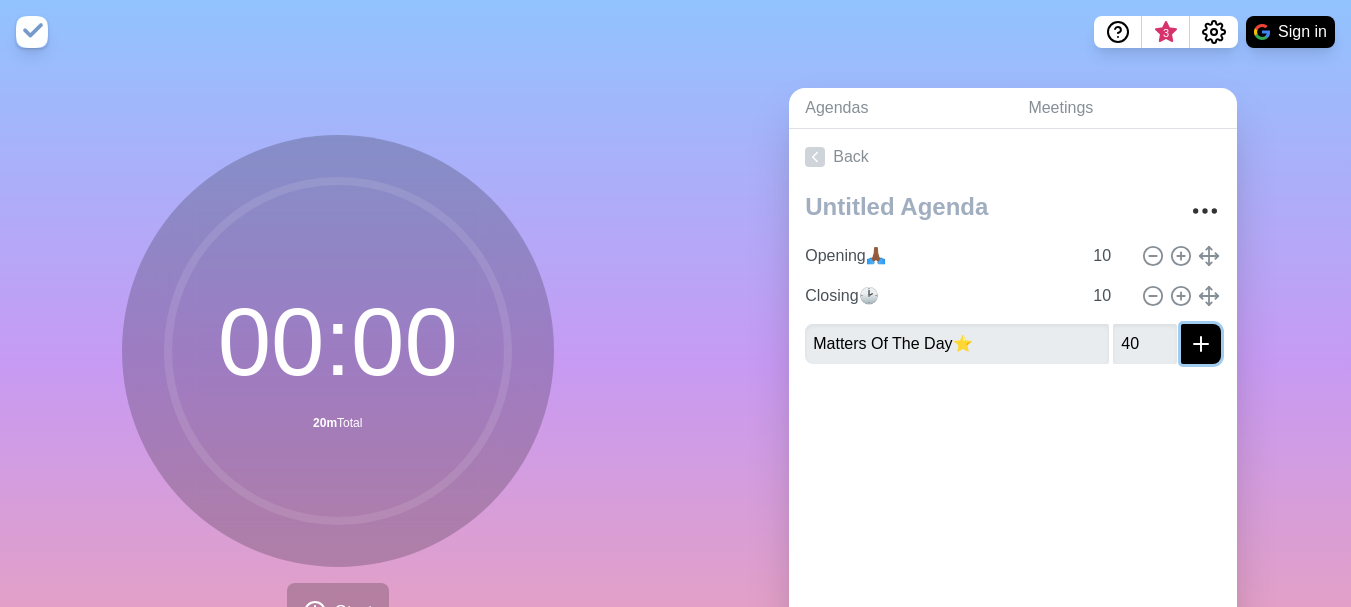 click 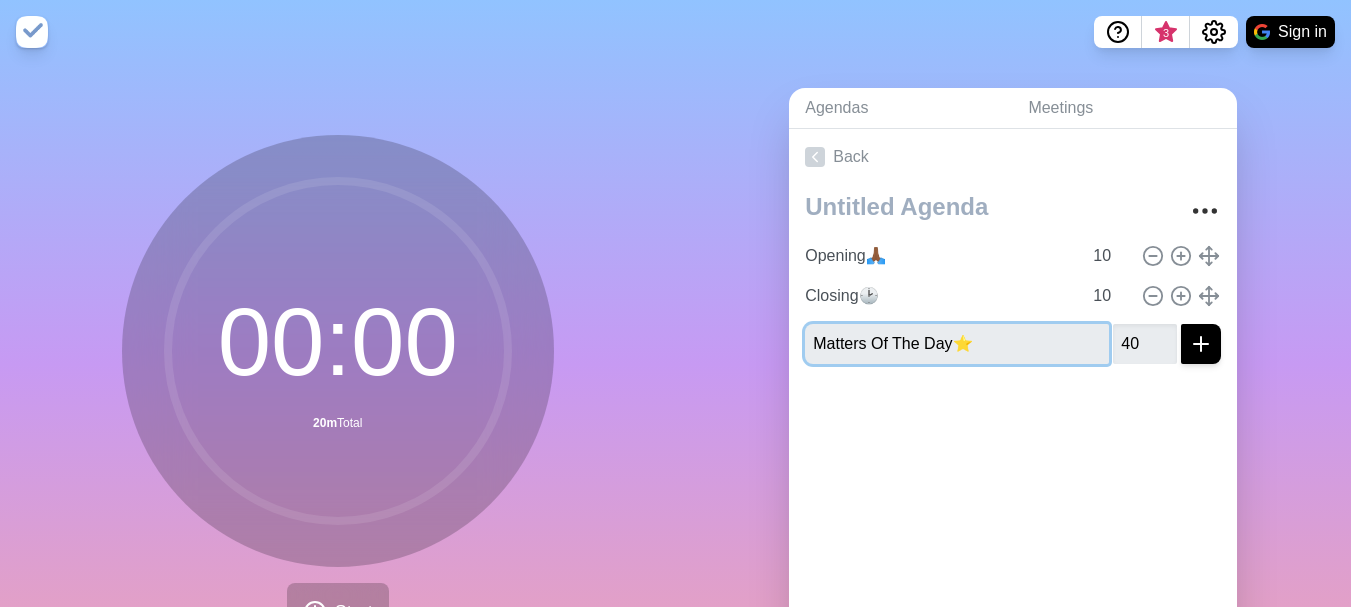 type 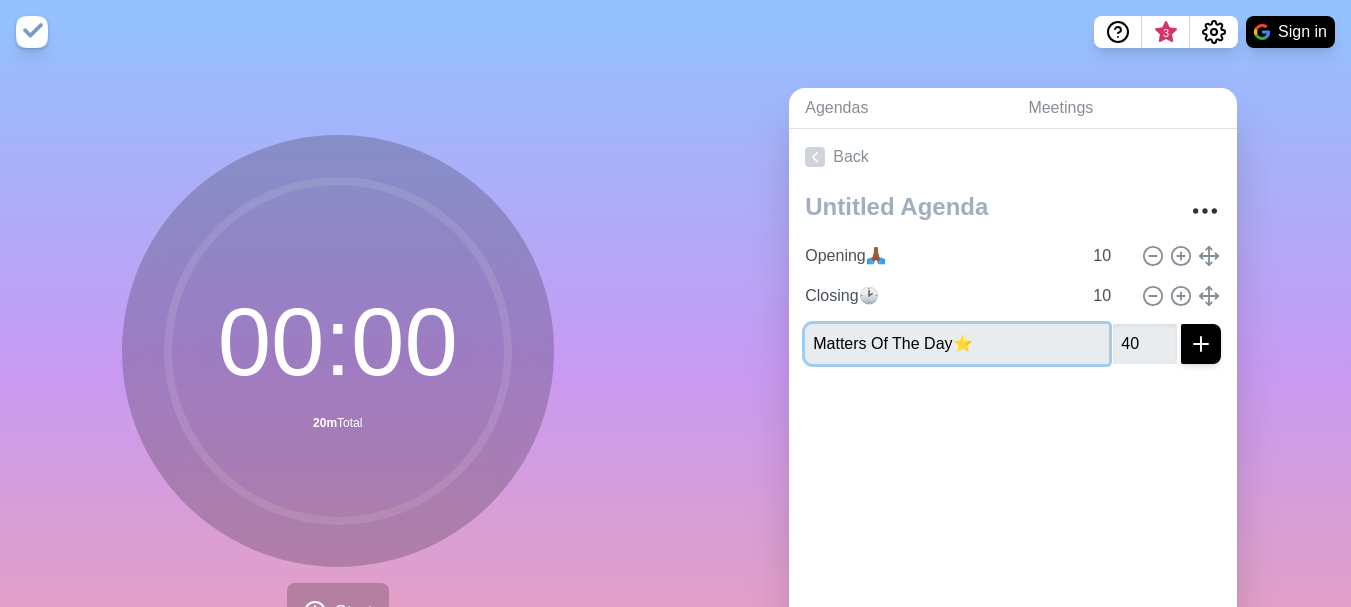 type 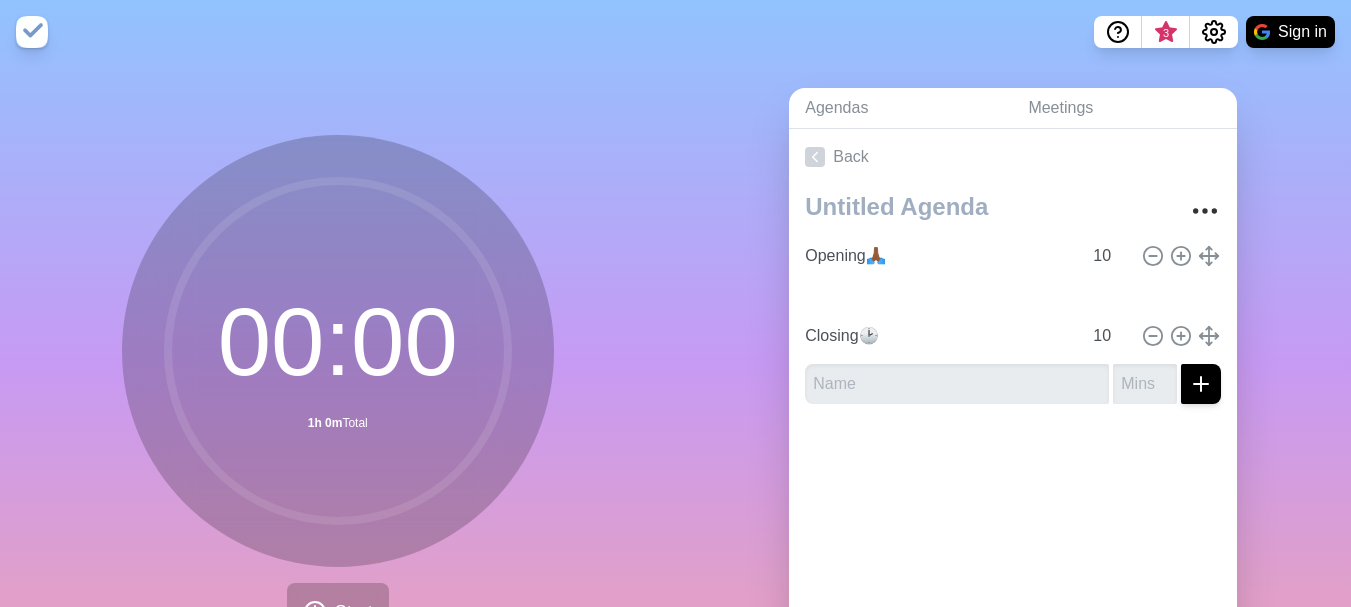 type on "Matters Of The Day⭐" 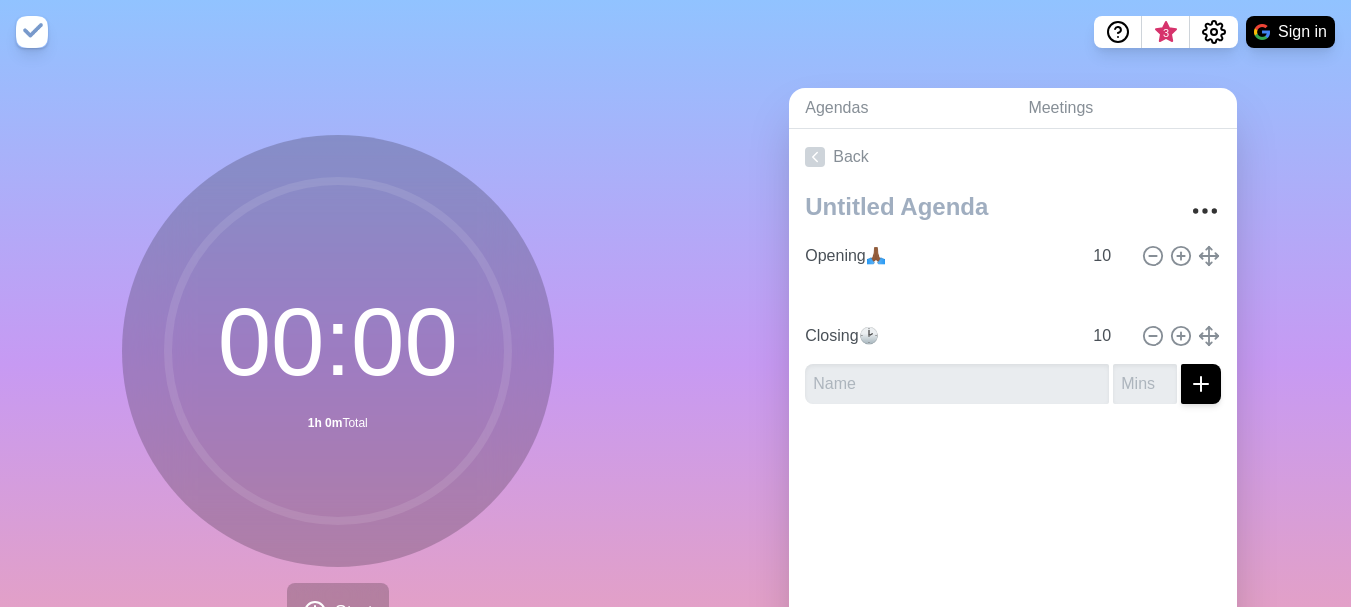 type on "40" 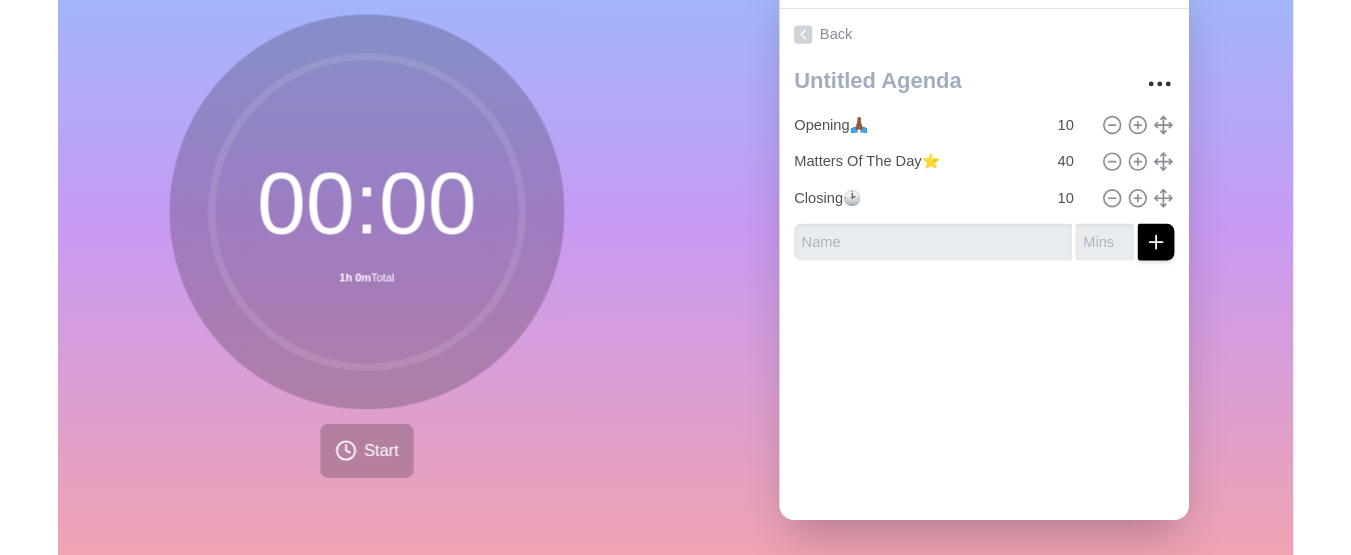 scroll, scrollTop: 136, scrollLeft: 0, axis: vertical 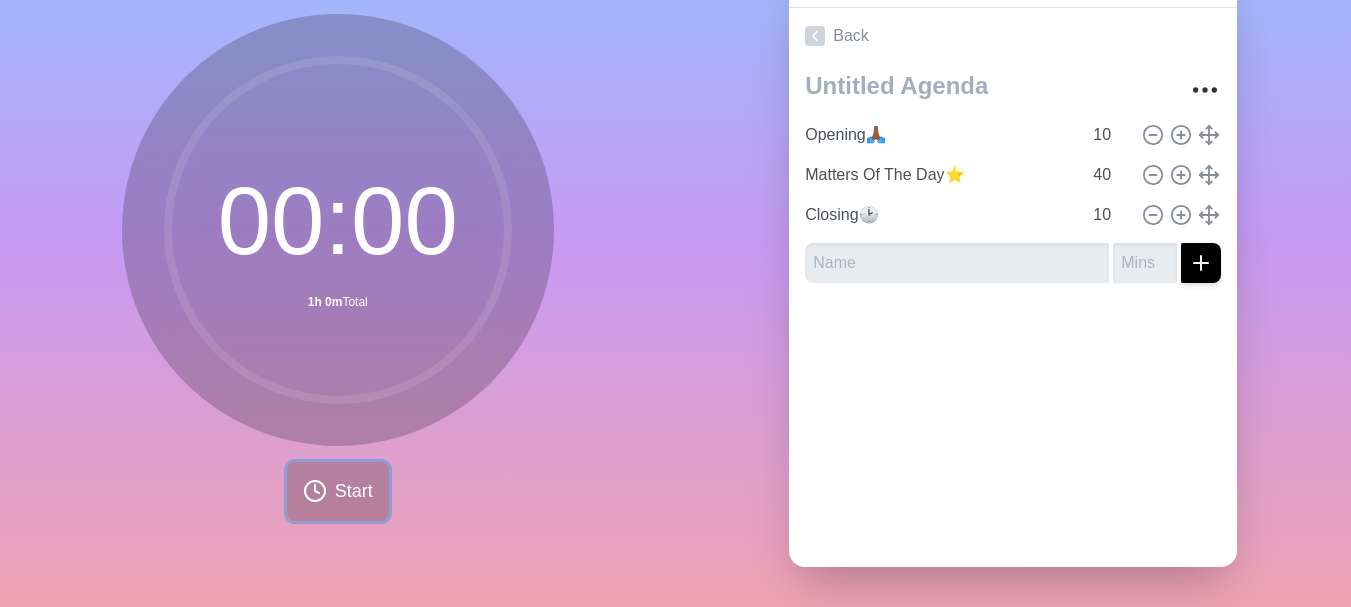 click on "Start" at bounding box center (338, 491) 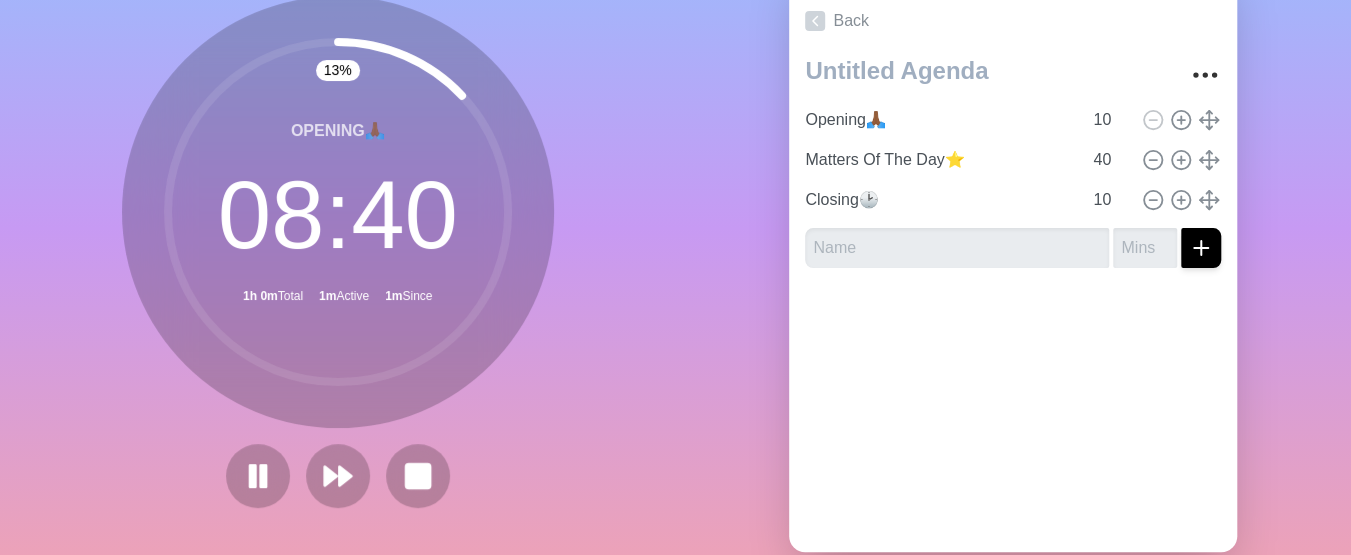 click at bounding box center (991, 74) 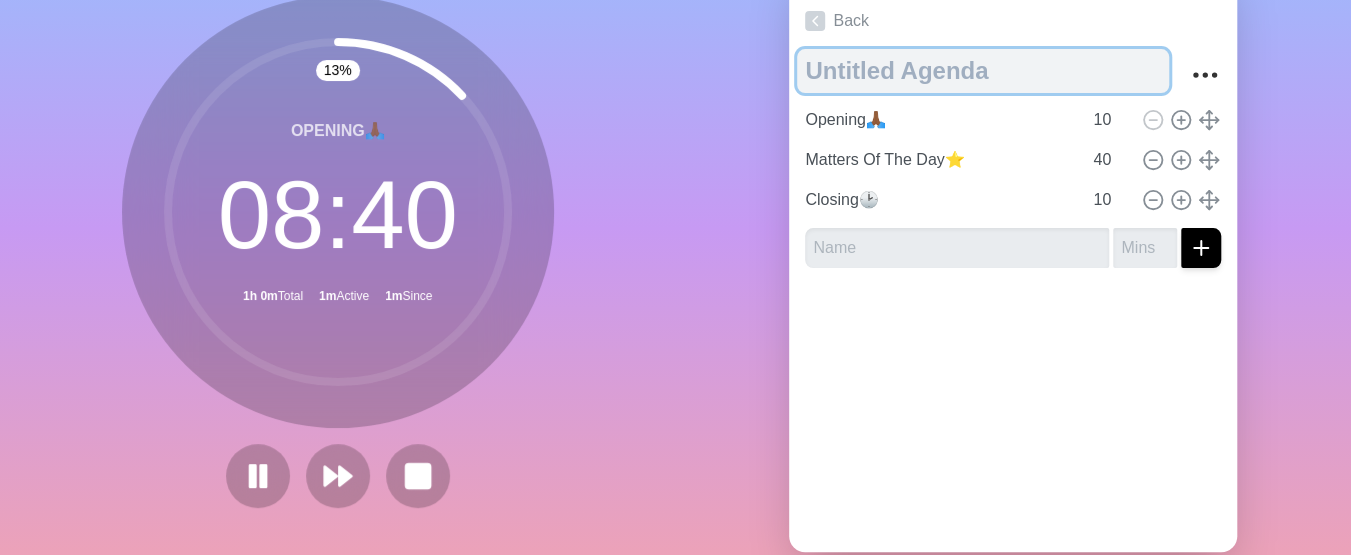 click at bounding box center [983, 71] 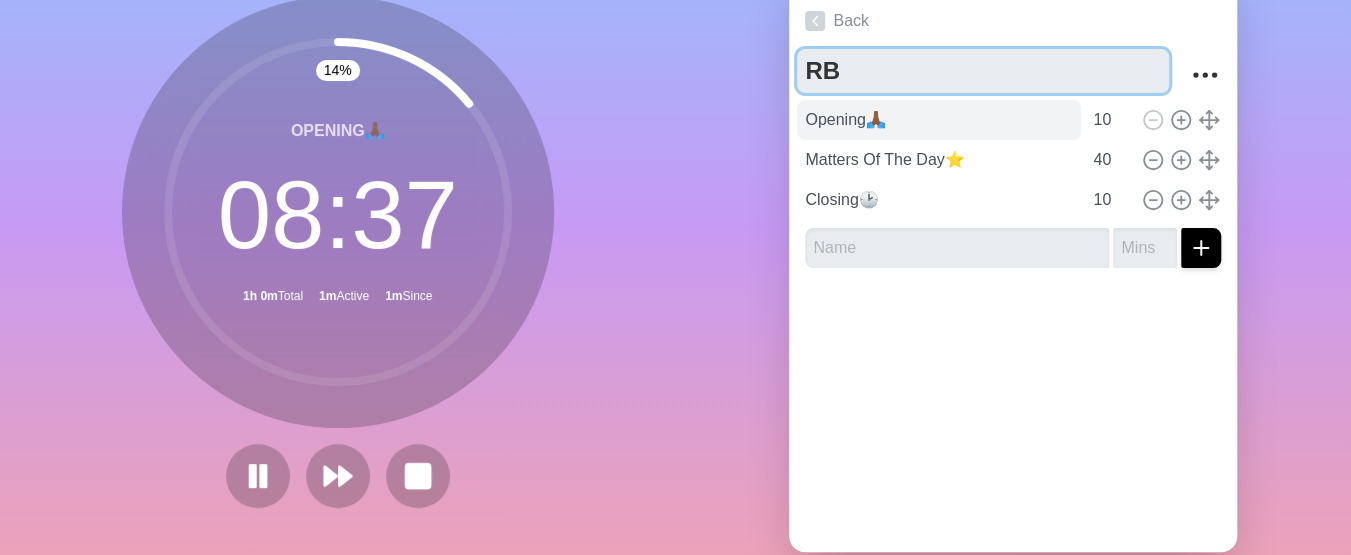 type on "R" 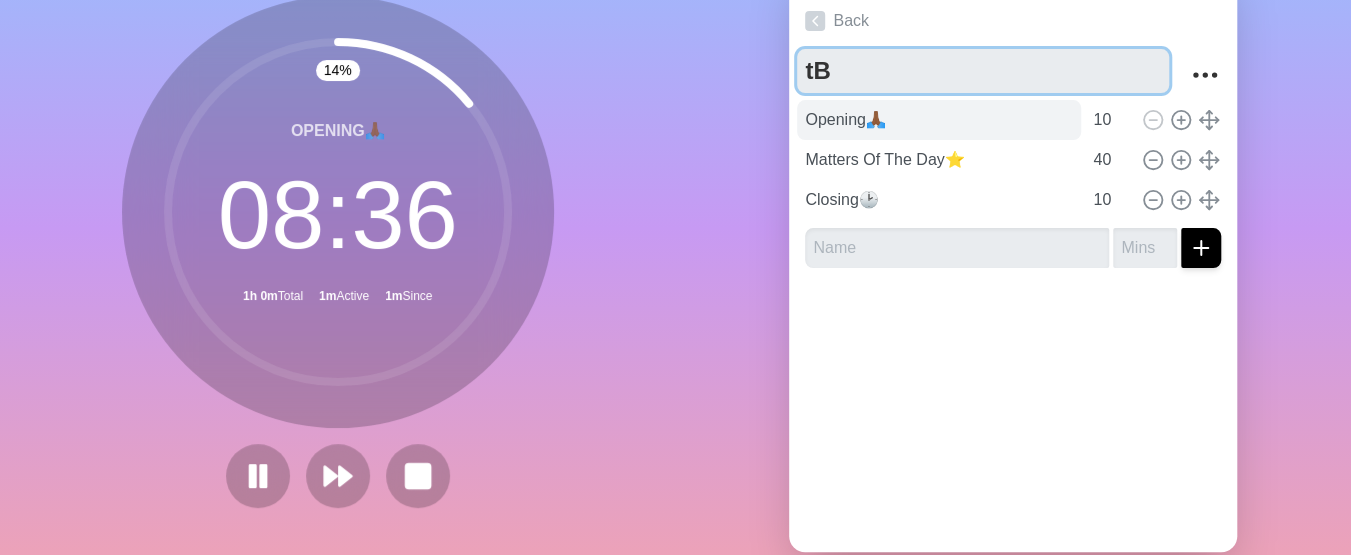 type on "t" 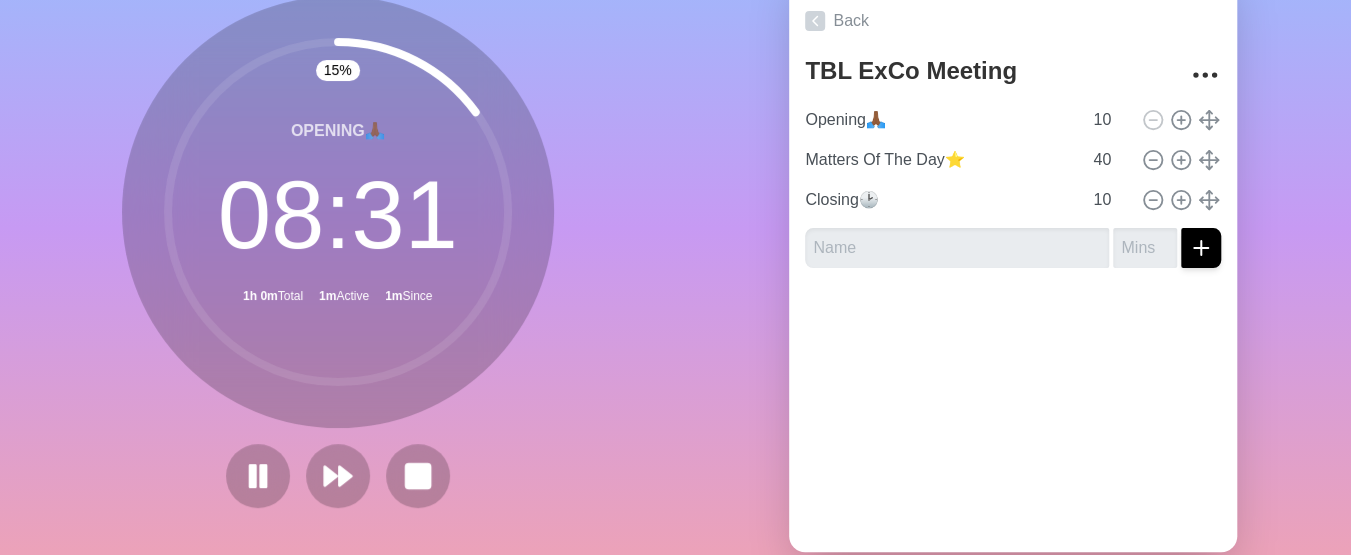 click 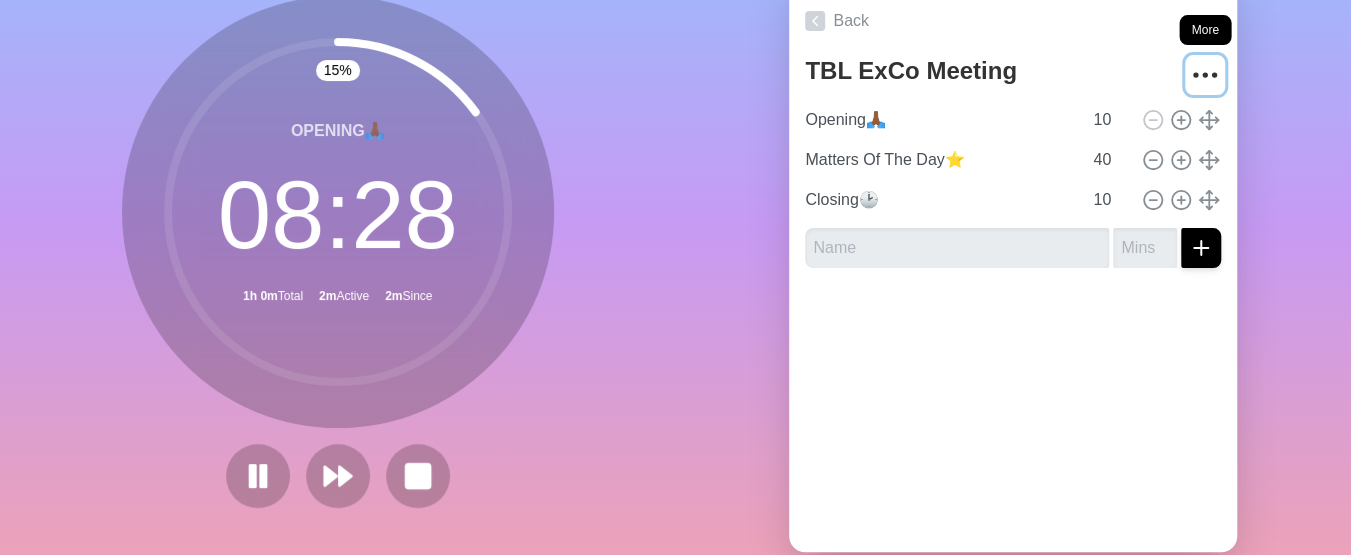 click 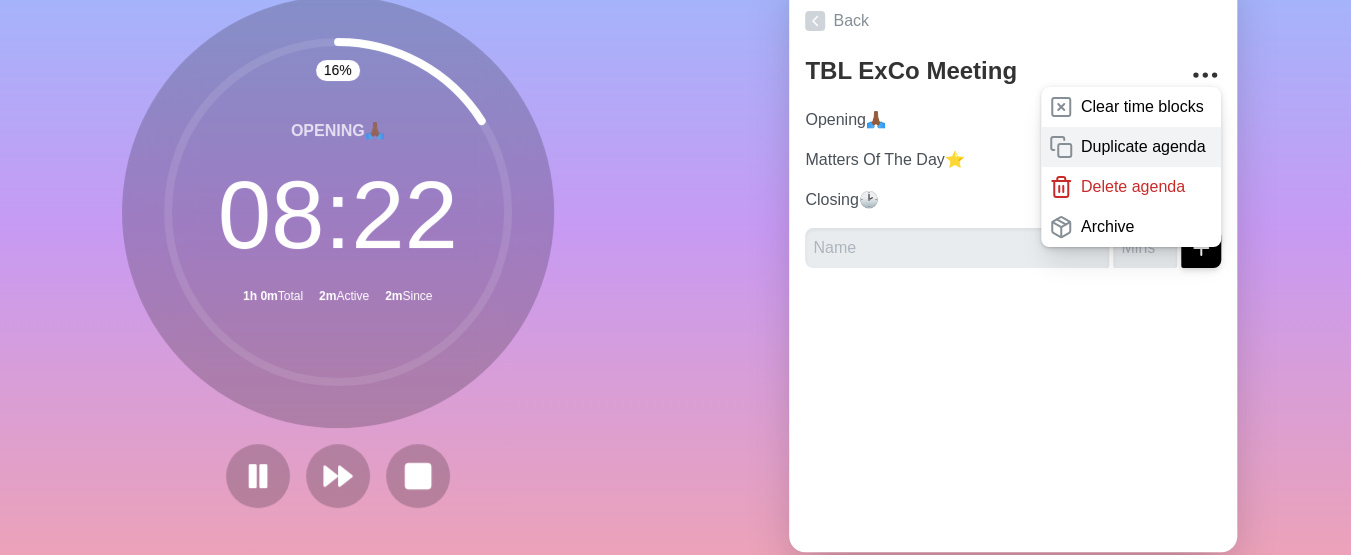 click on "Duplicate agenda" 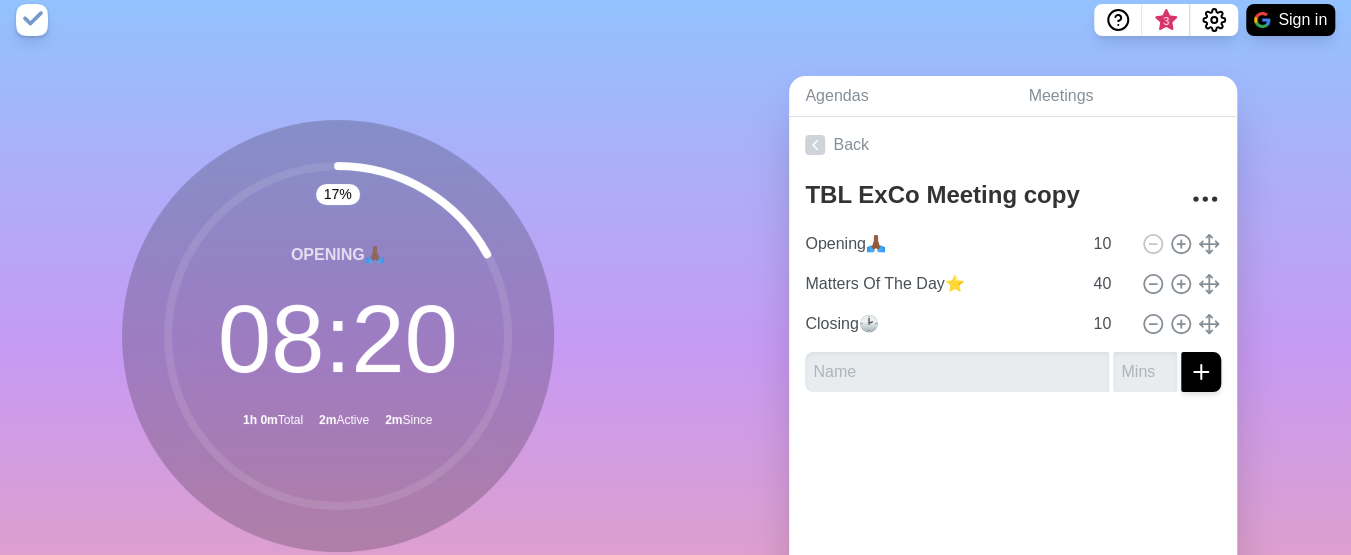 scroll, scrollTop: 0, scrollLeft: 0, axis: both 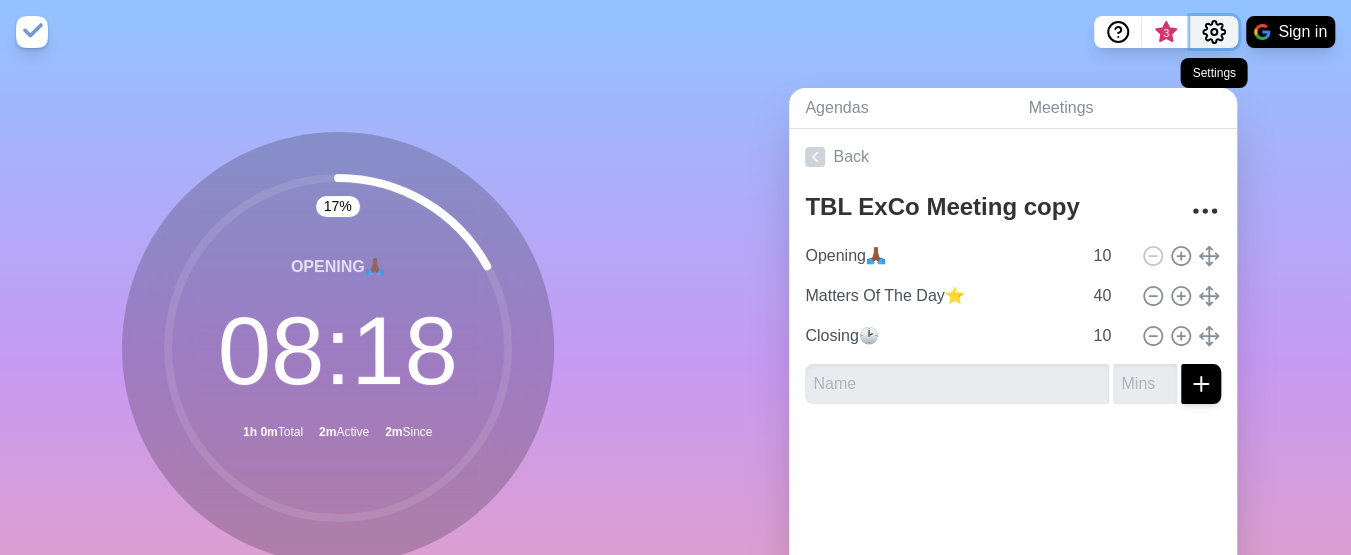 click 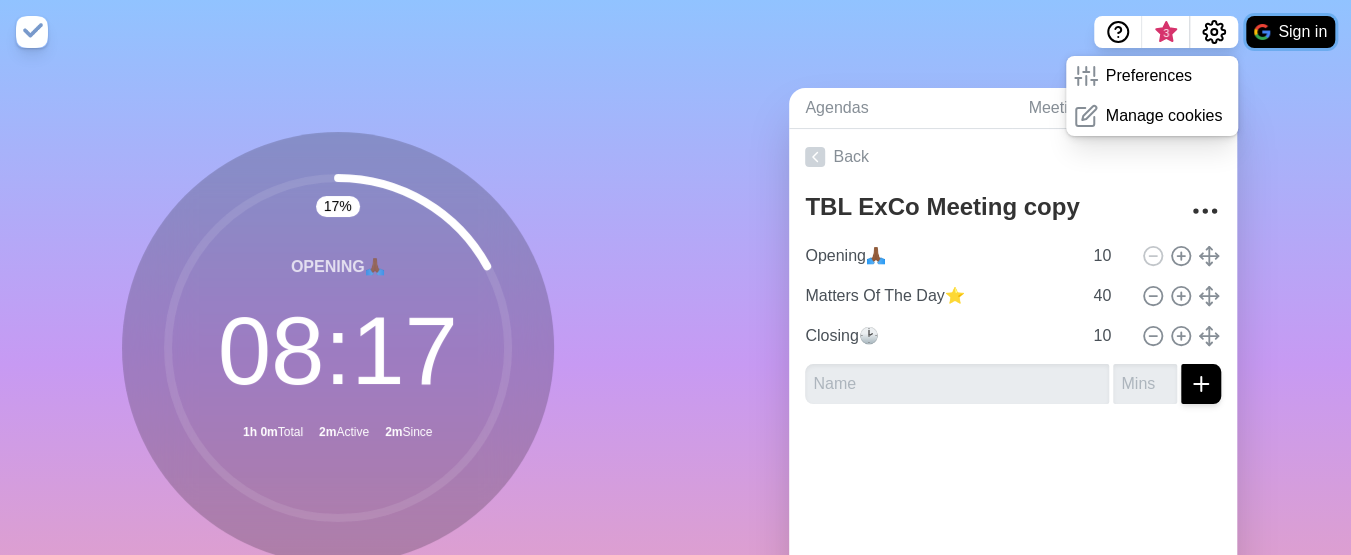 click on "Sign in" at bounding box center (1290, 32) 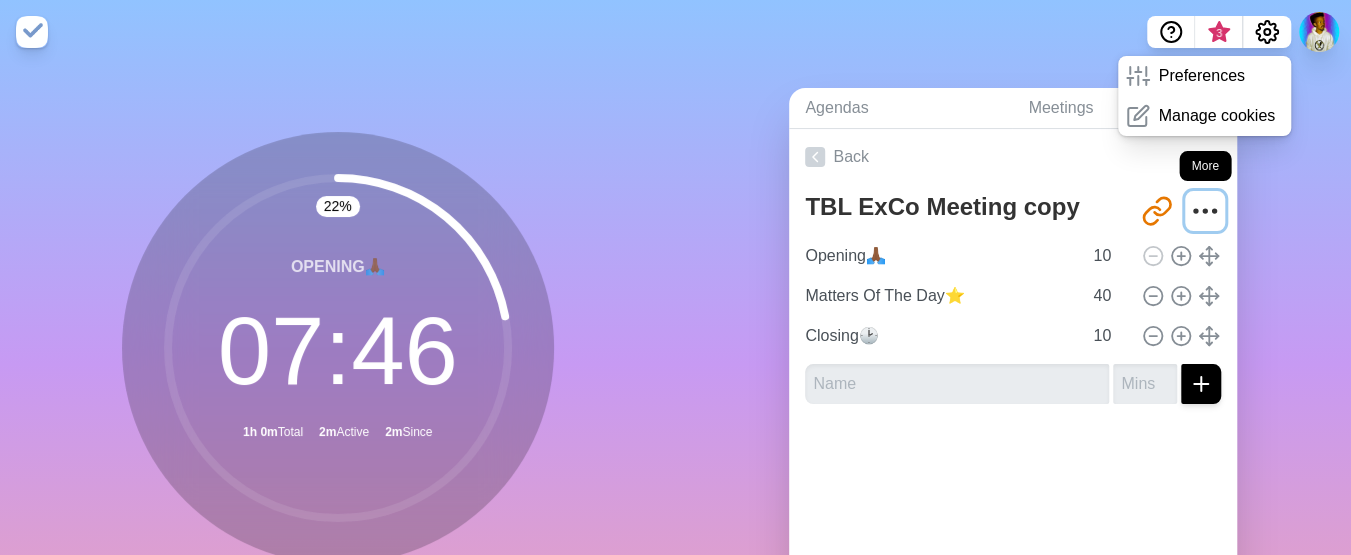 click 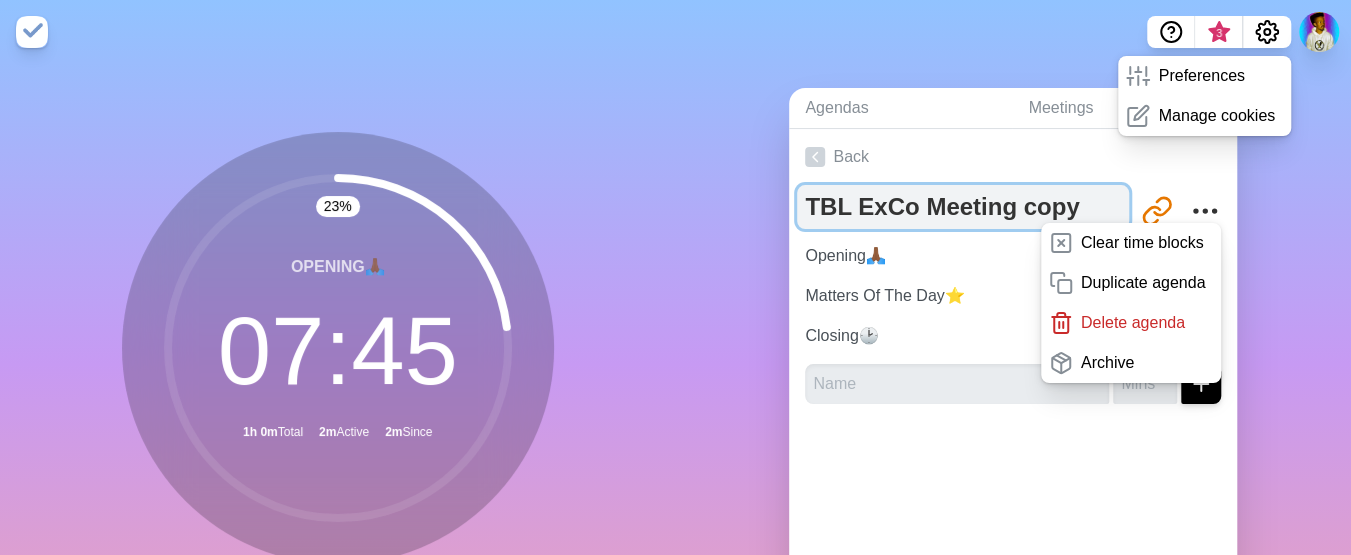 click on "TBL ExCo Meeting copy" at bounding box center (963, 207) 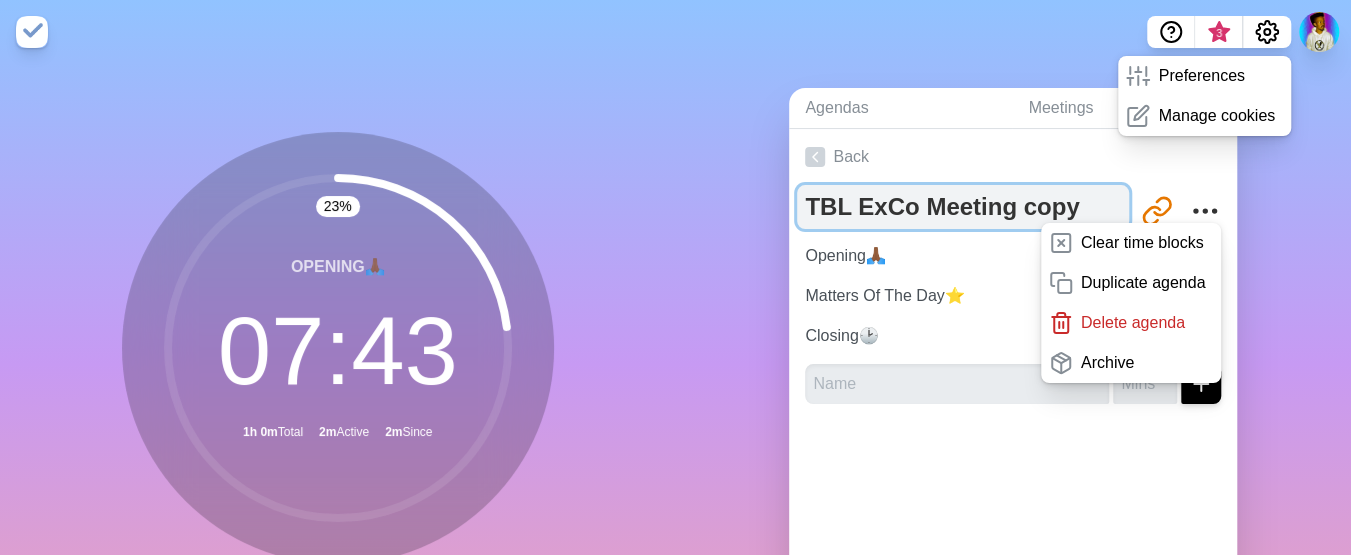 drag, startPoint x: 1069, startPoint y: 201, endPoint x: 1002, endPoint y: 203, distance: 67.02985 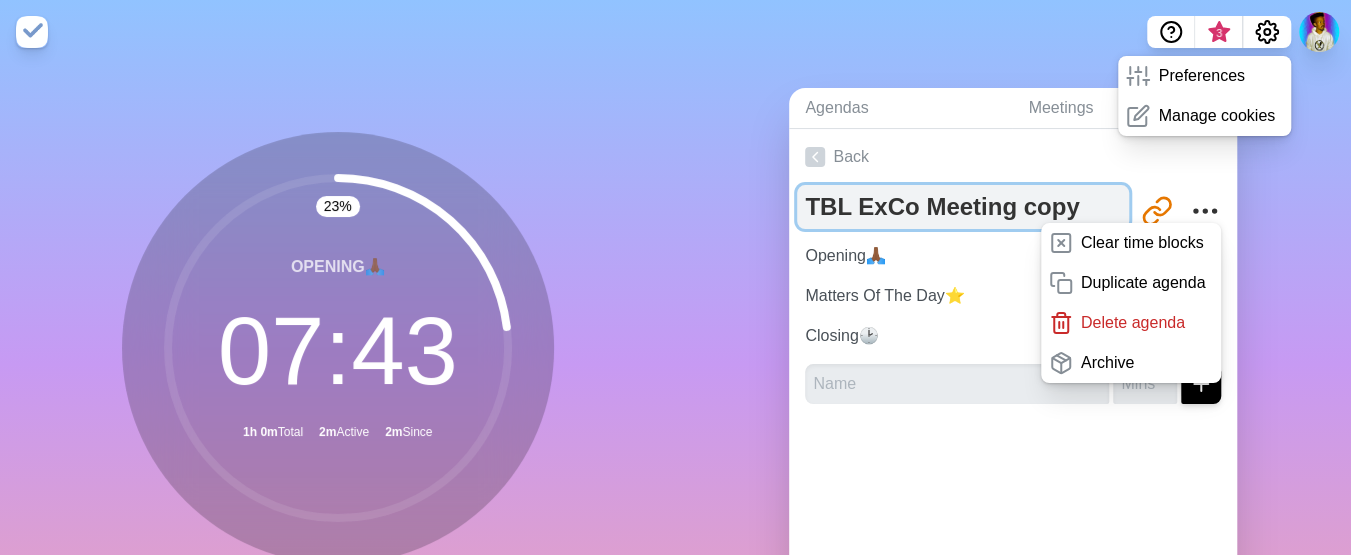 click on "TBL ExCo Meeting copy" at bounding box center (963, 207) 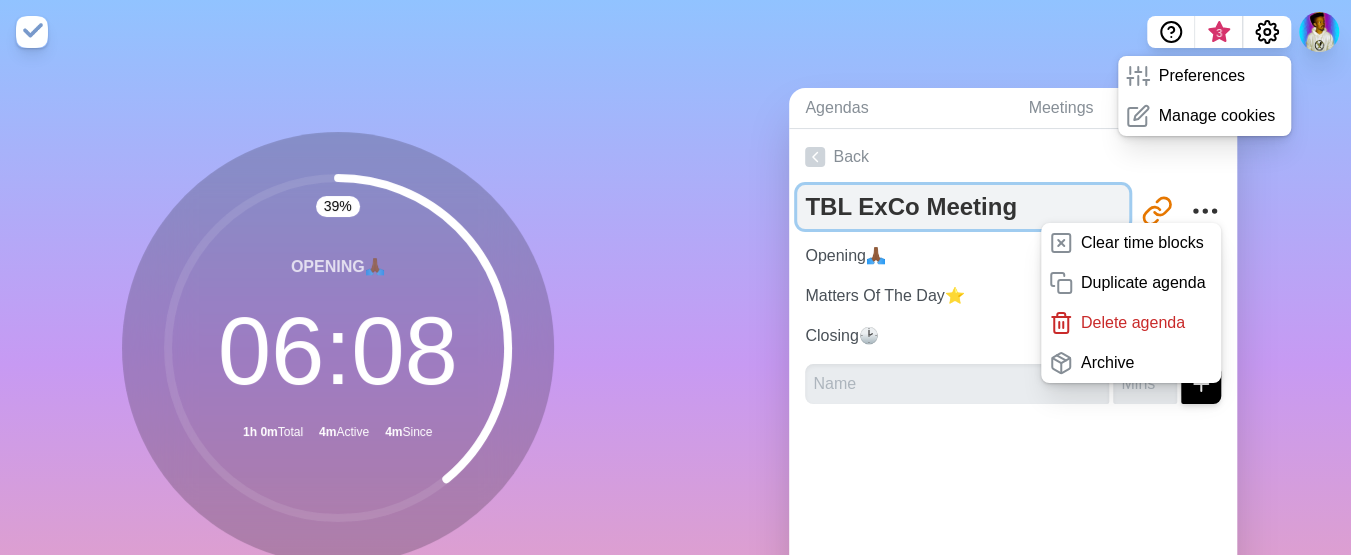 click on "TBL ExCo Meeting" at bounding box center [963, 207] 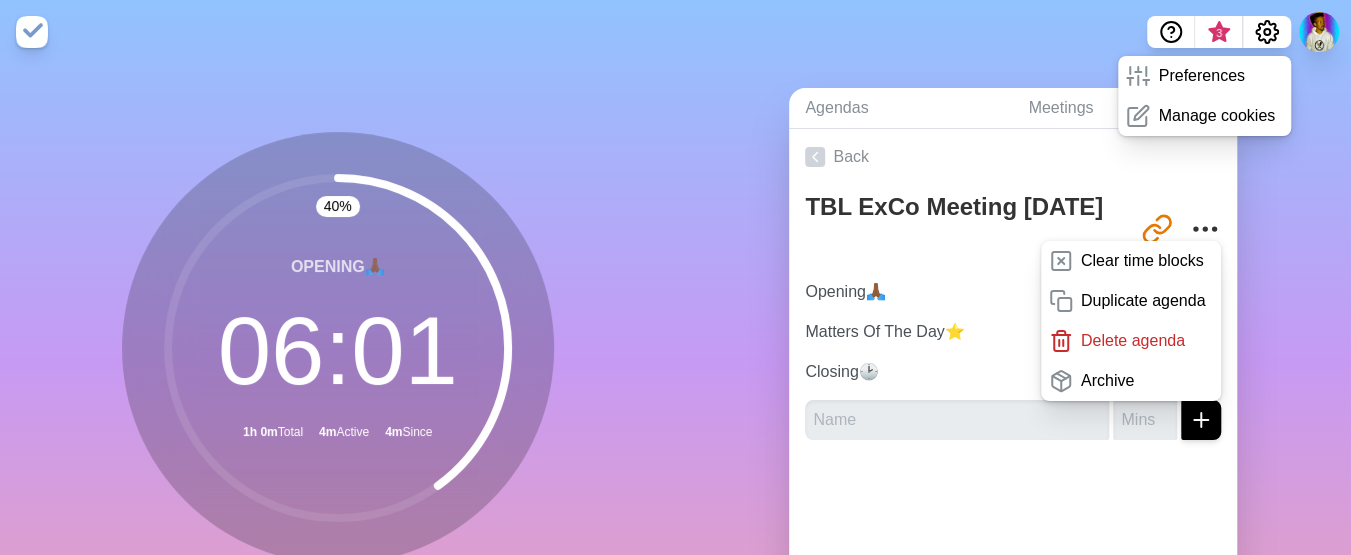 click on "Agendas   Meetings
Back     TBL ExCo Meeting 09/07/2025   http://timeblocks.co/-OUjwBiTSJe9UN9lhrq9         Clear time blocks   Duplicate agenda   Delete agenda     Archive     Opening🙏🏾   10       Matters Of The Day⭐   40       Closing🕑   10" at bounding box center (1014, 396) 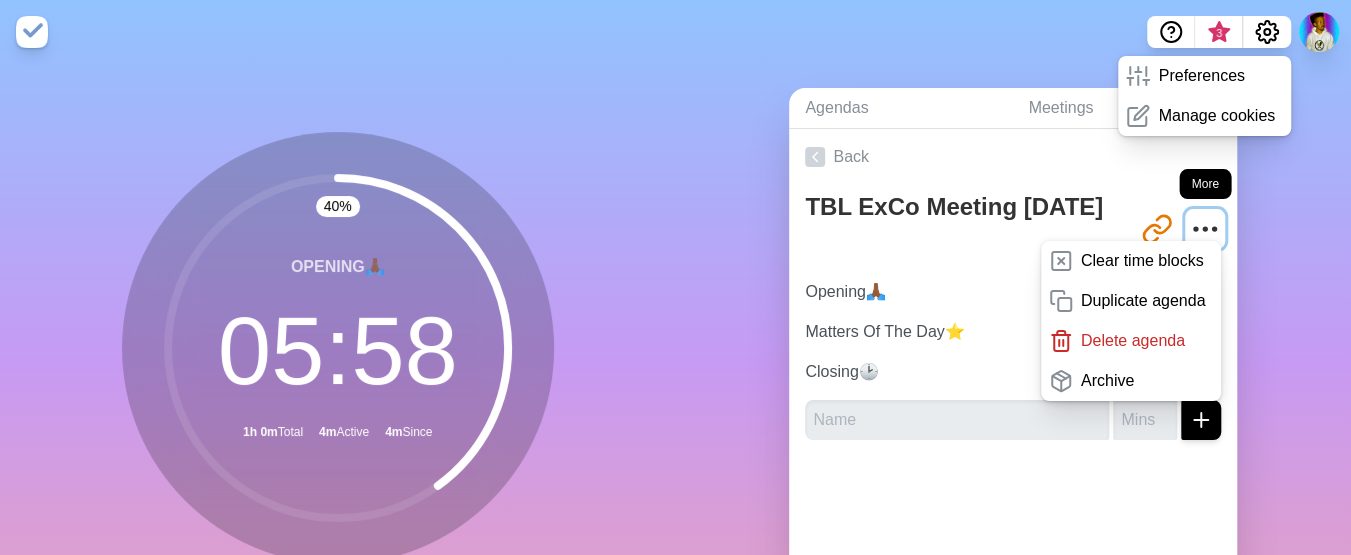 click 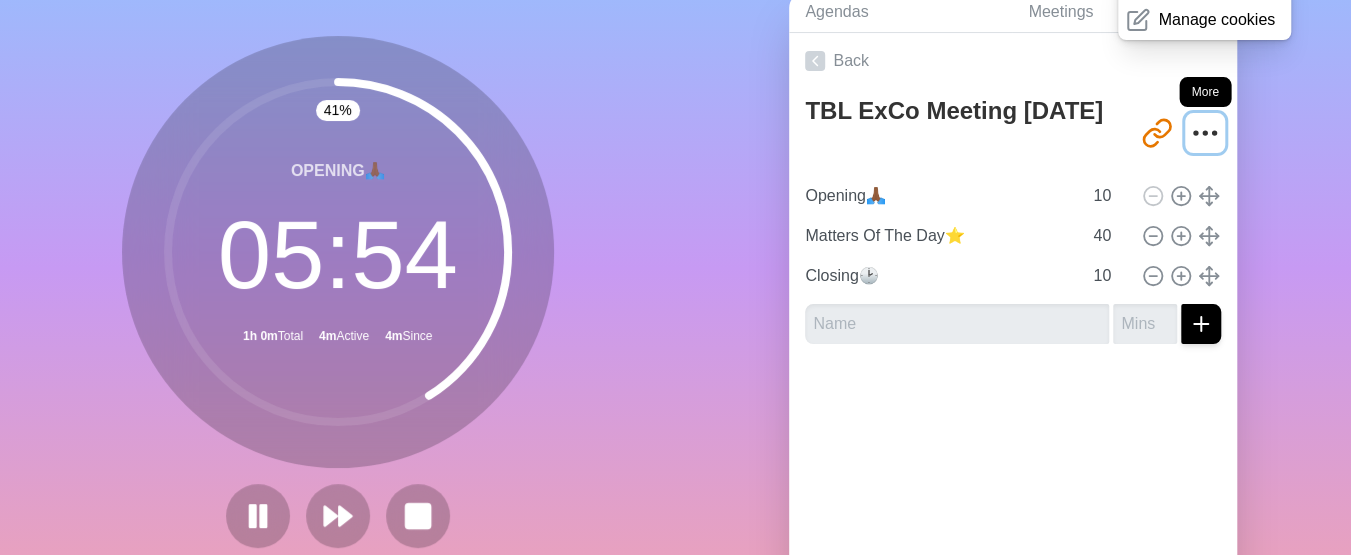 scroll, scrollTop: 100, scrollLeft: 0, axis: vertical 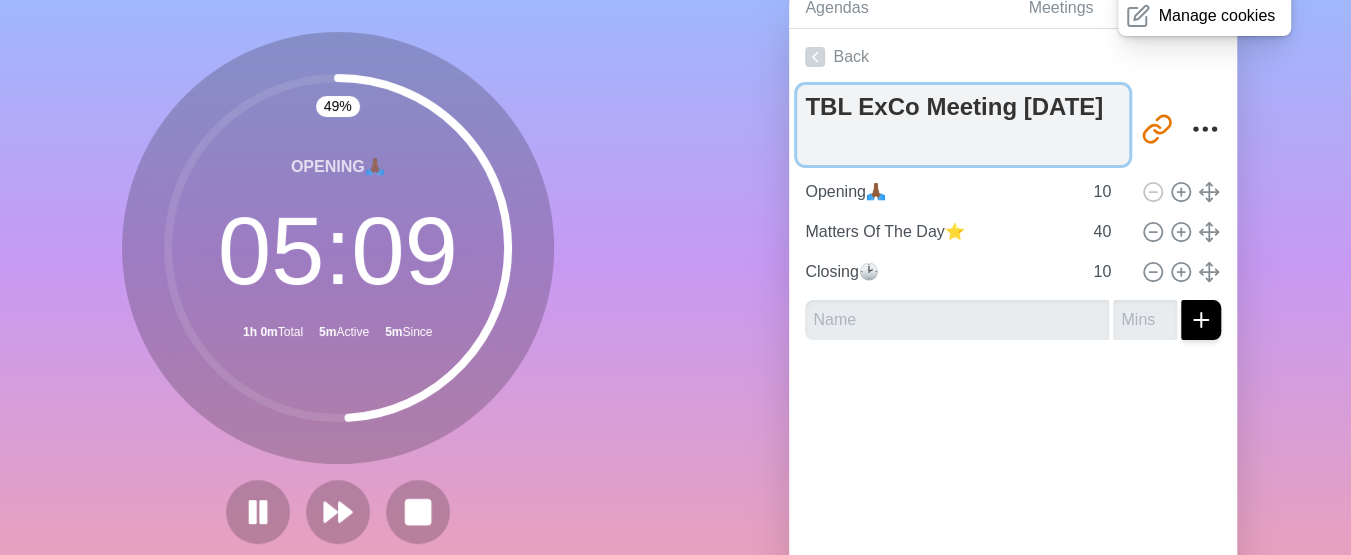 click on "TBL ExCo Meeting 09/07/2025" at bounding box center [963, 125] 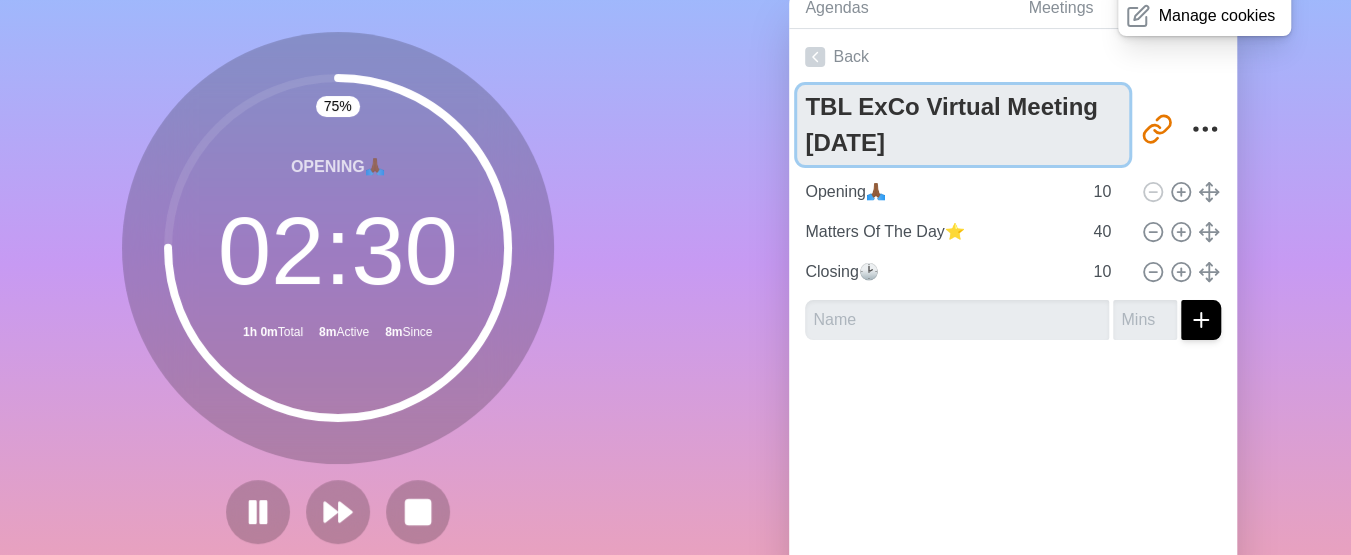 type on "TBL ExCo Virtual Meeting 09/07/2025" 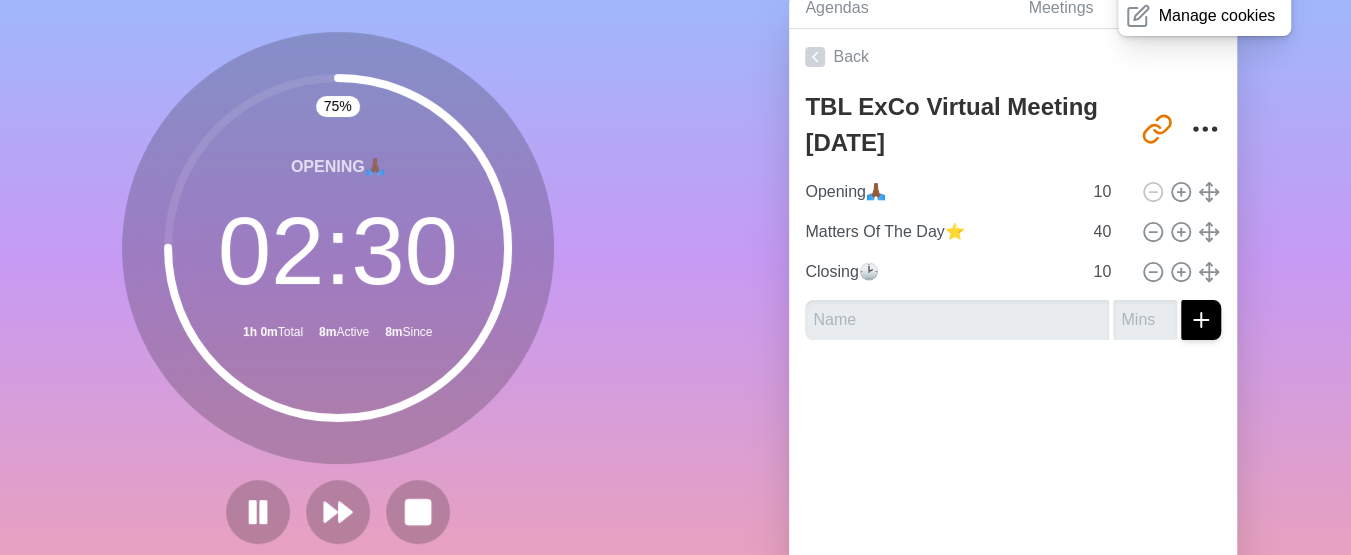 click on "Back     TBL ExCo Virtual Meeting 09/07/2025   http://timeblocks.co/-OUjwBiTSJe9UN9lhrq9           Opening🙏🏾   10       Matters Of The Day⭐   40       Closing🕑   10" at bounding box center [1013, 308] 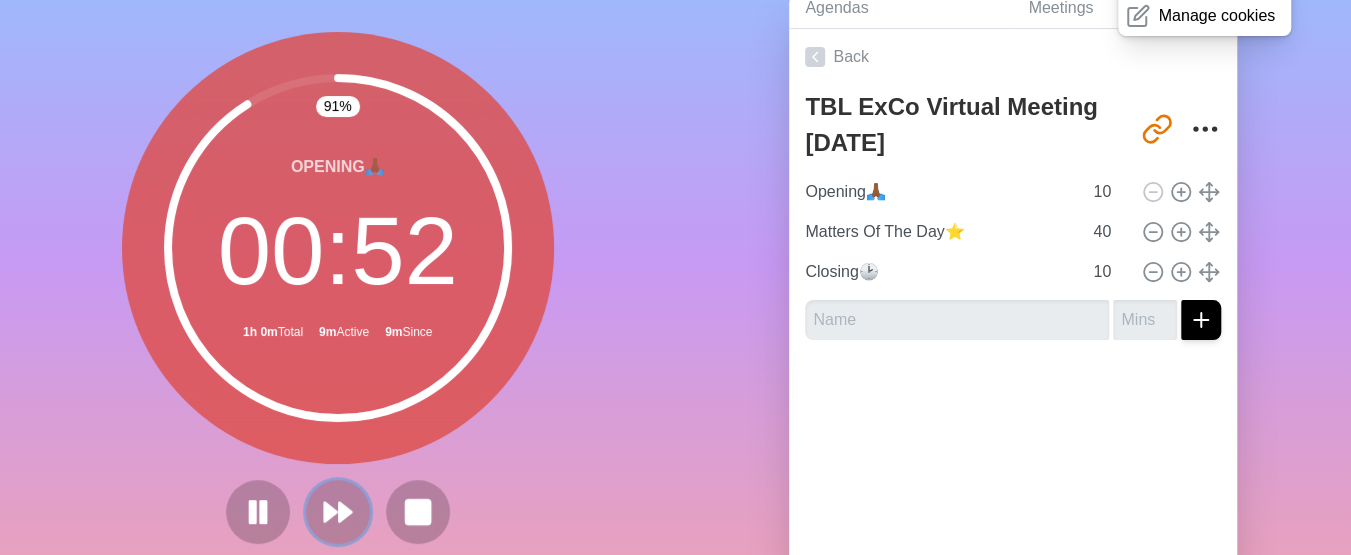 click 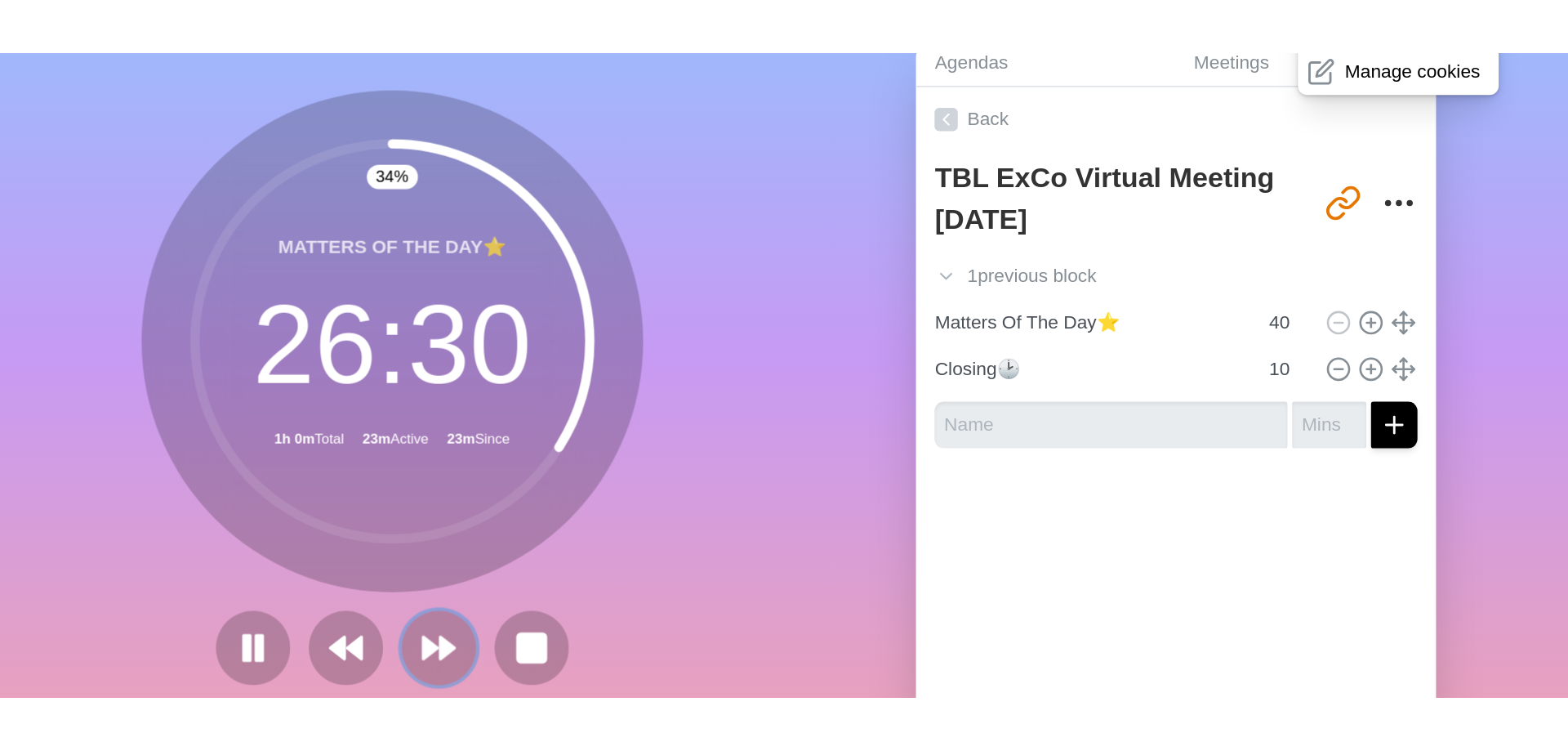 scroll, scrollTop: 0, scrollLeft: 0, axis: both 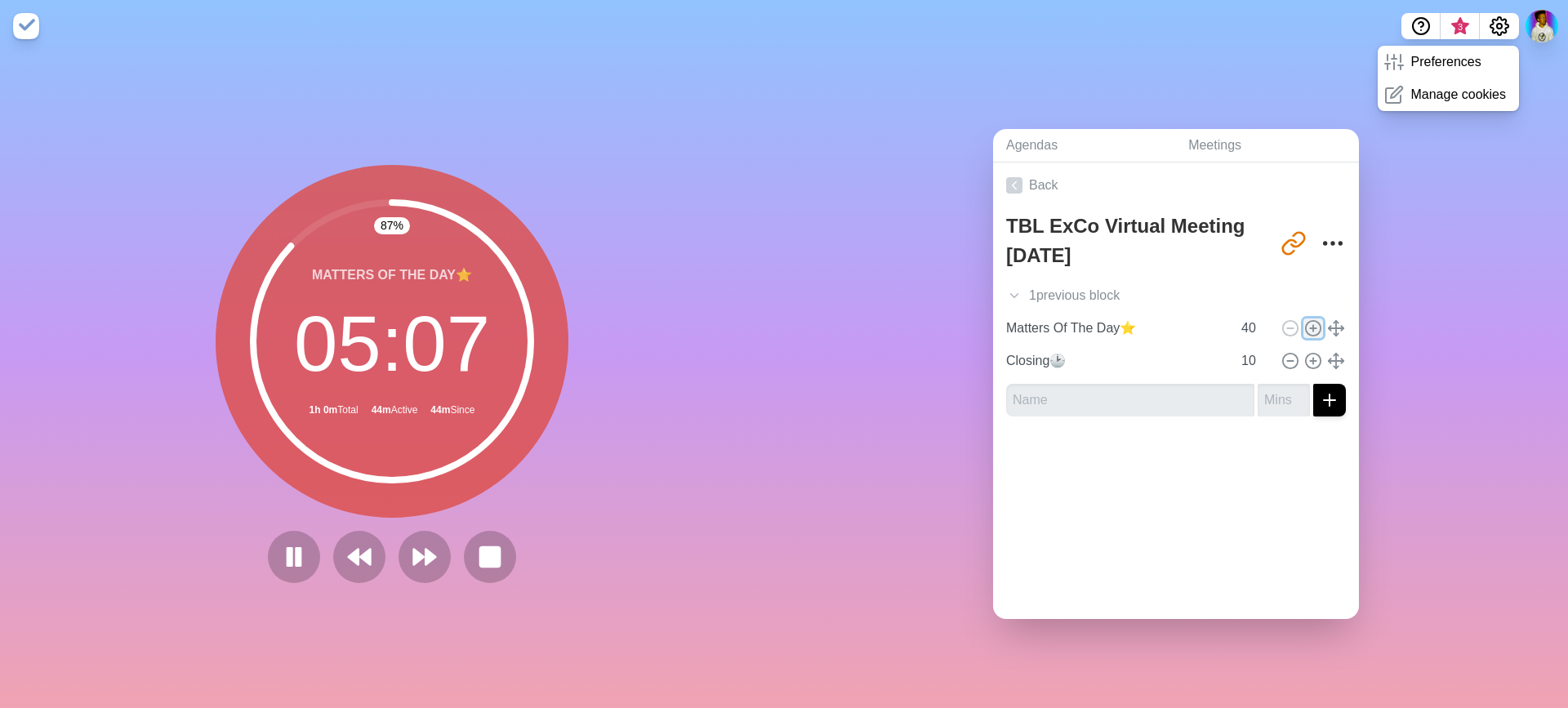 click 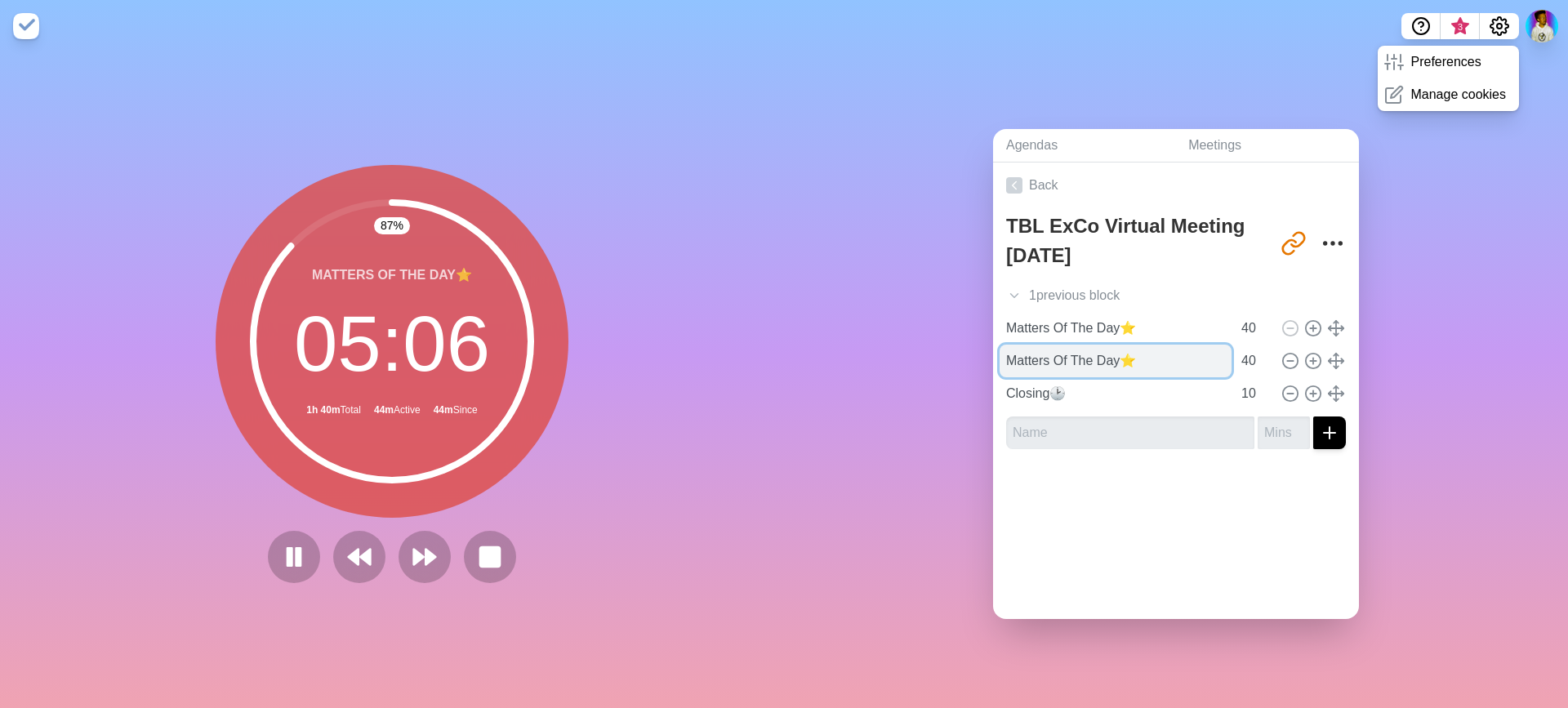 click on "Matters Of The Day⭐" at bounding box center (1116, 361) 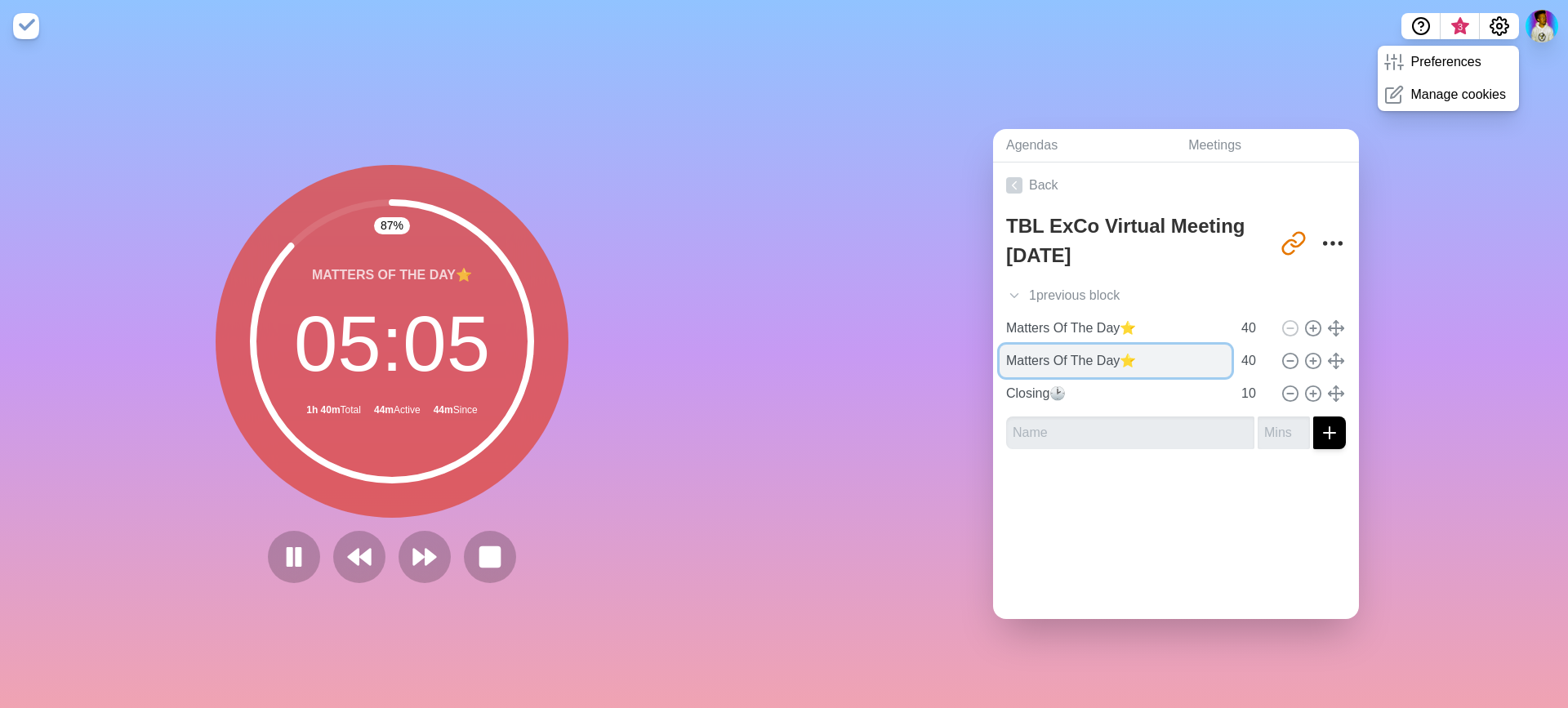 click on "Matters Of The Day⭐" at bounding box center [1116, 361] 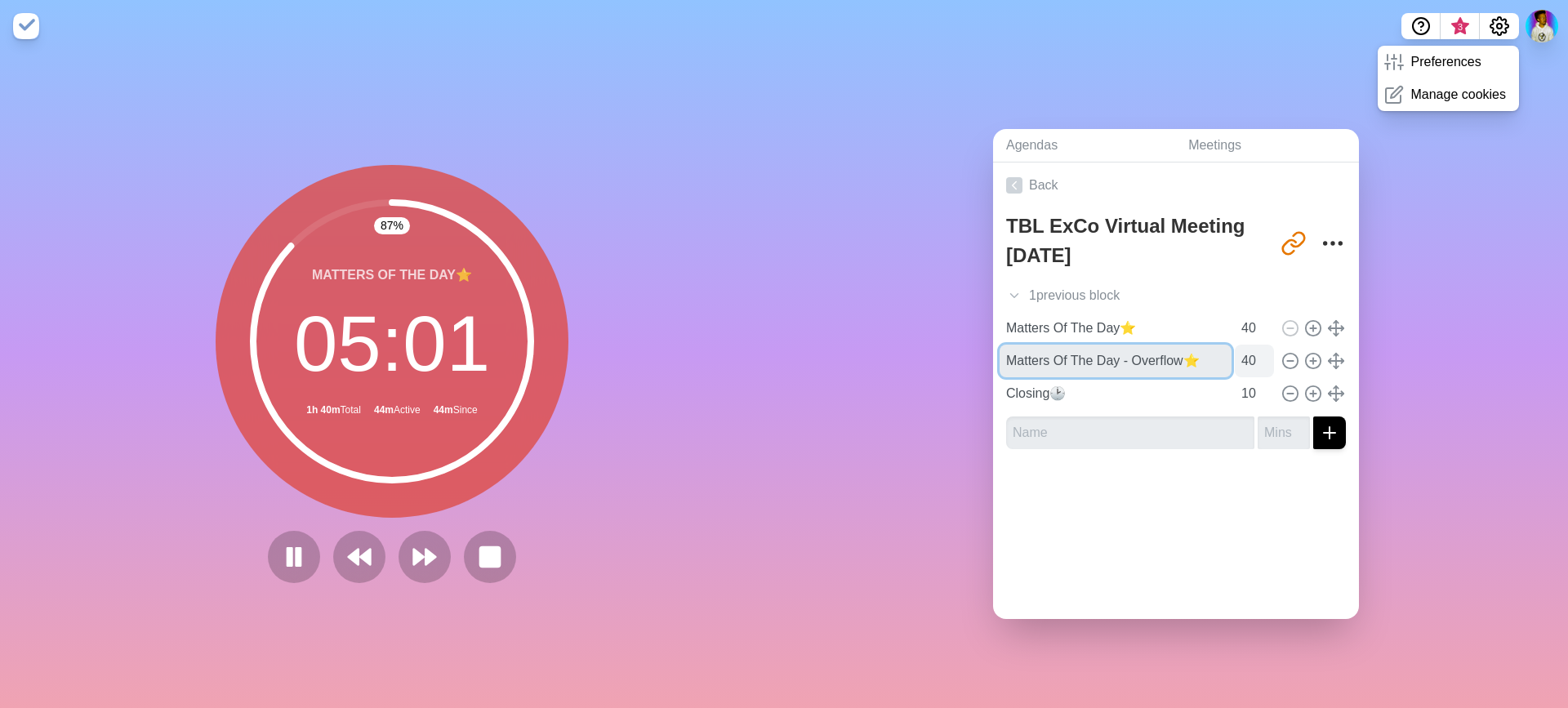 type on "Matters Of The Day - Overflow⭐" 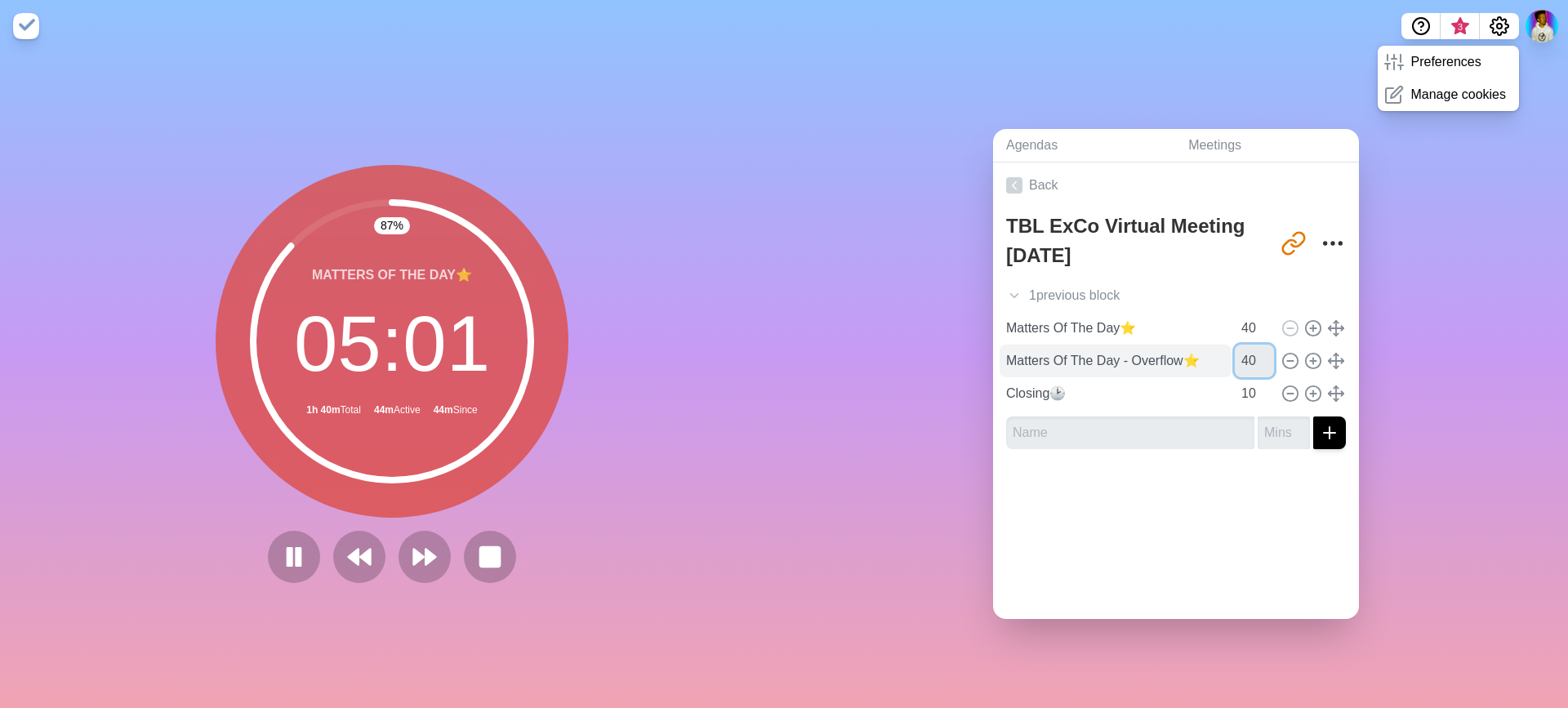 drag, startPoint x: 1241, startPoint y: 353, endPoint x: 1158, endPoint y: 354, distance: 83.00602 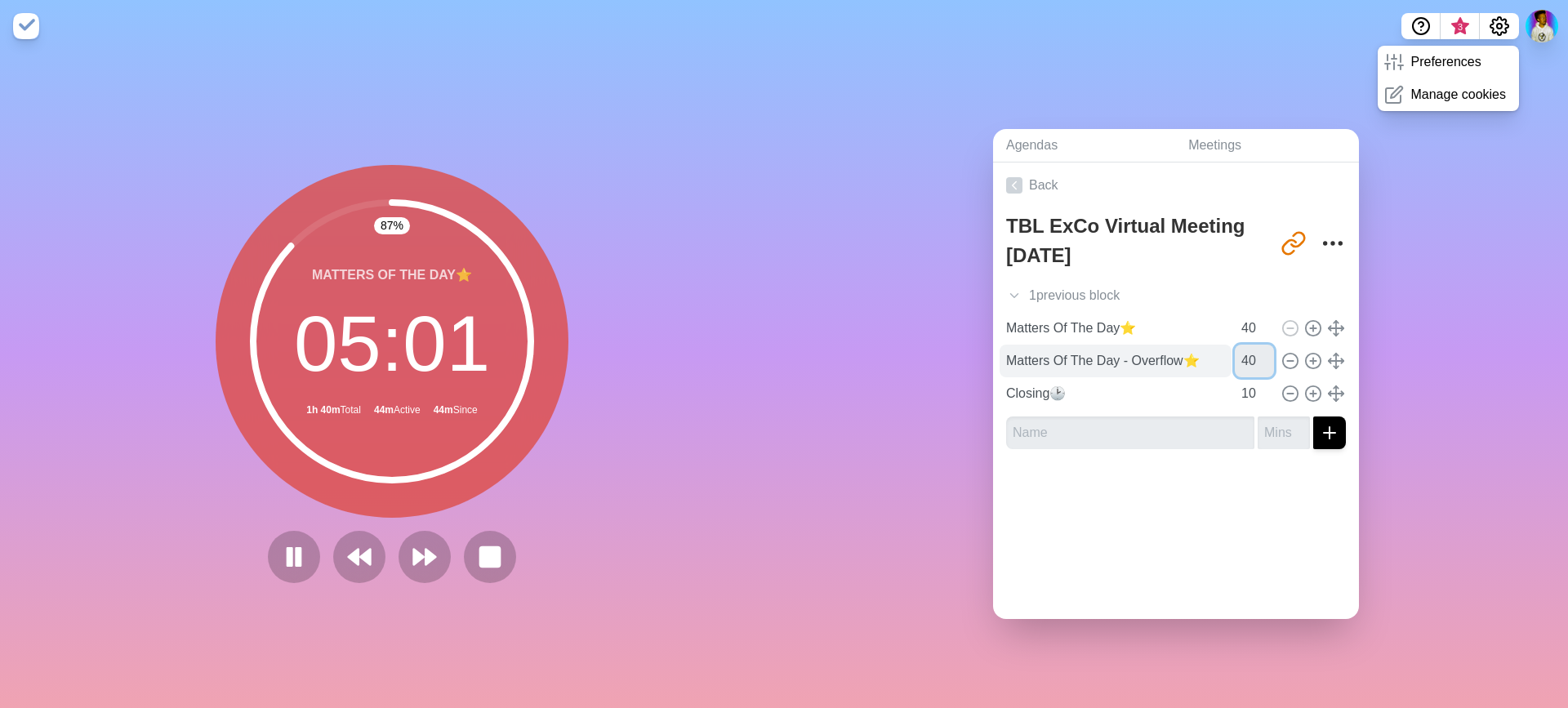click on "Matters Of The Day - Overflow⭐   40" at bounding box center (1176, 361) 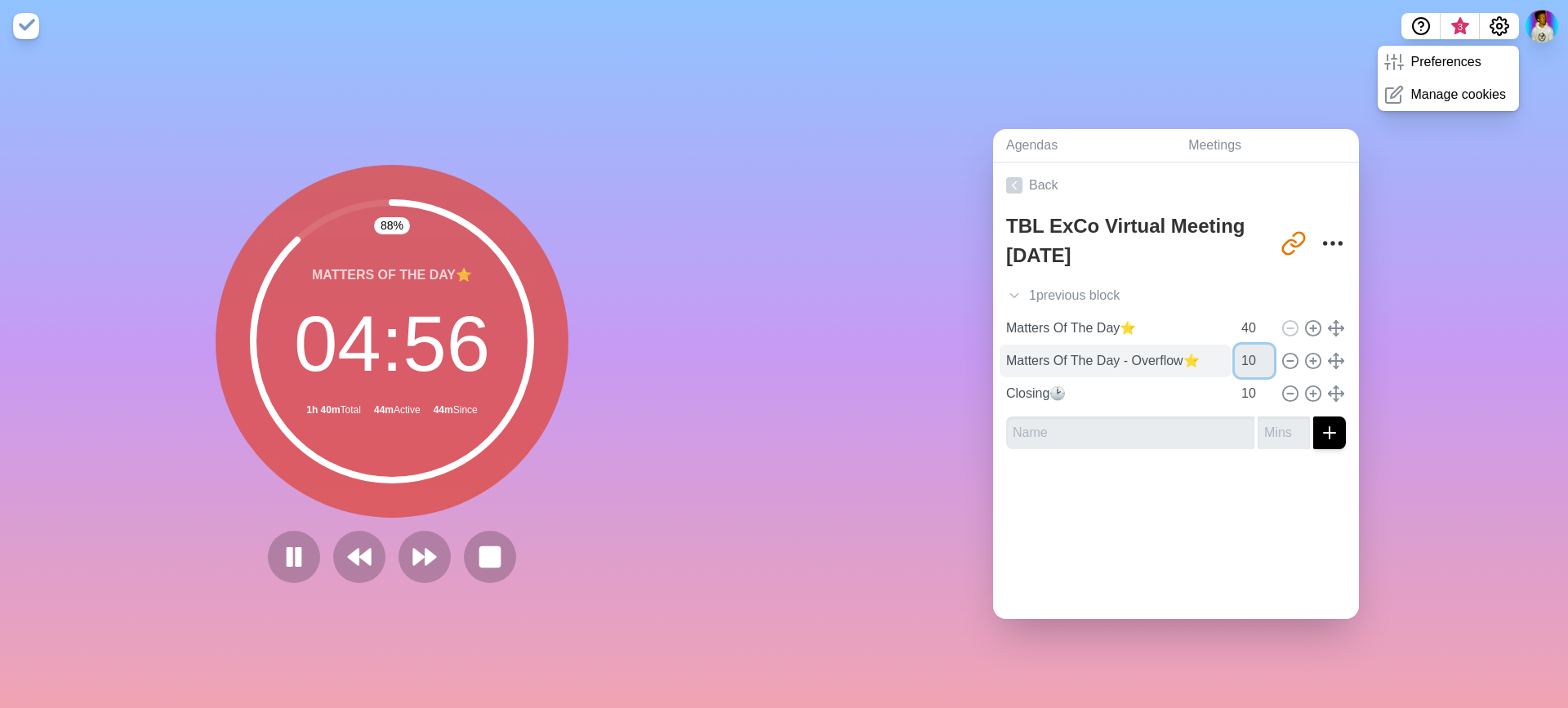 drag, startPoint x: 1240, startPoint y: 363, endPoint x: 1080, endPoint y: 350, distance: 160.52726 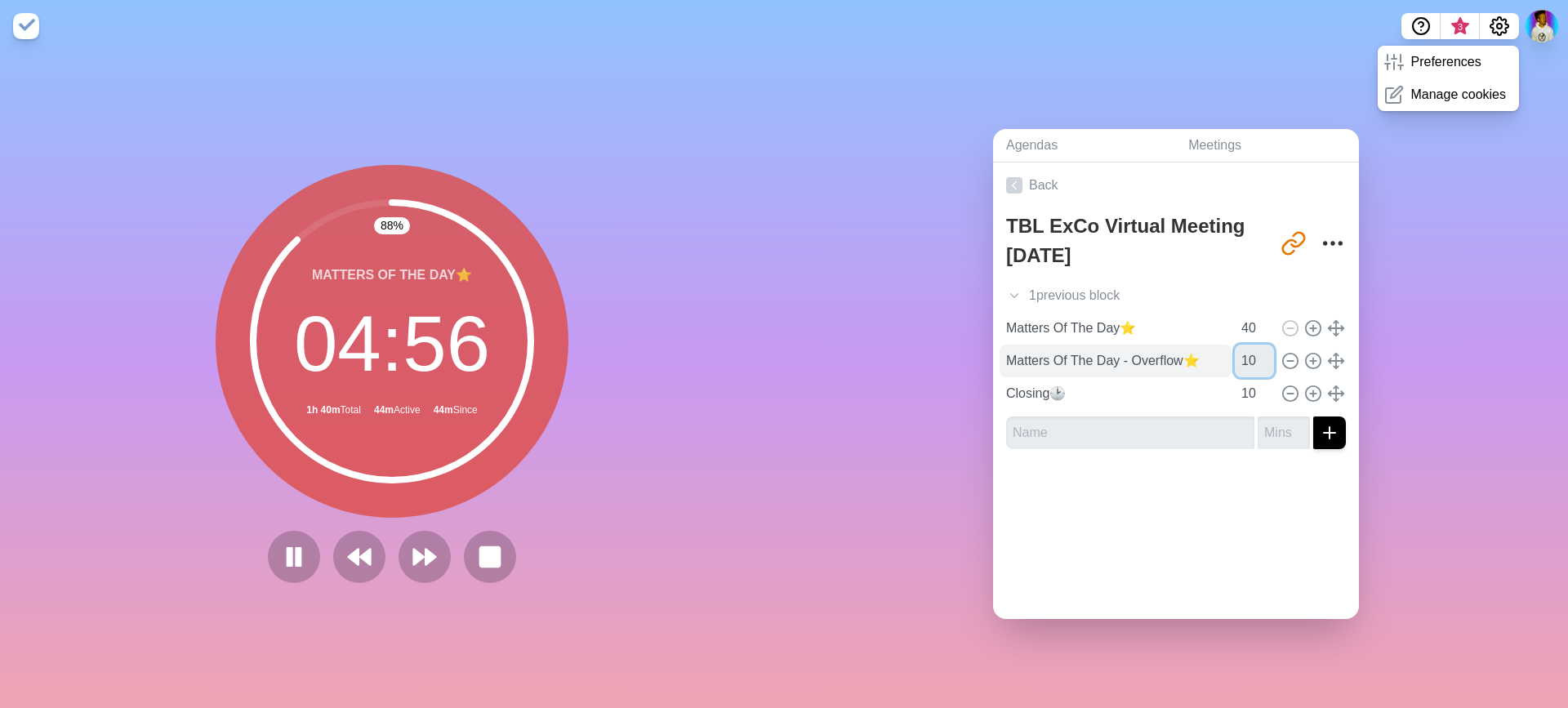 click on "Matters Of The Day - Overflow⭐   10" at bounding box center (1176, 361) 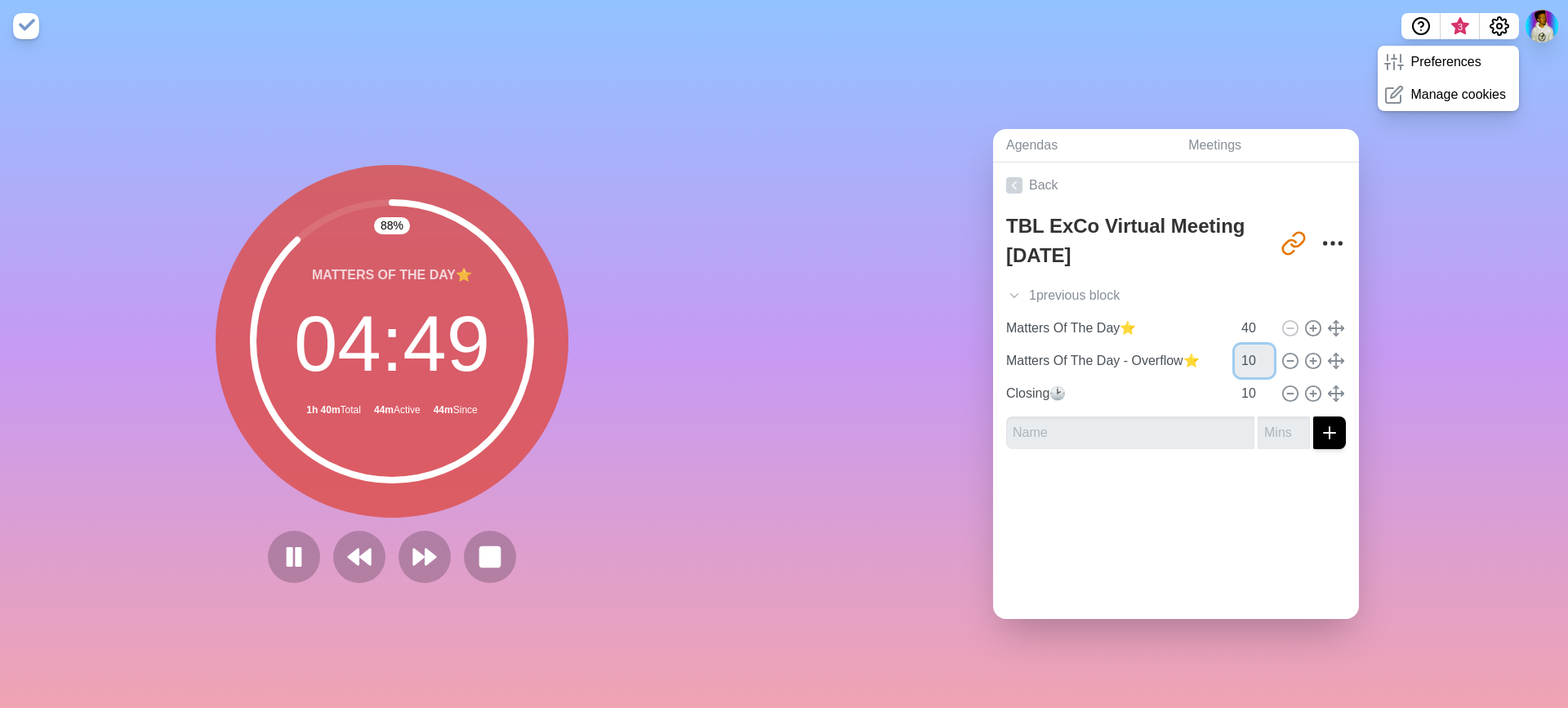 type on "10" 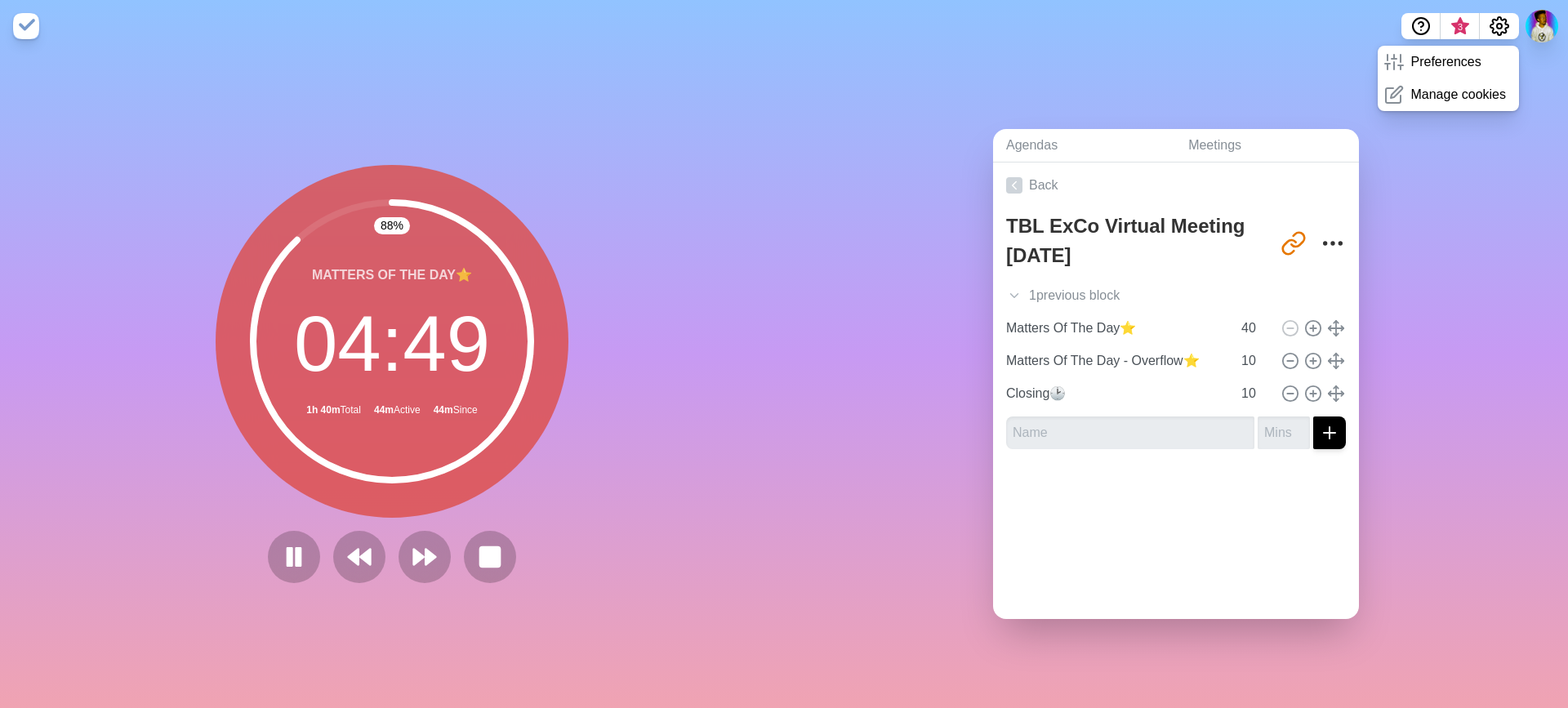 click on "Back     TBL ExCo Virtual Meeting 09/07/2025   http://timeblocks.co/-OUjwBiTSJe9UN9lhrq9           1  previous block
Opening🙏🏾   10       Matters Of The Day⭐   40       Matters Of The Day - Overflow⭐   10       Closing🕑   10" at bounding box center [1176, 390] 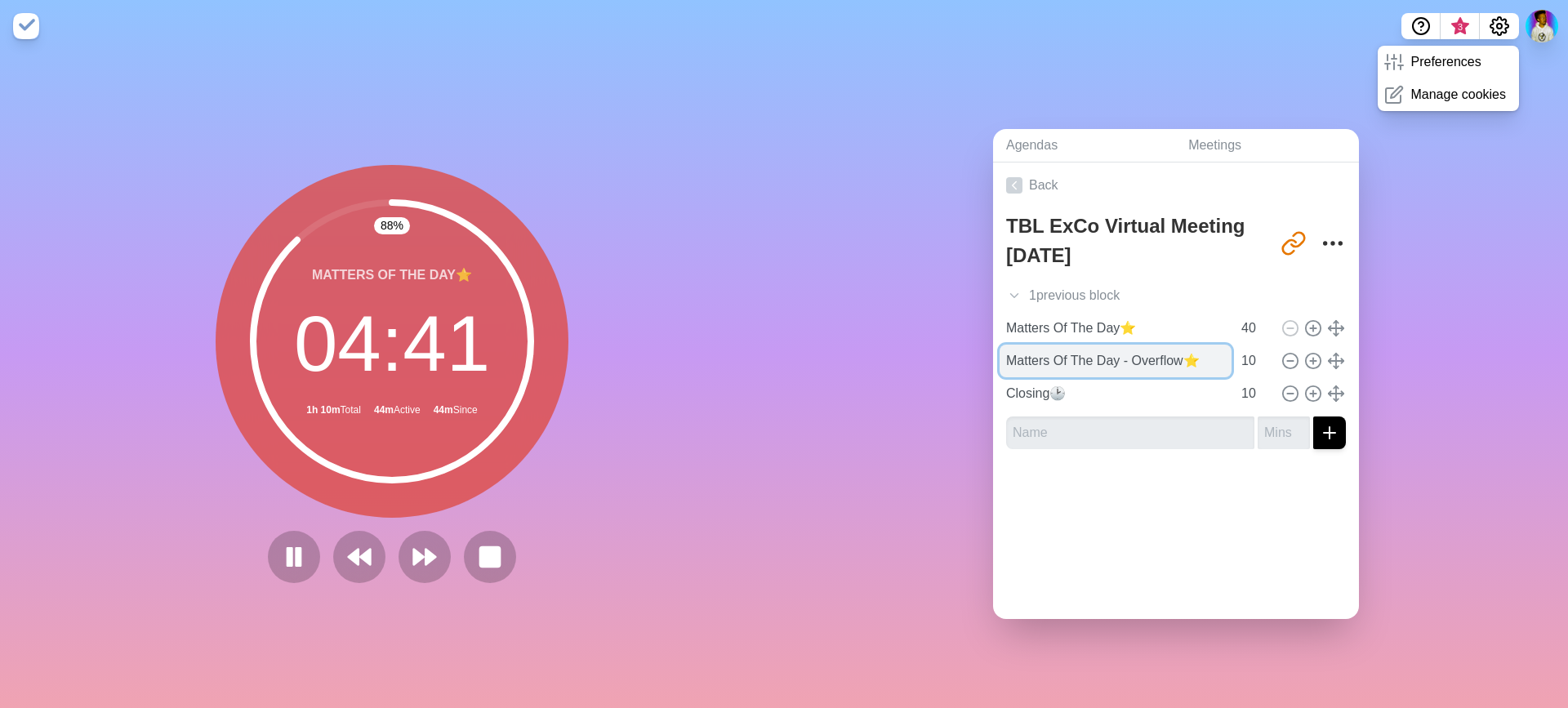 drag, startPoint x: 1176, startPoint y: 359, endPoint x: 1111, endPoint y: 355, distance: 65.123 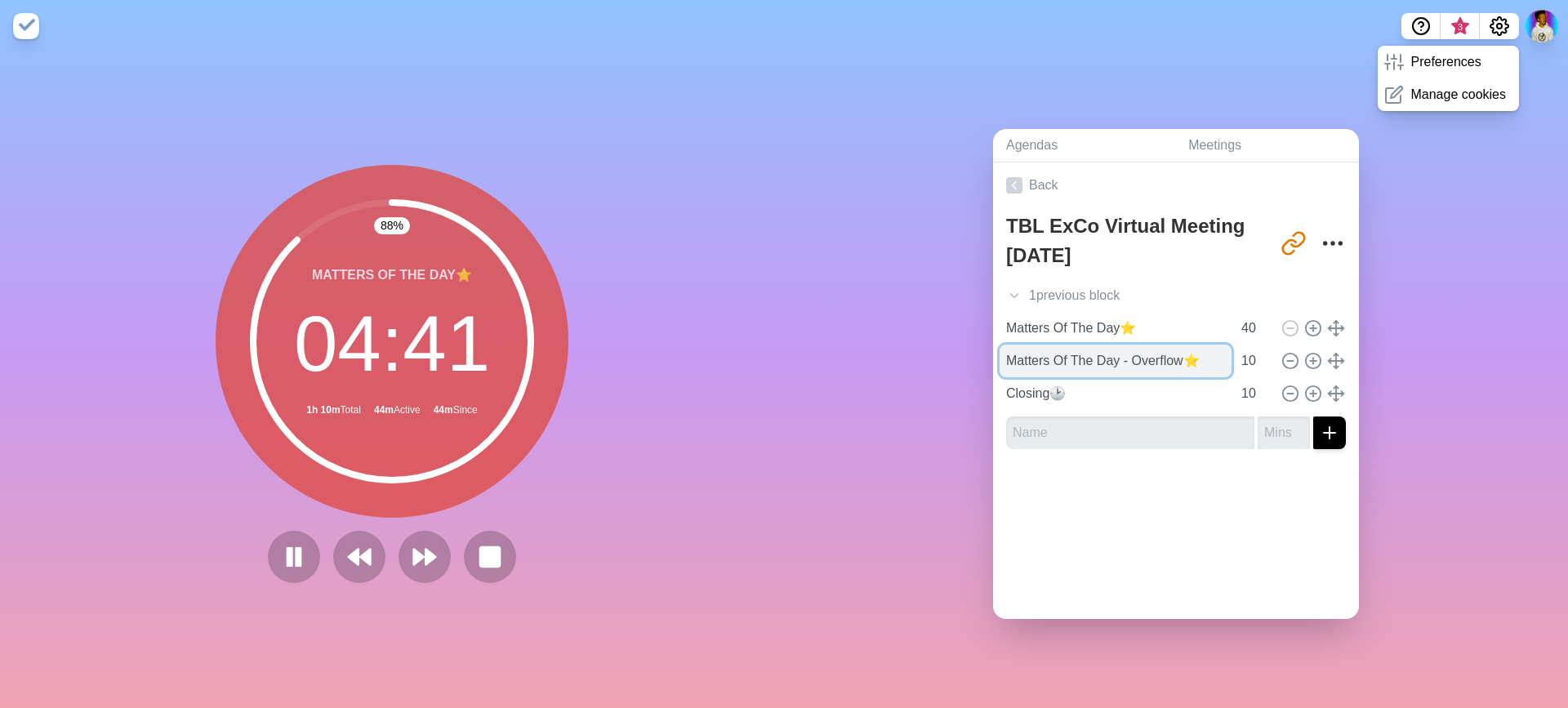click on "Matters Of The Day - Overflow⭐" at bounding box center [1116, 361] 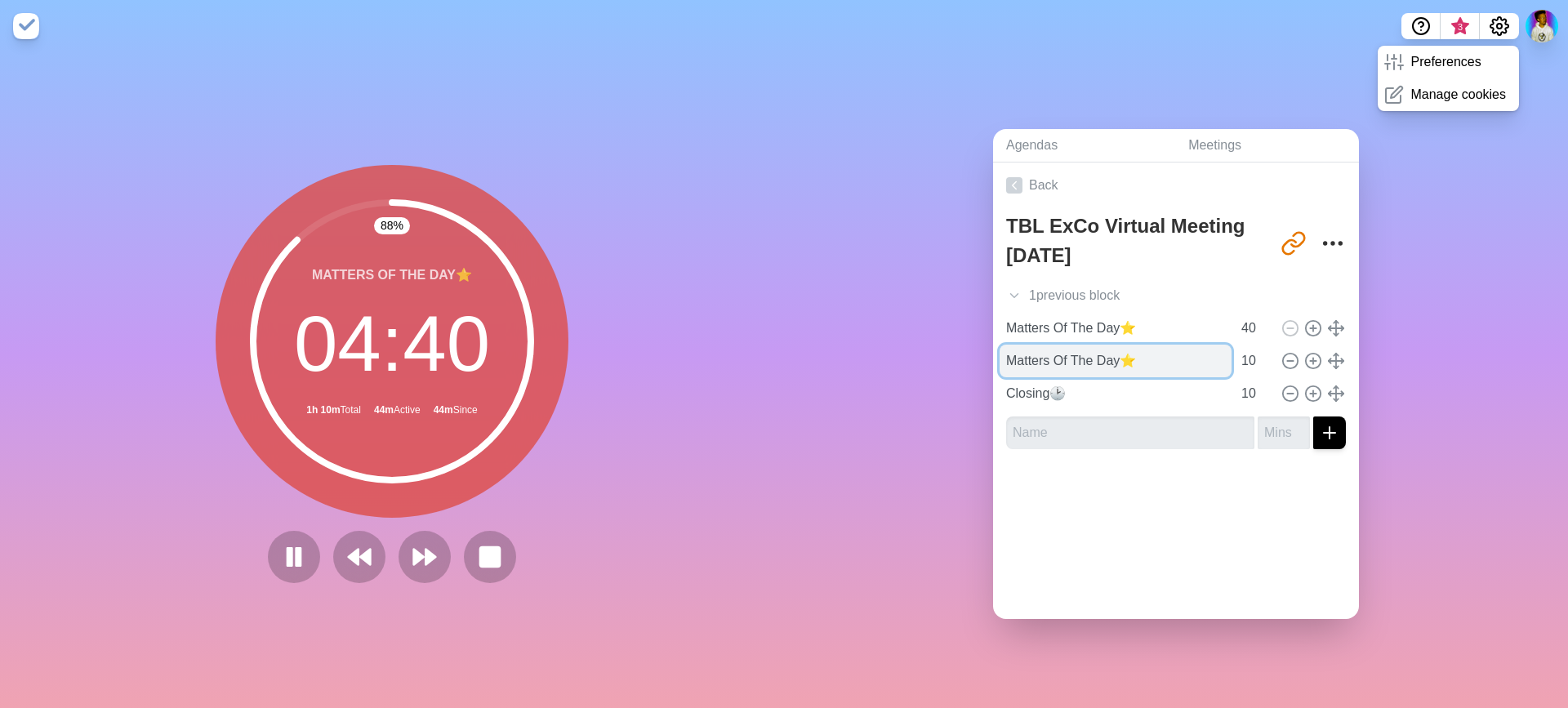 click on "Matters Of The Day⭐" at bounding box center (1116, 361) 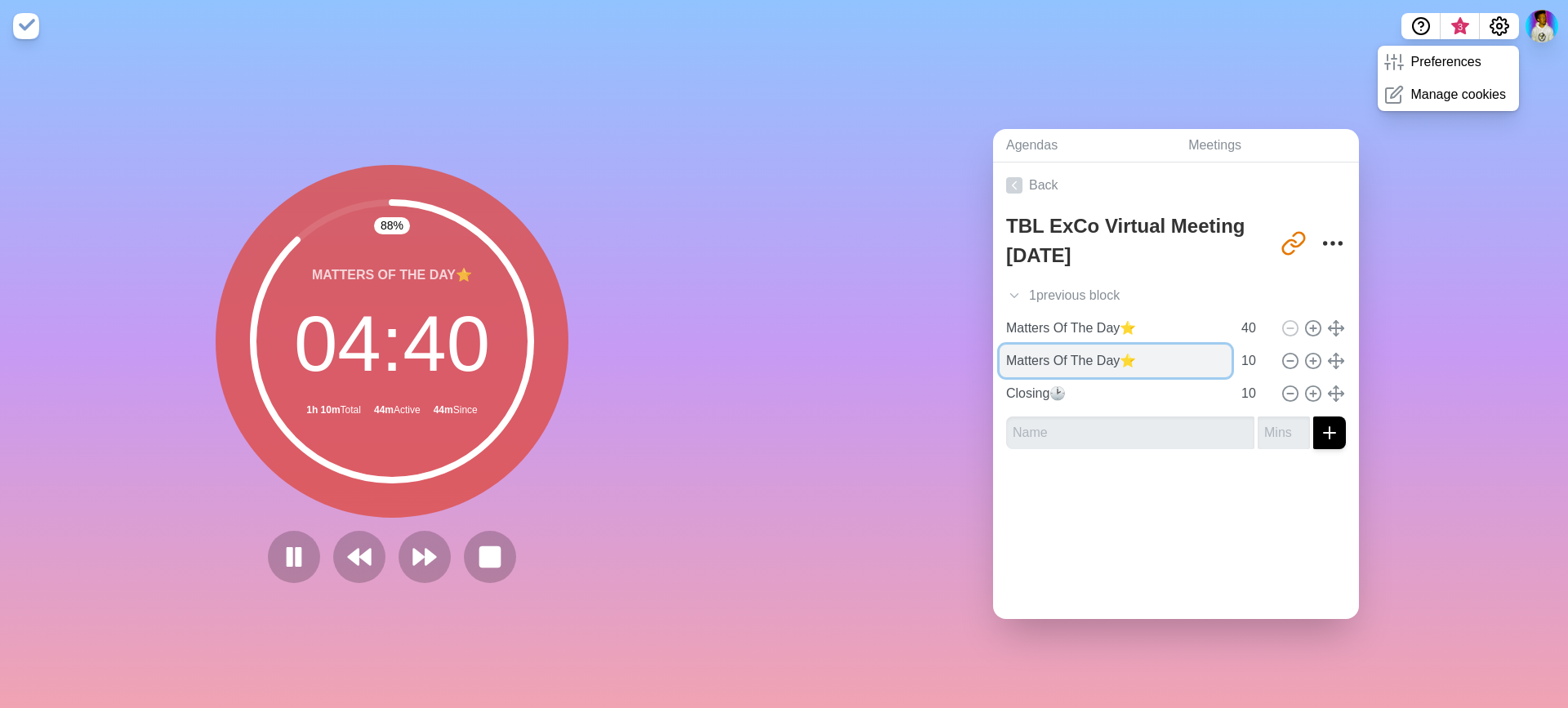 paste on "- Overflow" 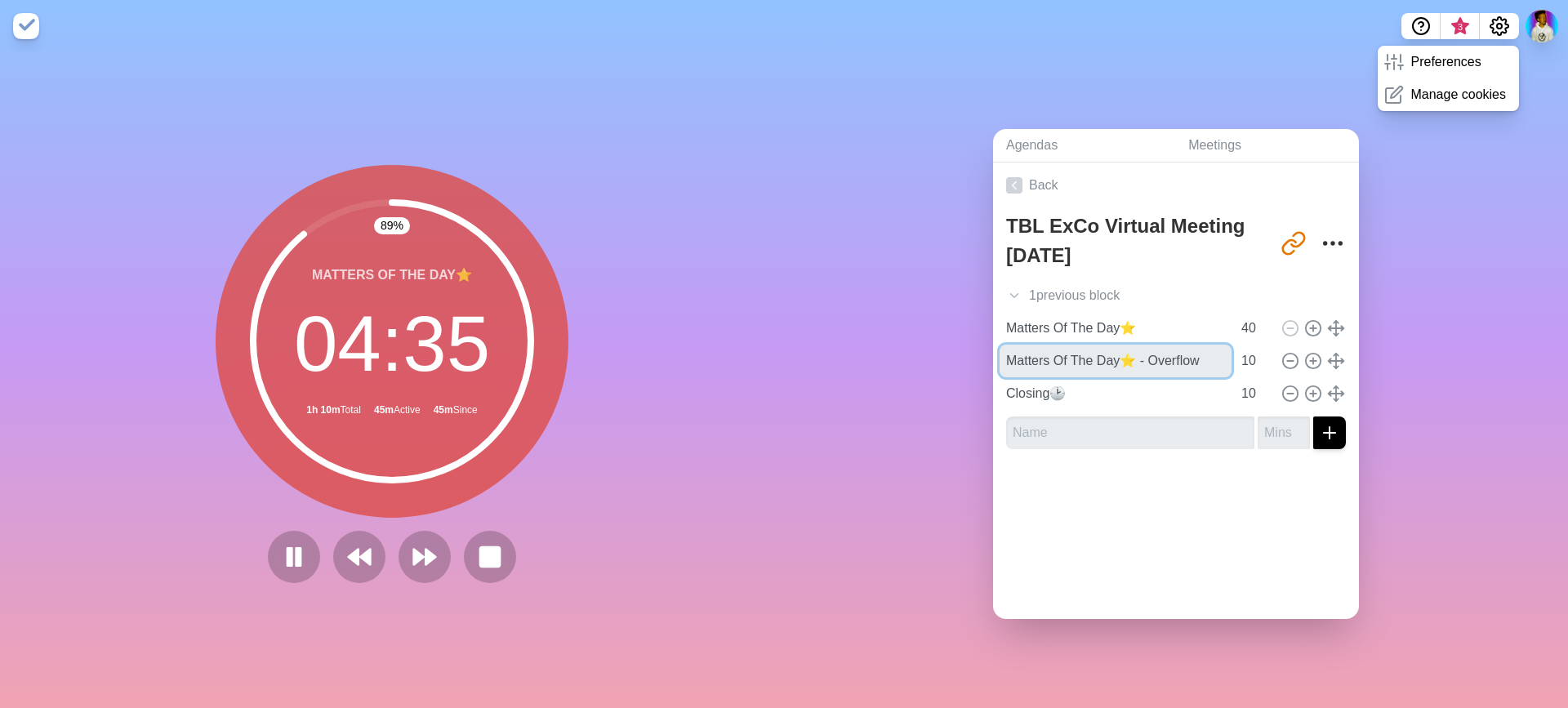 type on "Matters Of The Day⭐ - Overflow" 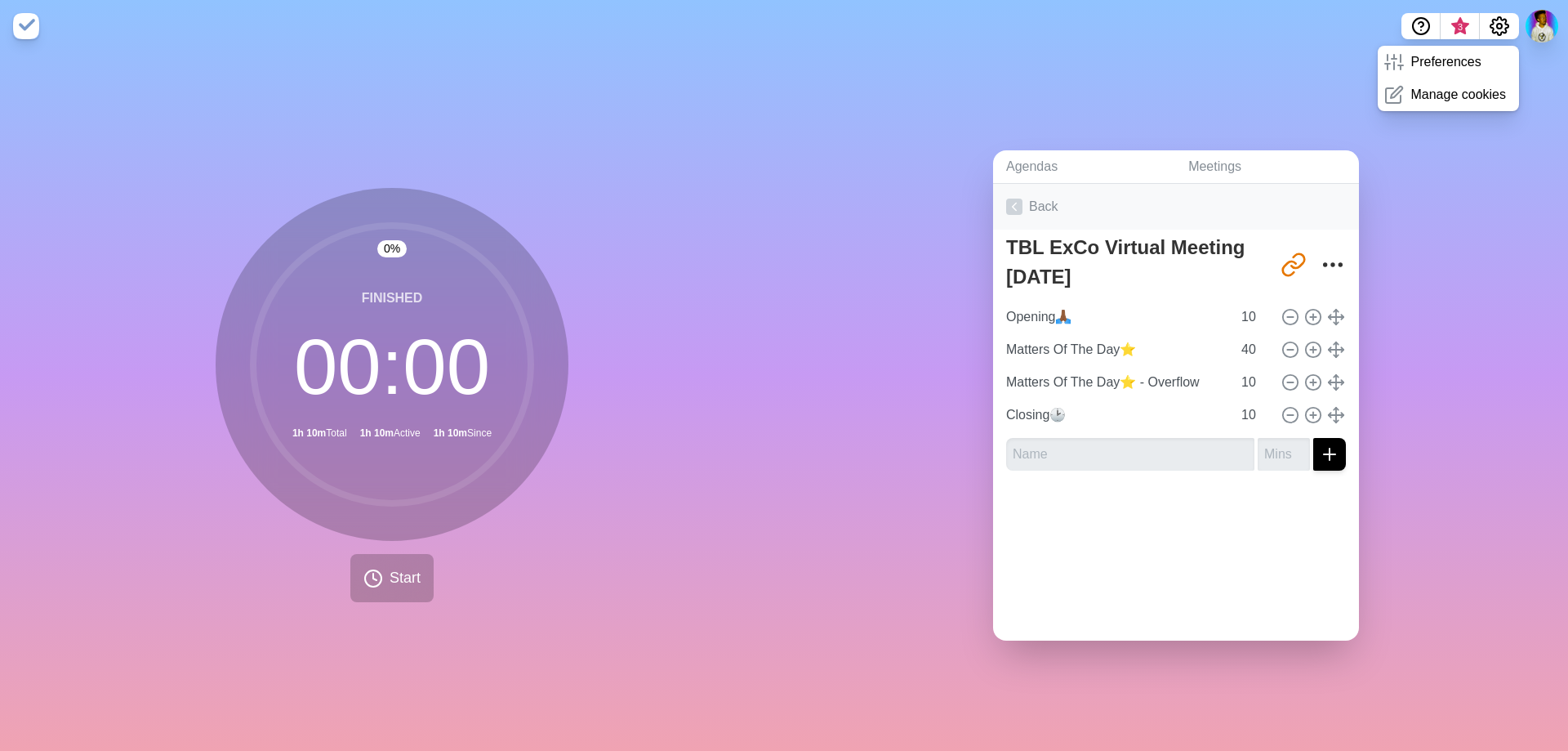 click on "Back" at bounding box center [1176, 207] 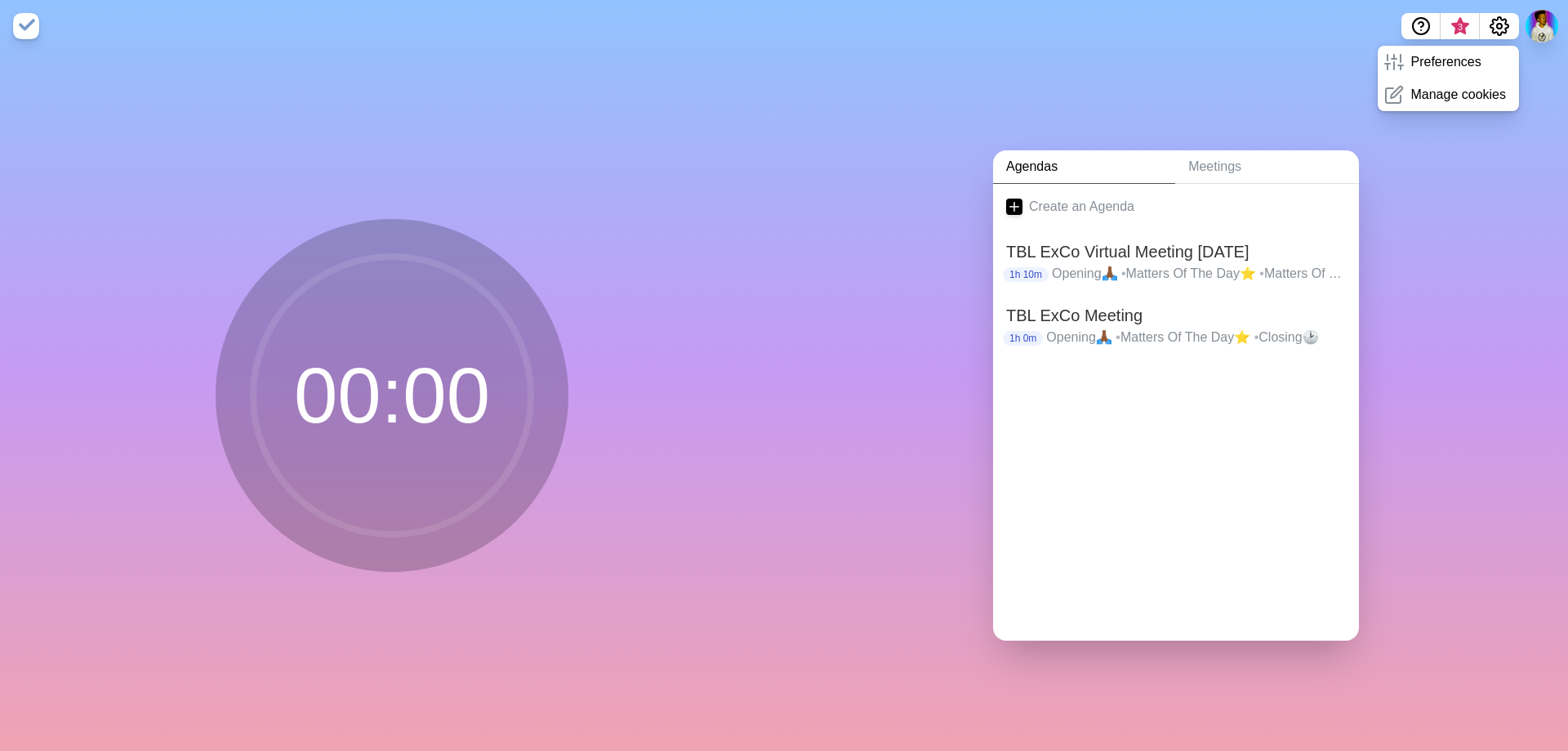 click on "Agendas" at bounding box center (1084, 167) 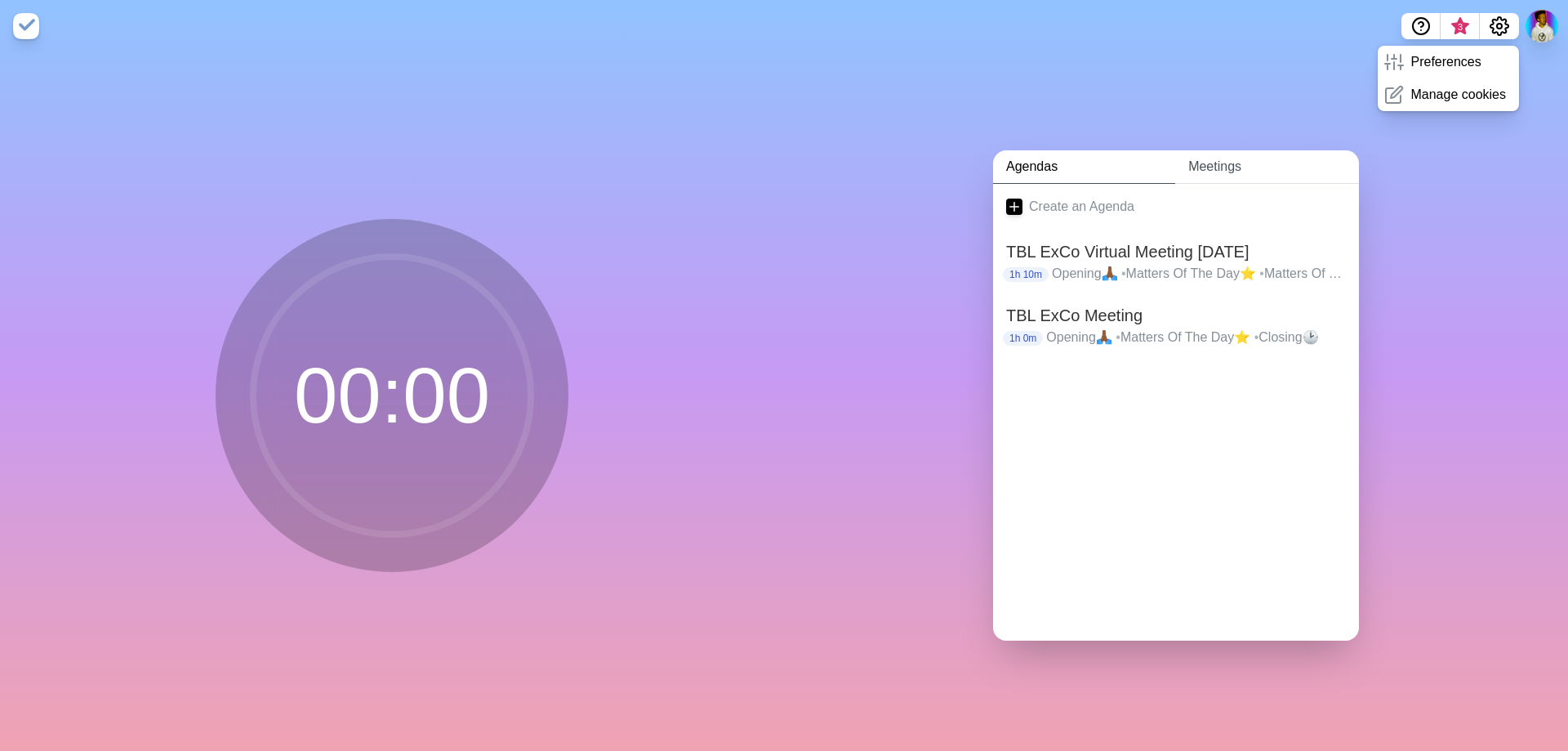 click on "Meetings" at bounding box center (1267, 167) 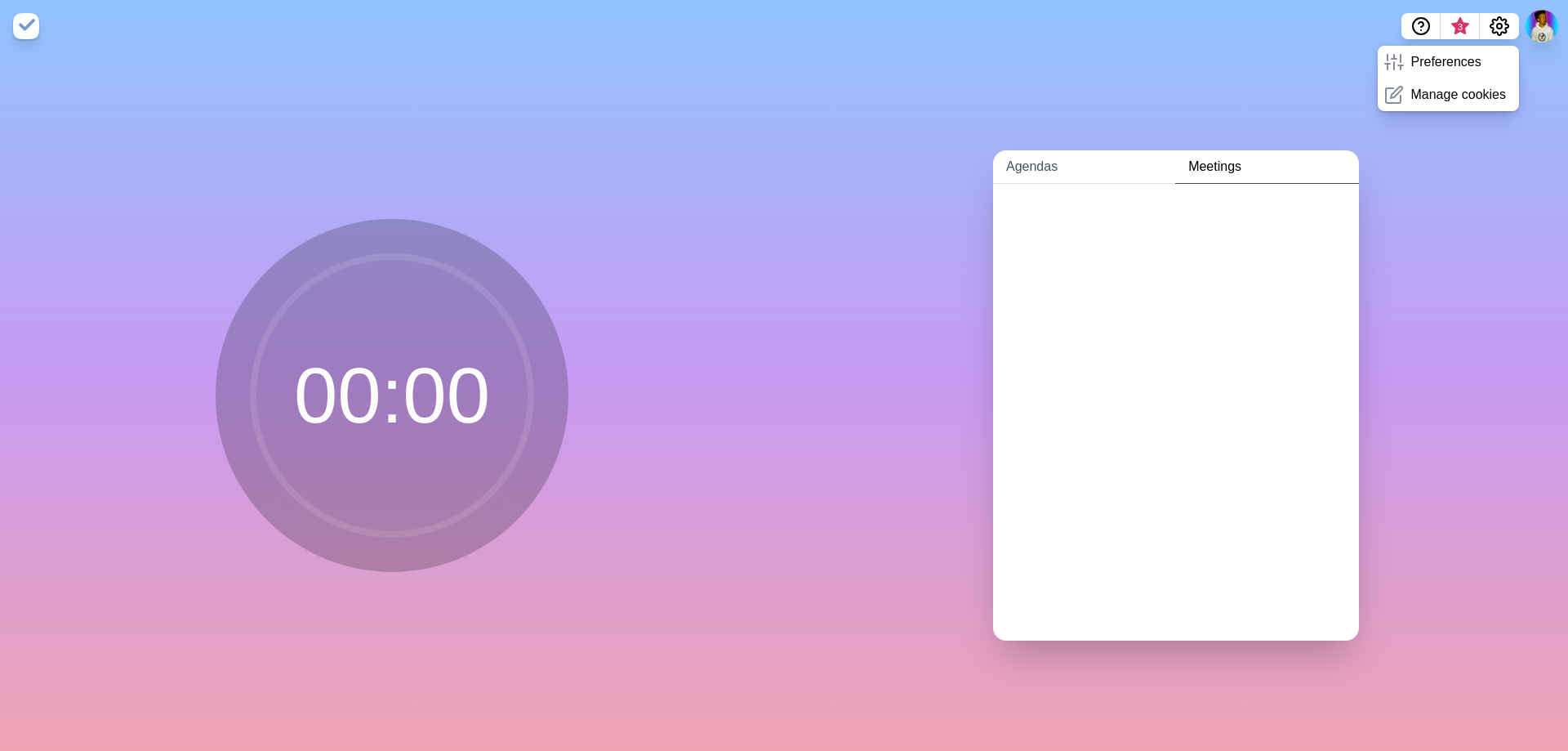 click on "Agendas" at bounding box center (1084, 167) 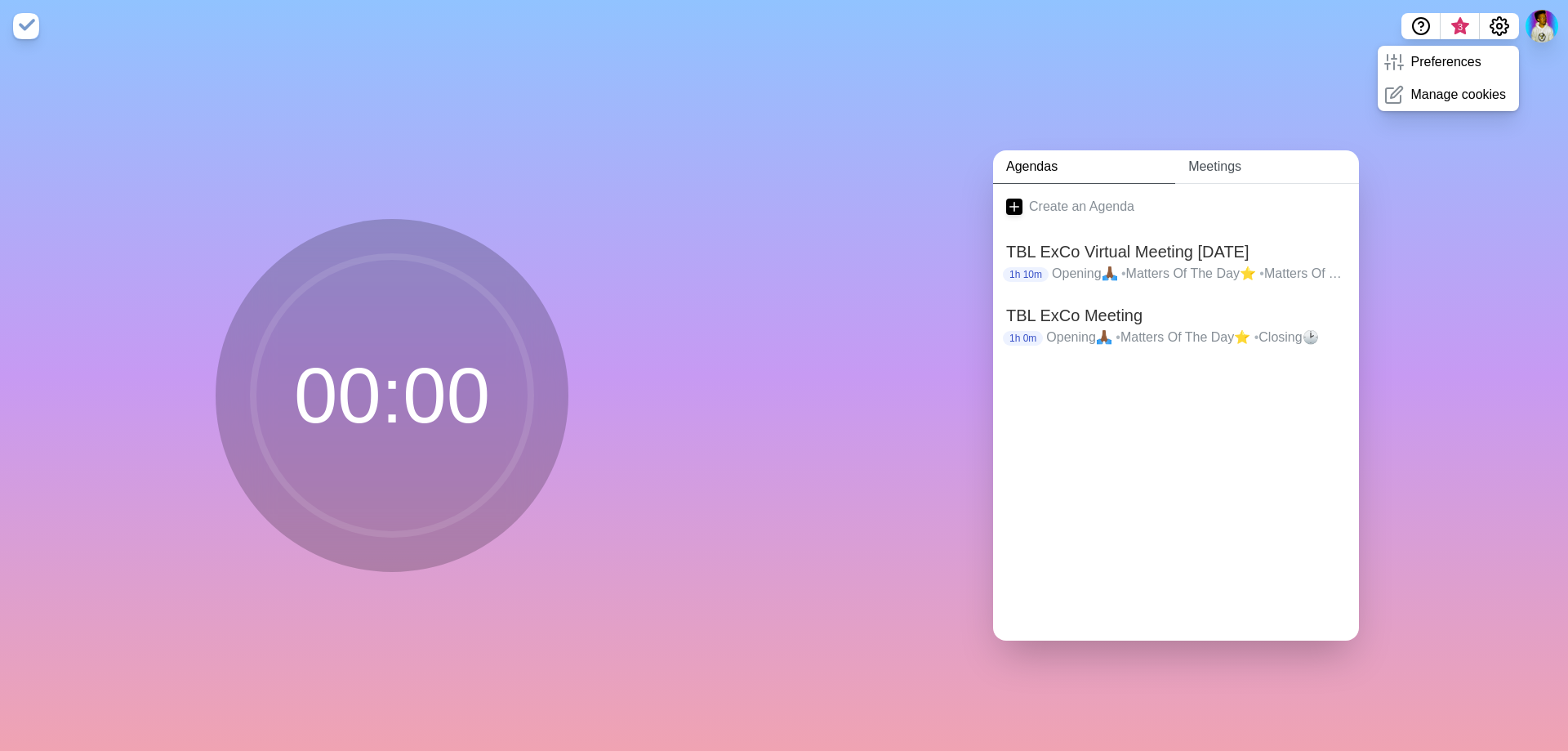 click on "Meetings" at bounding box center (1267, 167) 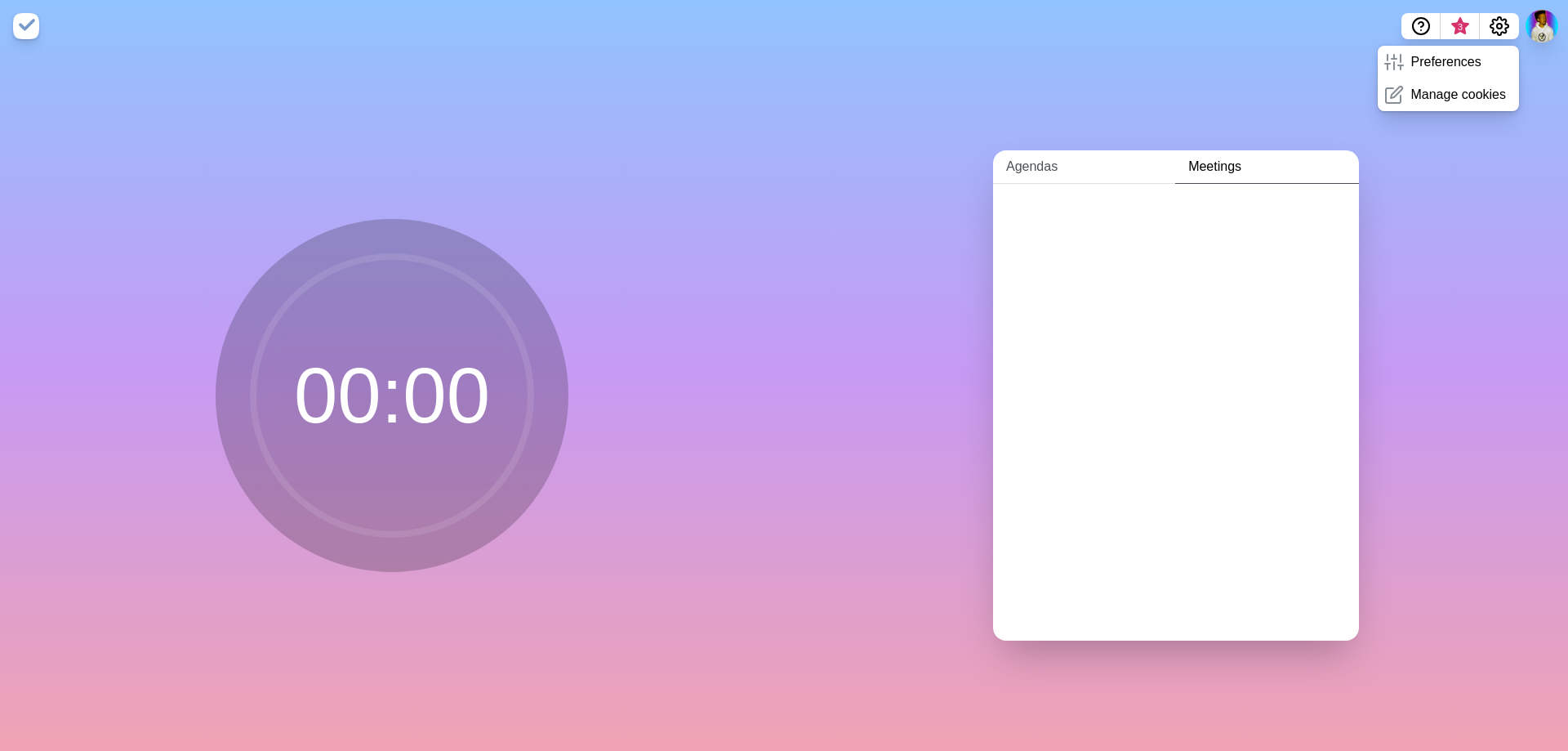 click on "Agendas" at bounding box center [1084, 167] 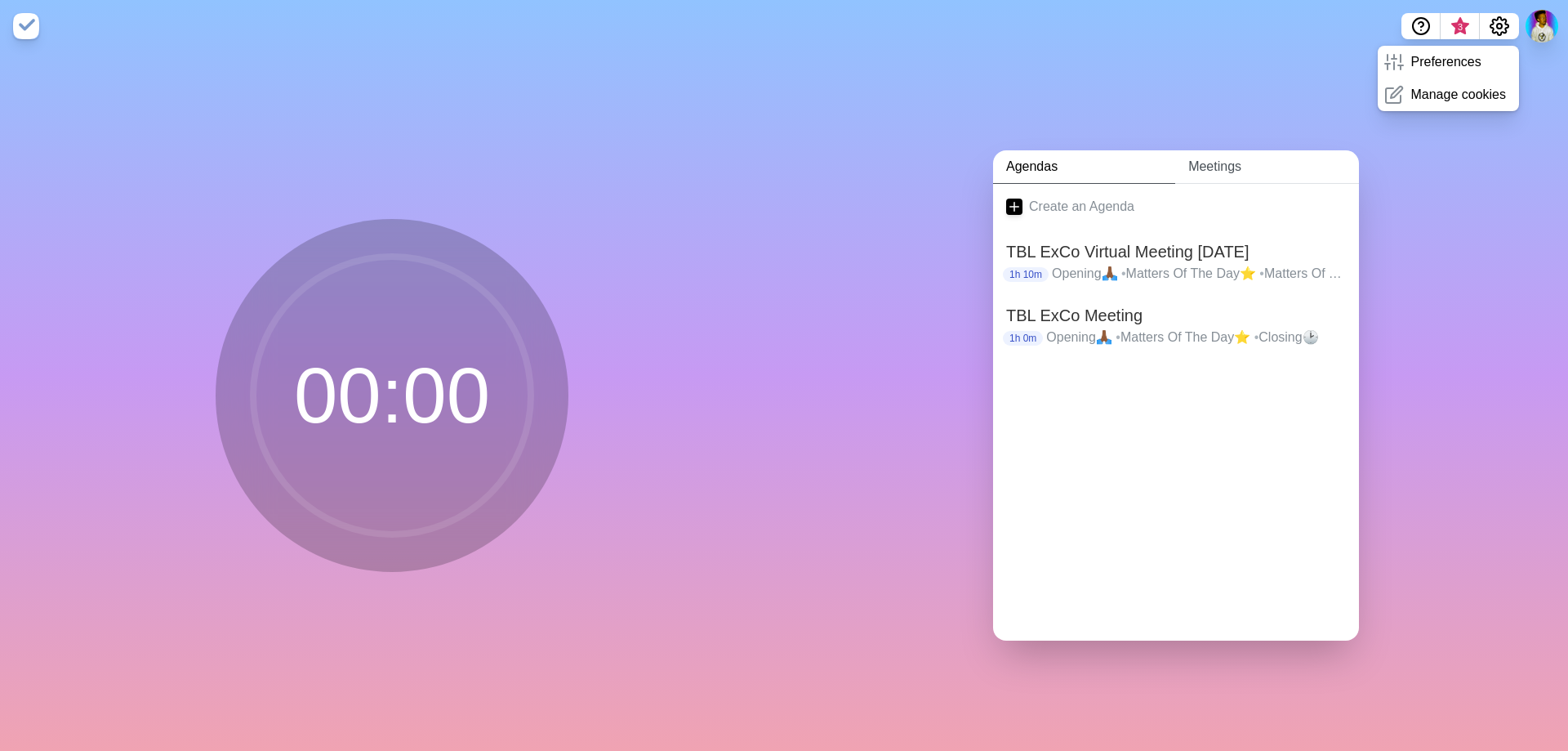 click on "Meetings" at bounding box center [1267, 167] 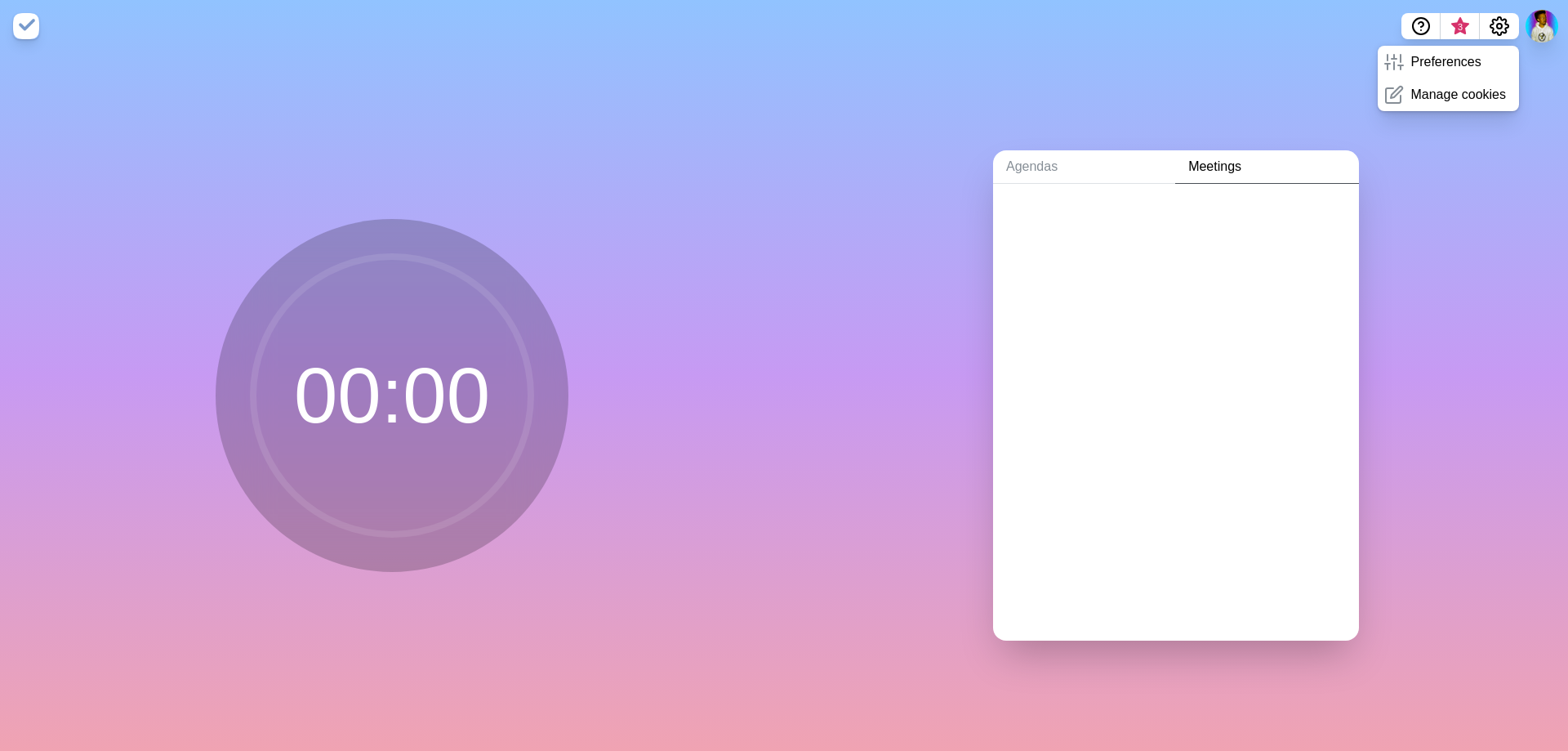 click on "Agendas   Meetings" at bounding box center [1176, 401] 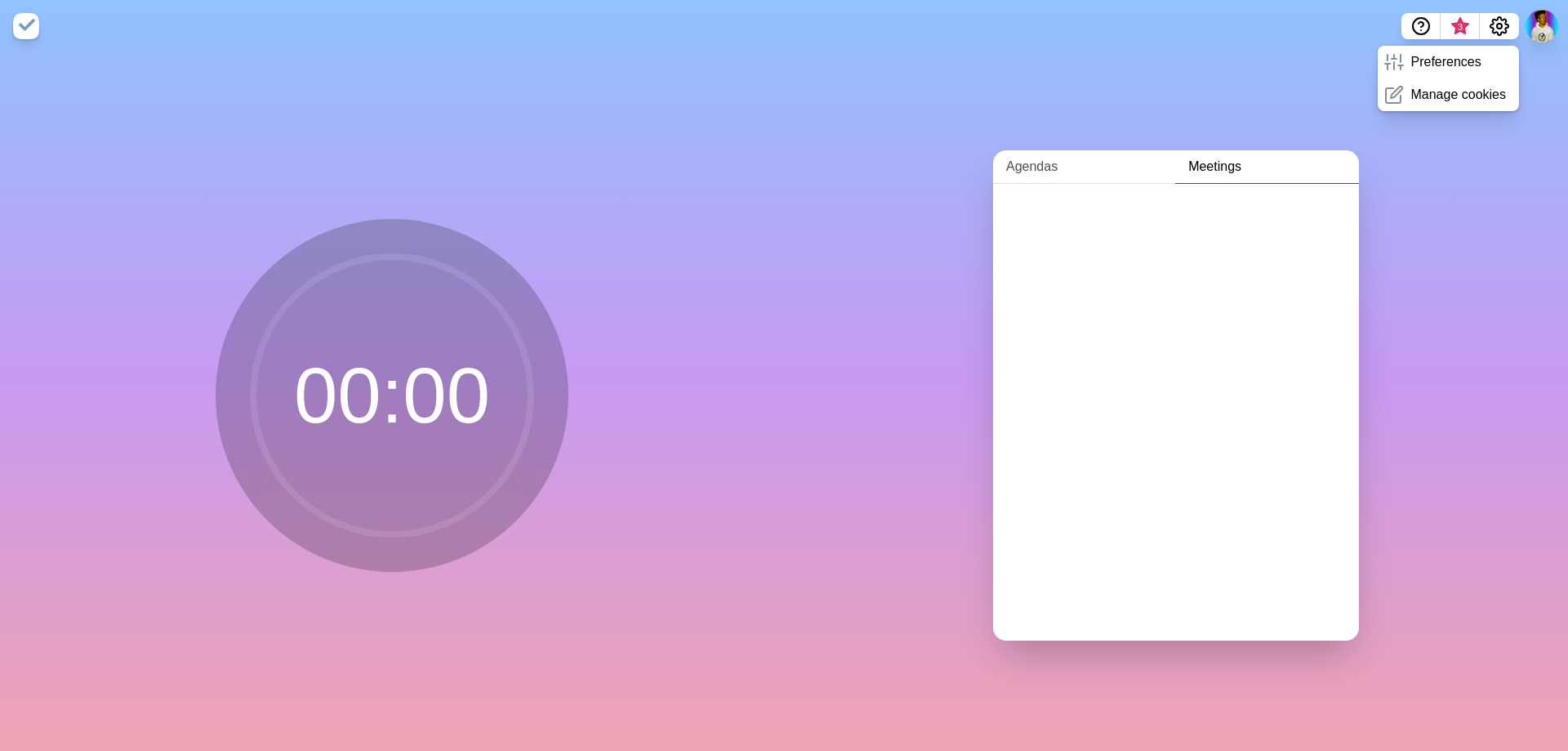 click on "Agendas" at bounding box center [1084, 167] 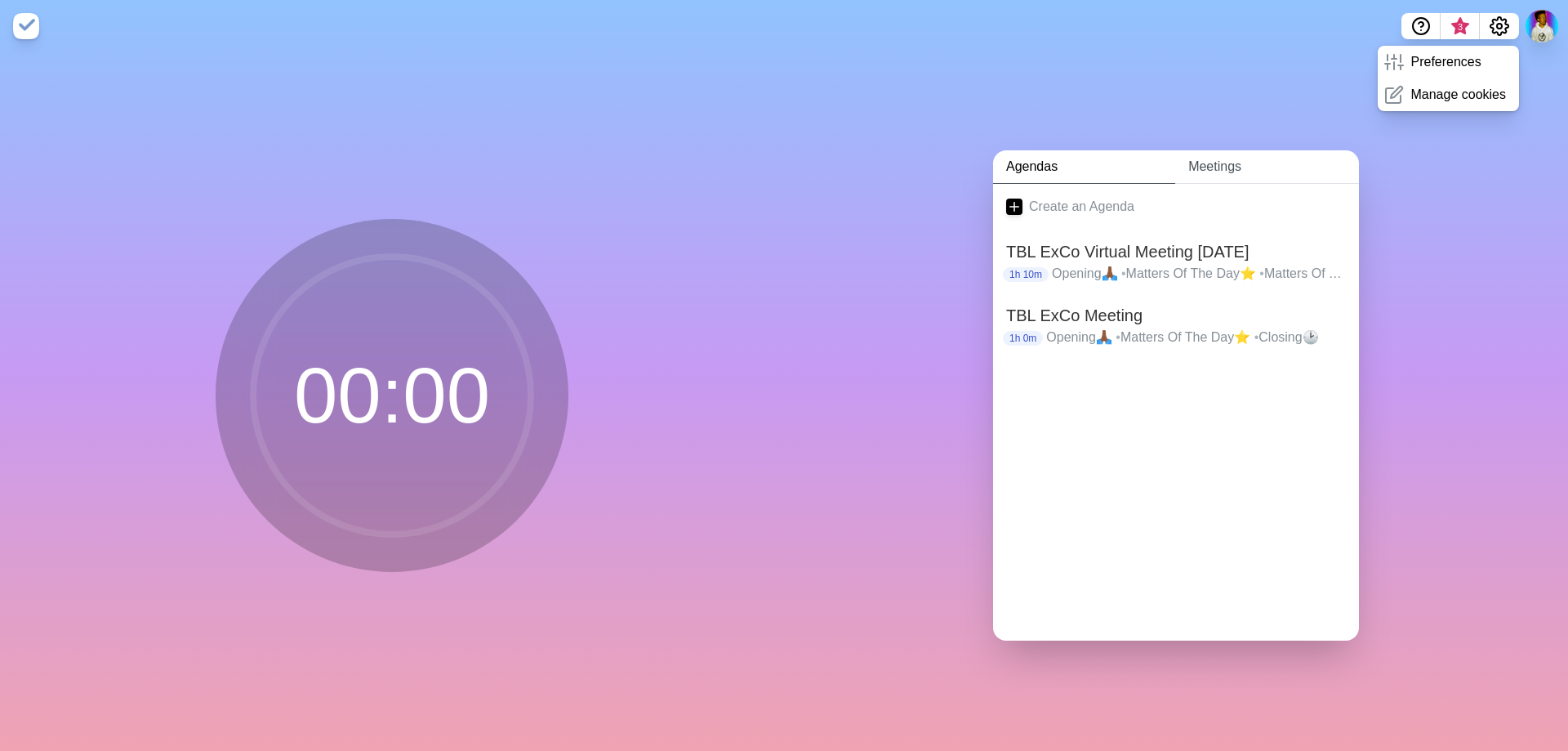 click on "Meetings" at bounding box center (1267, 167) 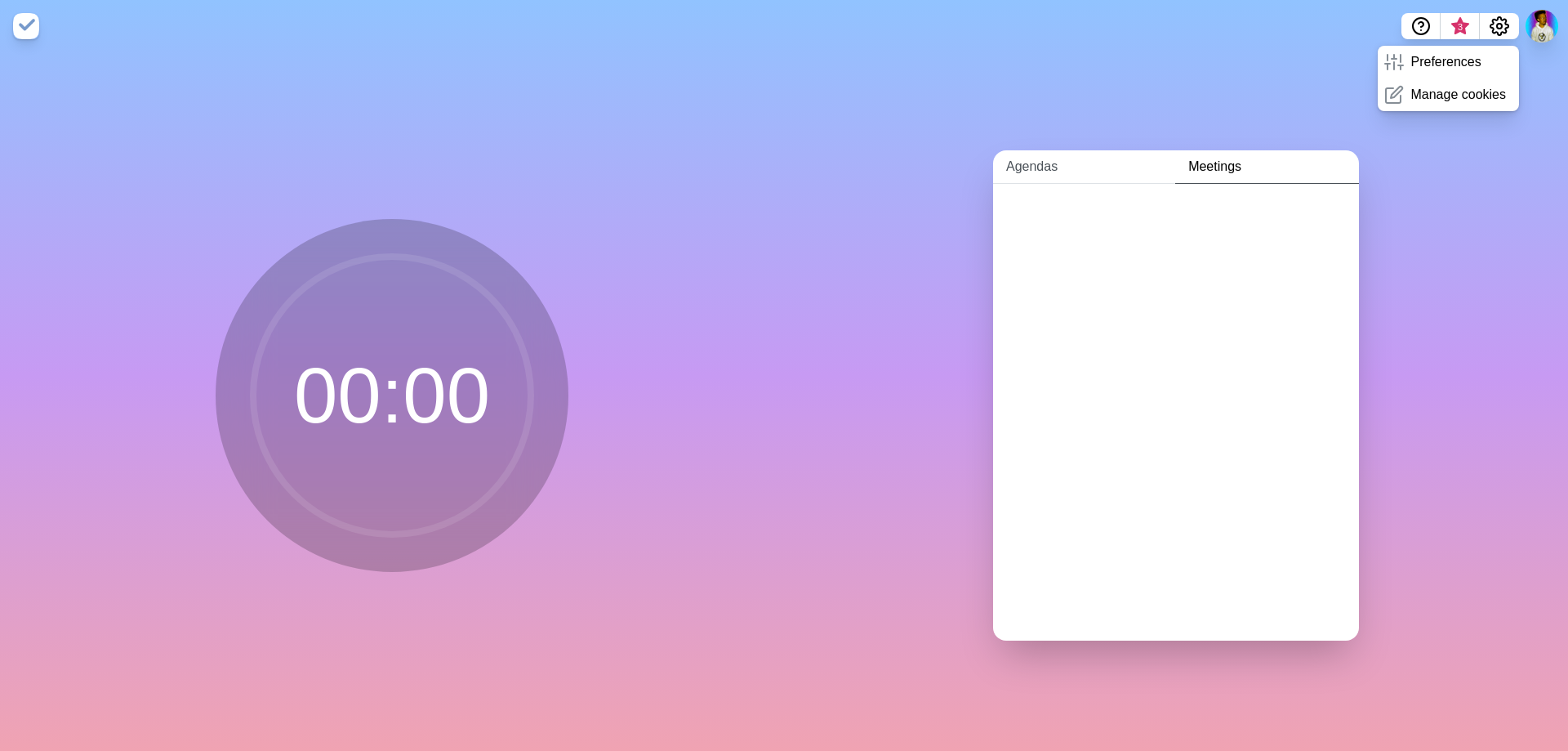 click on "Agendas" at bounding box center [1084, 167] 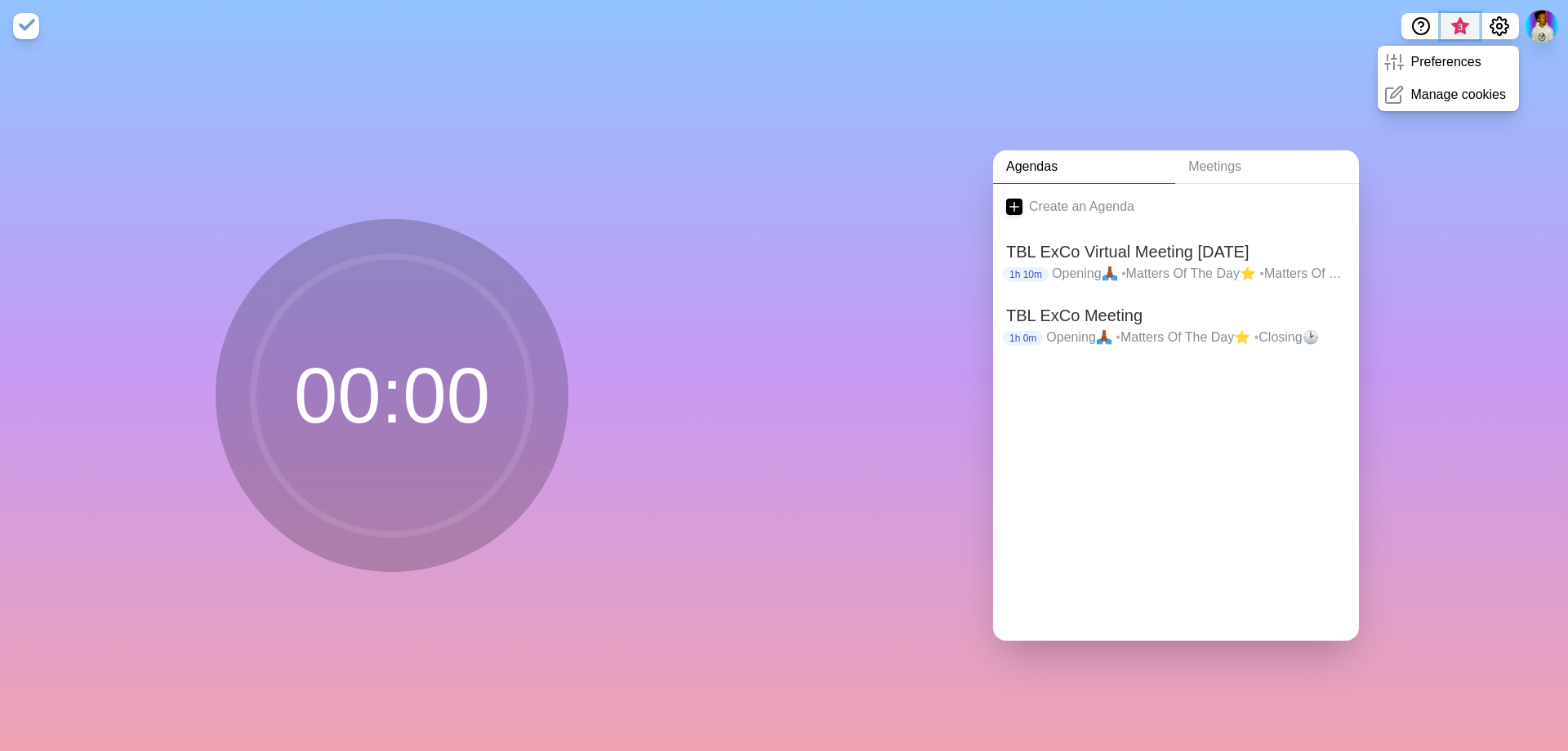 click on "3" at bounding box center [1460, 31] 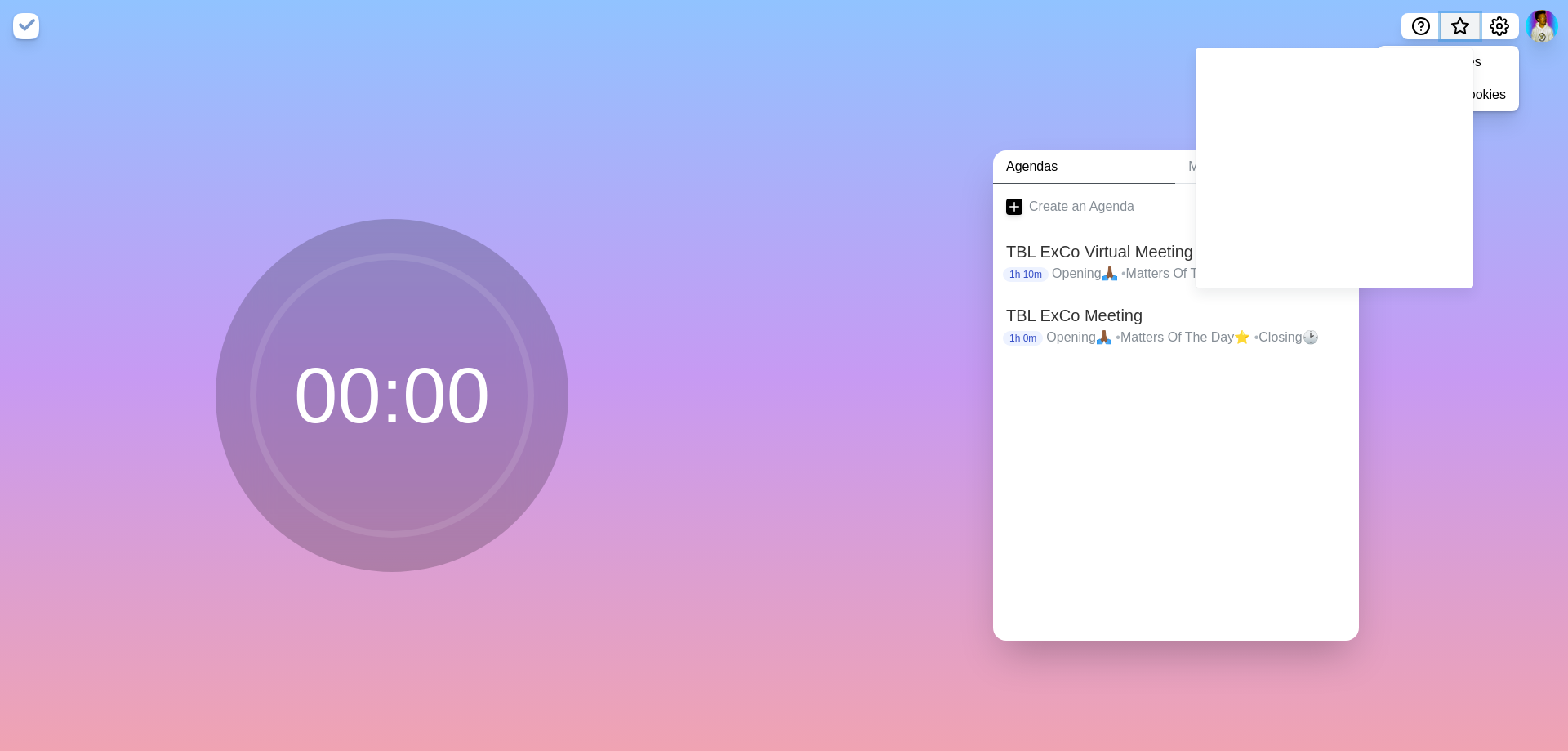 click at bounding box center (1460, 31) 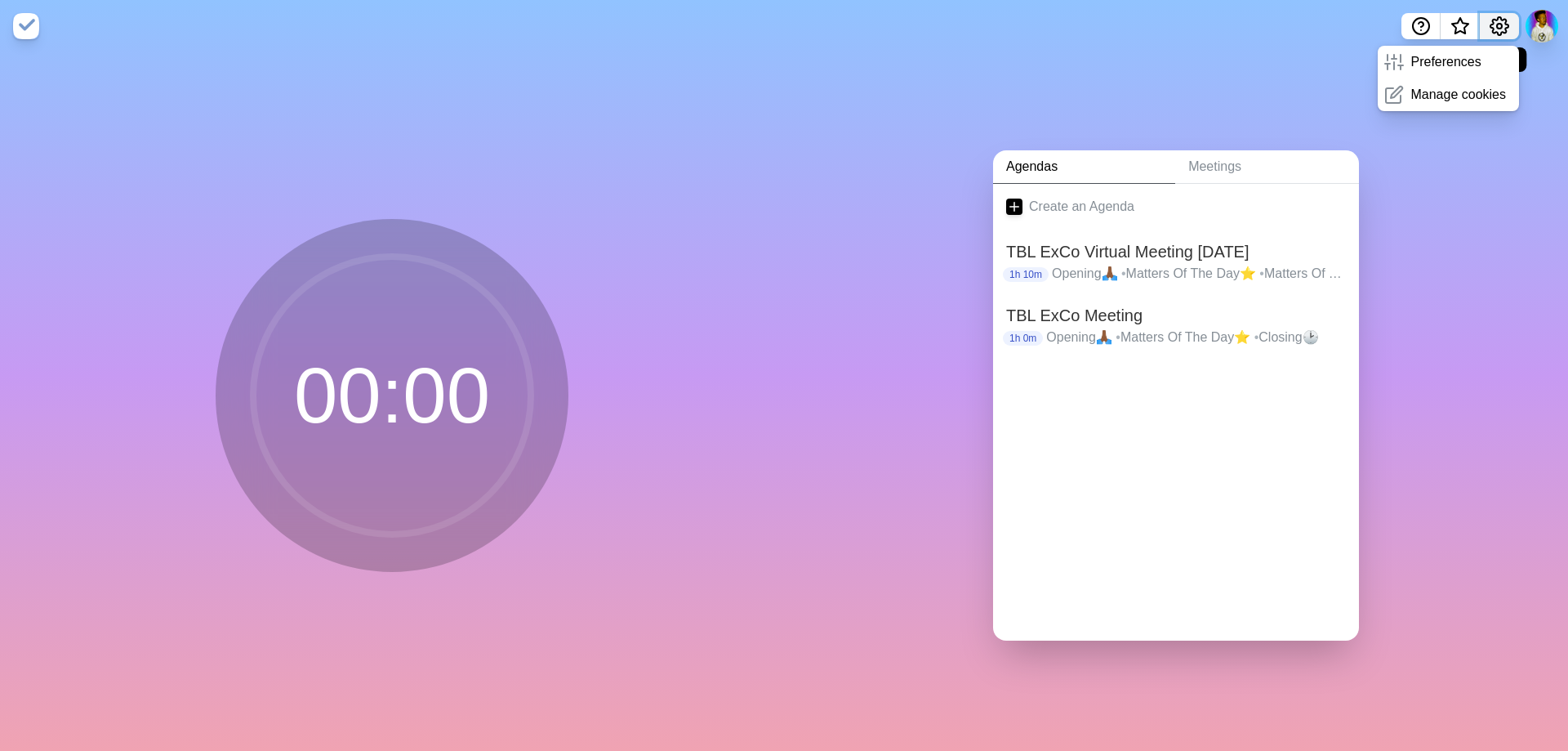 drag, startPoint x: 1483, startPoint y: 25, endPoint x: 1494, endPoint y: 23, distance: 11.1803399 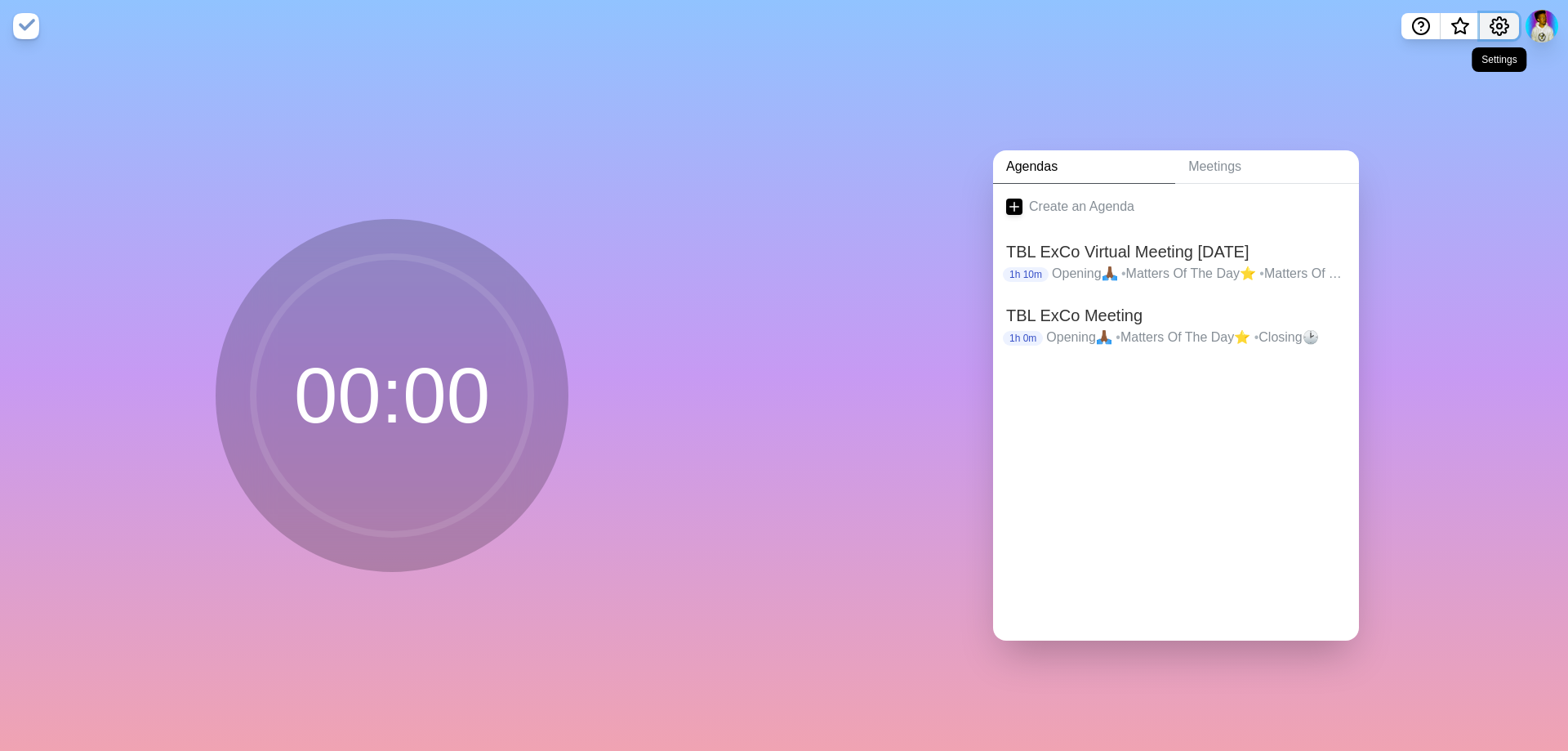 click 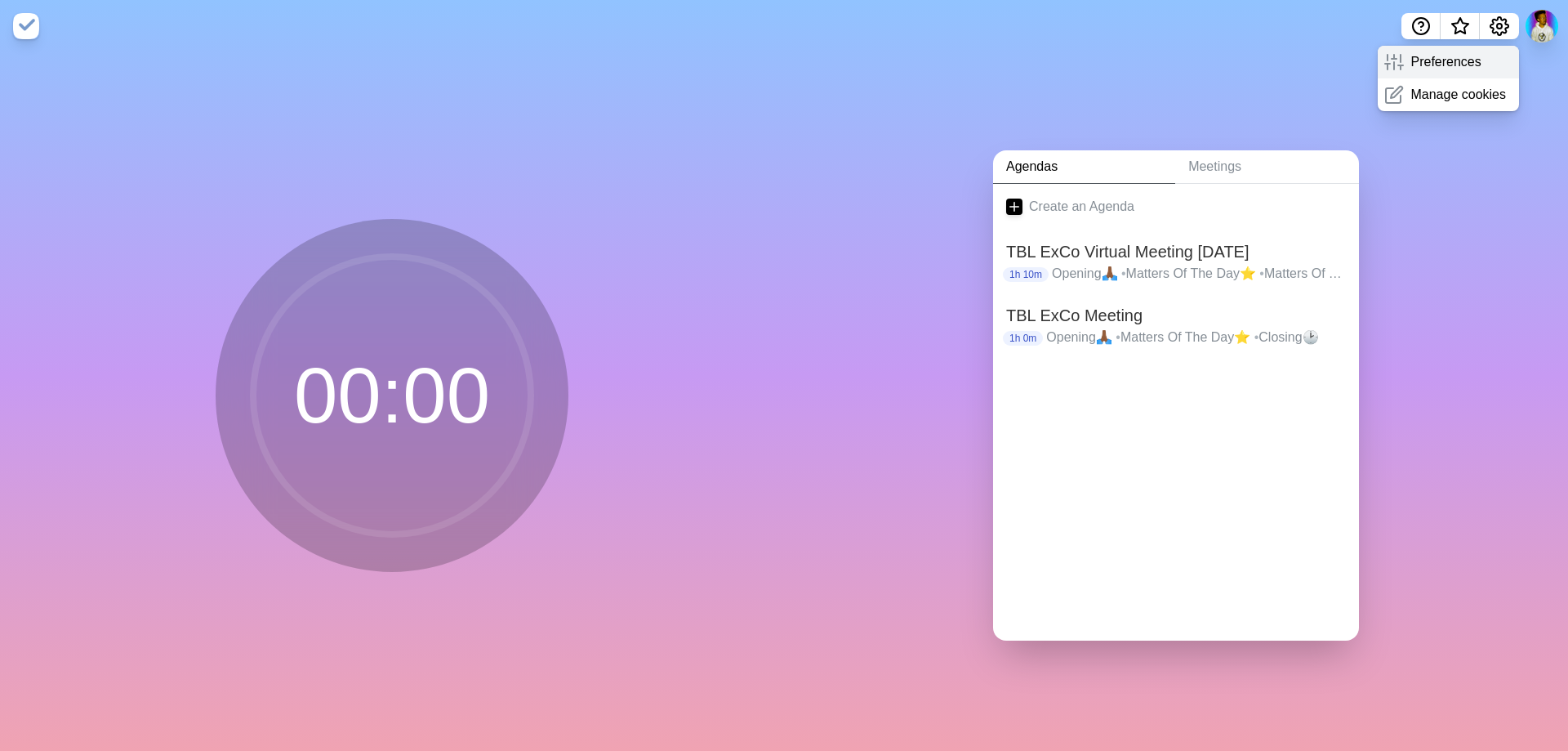 click on "Preferences" at bounding box center (1446, 62) 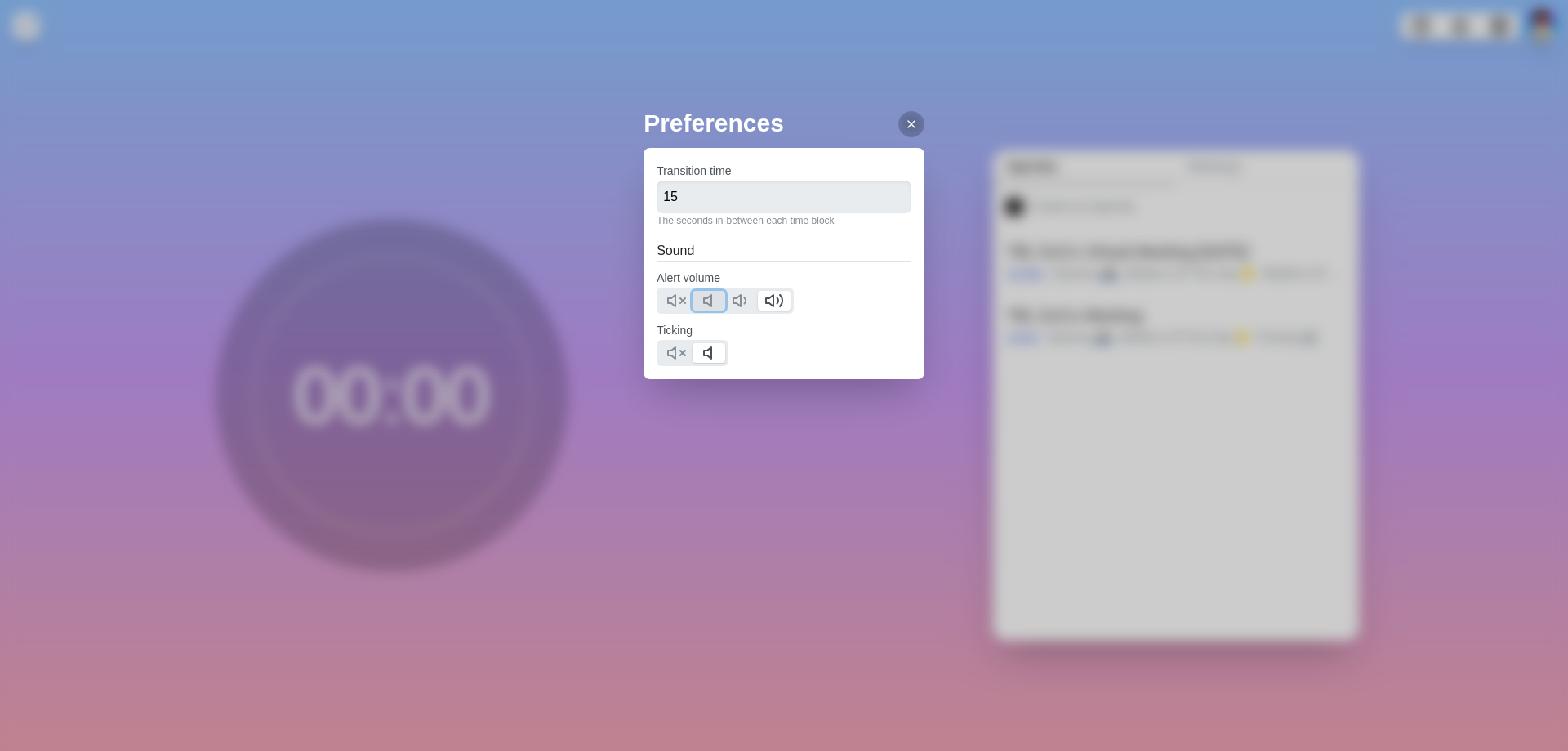 click 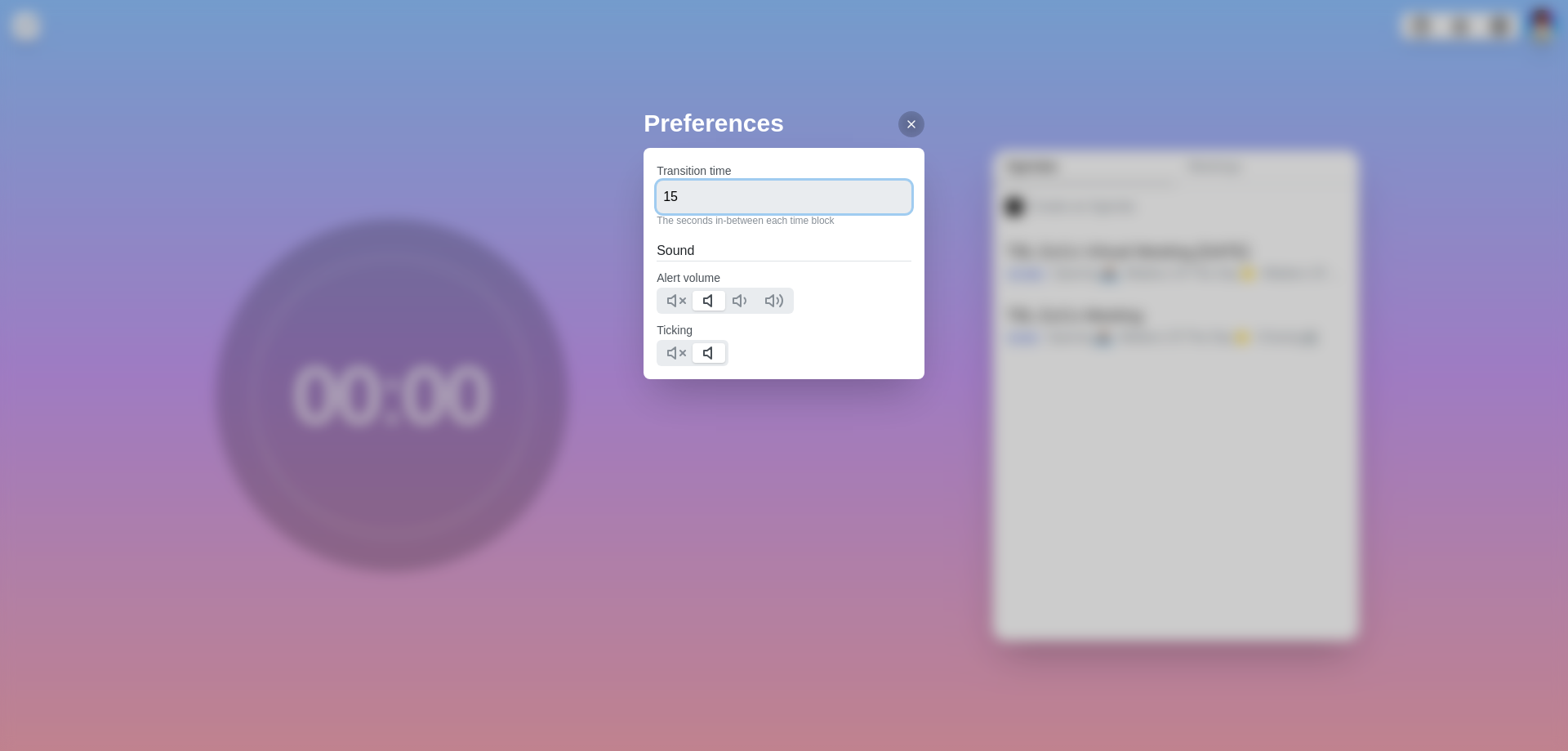 drag, startPoint x: 736, startPoint y: 192, endPoint x: 461, endPoint y: 176, distance: 275.46506 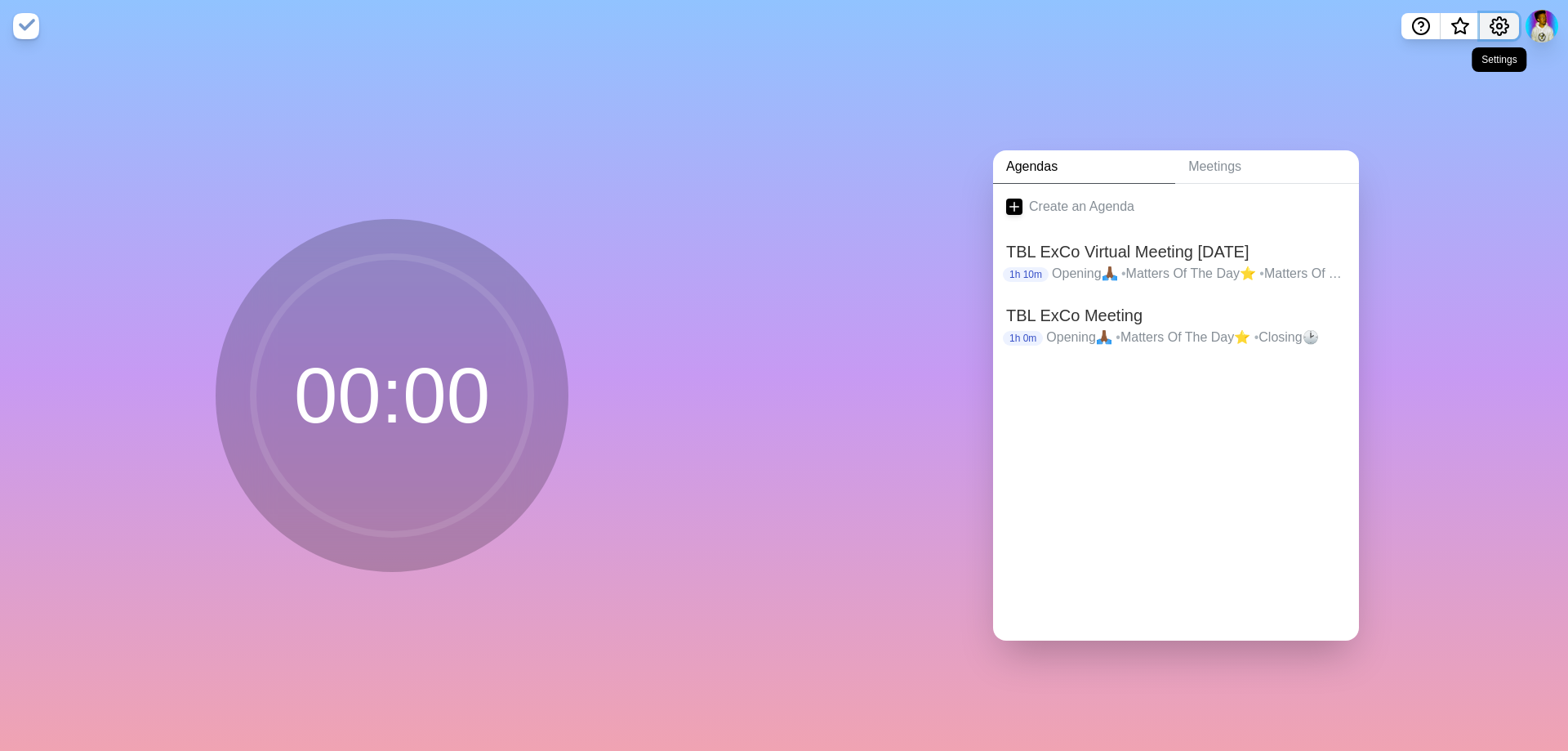 click 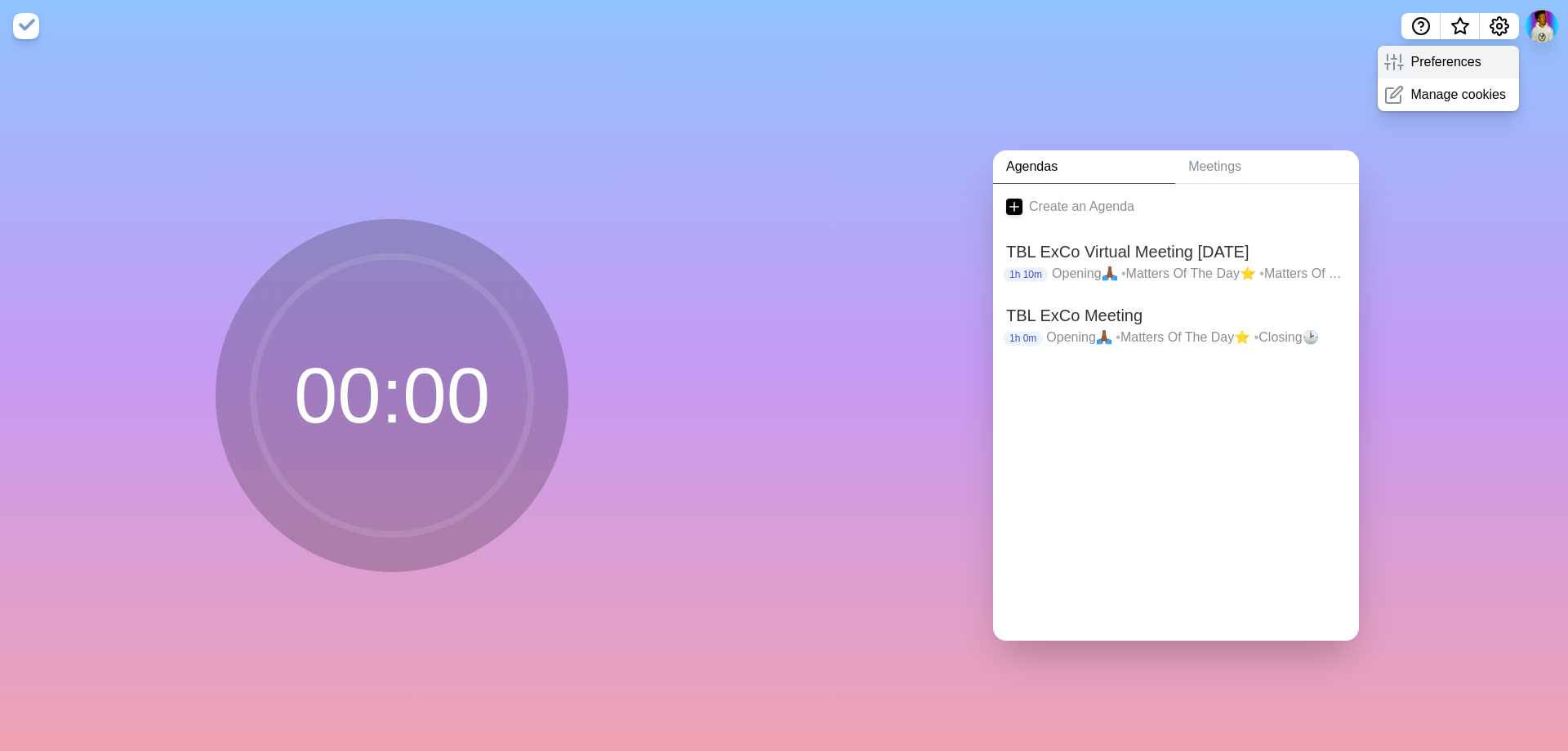 click on "Preferences" at bounding box center (1448, 62) 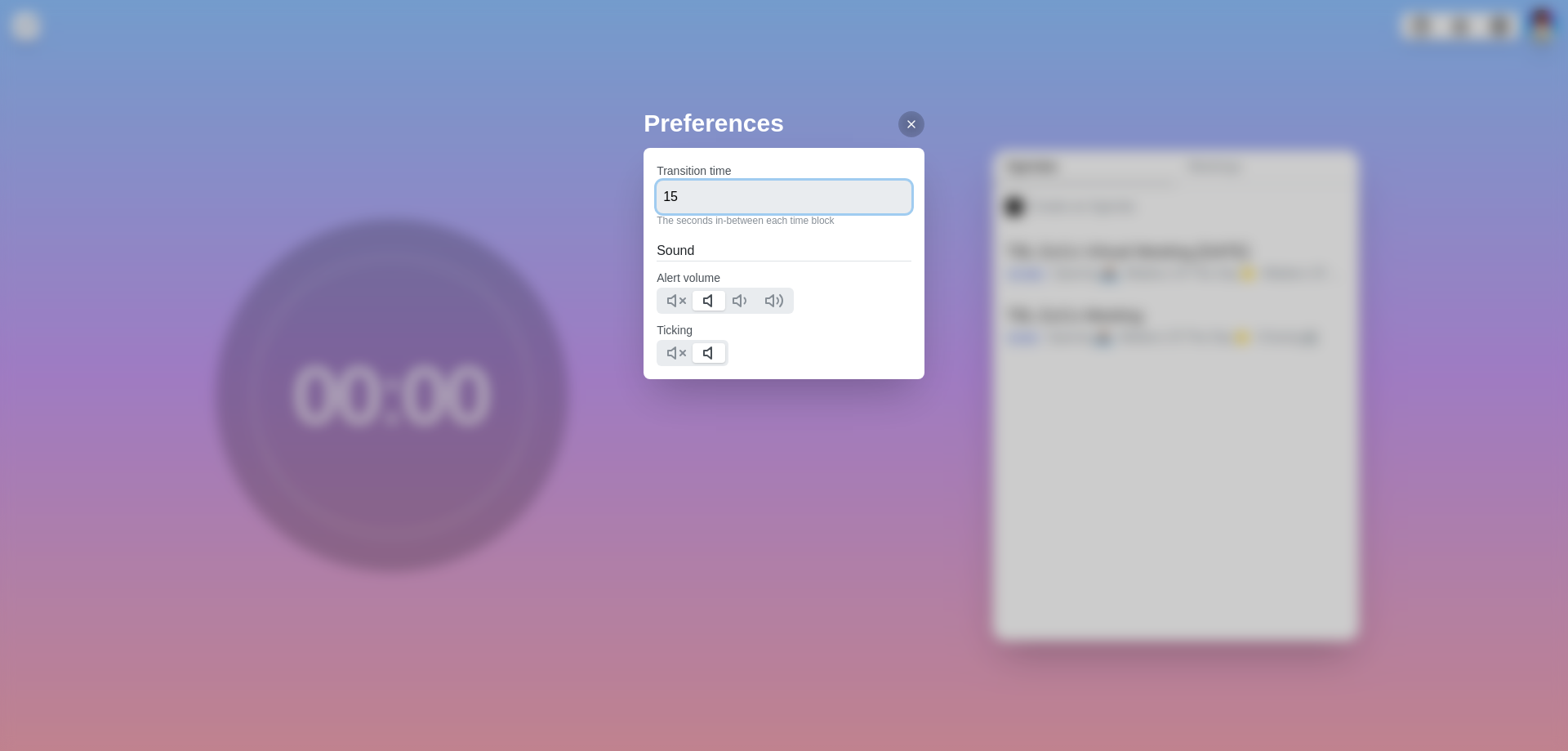 drag, startPoint x: 520, startPoint y: 193, endPoint x: 439, endPoint y: 194, distance: 81.00617 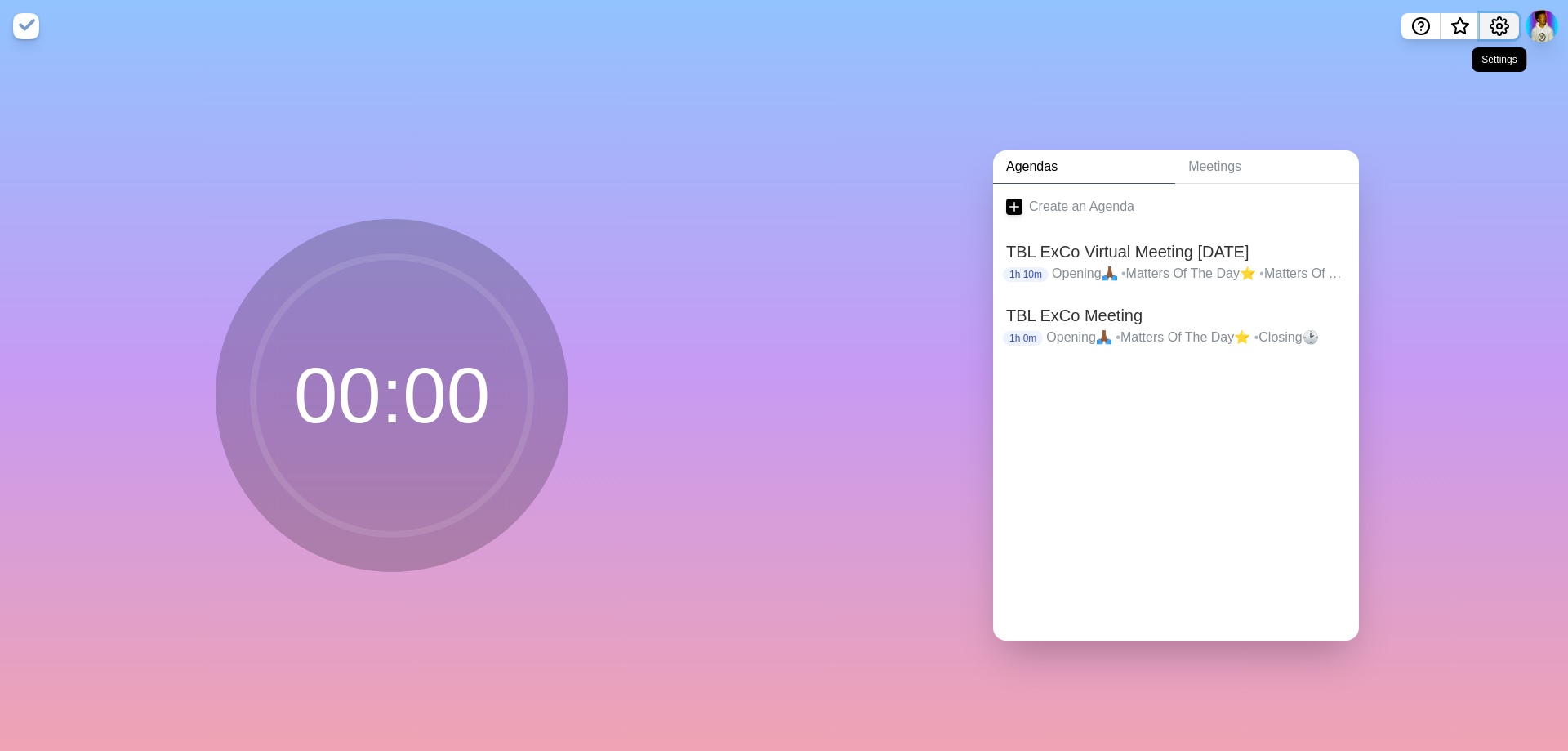 click at bounding box center (1499, 26) 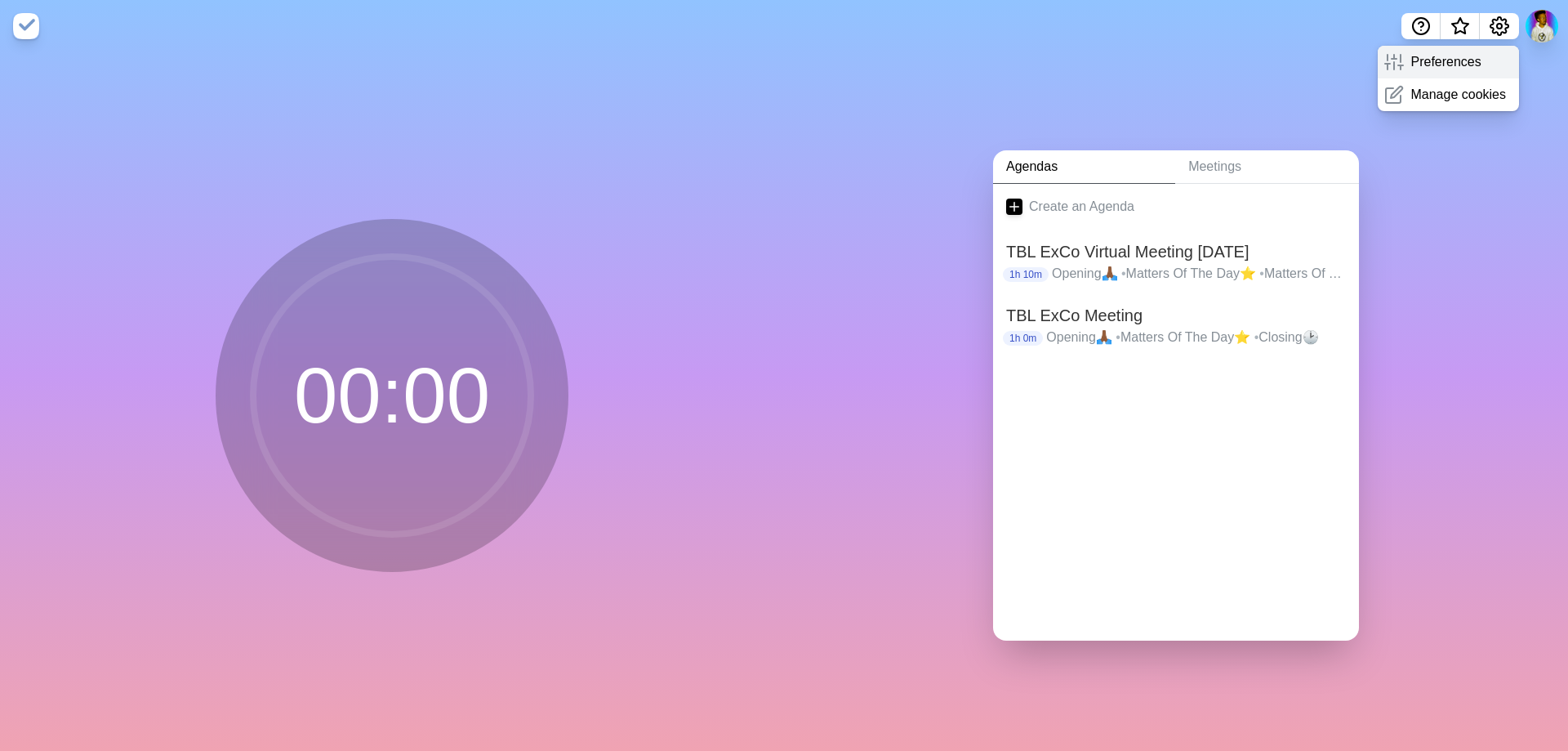 click 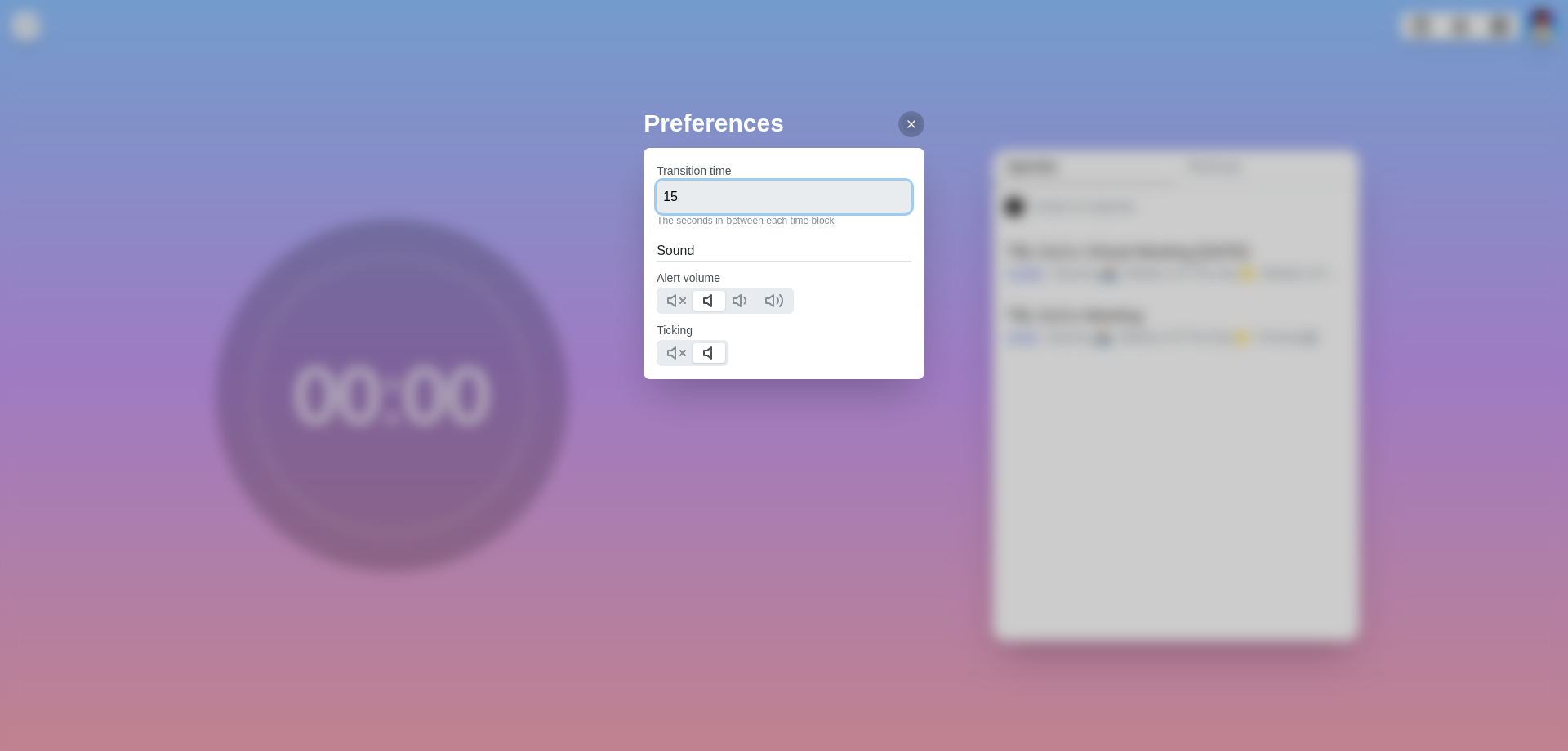 click on "15" at bounding box center [784, 197] 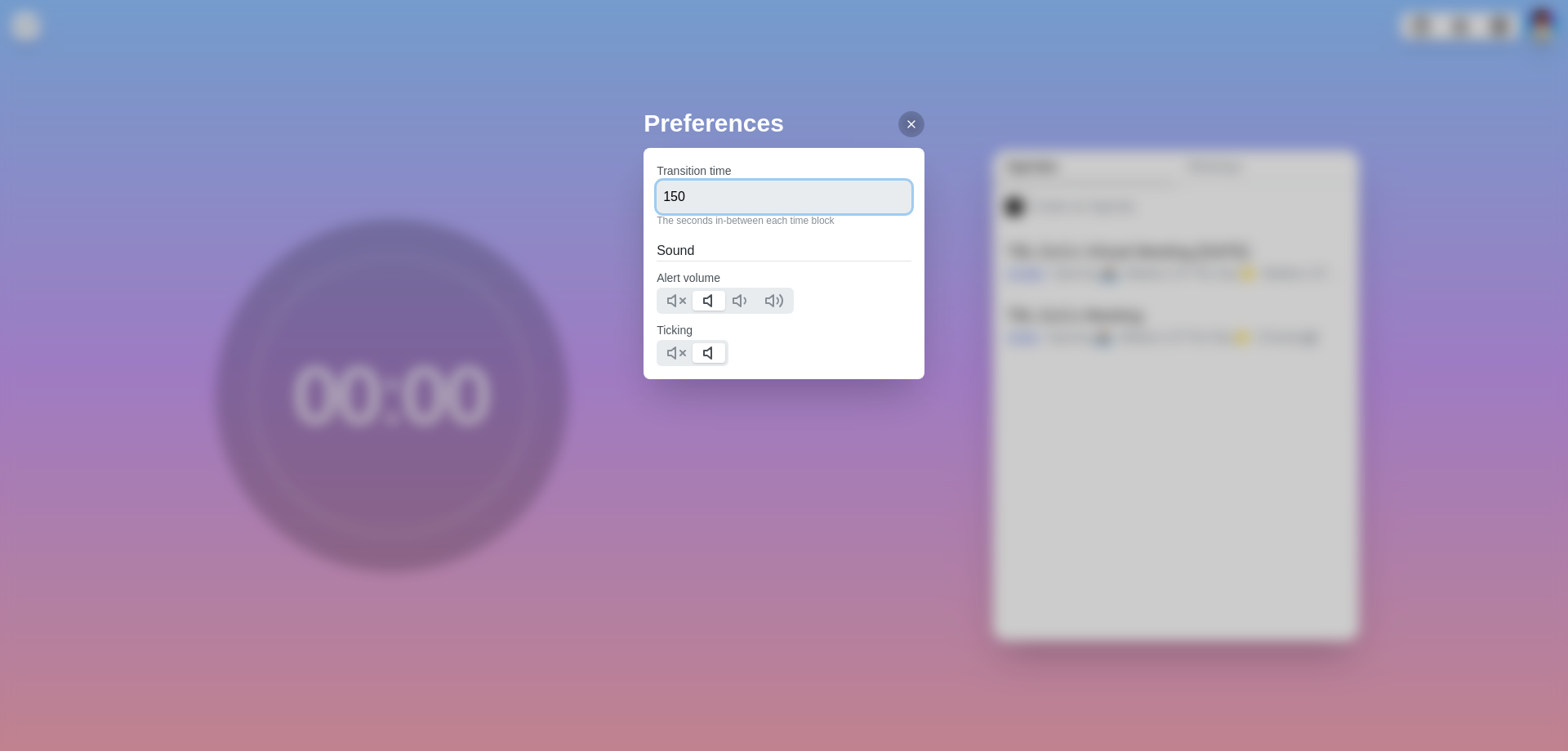 type on "1500" 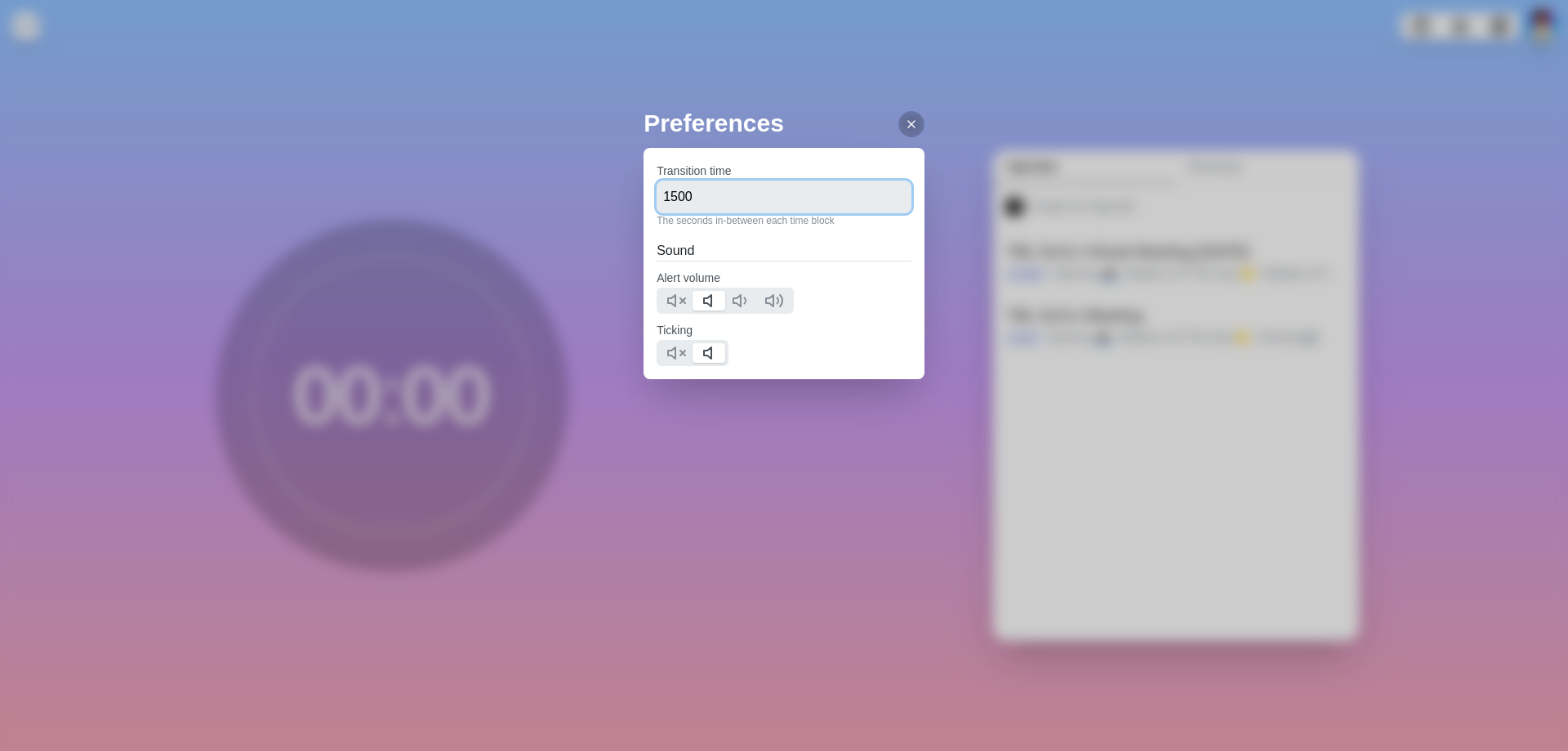 drag, startPoint x: 828, startPoint y: 204, endPoint x: 332, endPoint y: 211, distance: 496.0494 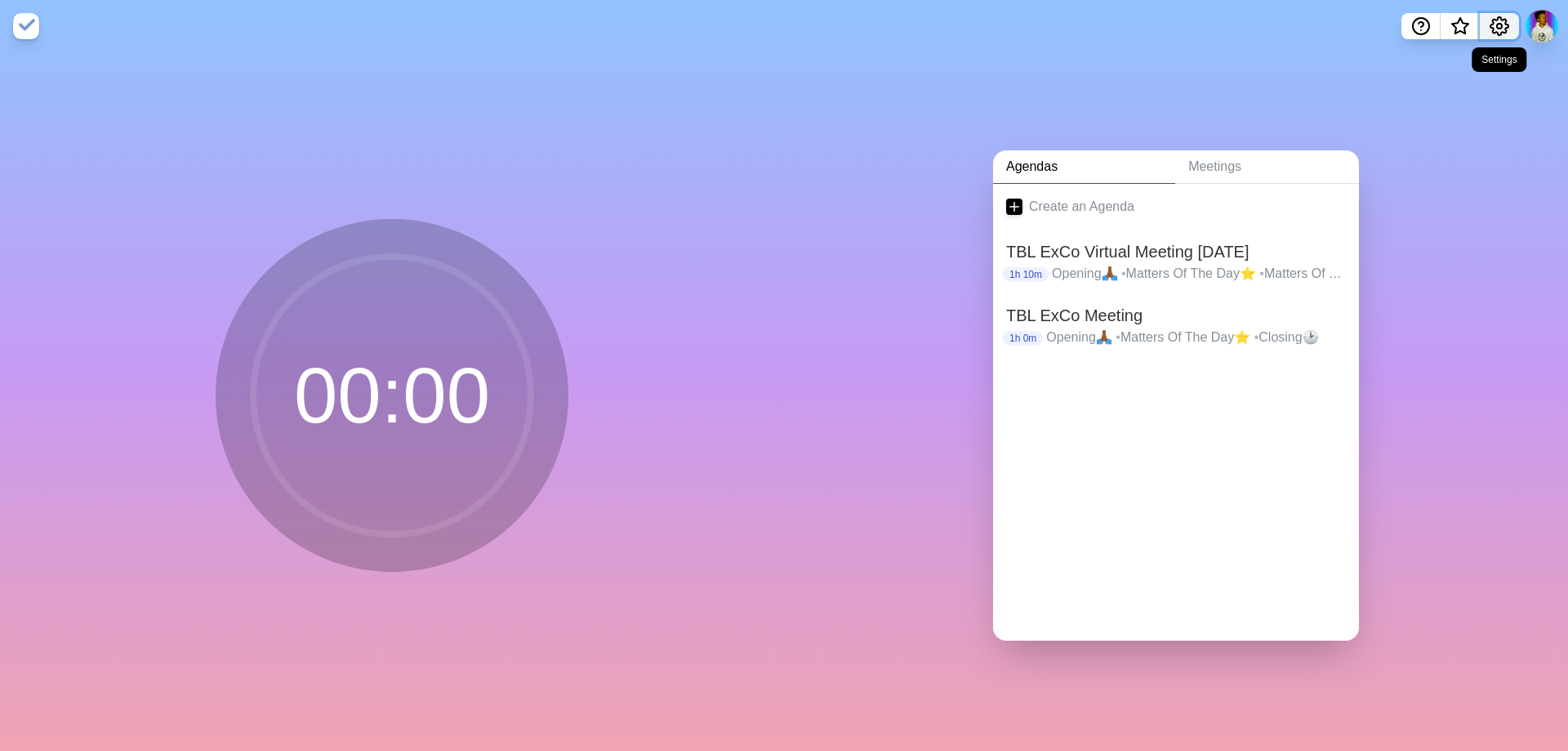 click at bounding box center (1499, 26) 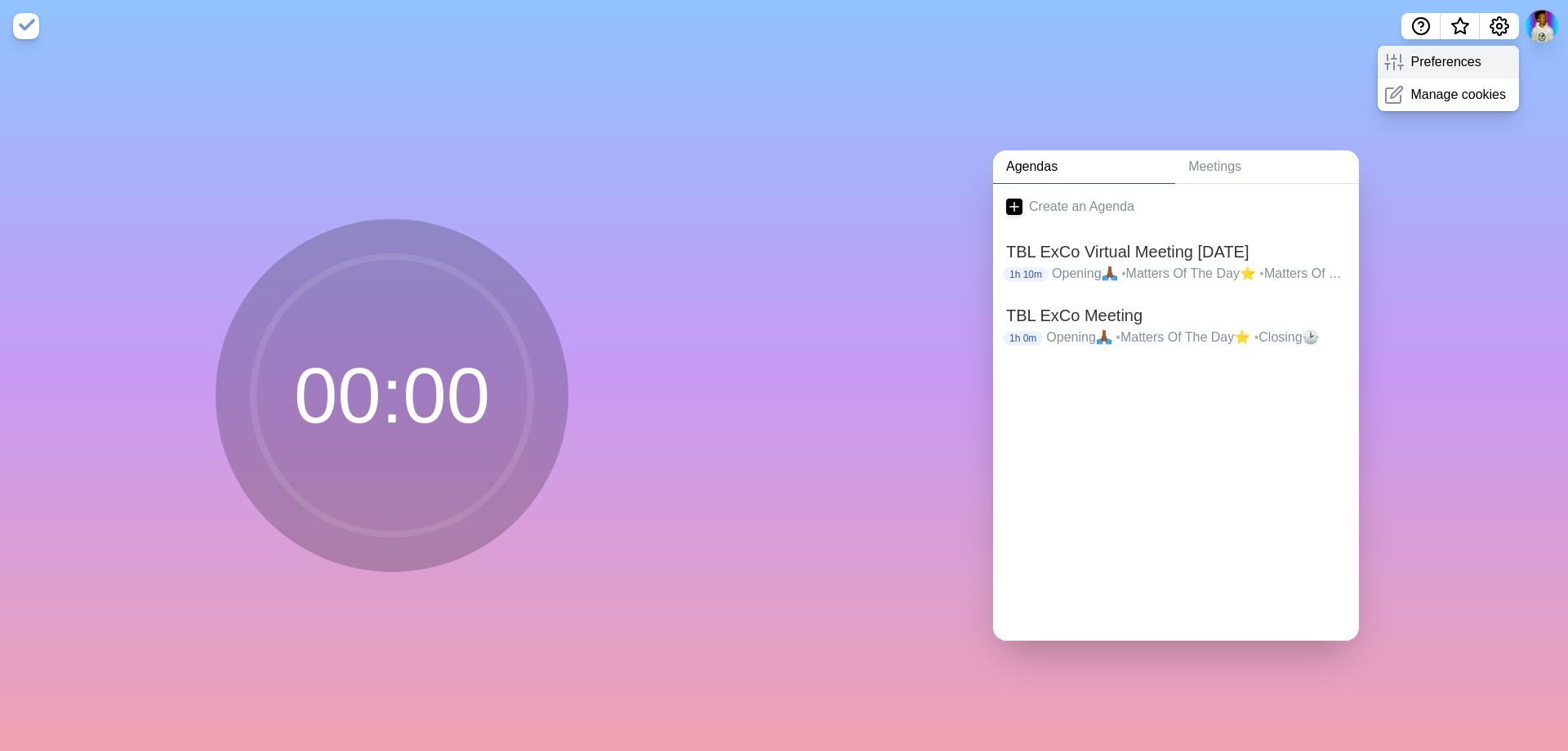 click on "Preferences" at bounding box center [1446, 62] 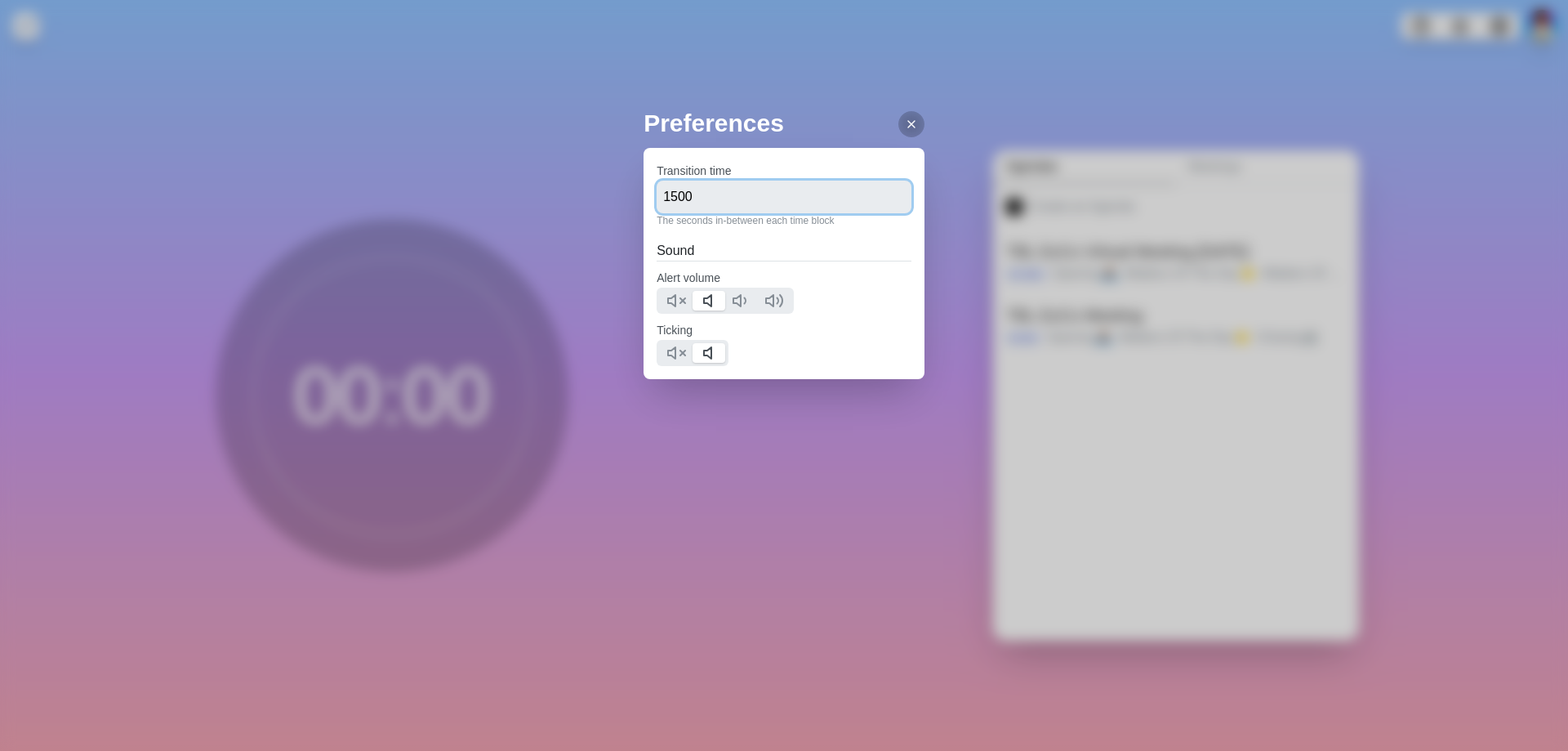 click on "1500" at bounding box center (784, 197) 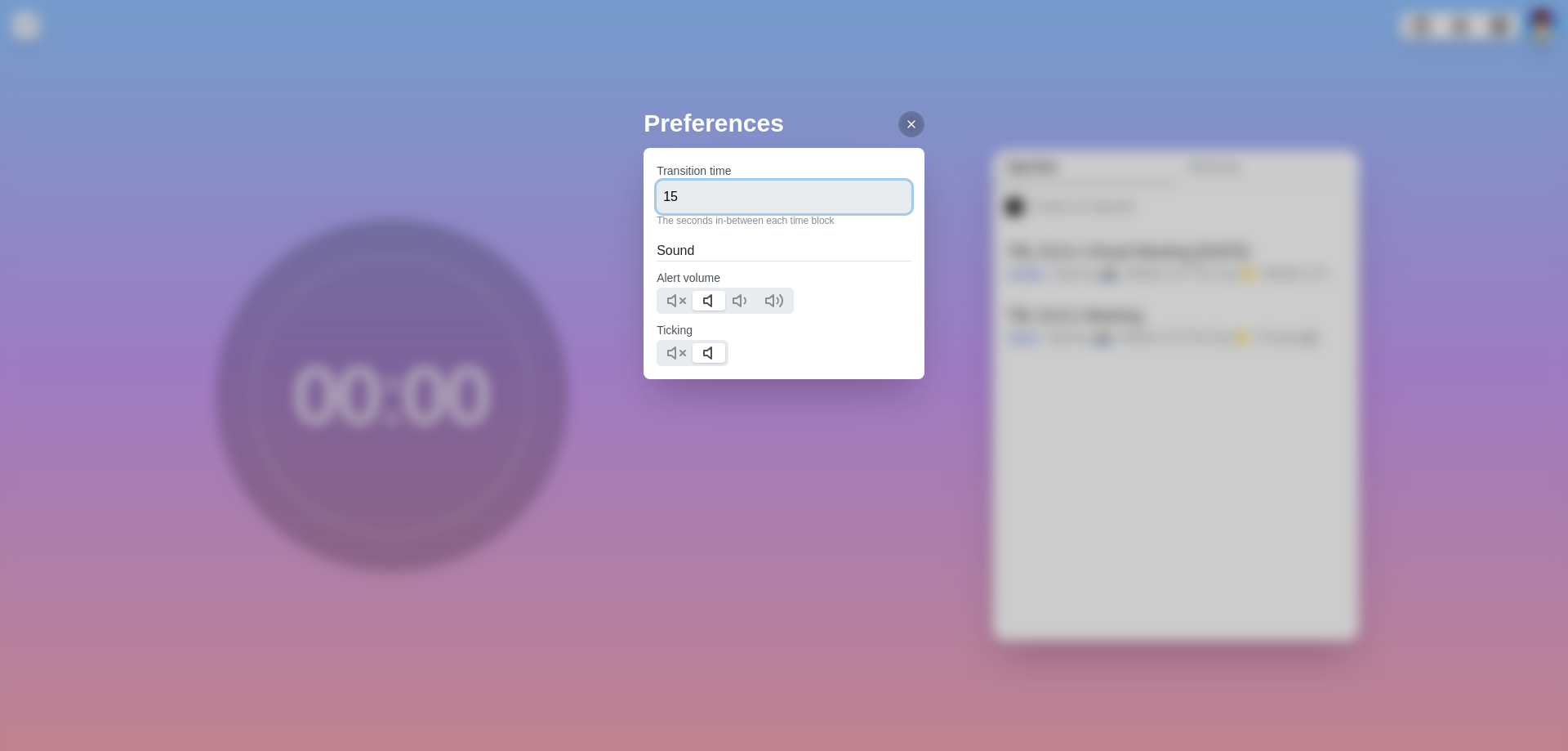 type on "1" 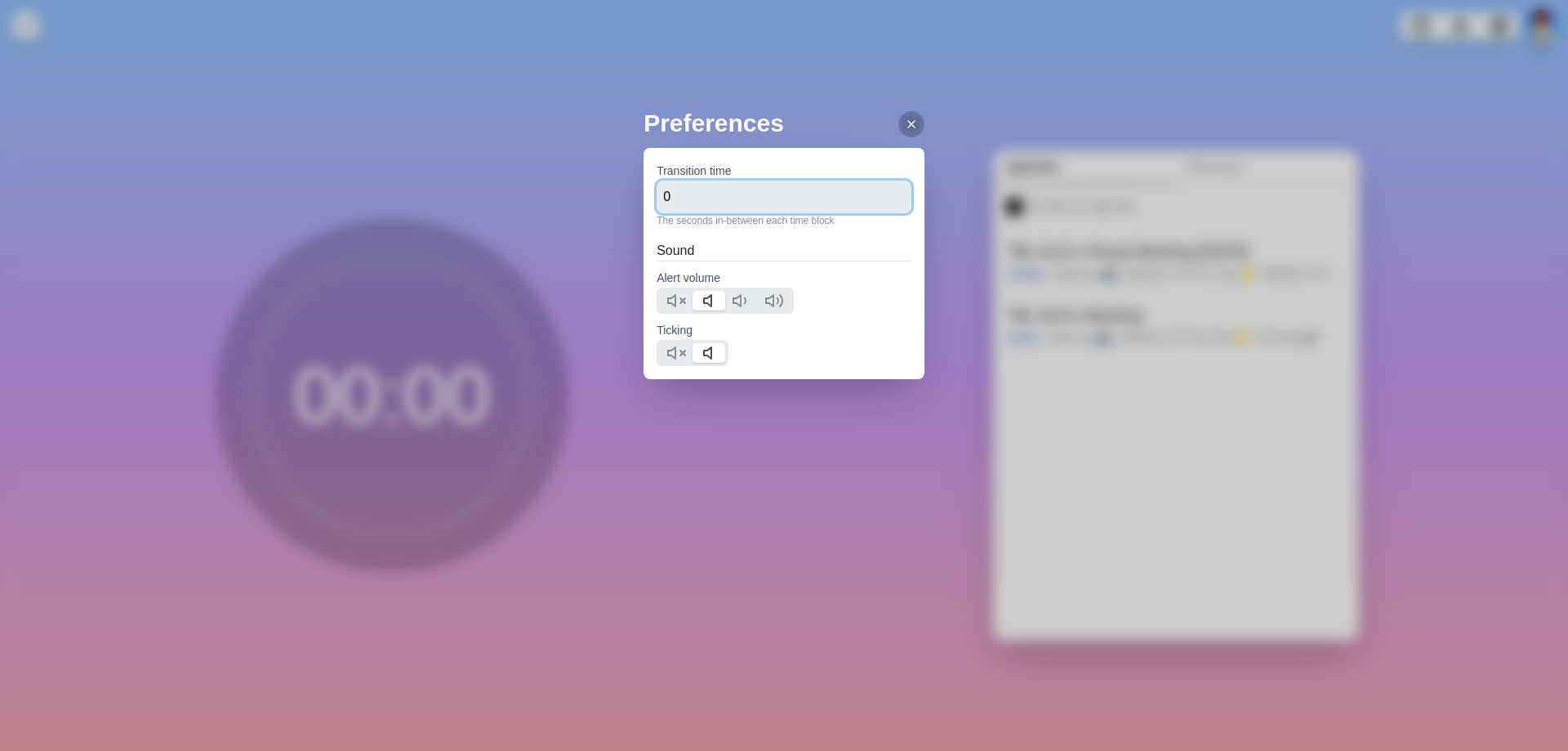 type on "0" 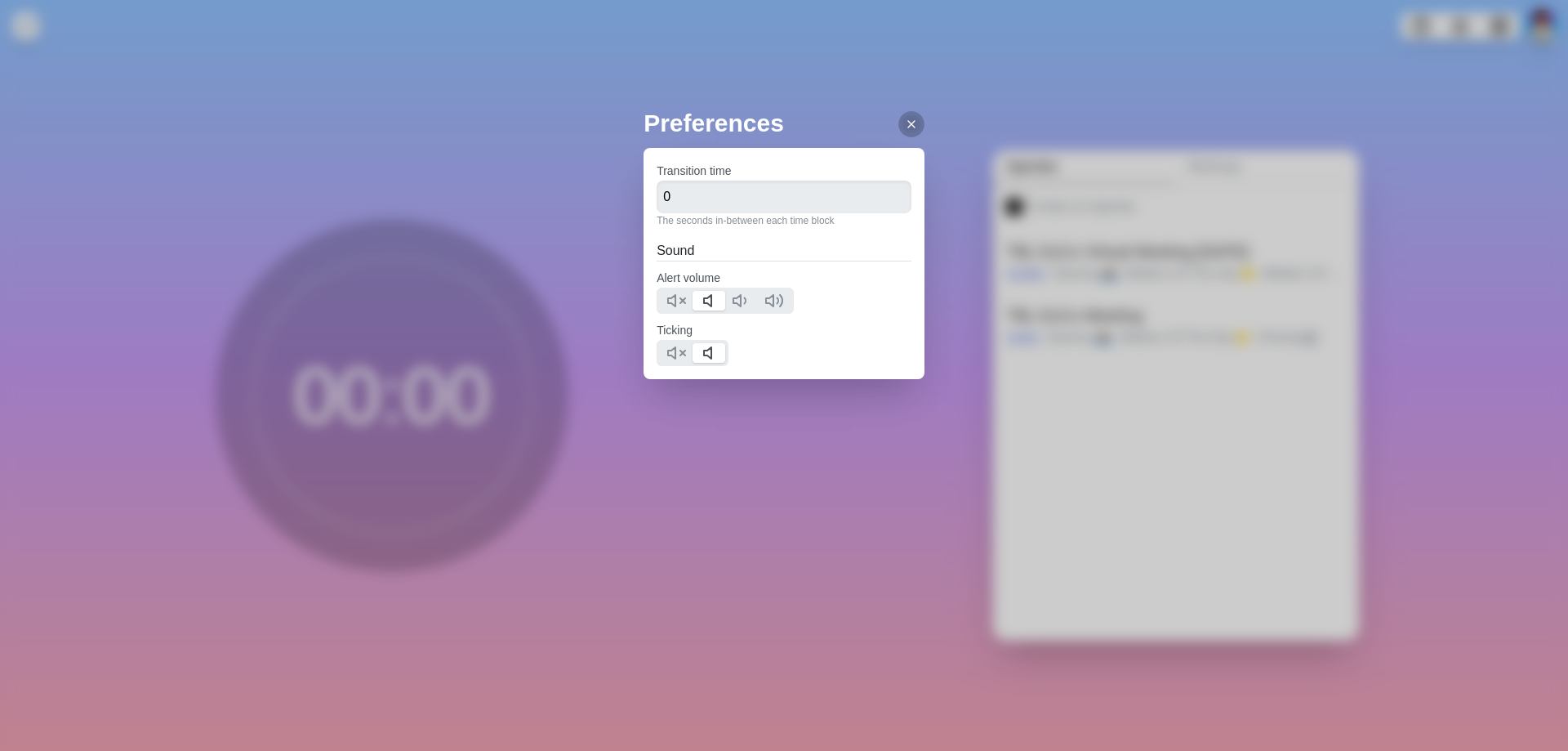 click on "Preferences     Transition time   0   The seconds in-between each time block   Sound     Alert volume           Ticking" at bounding box center [784, 375] 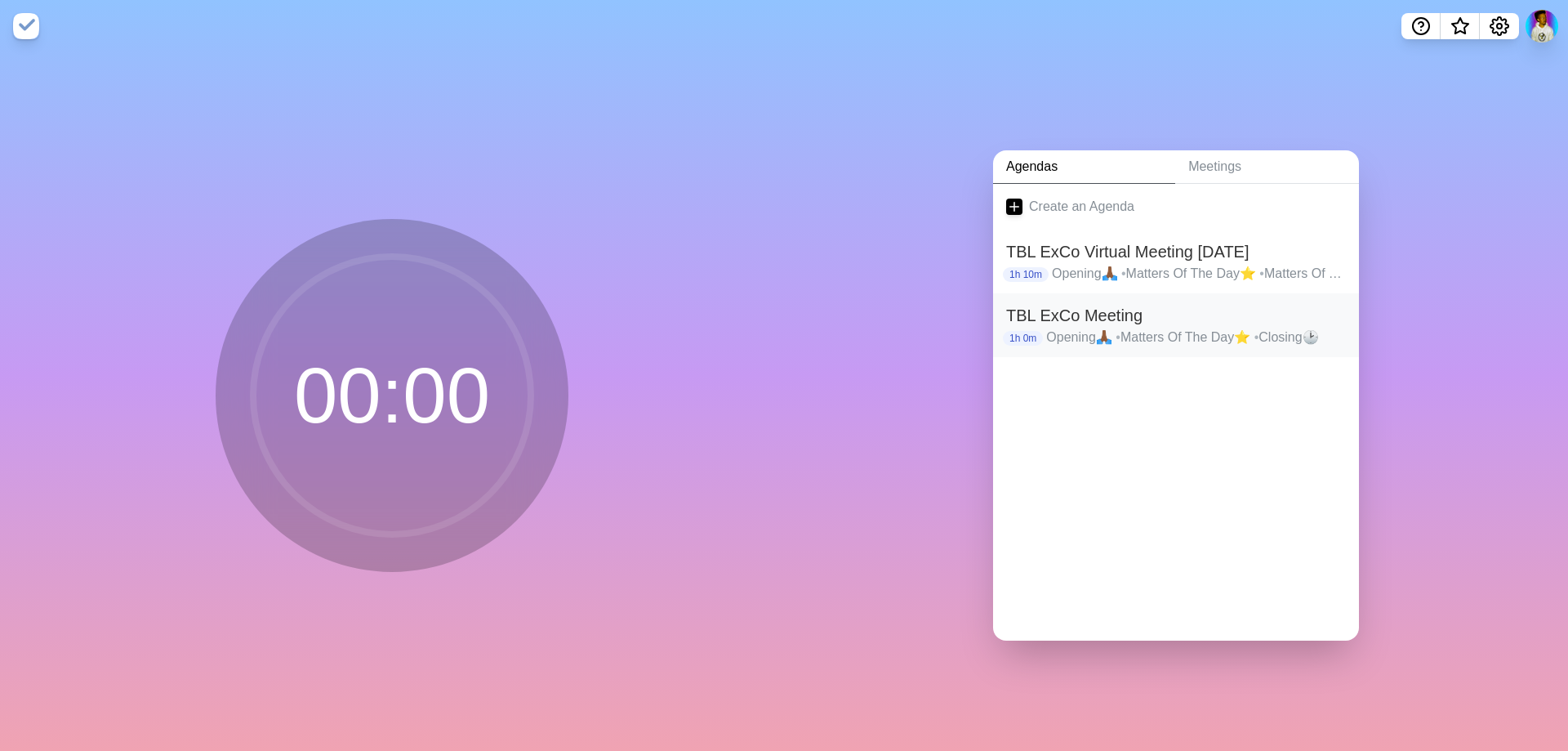 click on "TBL ExCo Meeting" at bounding box center [1176, 315] 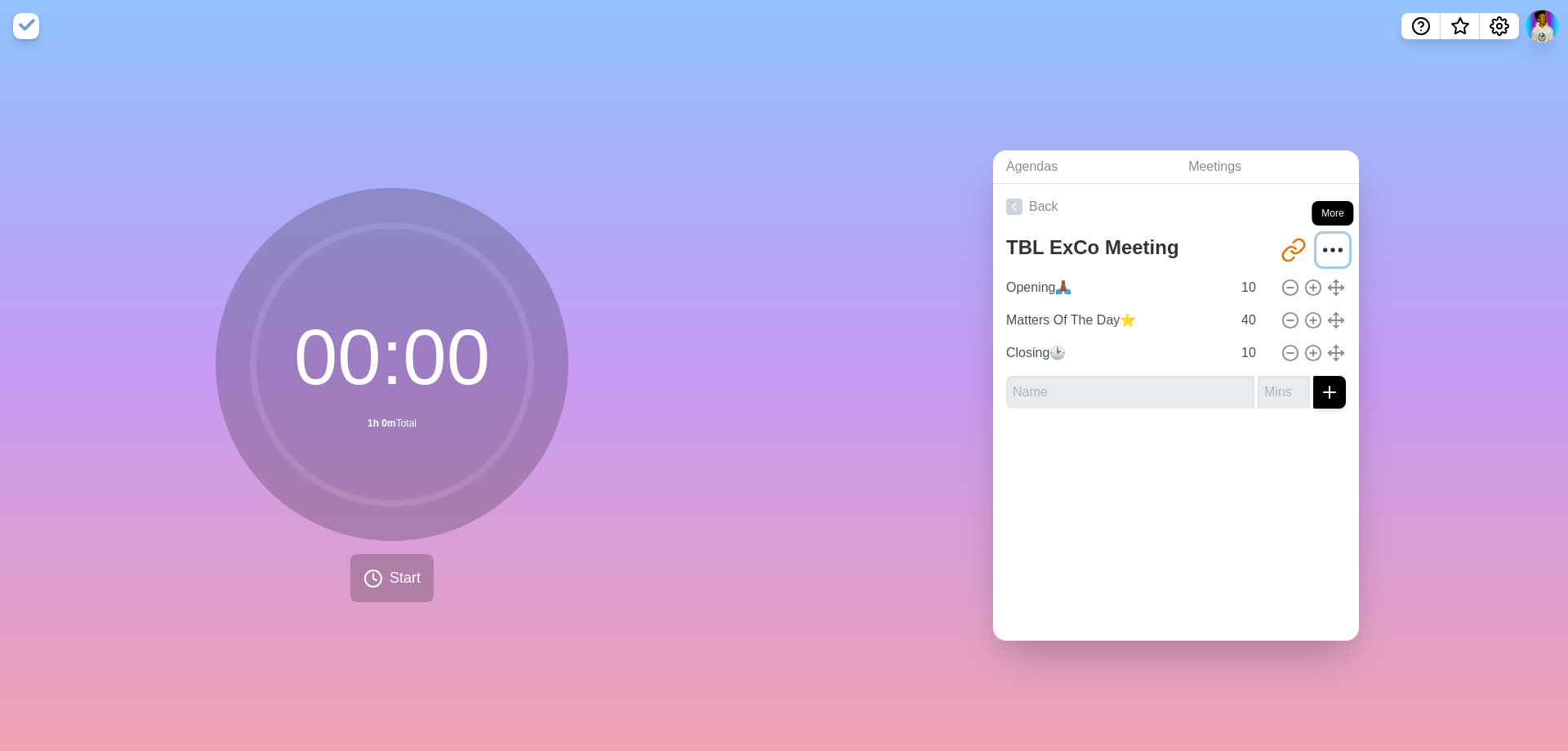 click at bounding box center (1333, 250) 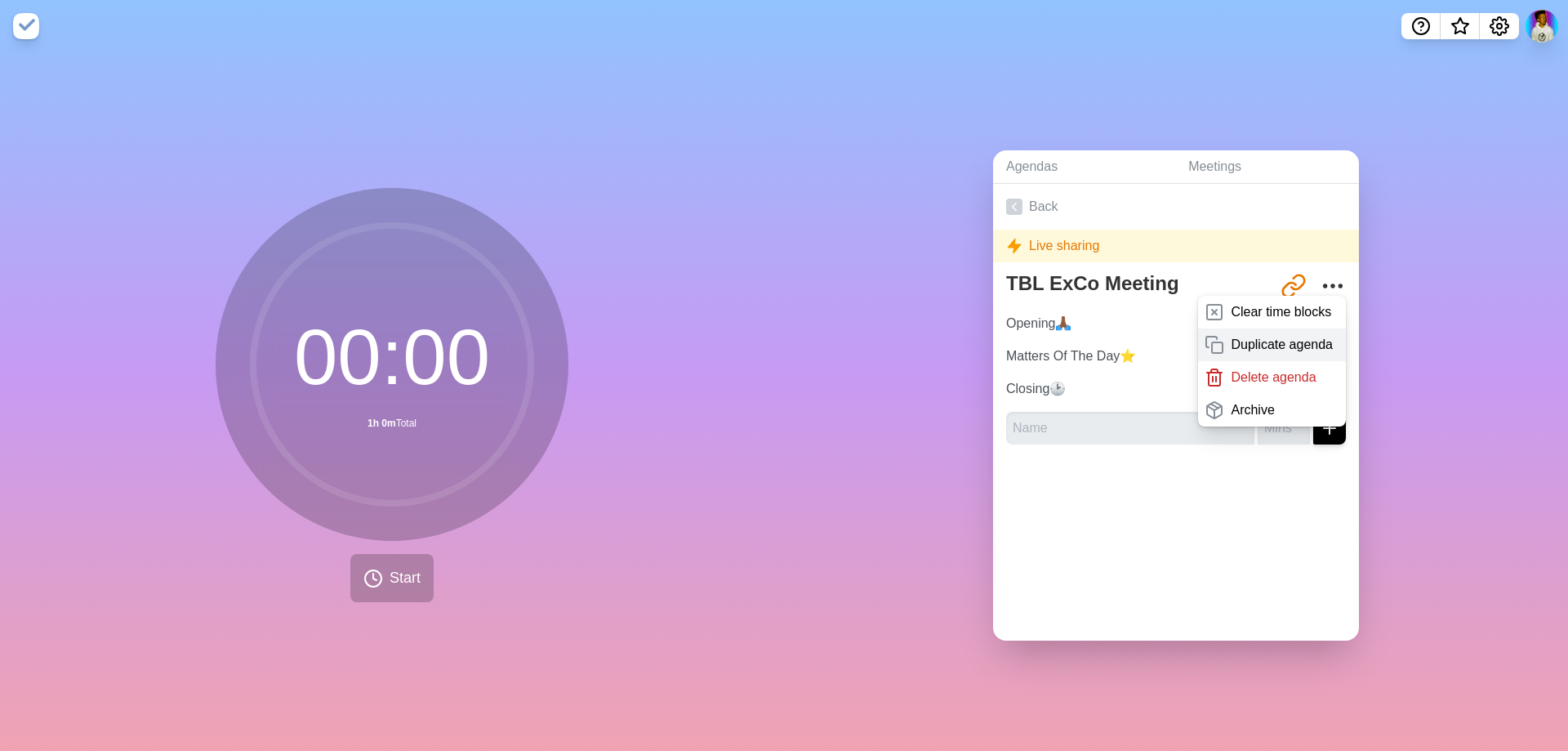 click on "Duplicate agenda" at bounding box center (1281, 345) 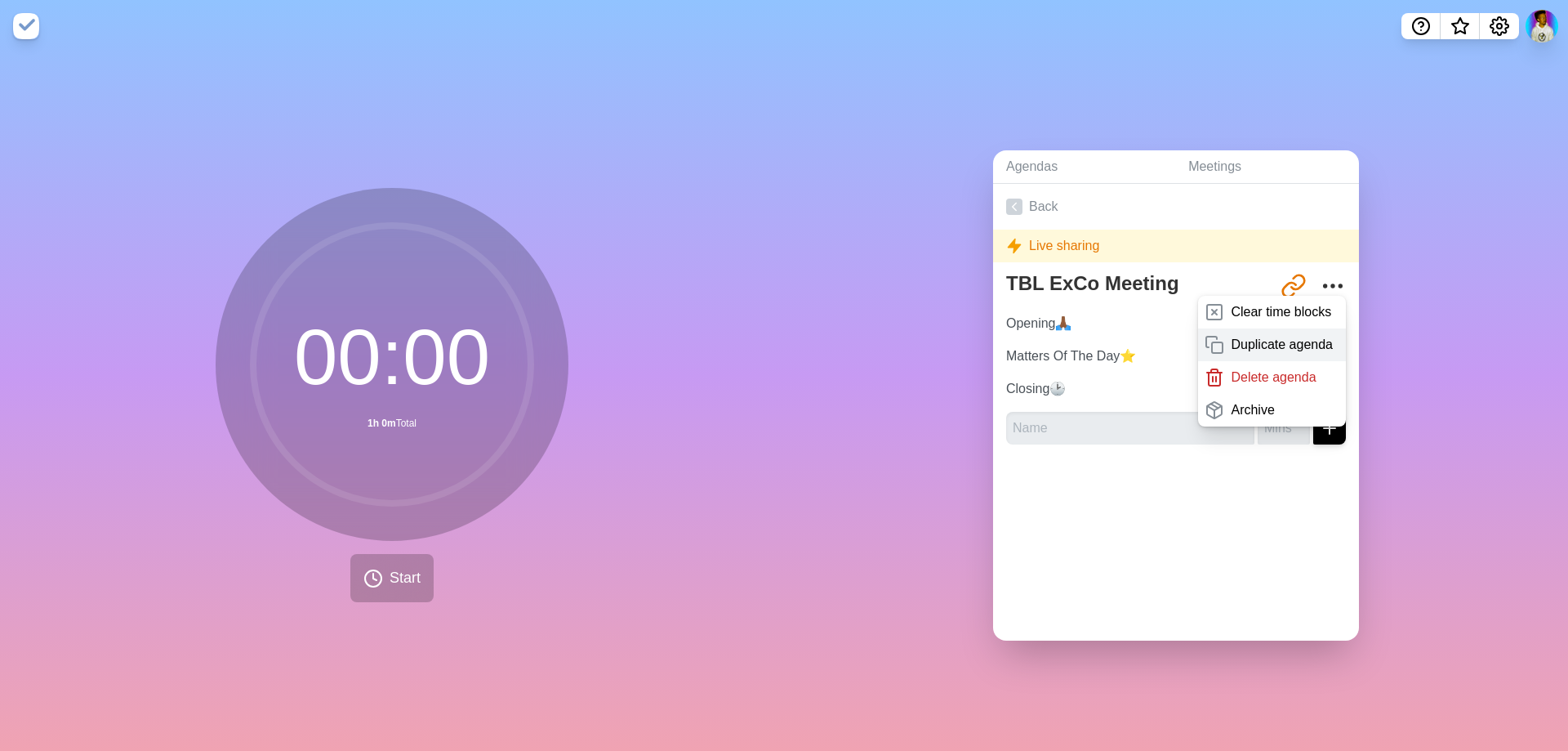 click on "Duplicate agenda" at bounding box center [1281, 345] 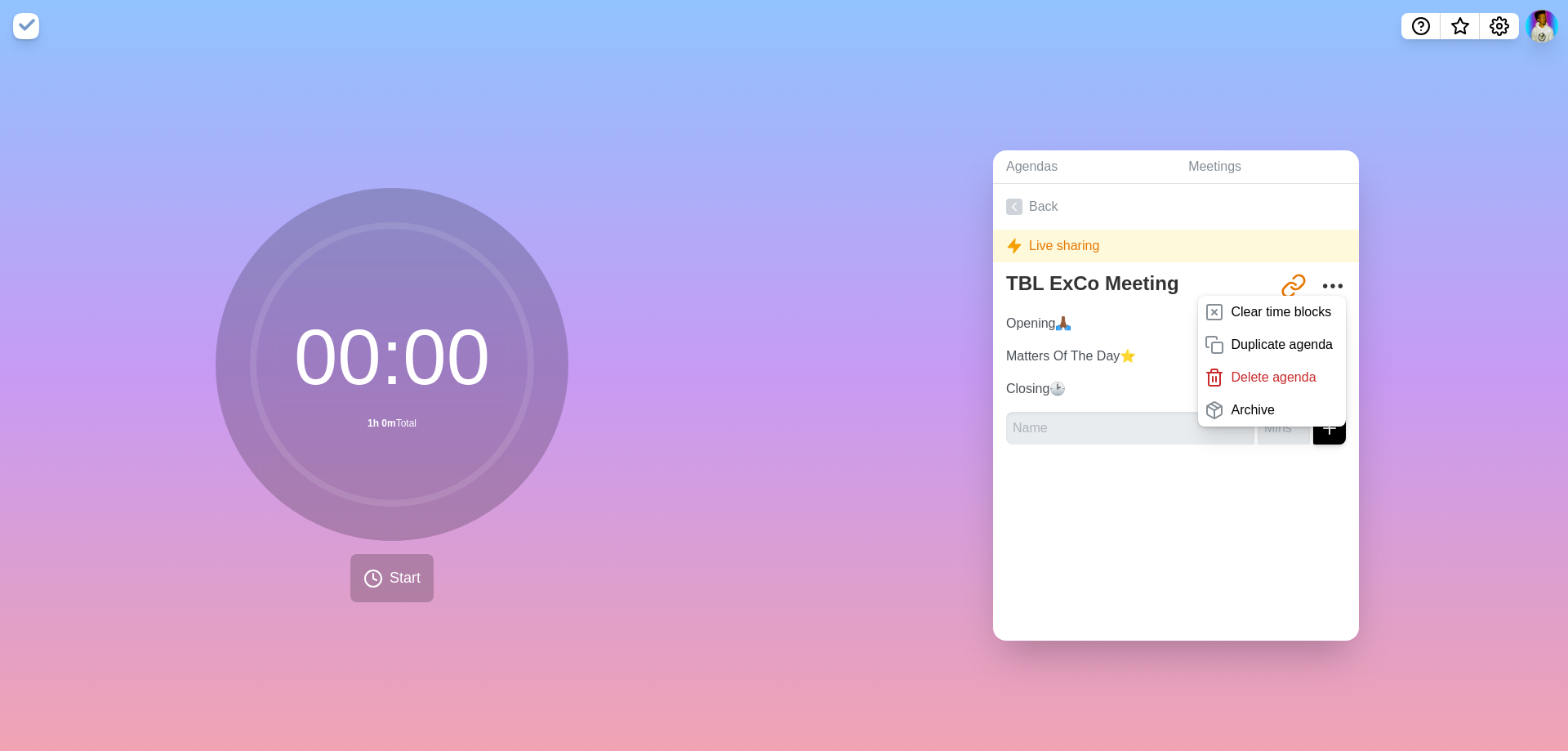 click on "Back
Live sharing   TBL ExCo Meeting   http://timeblocks.co/-OULN3tqBhtQ-nLYkwpx         Clear time blocks   Duplicate agenda   Delete agenda     Archive     Opening🙏🏾   10       Matters Of The Day⭐   40       Closing🕑   10" at bounding box center (1176, 412) 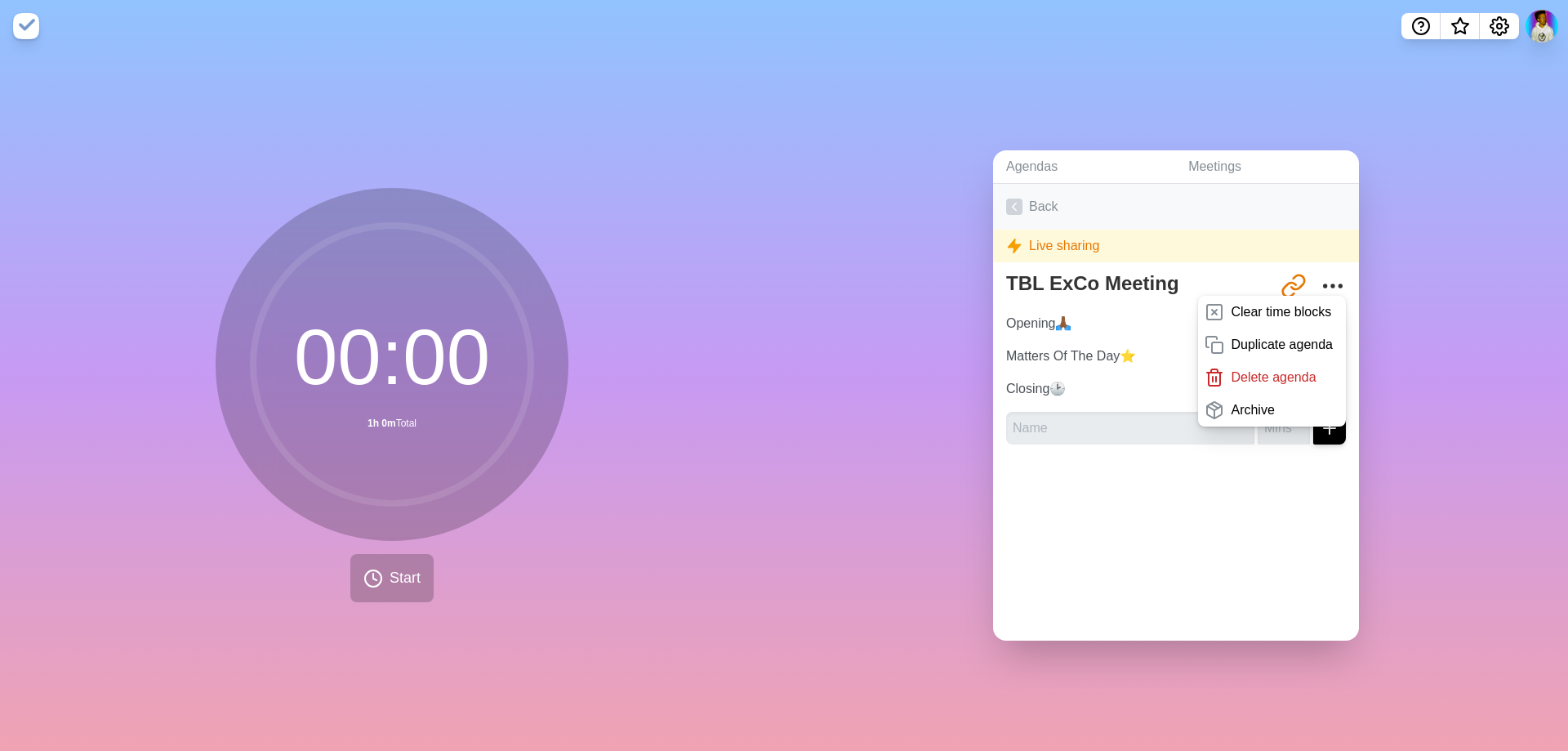 click on "Back" at bounding box center (1176, 207) 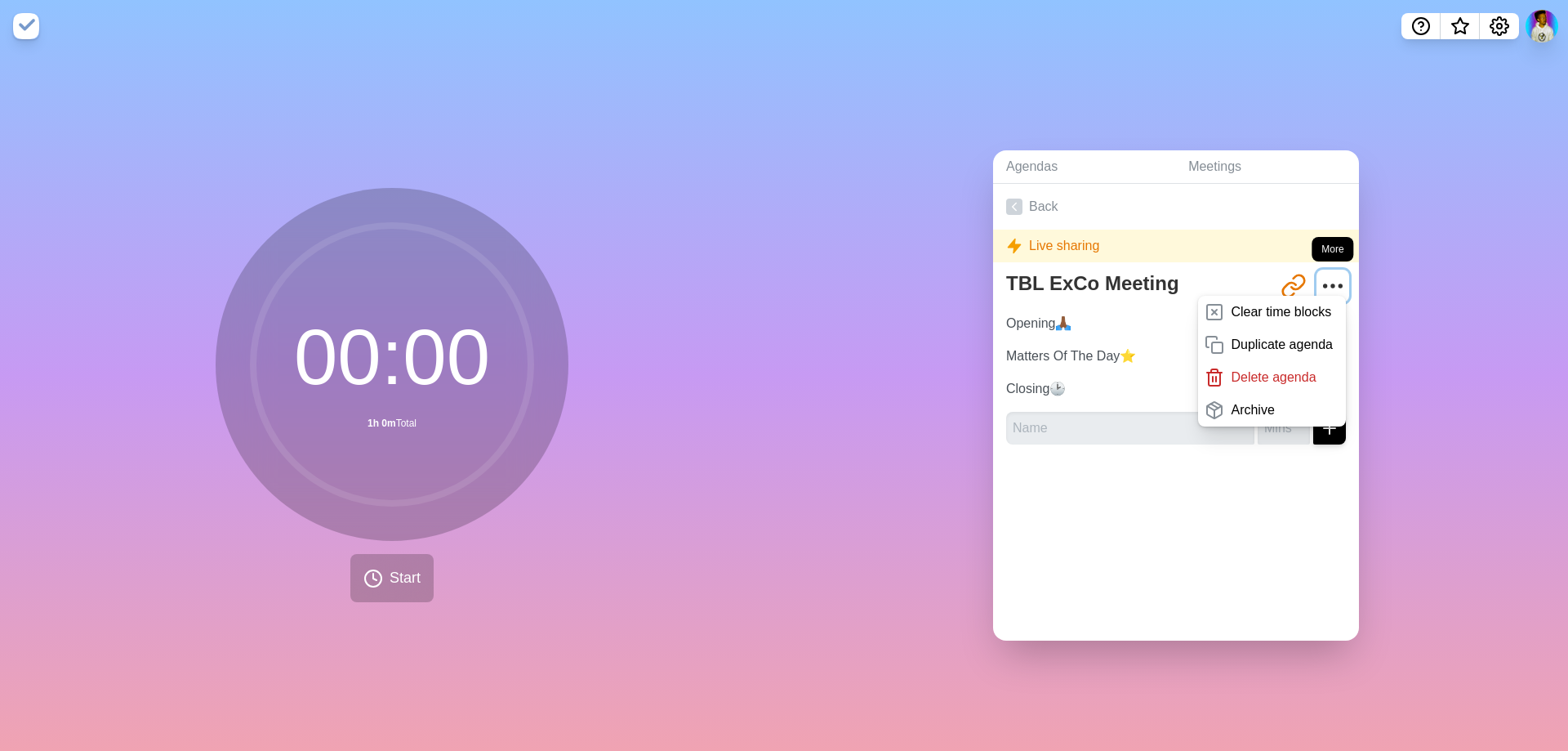 click 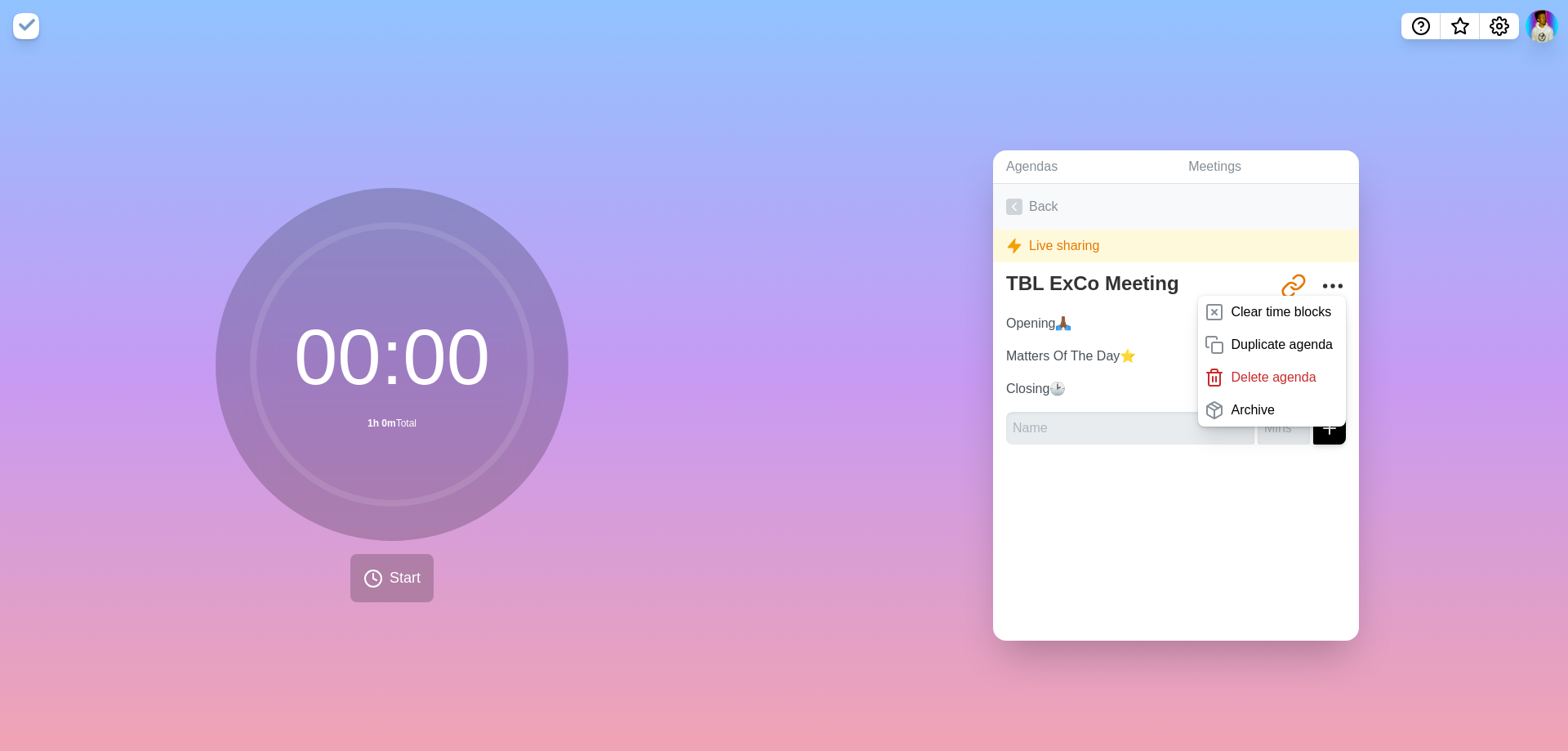 drag, startPoint x: 987, startPoint y: 188, endPoint x: 1007, endPoint y: 199, distance: 22.825424 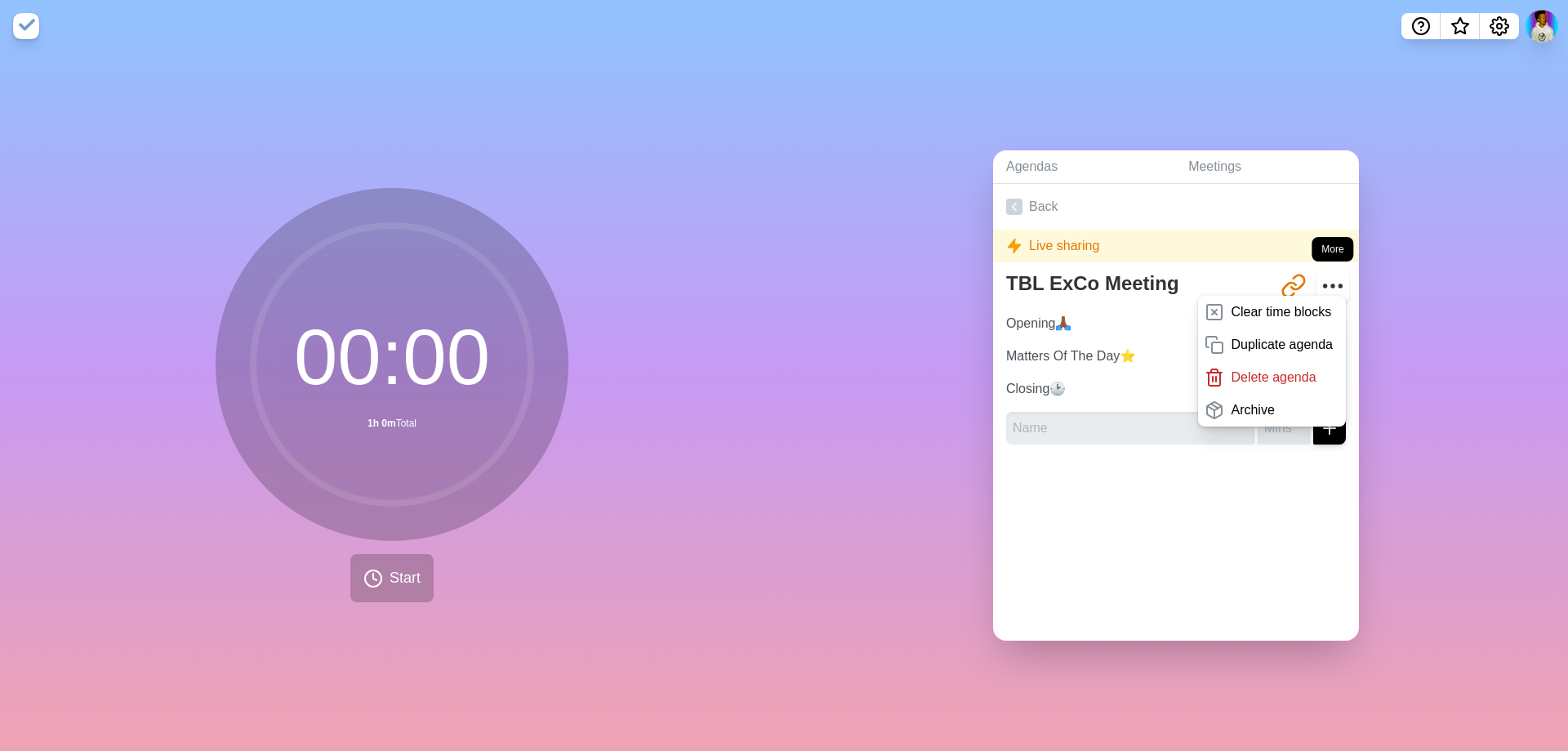 click on "TBL ExCo Meeting   http://timeblocks.co/-OULN3tqBhtQ-nLYkwpx         Clear time blocks   Duplicate agenda   Delete agenda     Archive     Opening🙏🏾   10       Matters Of The Day⭐   40       Closing🕑   10" at bounding box center (1176, 361) 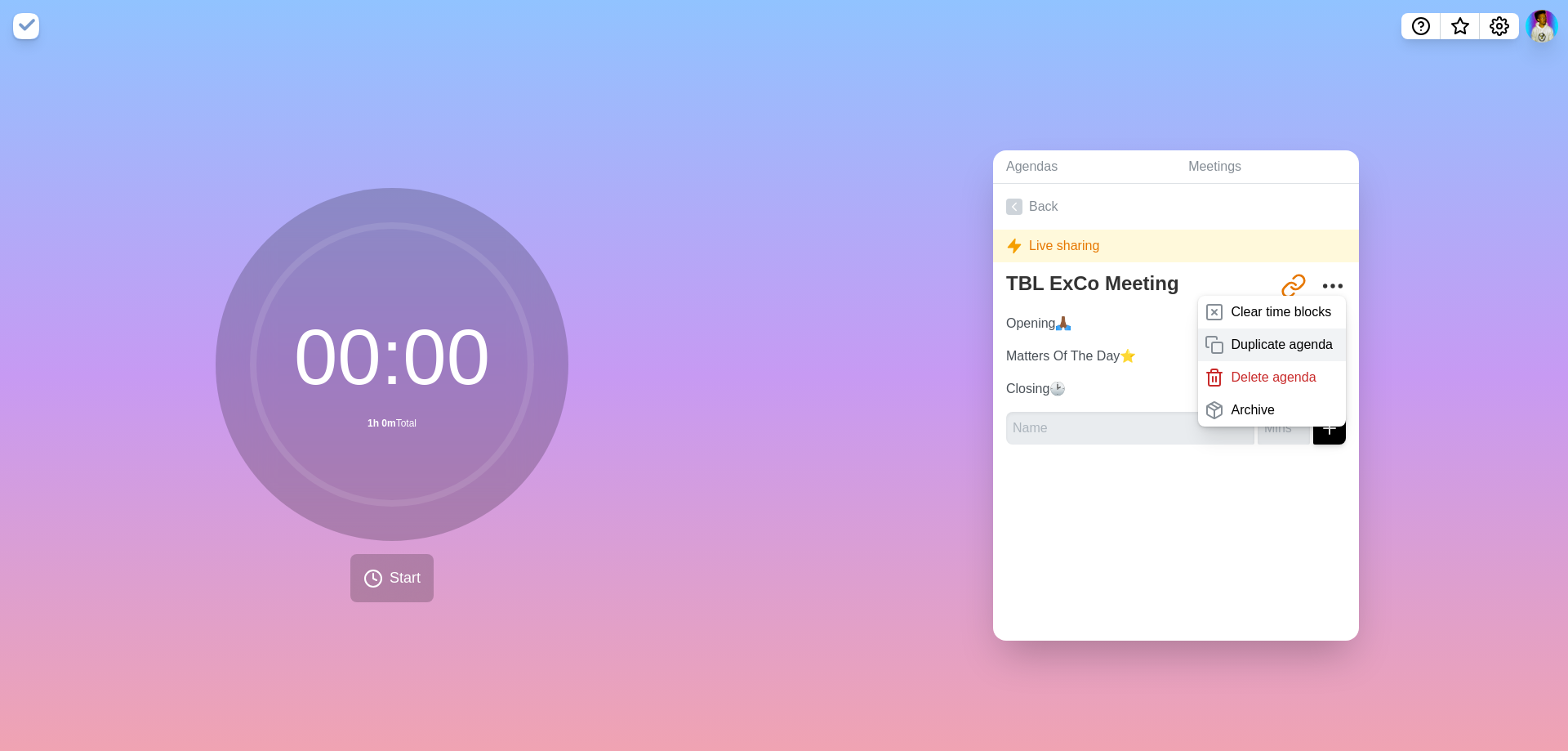 click on "Duplicate agenda" at bounding box center [1281, 345] 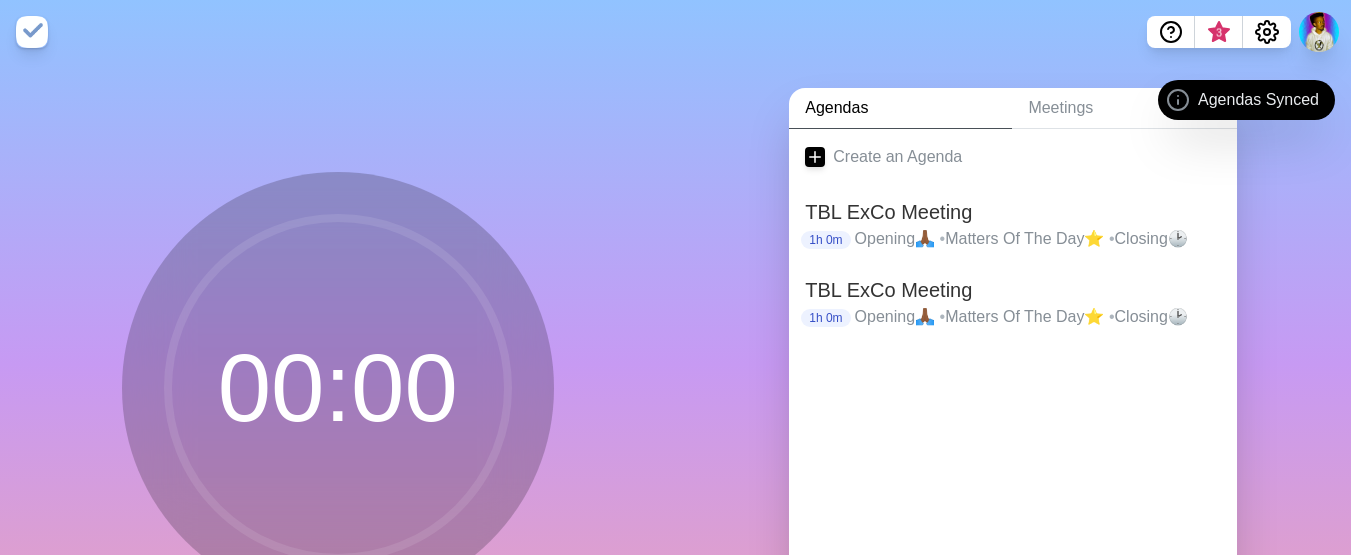 scroll, scrollTop: 0, scrollLeft: 0, axis: both 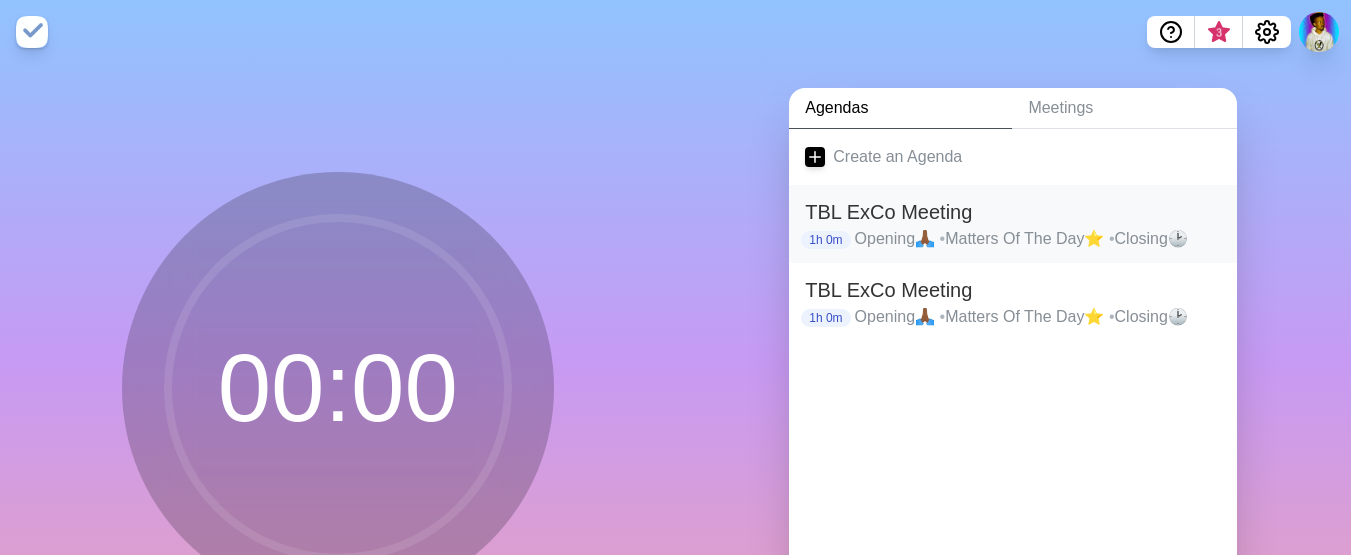 click on "TBL ExCo Meeting" at bounding box center (1013, 212) 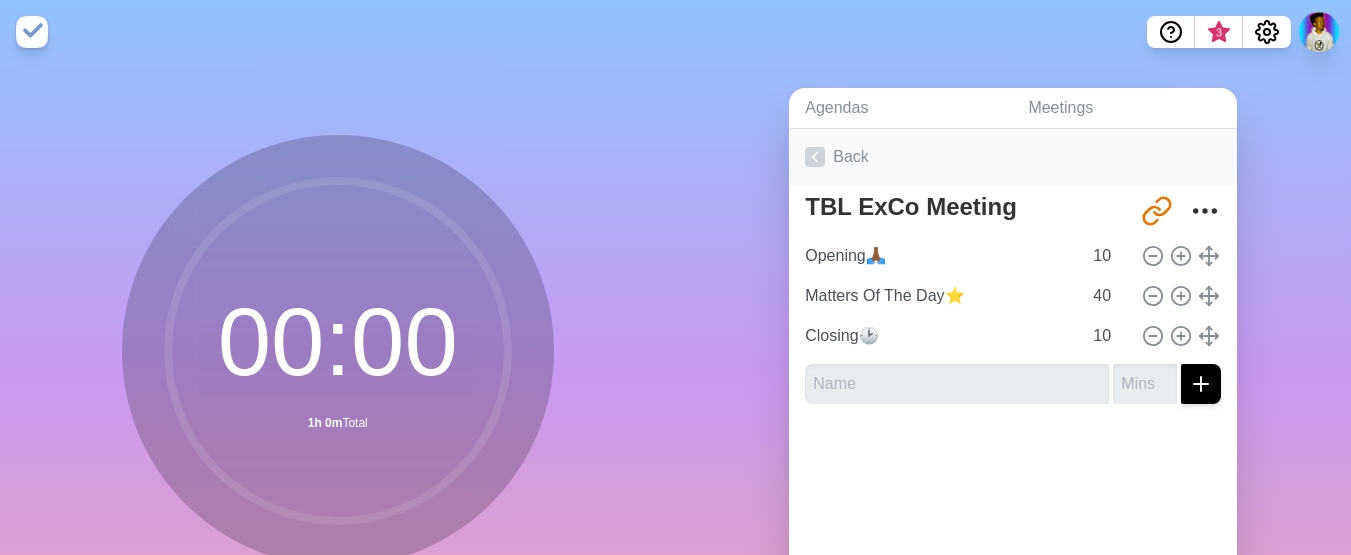 click 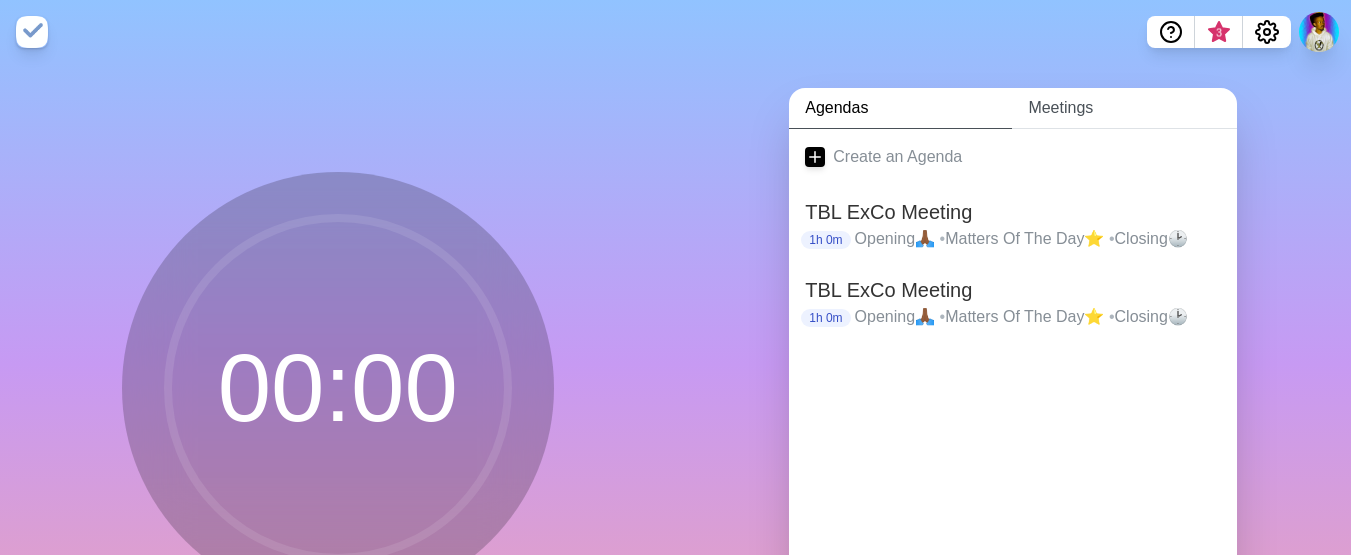 click on "Meetings" at bounding box center (1124, 108) 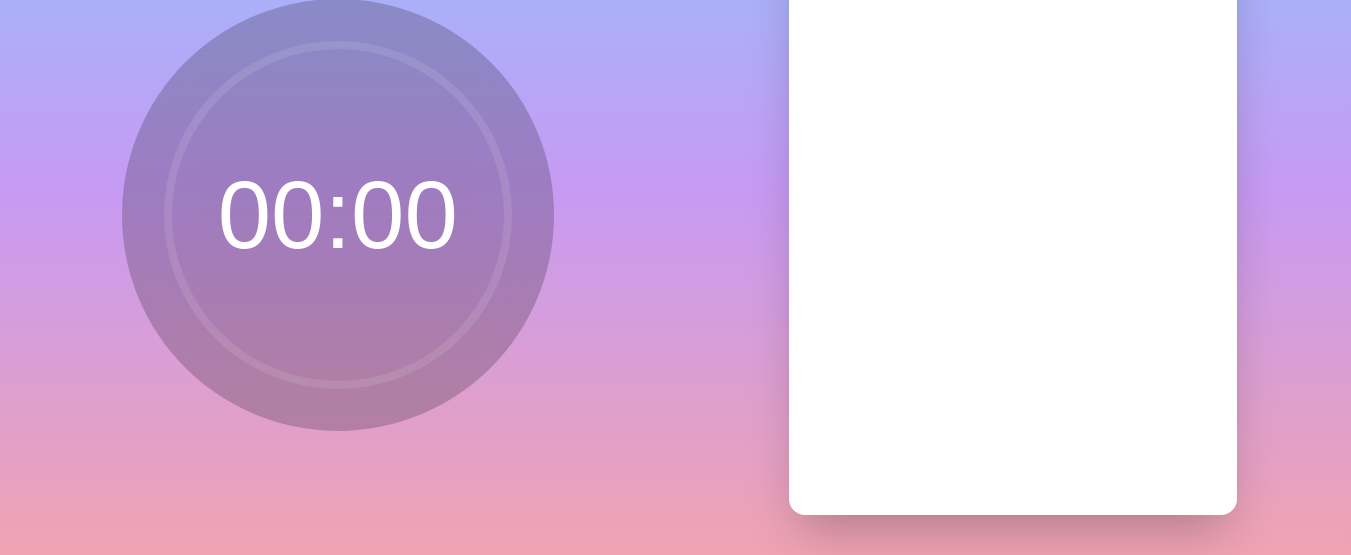 click at bounding box center (1013, 235) 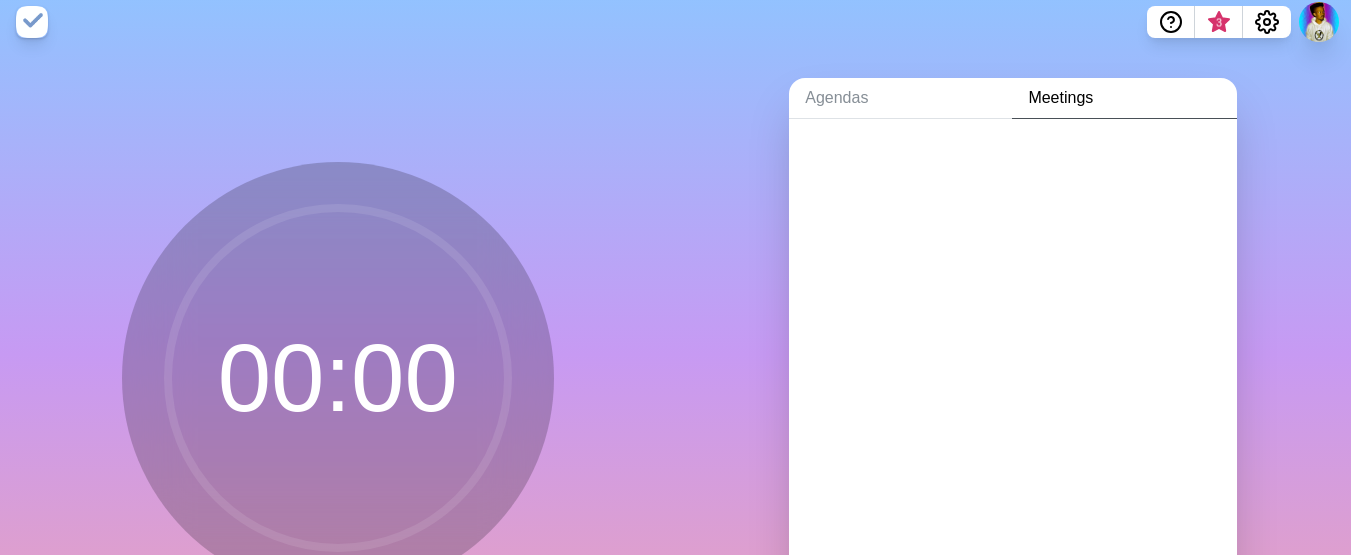 scroll, scrollTop: 0, scrollLeft: 0, axis: both 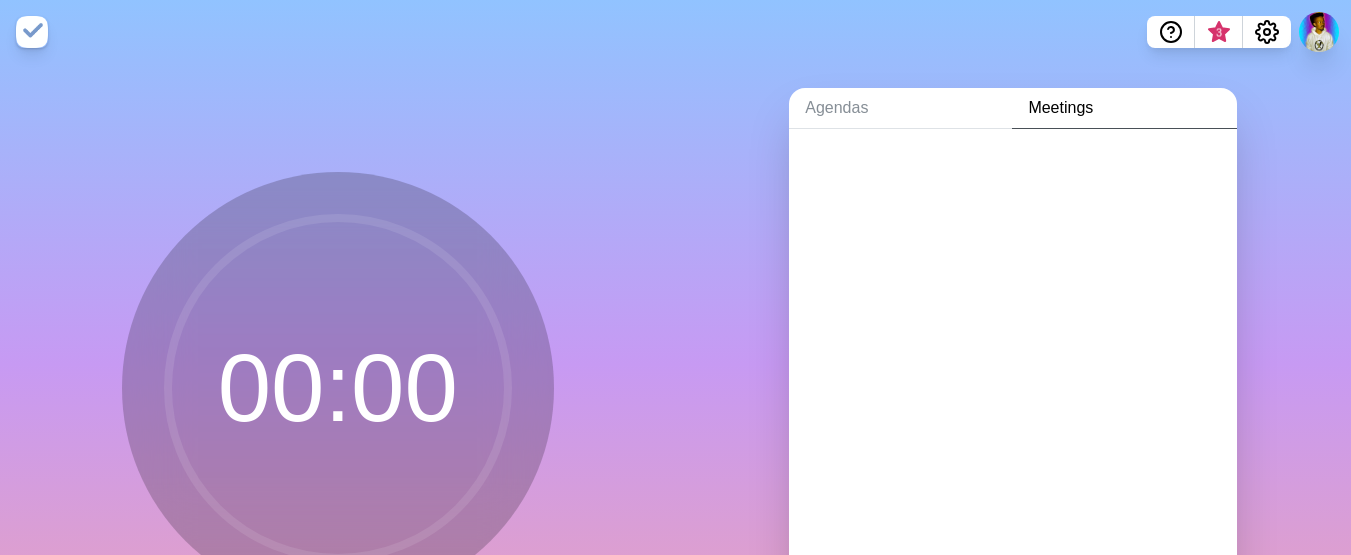 click 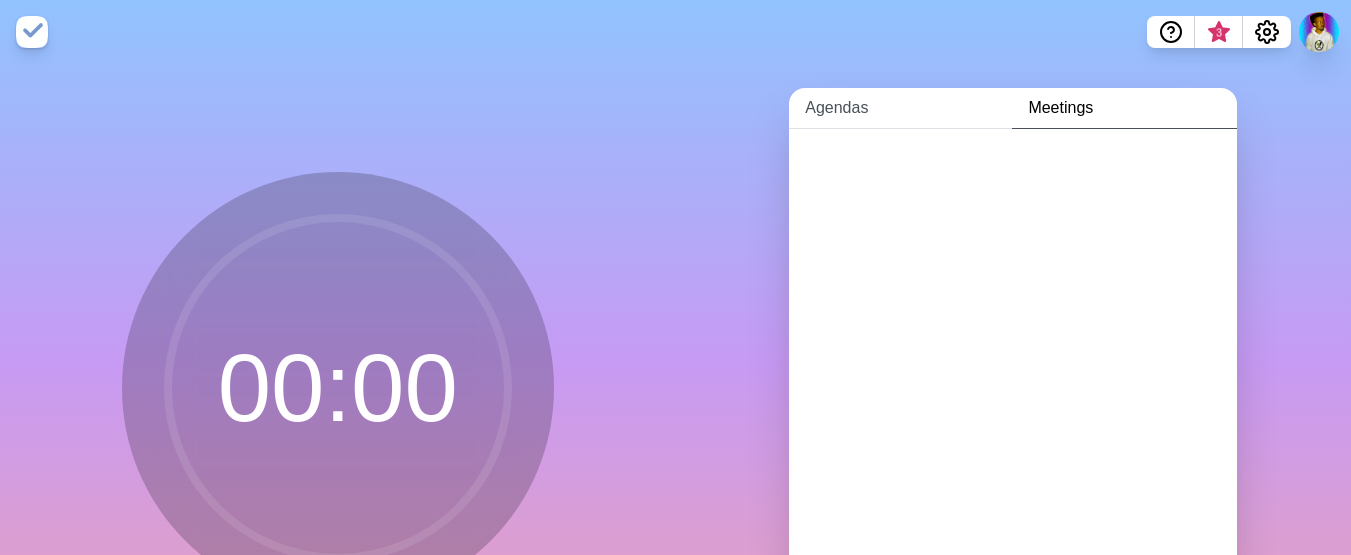 click on "Agendas" at bounding box center [900, 108] 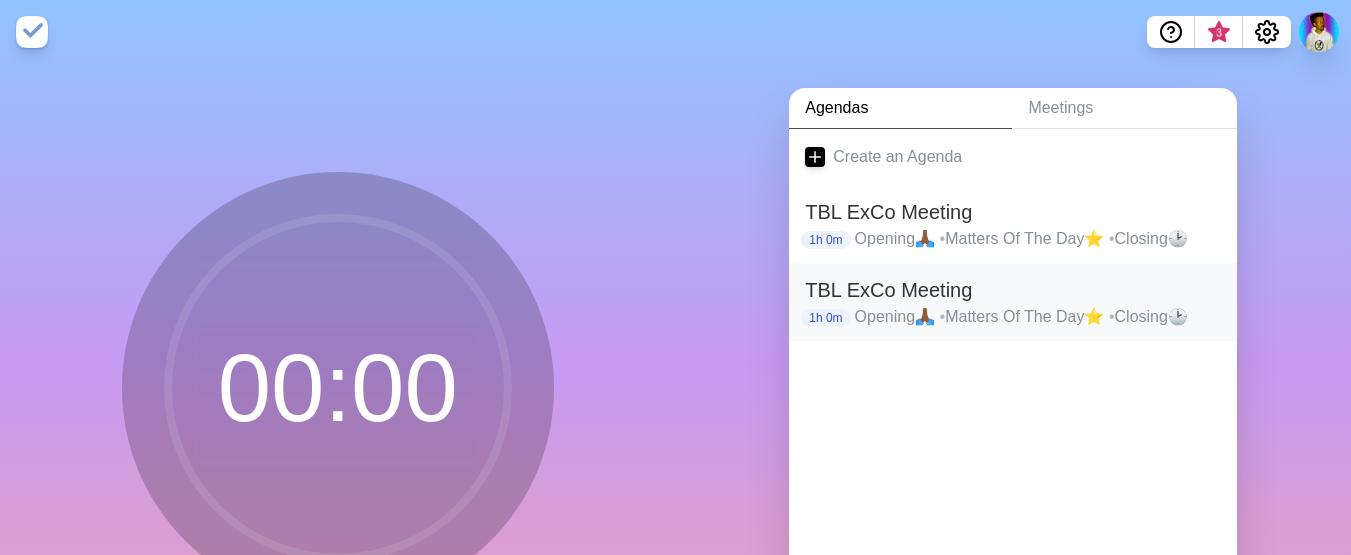 click on "TBL ExCo Meeting" at bounding box center [1013, 290] 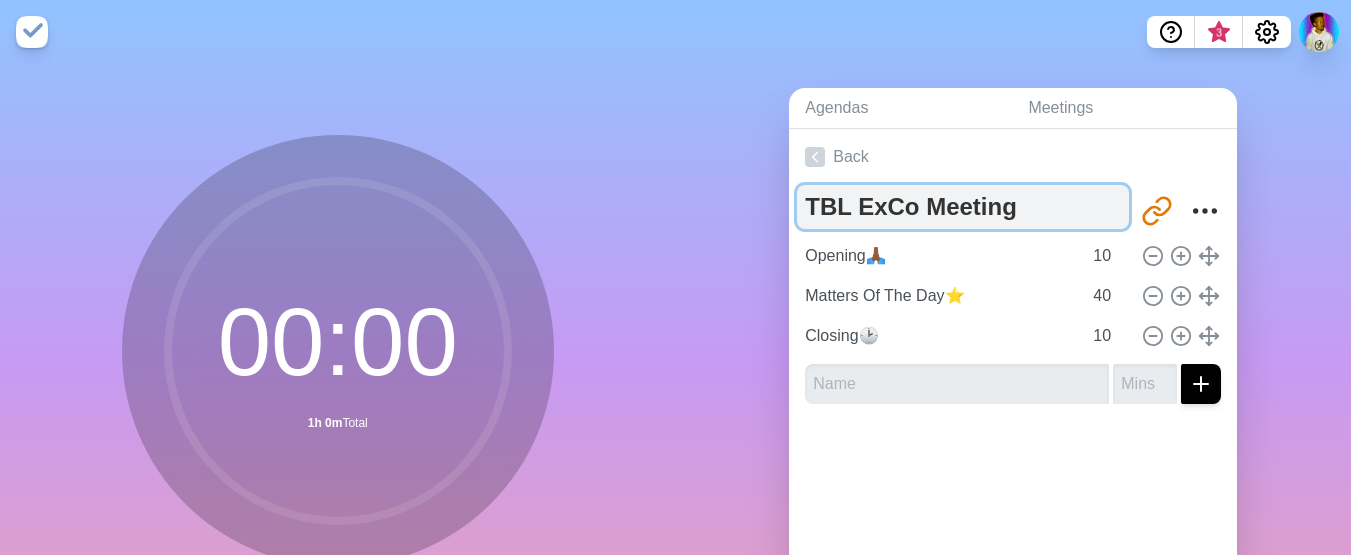 click on "TBL ExCo Meeting" at bounding box center (963, 207) 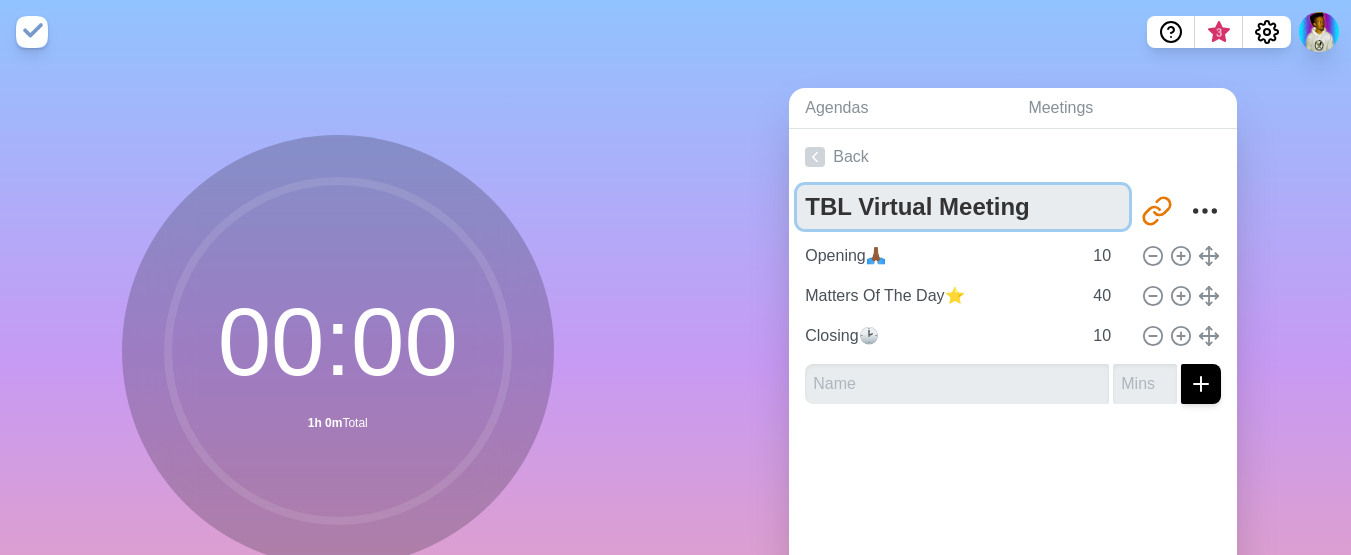 type on "TBL Virtual Meeting" 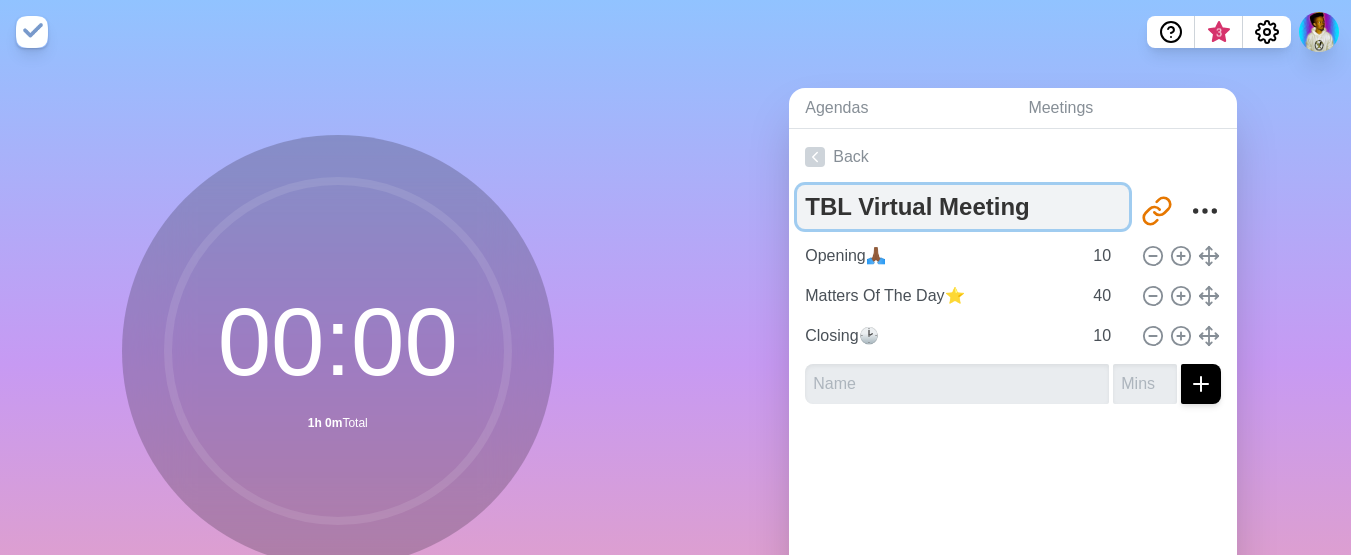 click on "TBL Virtual Meeting" at bounding box center (963, 207) 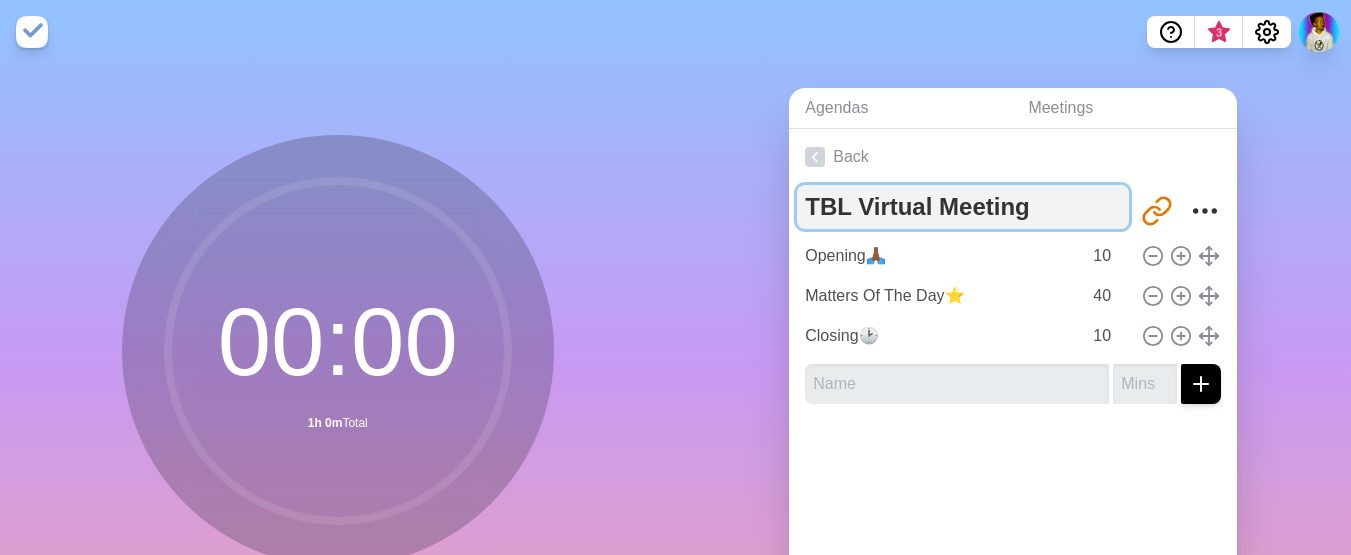 click on "TBL Virtual Meeting" at bounding box center [963, 207] 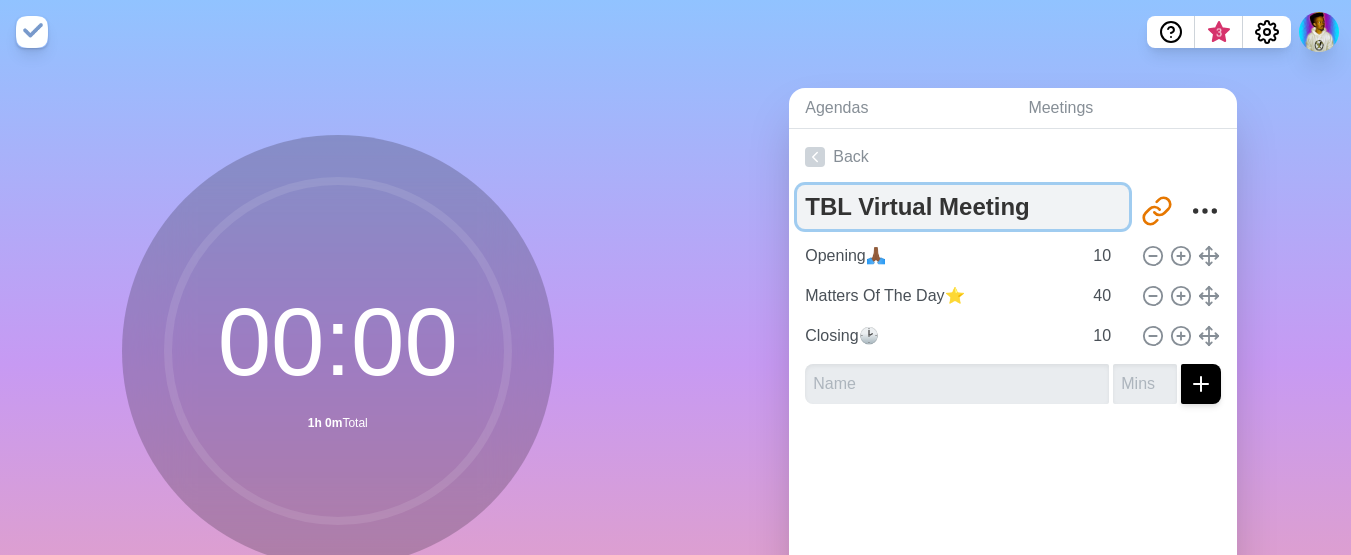 click on "TBL Virtual Meeting" at bounding box center (963, 207) 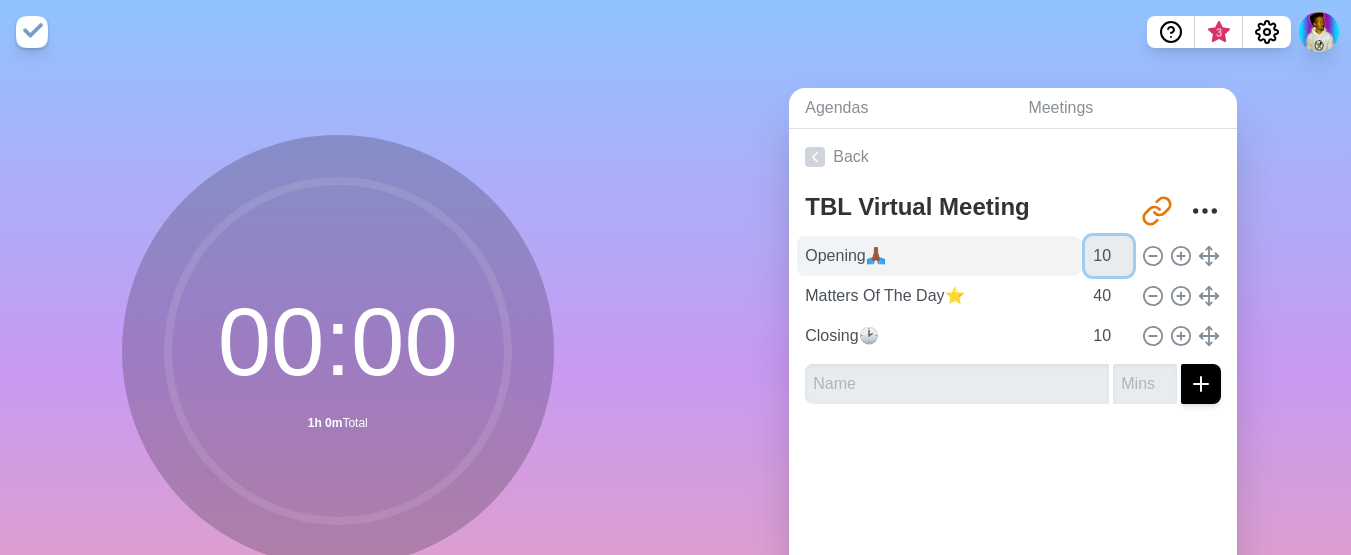drag, startPoint x: 1089, startPoint y: 253, endPoint x: 971, endPoint y: 247, distance: 118.15244 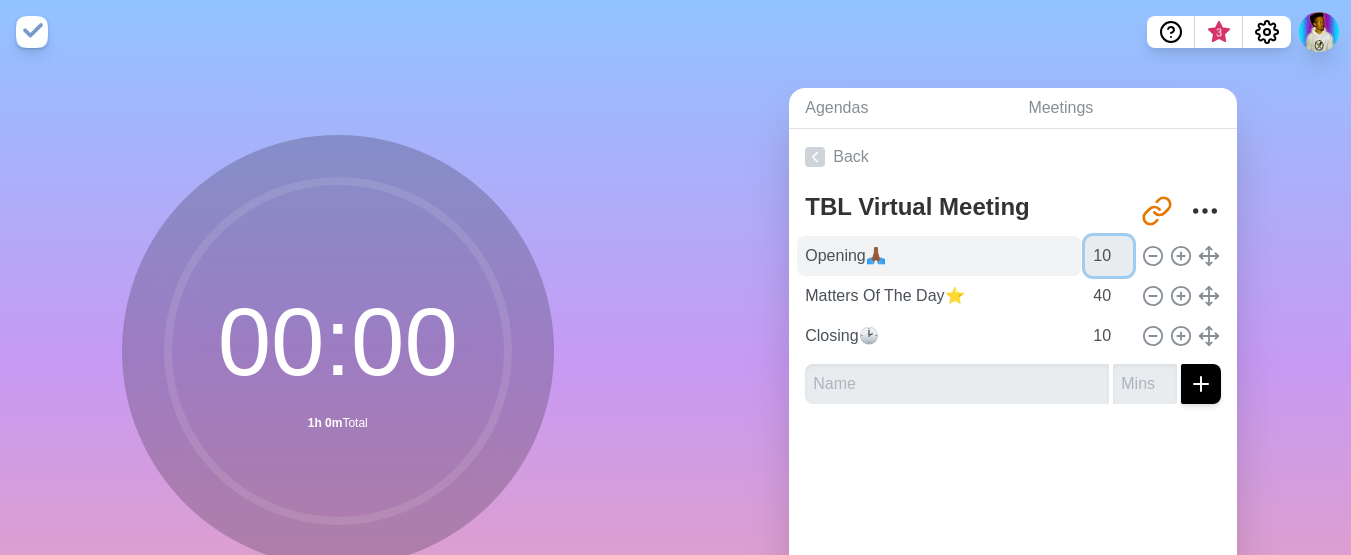 click on "Opening🙏🏾   10" at bounding box center [1013, 256] 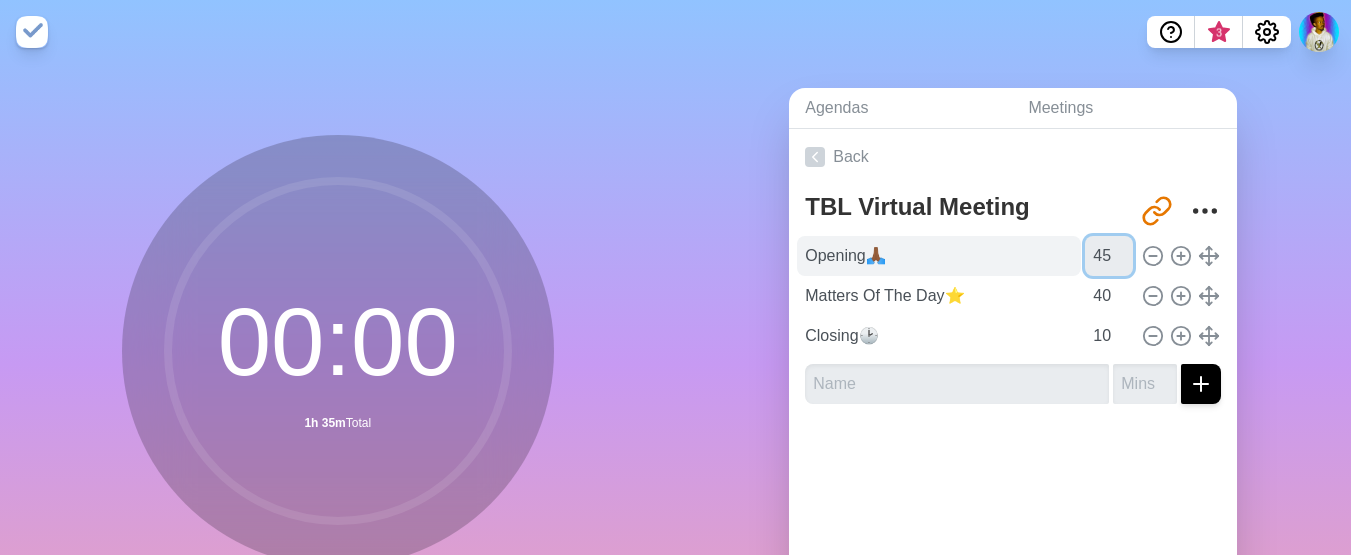 drag, startPoint x: 1086, startPoint y: 258, endPoint x: 978, endPoint y: 261, distance: 108.04166 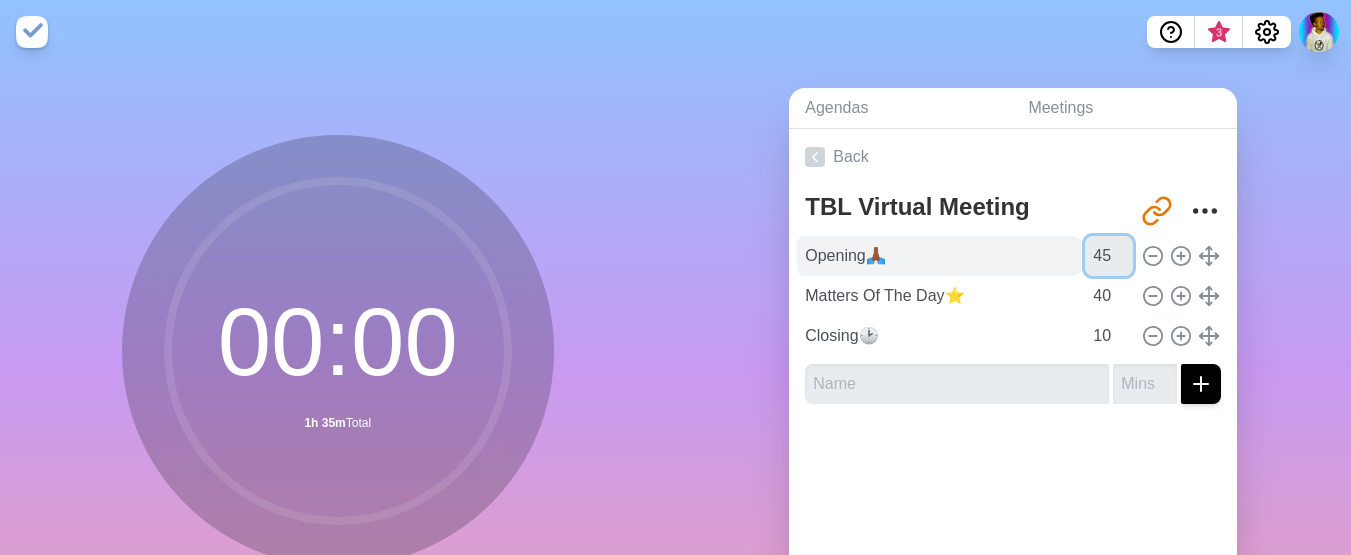 click on "Opening🙏🏾   45" at bounding box center [1013, 256] 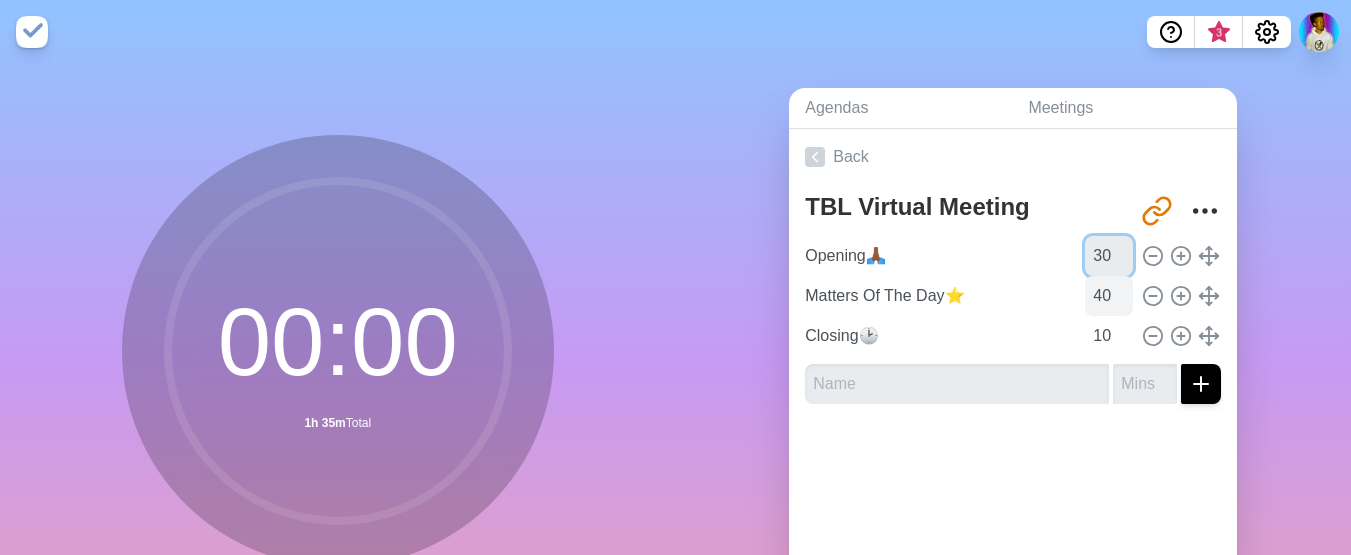 type on "30" 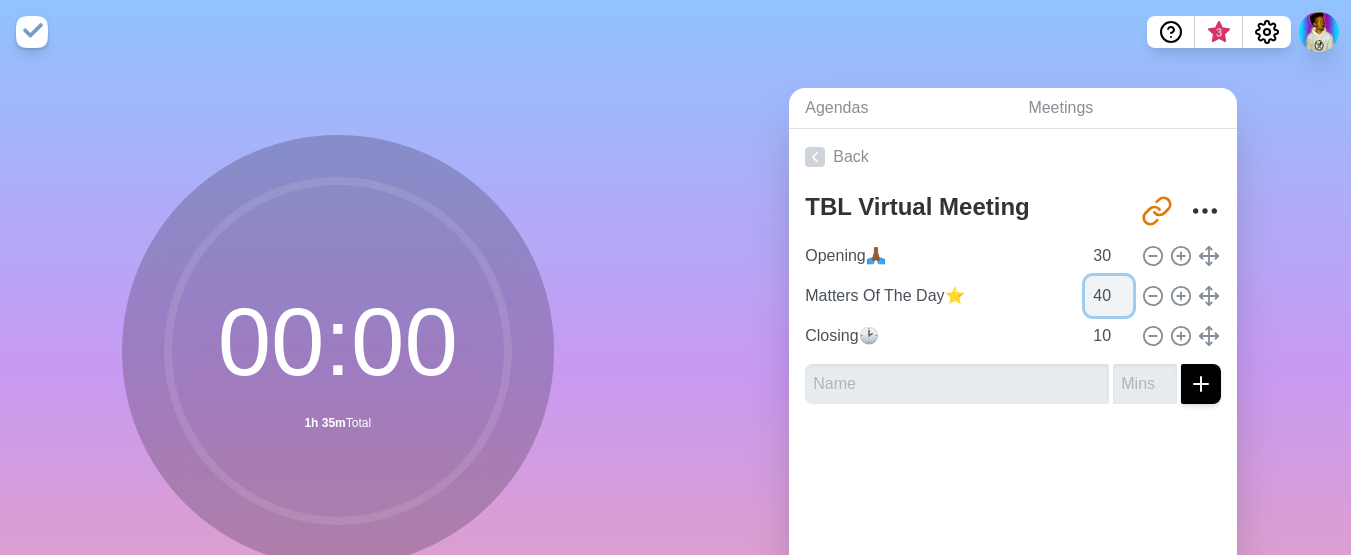 click on "40" at bounding box center (1109, 296) 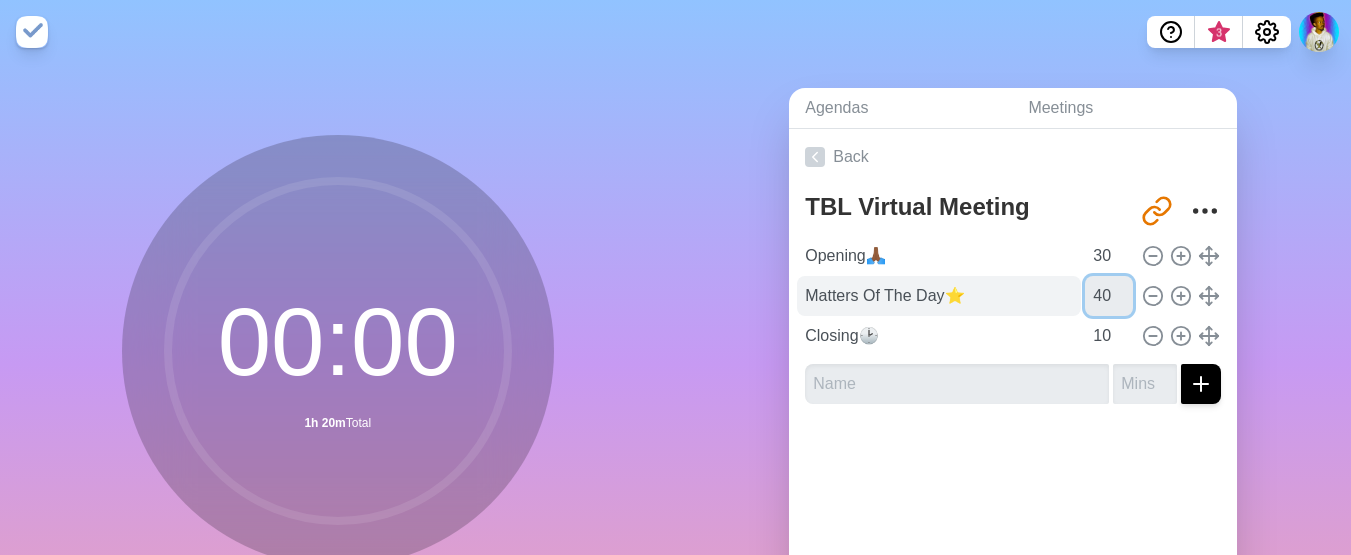 drag, startPoint x: 1086, startPoint y: 293, endPoint x: 931, endPoint y: 305, distance: 155.46382 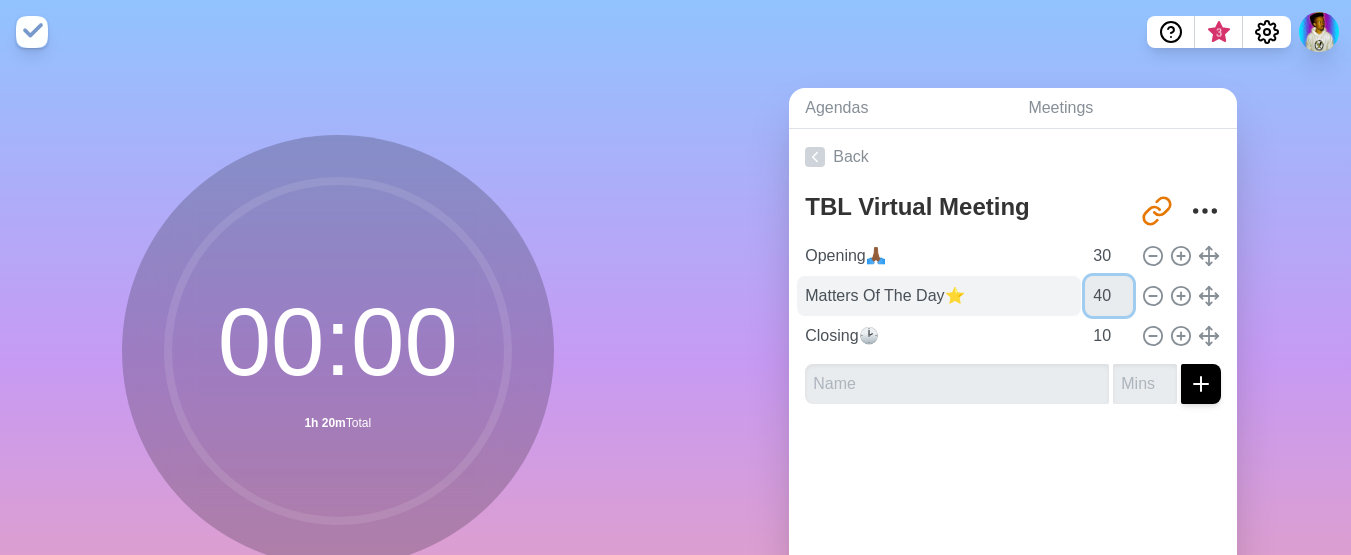 click on "Matters Of The Day⭐   40" at bounding box center (1013, 296) 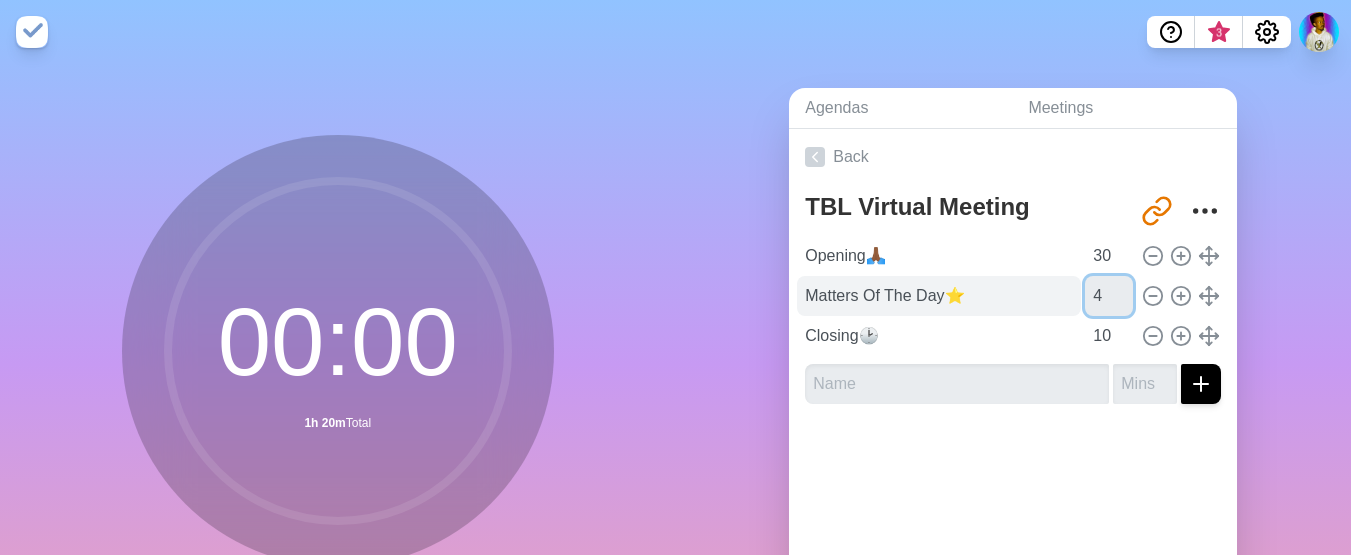 type on "40" 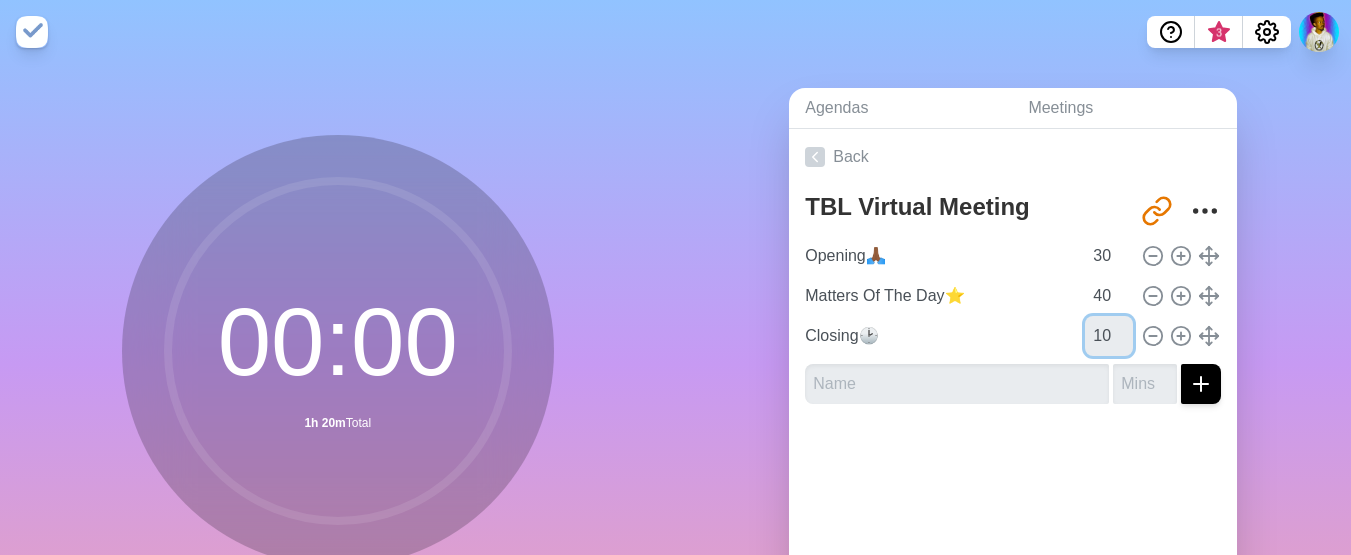 drag, startPoint x: 1090, startPoint y: 330, endPoint x: 784, endPoint y: 316, distance: 306.3201 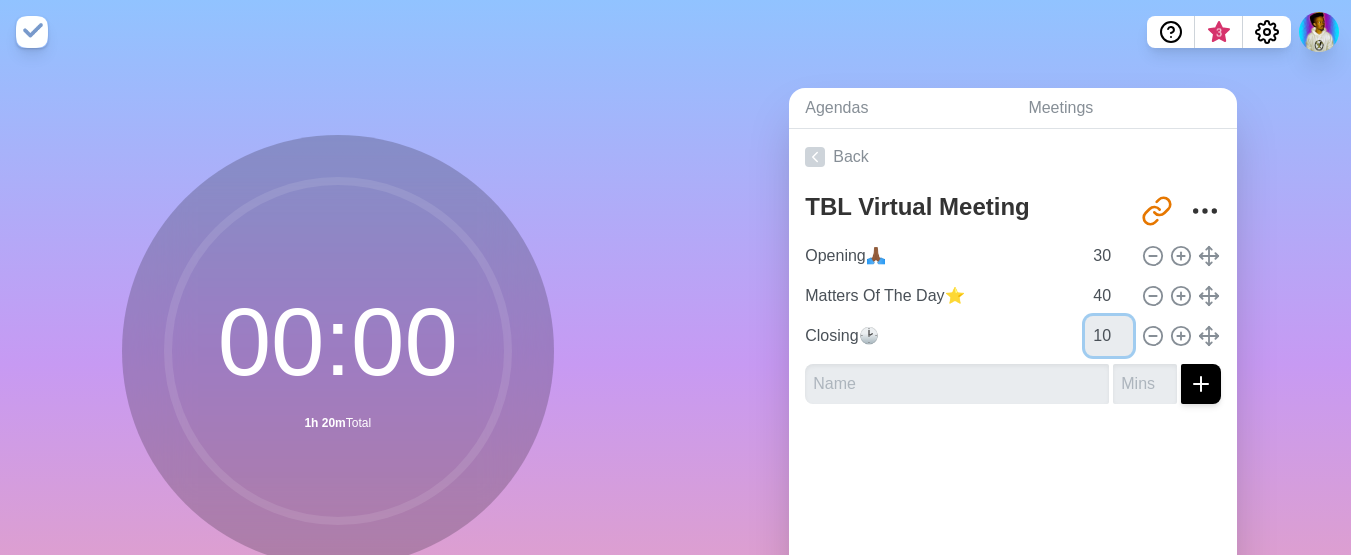 click on "TBL Virtual Meeting   http://timeblocks.co/-OULN3tqBhtQ-nLYkwpx           Opening🙏🏾   30       Matters Of The Day⭐   40       Closing🕑   10" at bounding box center (1013, 302) 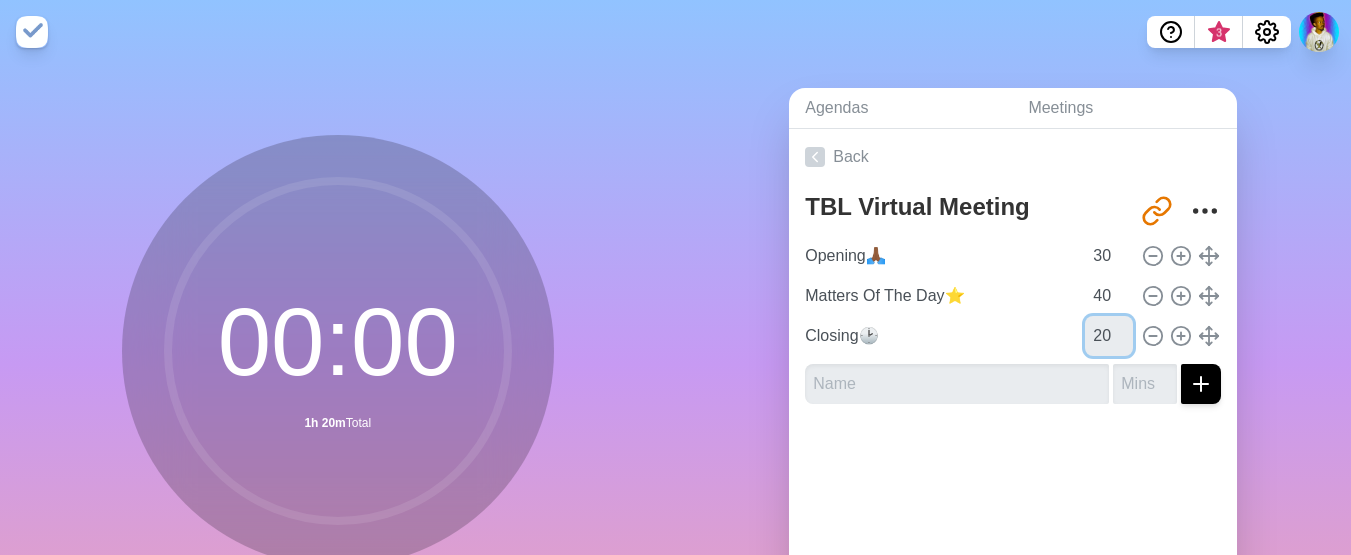 type on "20" 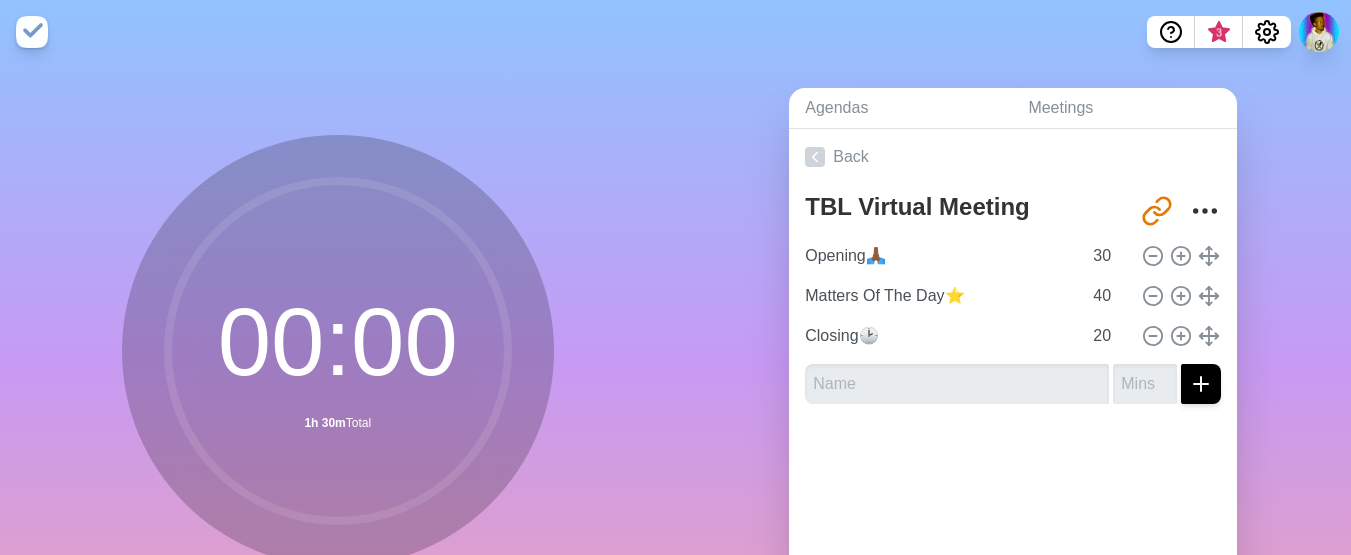 click 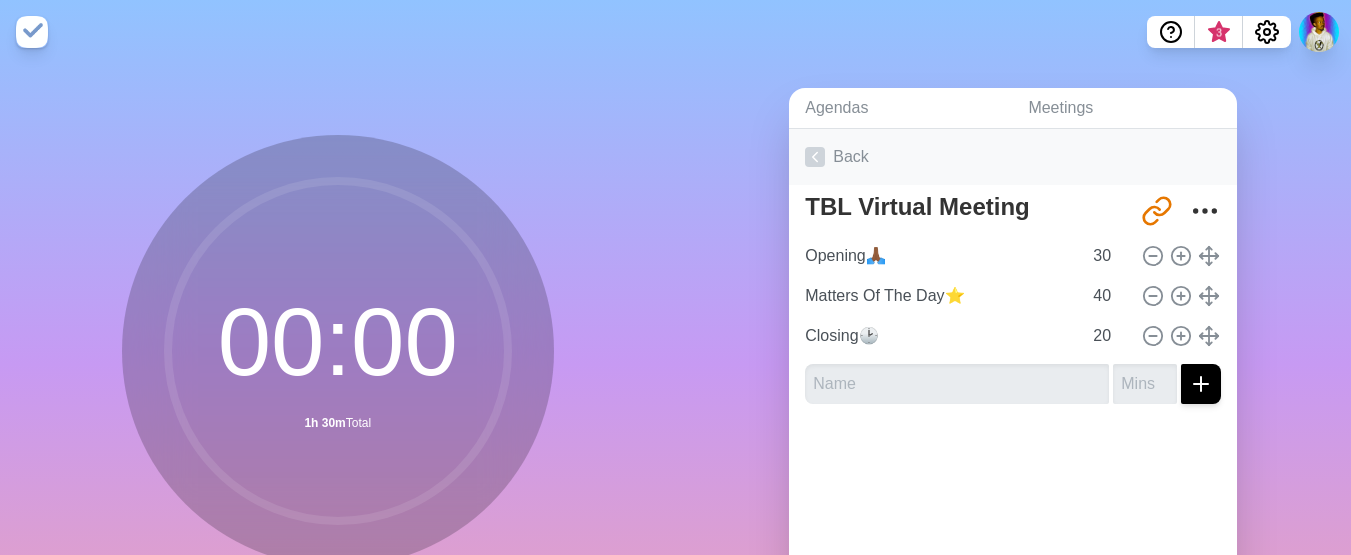 click on "Back" at bounding box center (1013, 157) 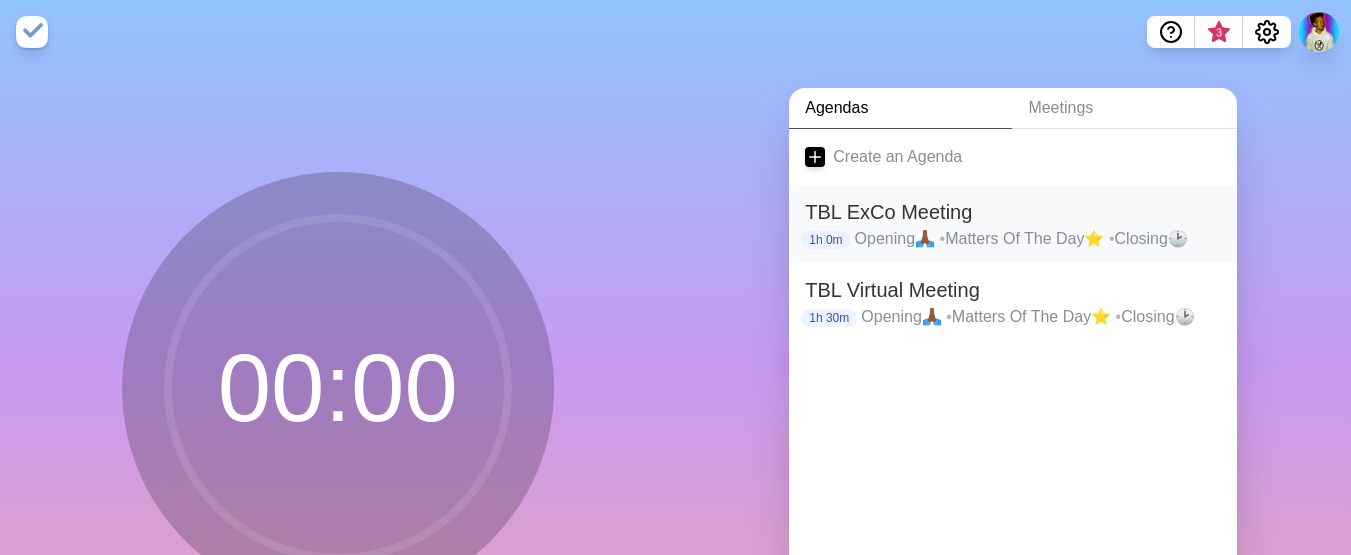 click on "Opening🙏🏾   •  Matters Of The Day⭐   •  Closing🕑" at bounding box center (1038, 239) 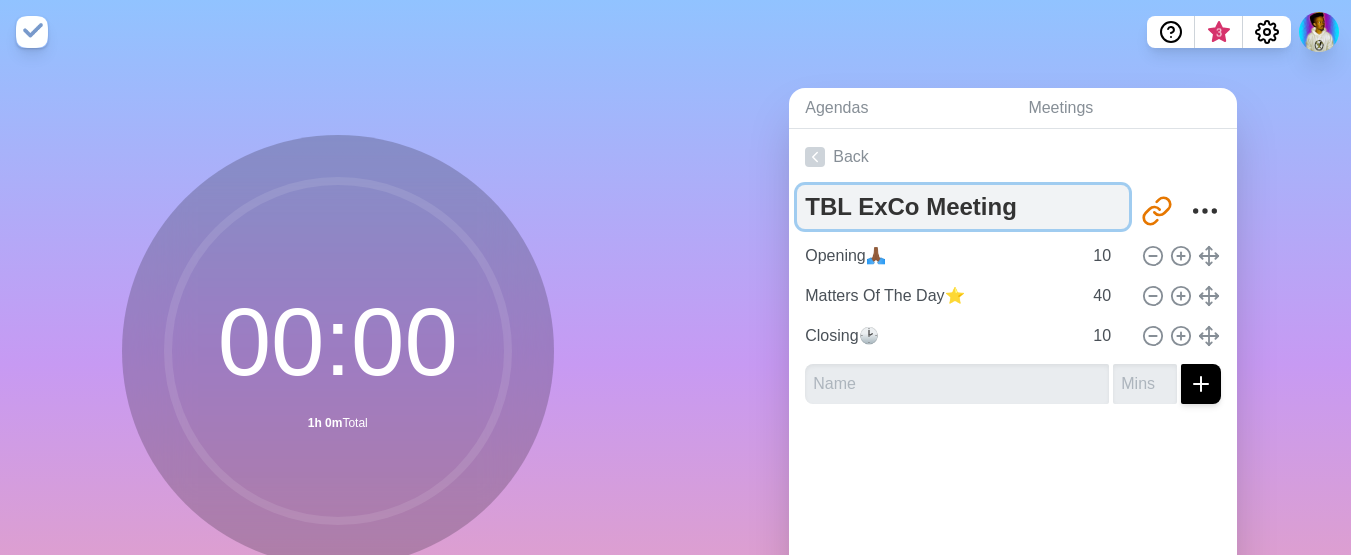 click on "TBL ExCo Meeting" at bounding box center [963, 207] 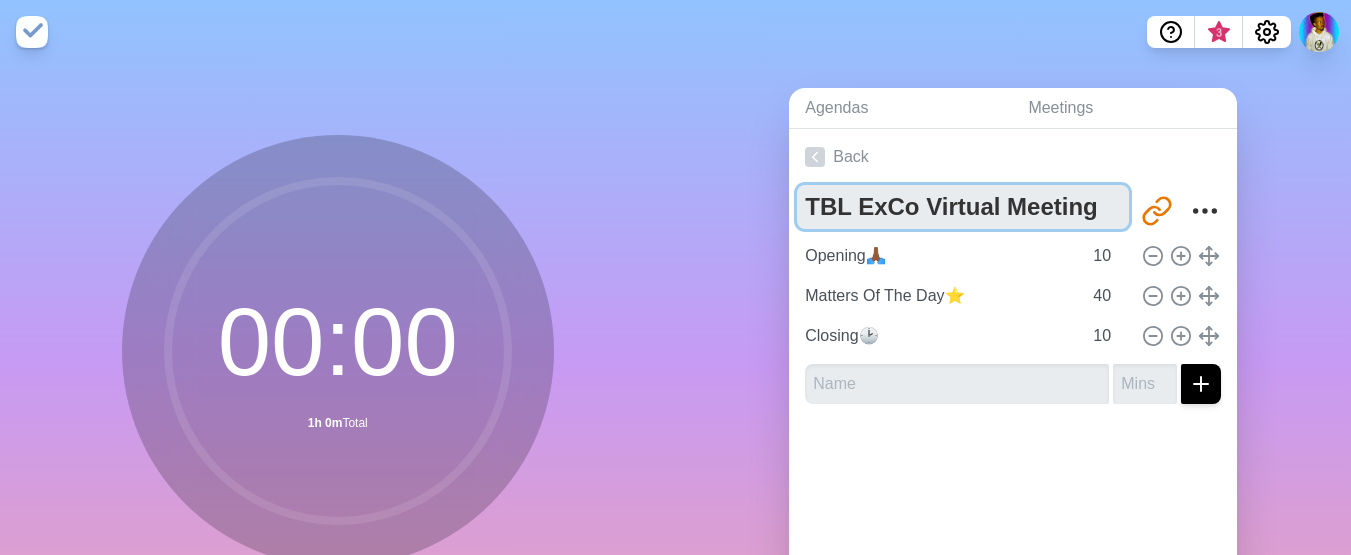 type on "TBL ExCo Virtual Meeting" 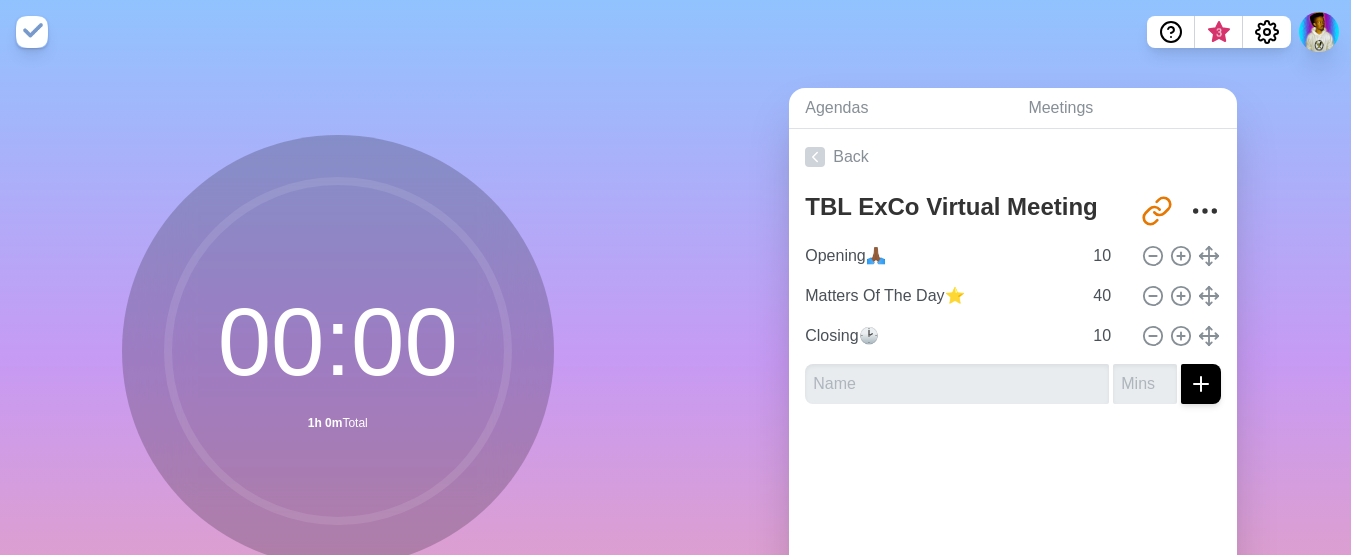 click 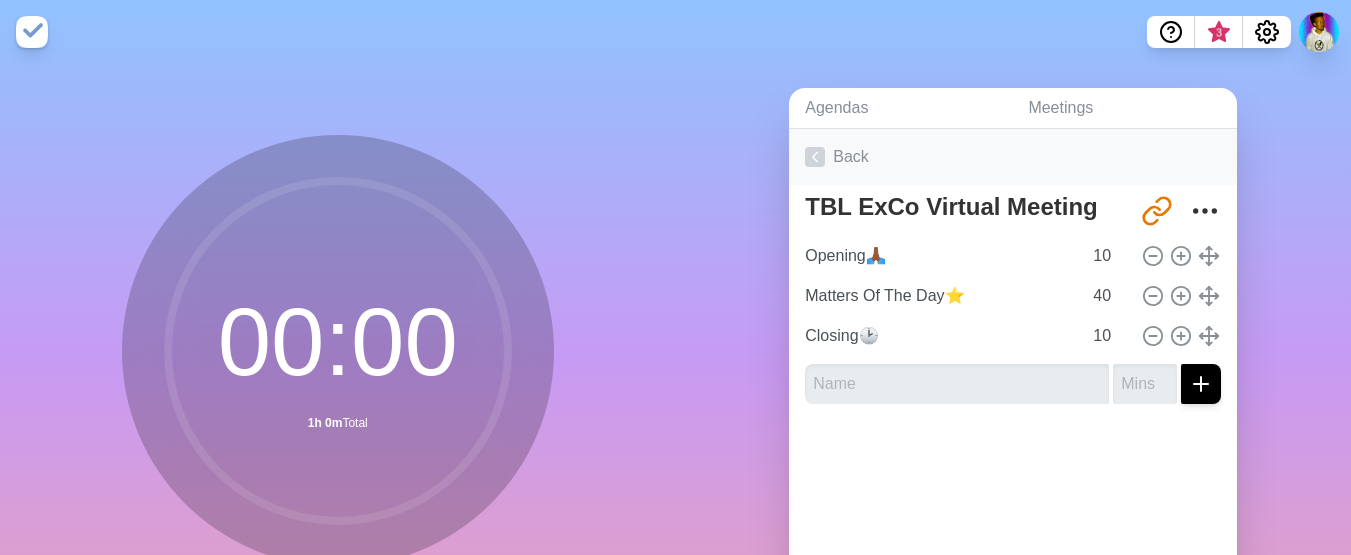 click on "Back" at bounding box center [1013, 157] 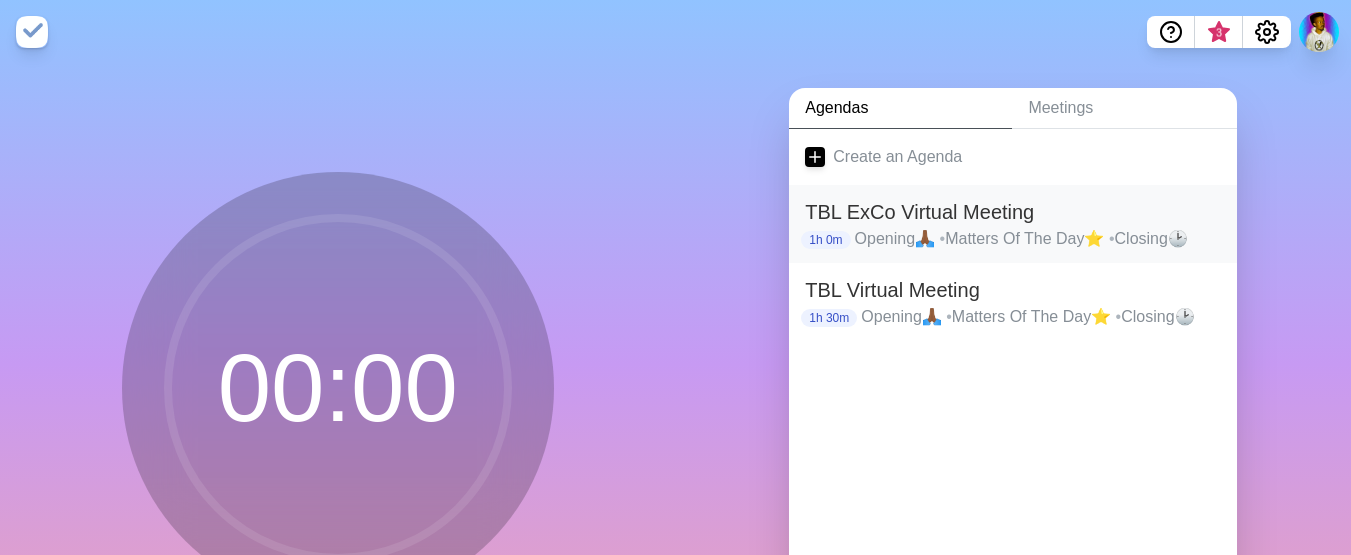 click on "TBL ExCo Virtual Meeting" at bounding box center [1013, 212] 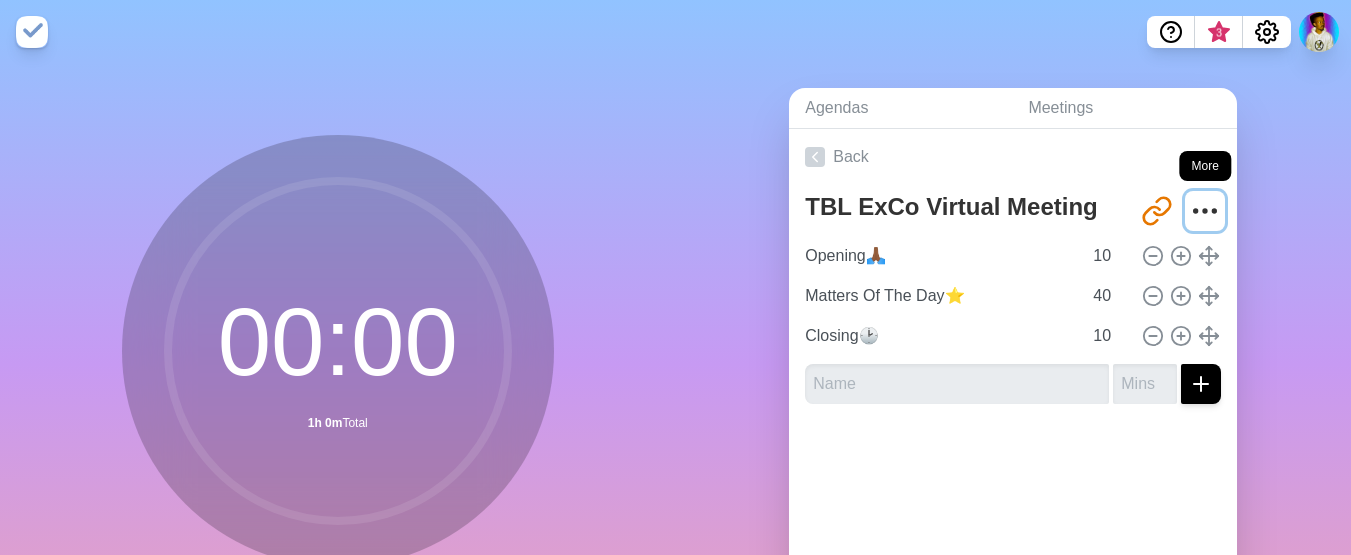 click 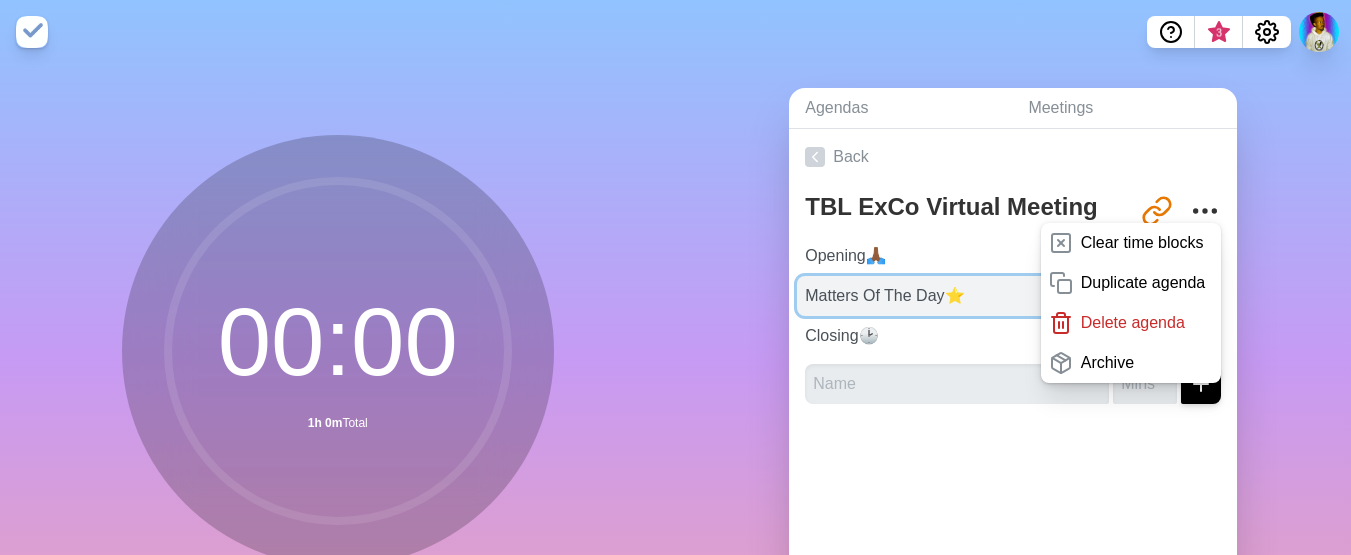 click on "Matters Of The Day⭐" at bounding box center (939, 296) 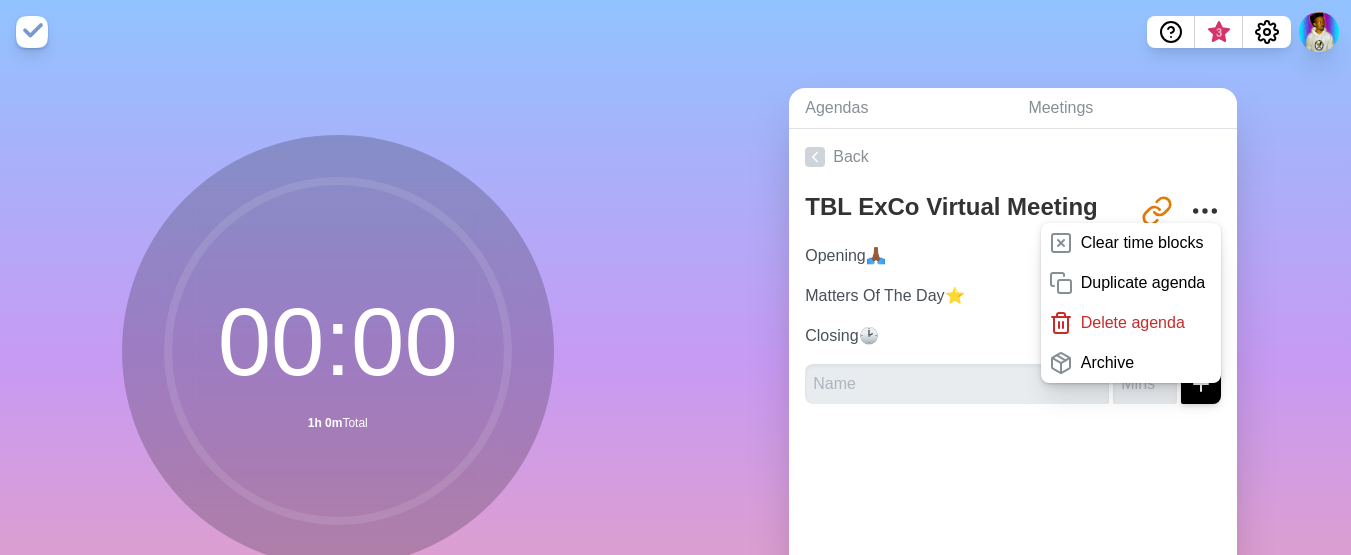 click 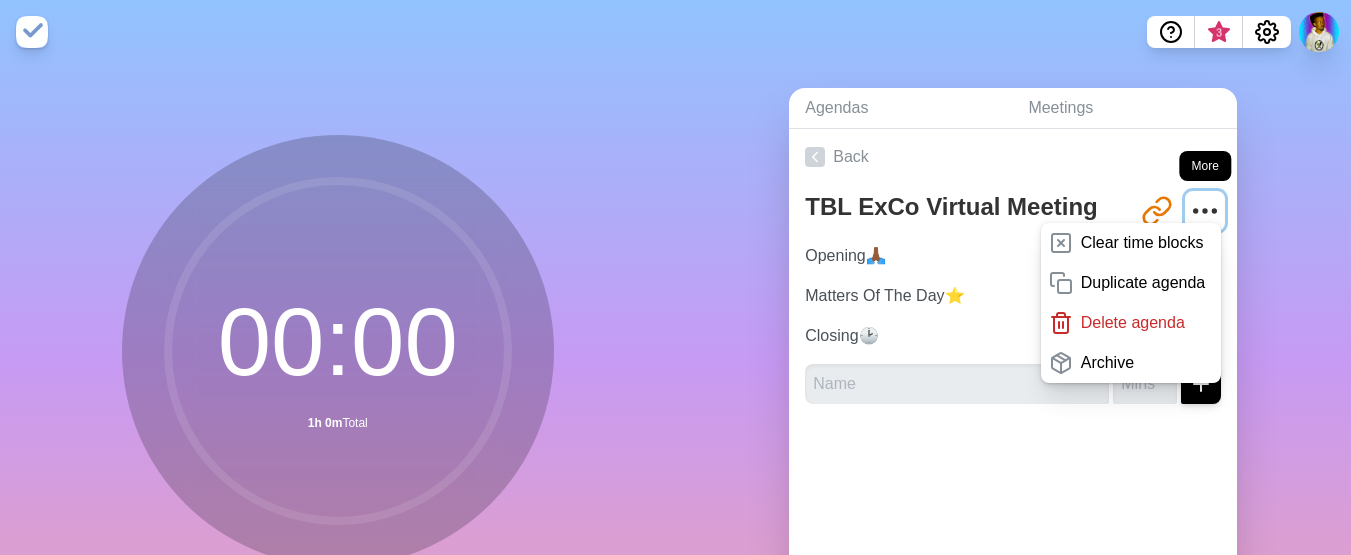 click 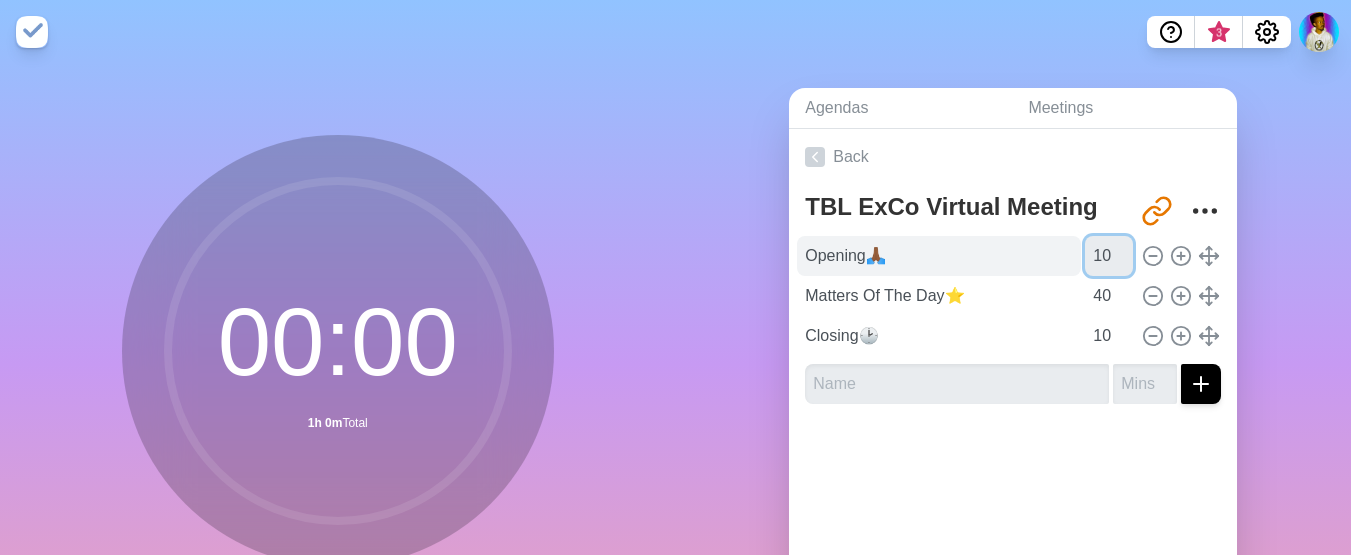 drag, startPoint x: 1087, startPoint y: 250, endPoint x: 974, endPoint y: 241, distance: 113.35784 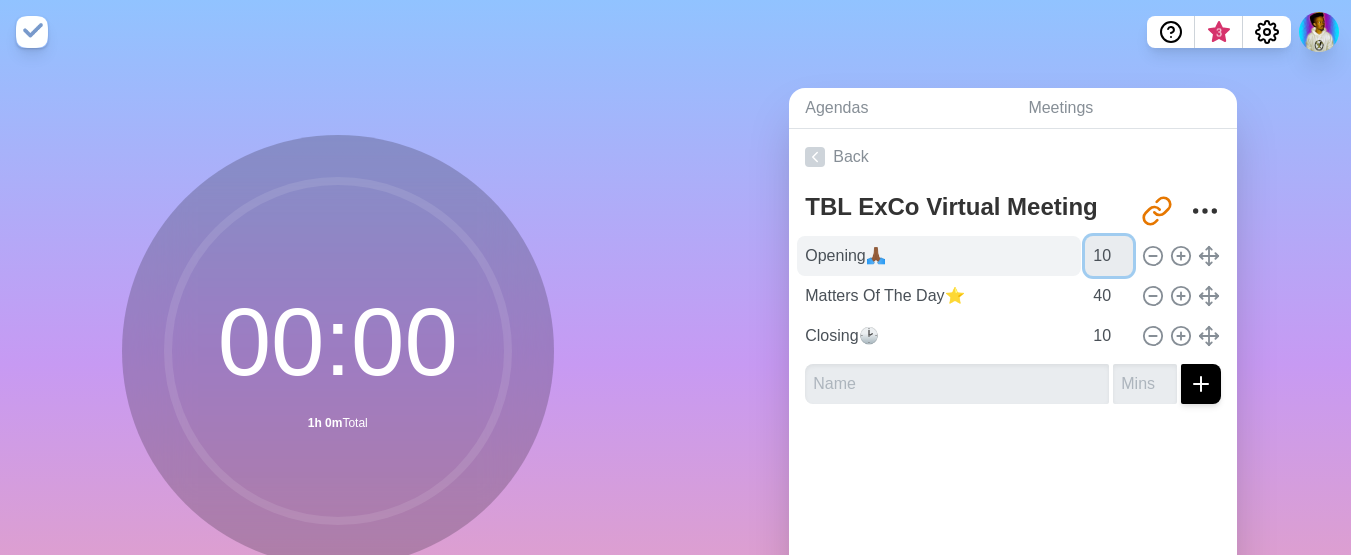 click on "Opening🙏🏾   10" at bounding box center [1013, 256] 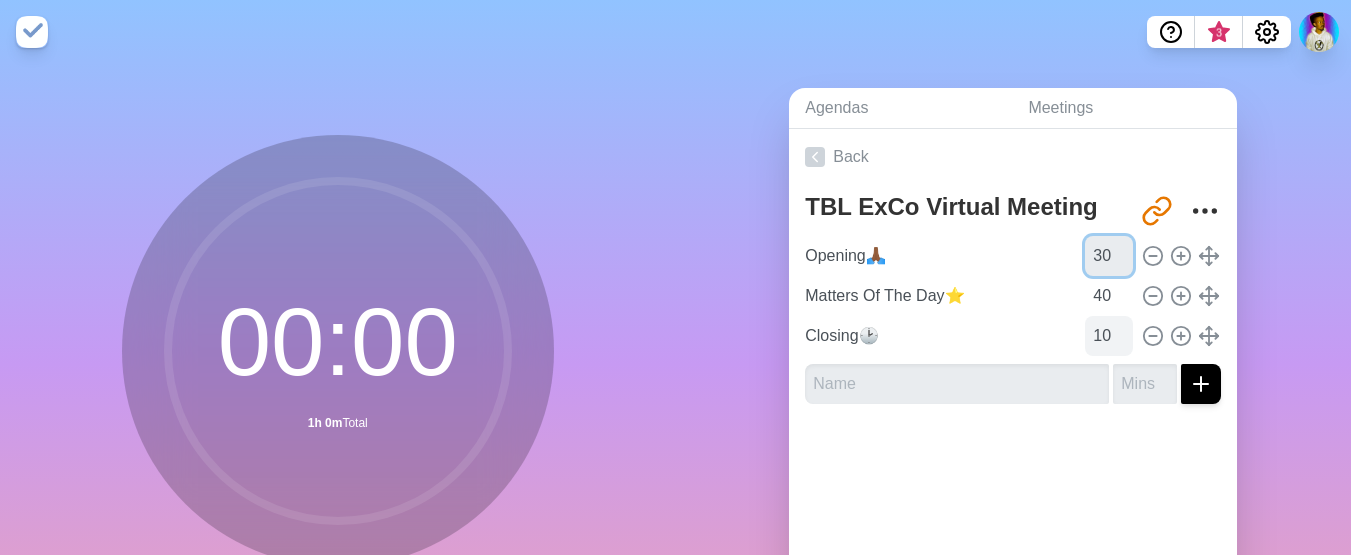 type on "30" 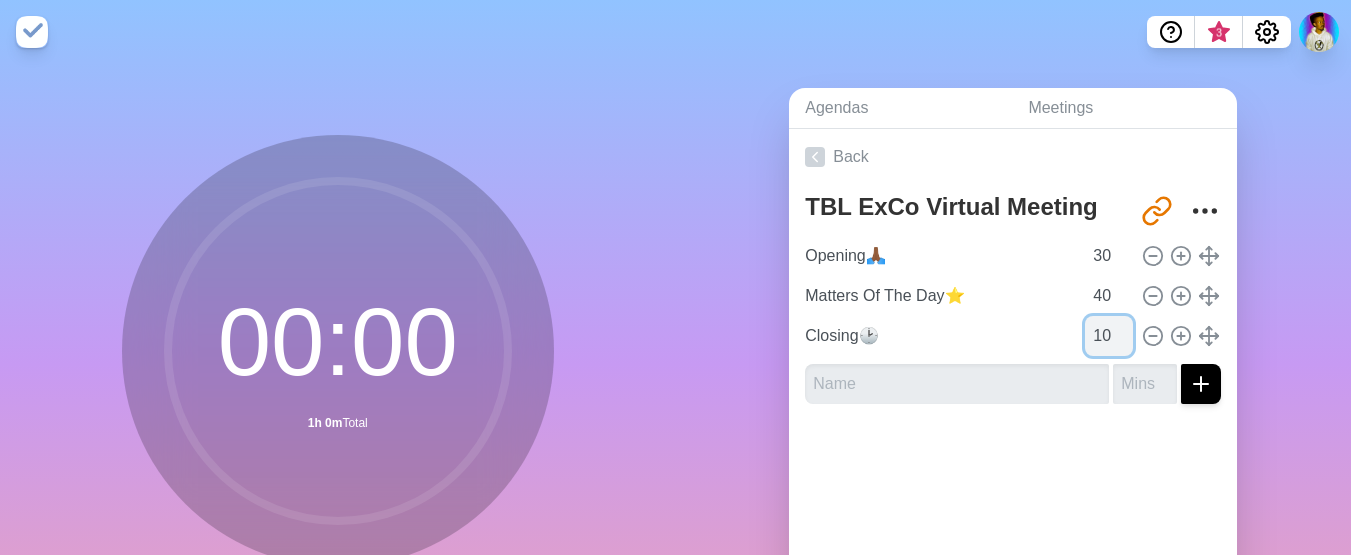 click on "10" at bounding box center [1109, 336] 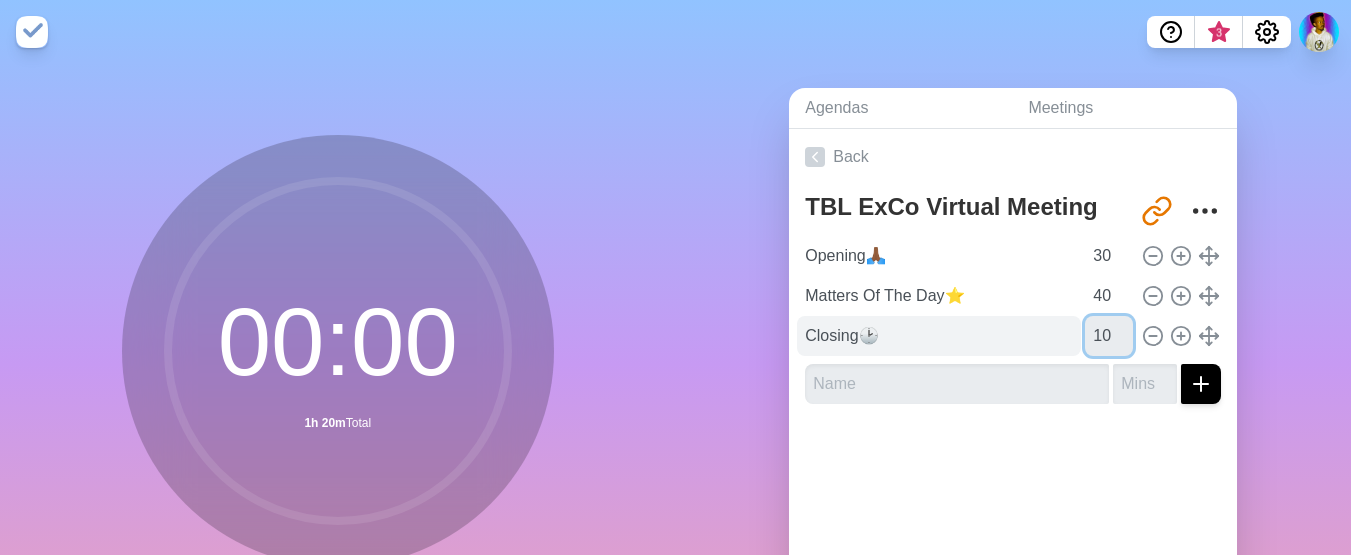 drag, startPoint x: 1067, startPoint y: 334, endPoint x: 1042, endPoint y: 336, distance: 25.079872 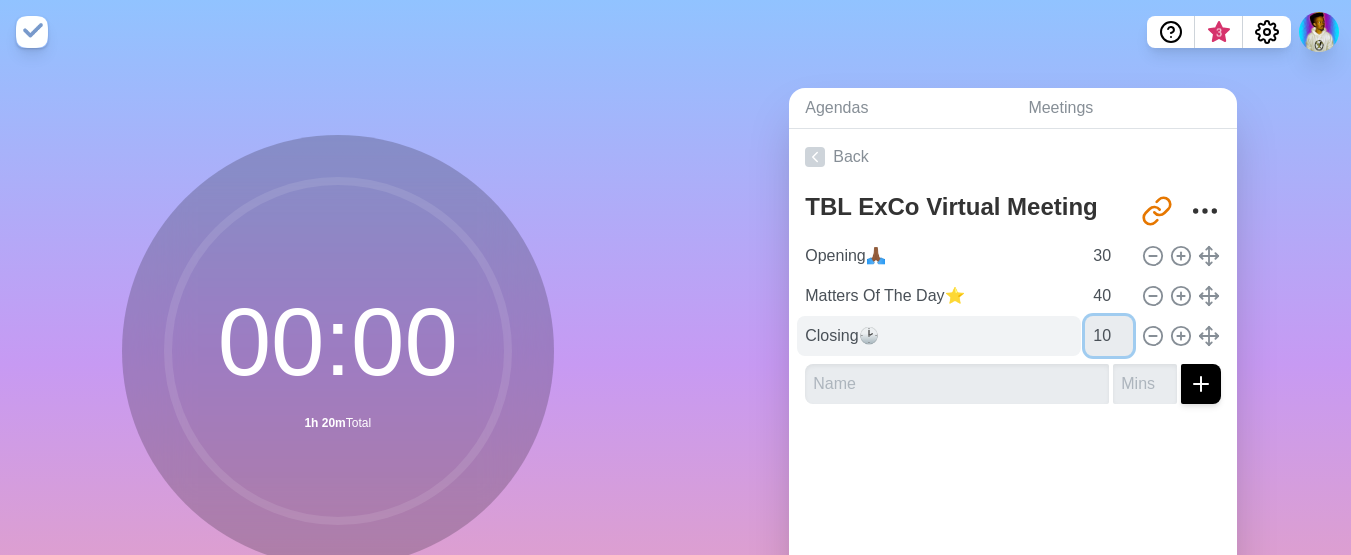 click on "Closing🕑   10" at bounding box center (1013, 336) 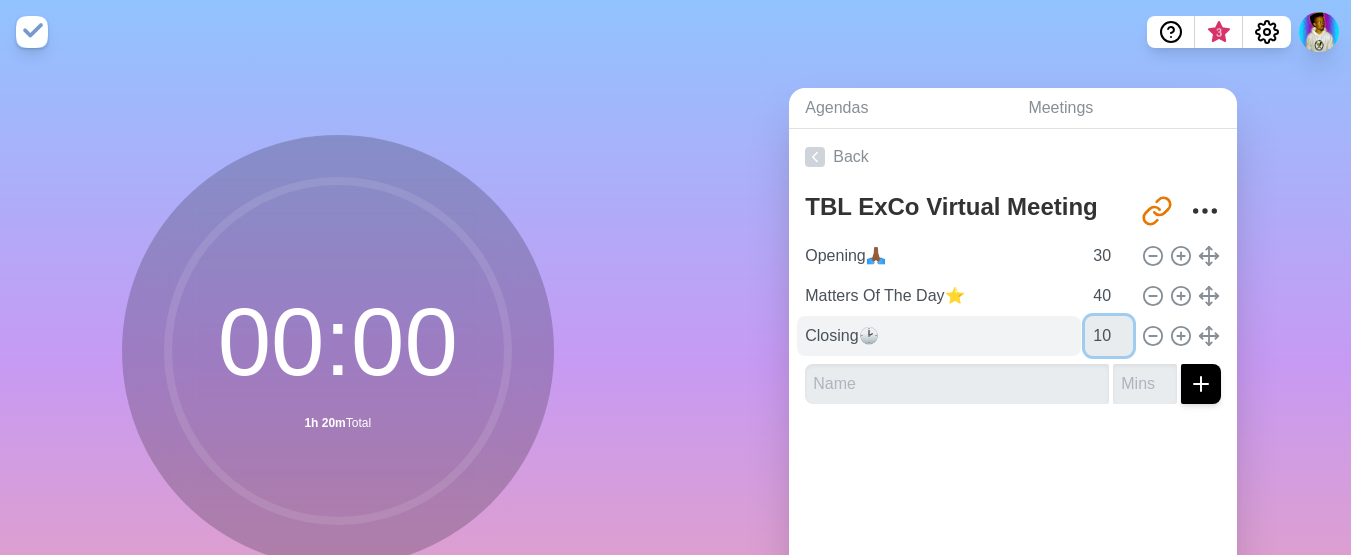 drag, startPoint x: 1078, startPoint y: 330, endPoint x: 1017, endPoint y: 331, distance: 61.008198 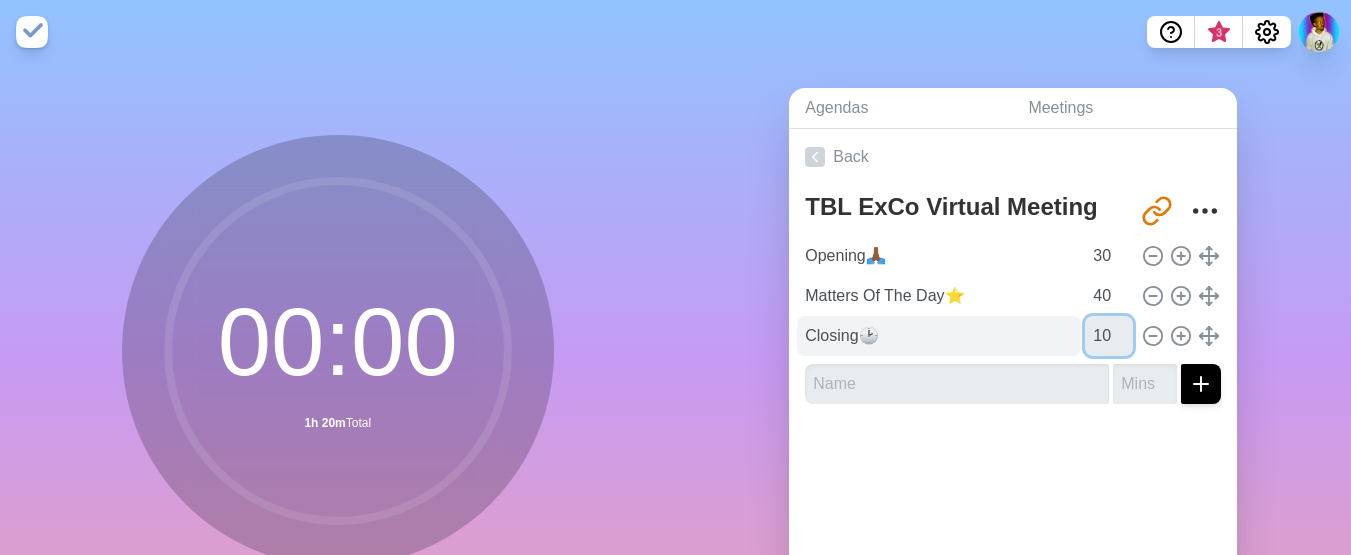 click on "Closing🕑   10" at bounding box center [1013, 336] 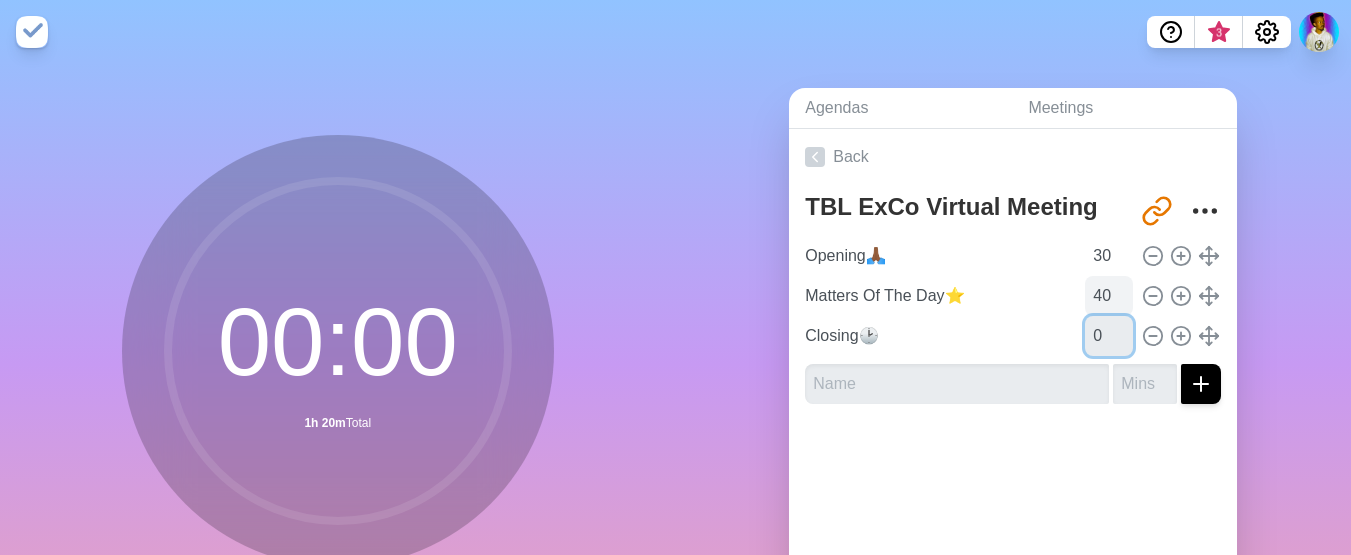 type on "10" 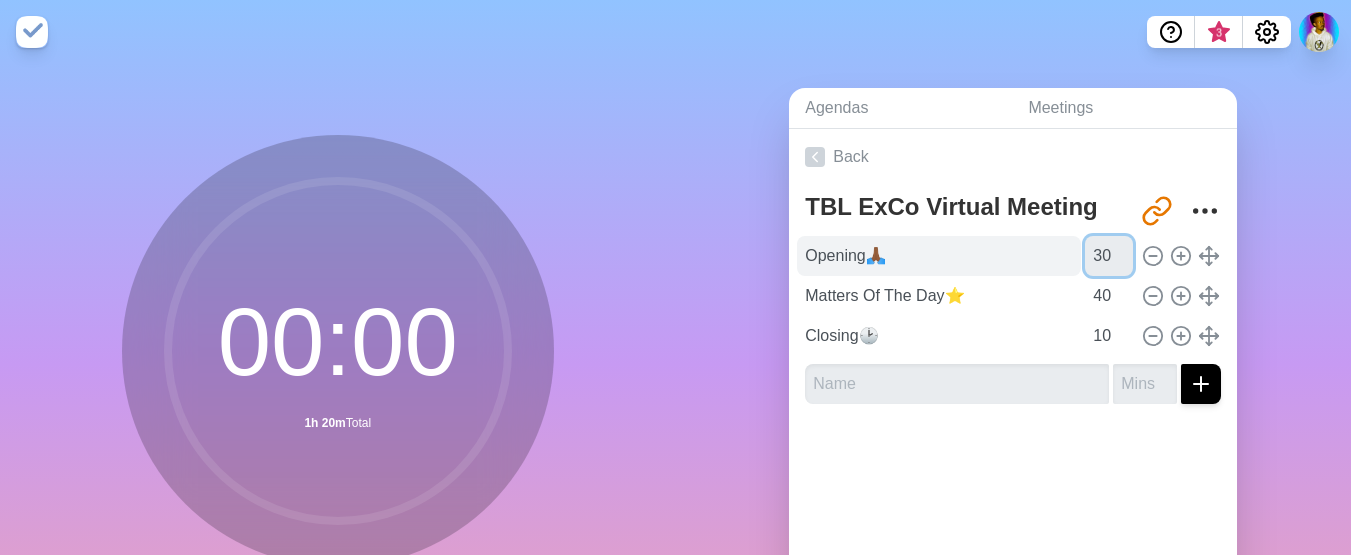 drag, startPoint x: 1079, startPoint y: 259, endPoint x: 1006, endPoint y: 259, distance: 73 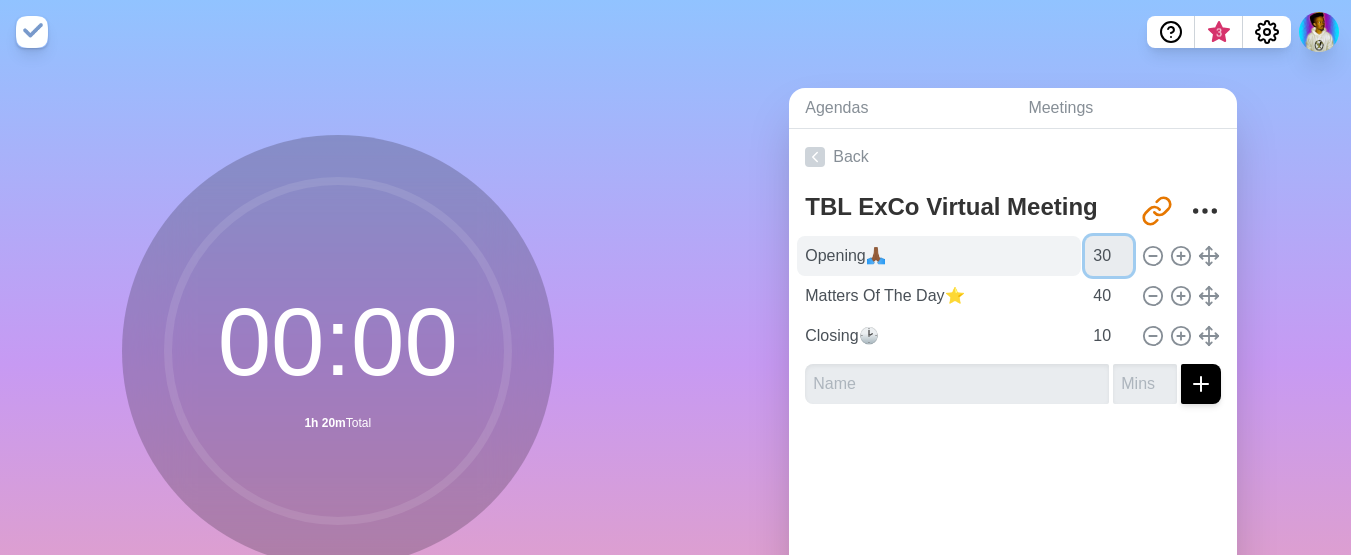 click on "Opening🙏🏾   30" at bounding box center [1013, 256] 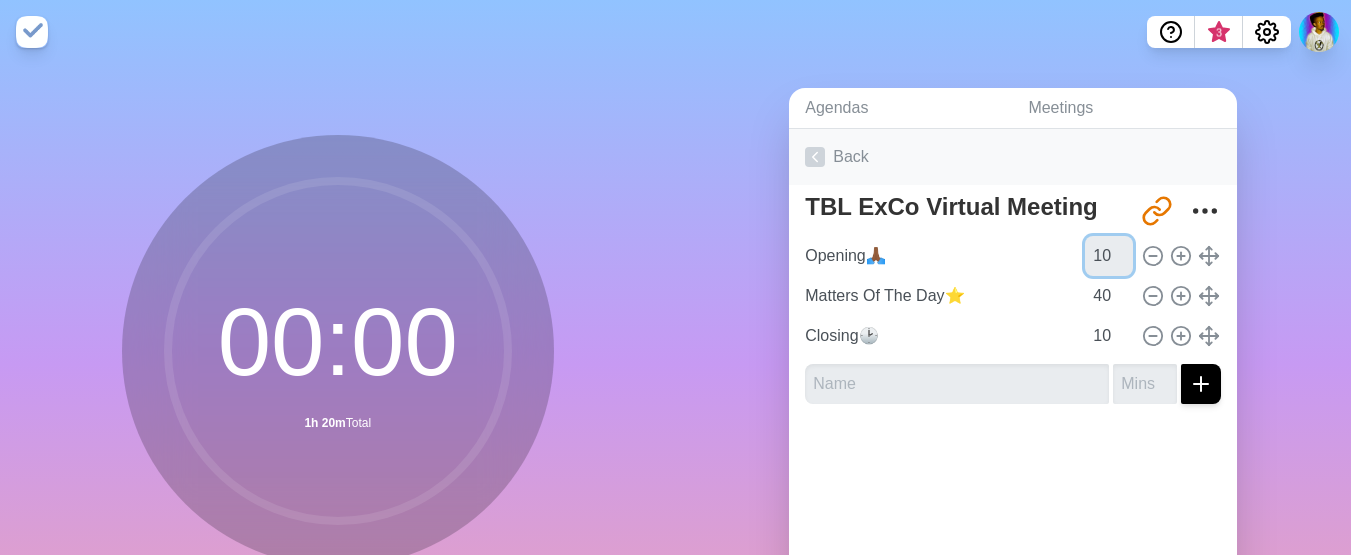type on "10" 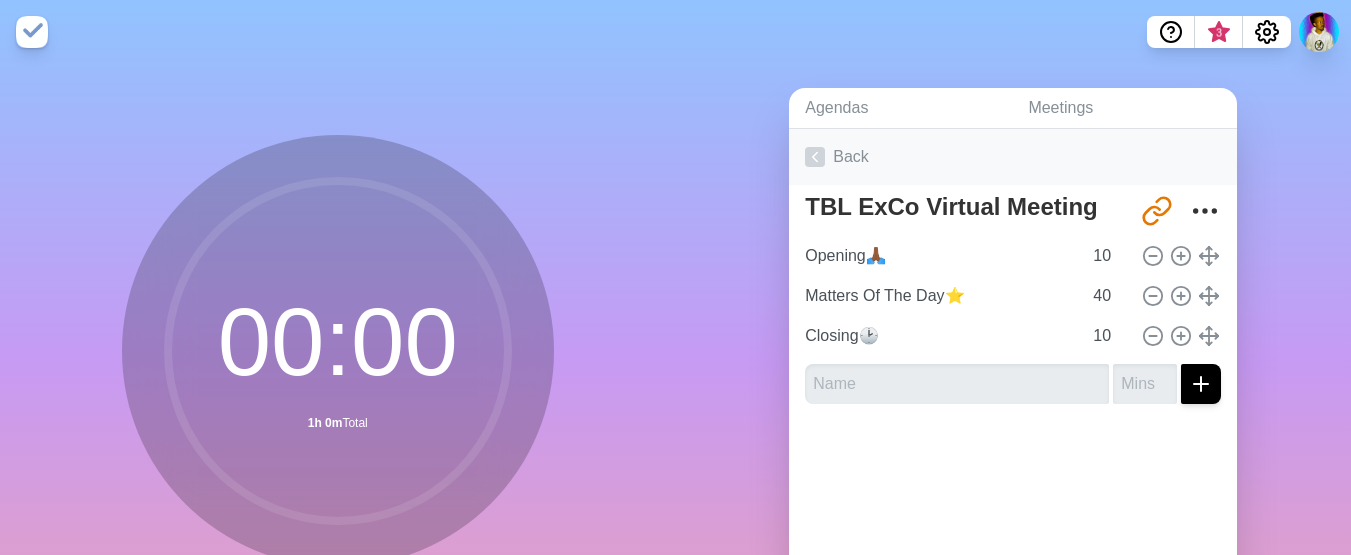 click 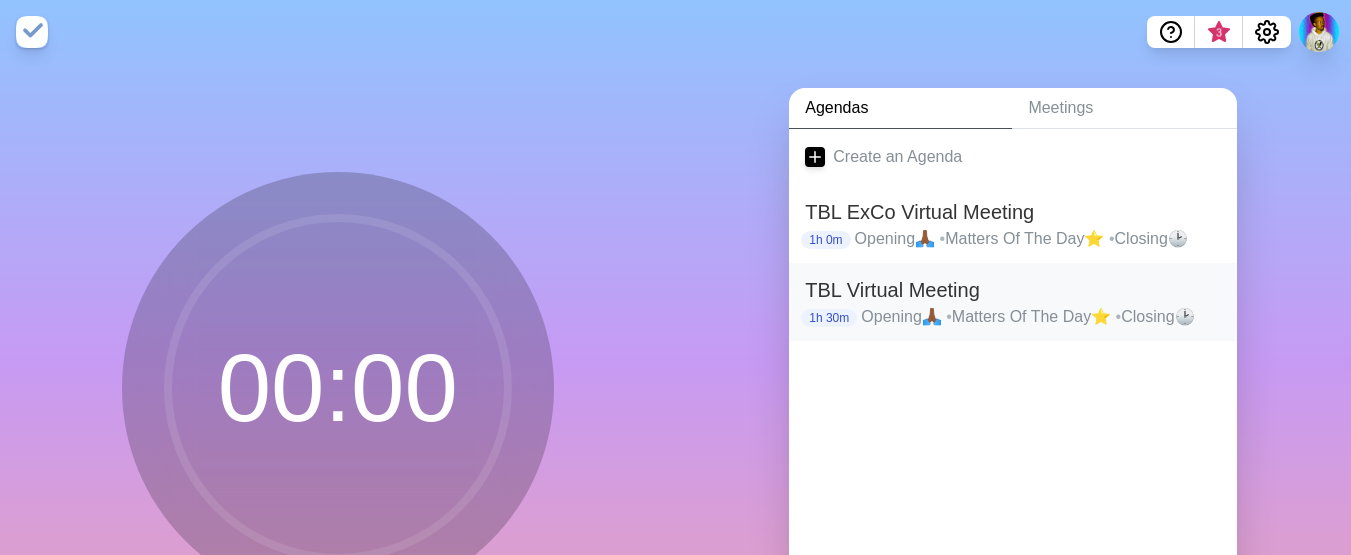 click on "TBL Virtual Meeting" at bounding box center [1013, 290] 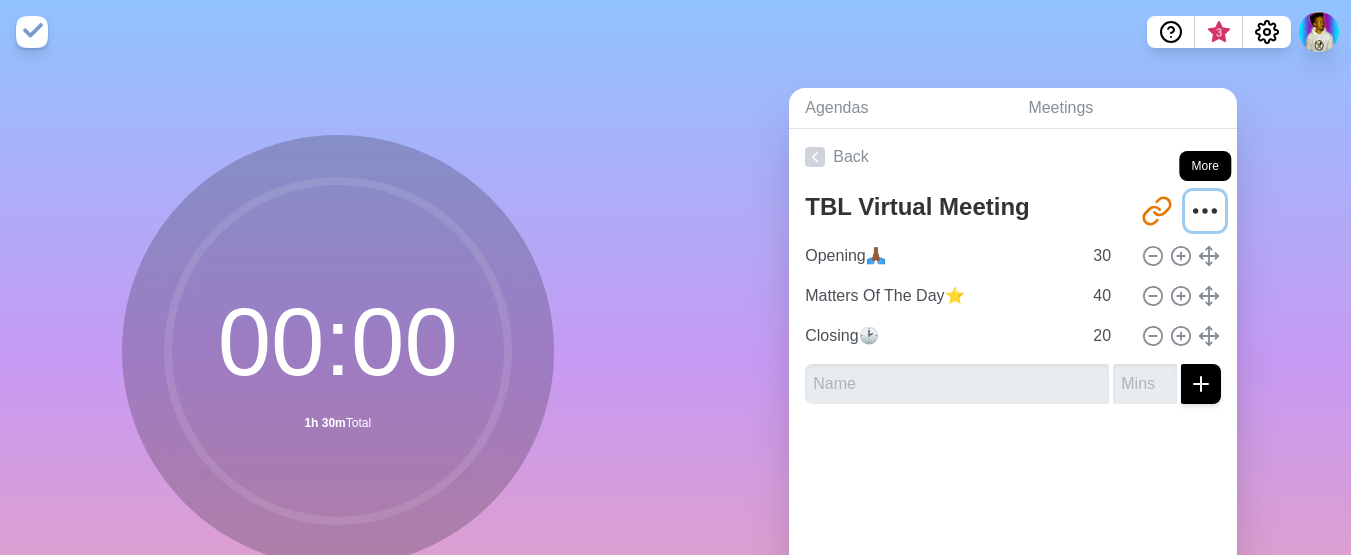 click 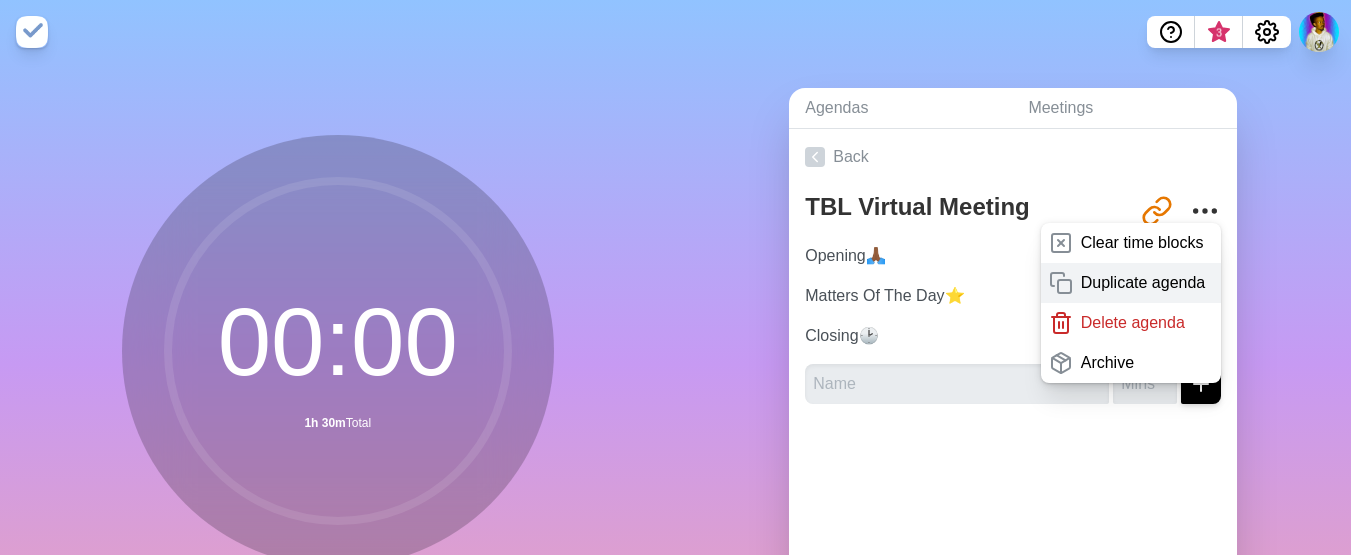 click on "Duplicate agenda" at bounding box center (1143, 283) 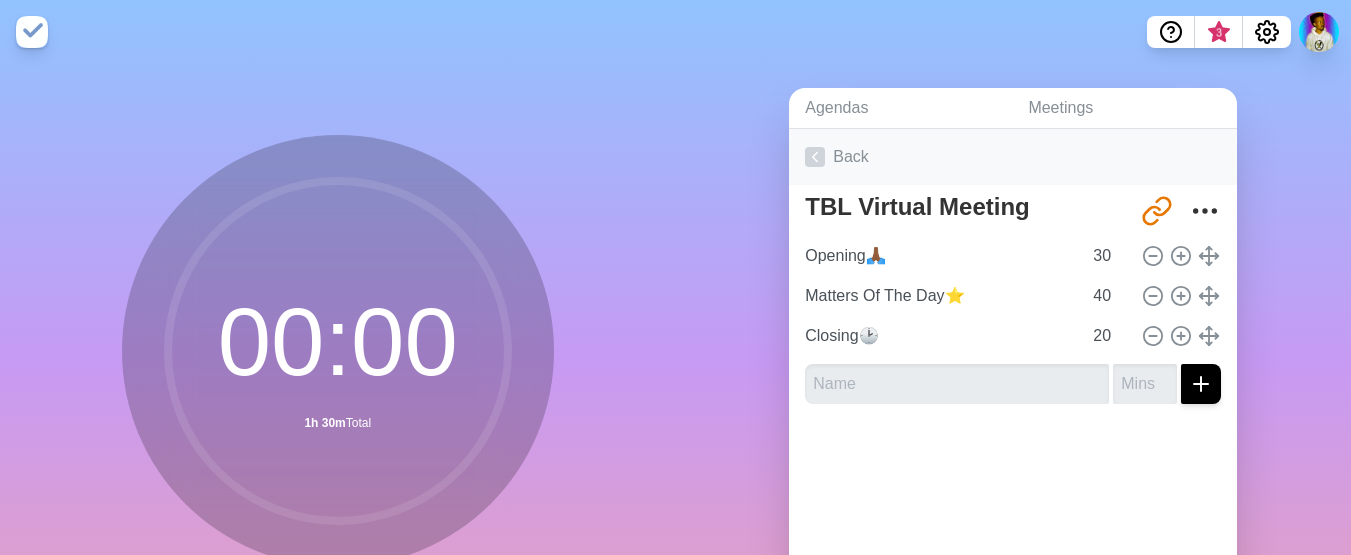 type on "TBL Virtual Meeting copy" 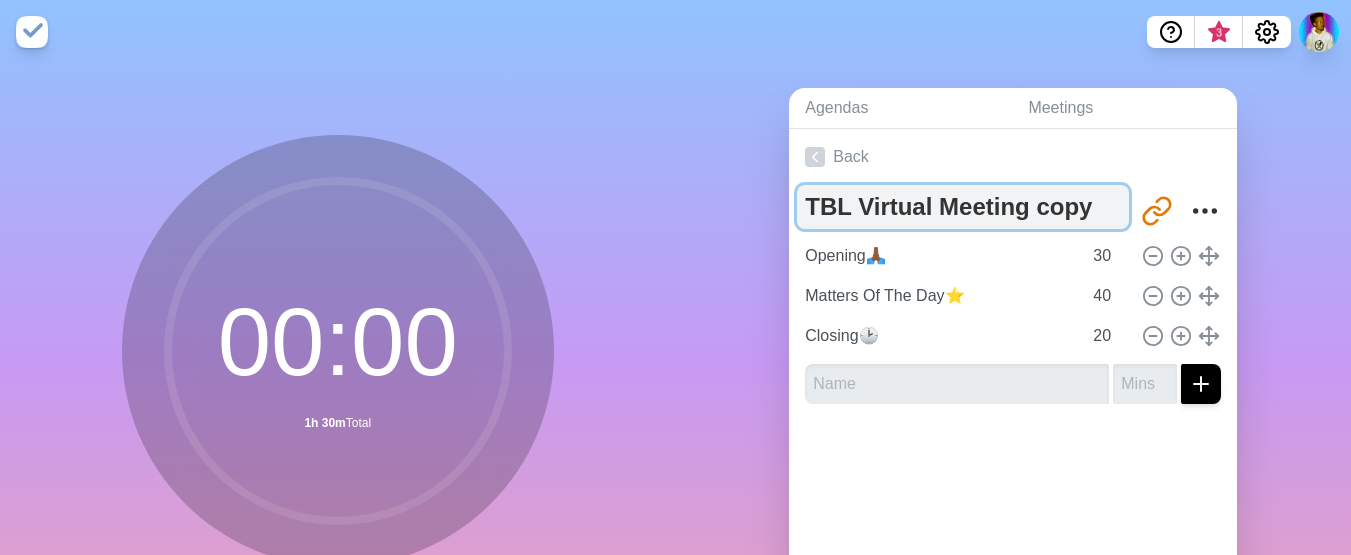click on "TBL Virtual Meeting copy" at bounding box center [963, 207] 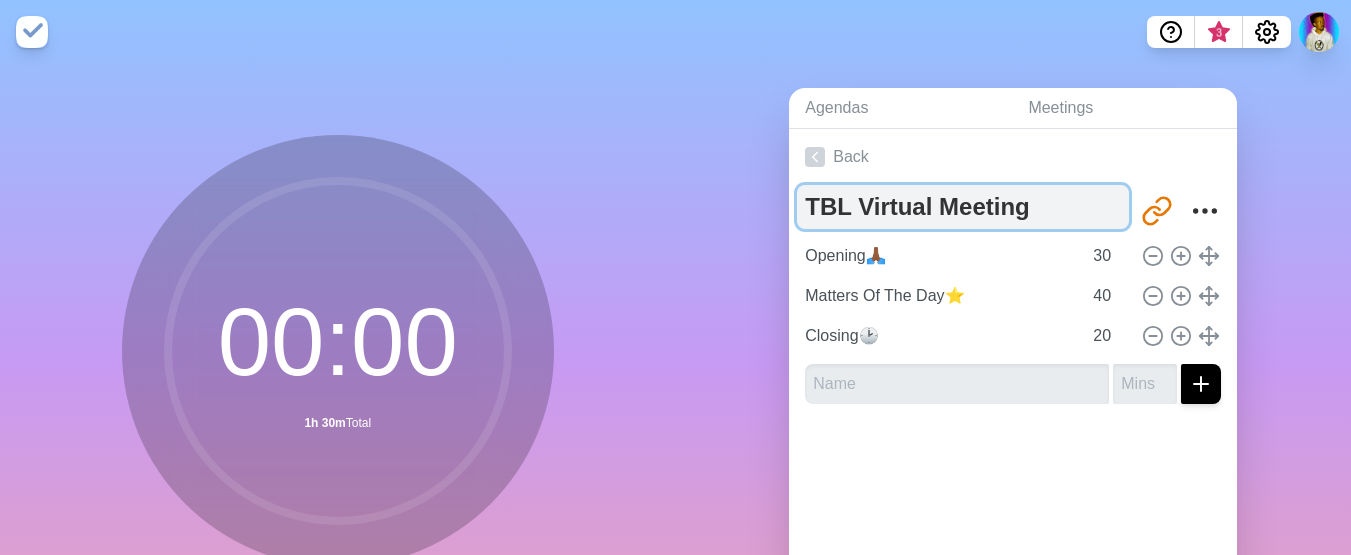 drag, startPoint x: 915, startPoint y: 214, endPoint x: 843, endPoint y: 205, distance: 72.56032 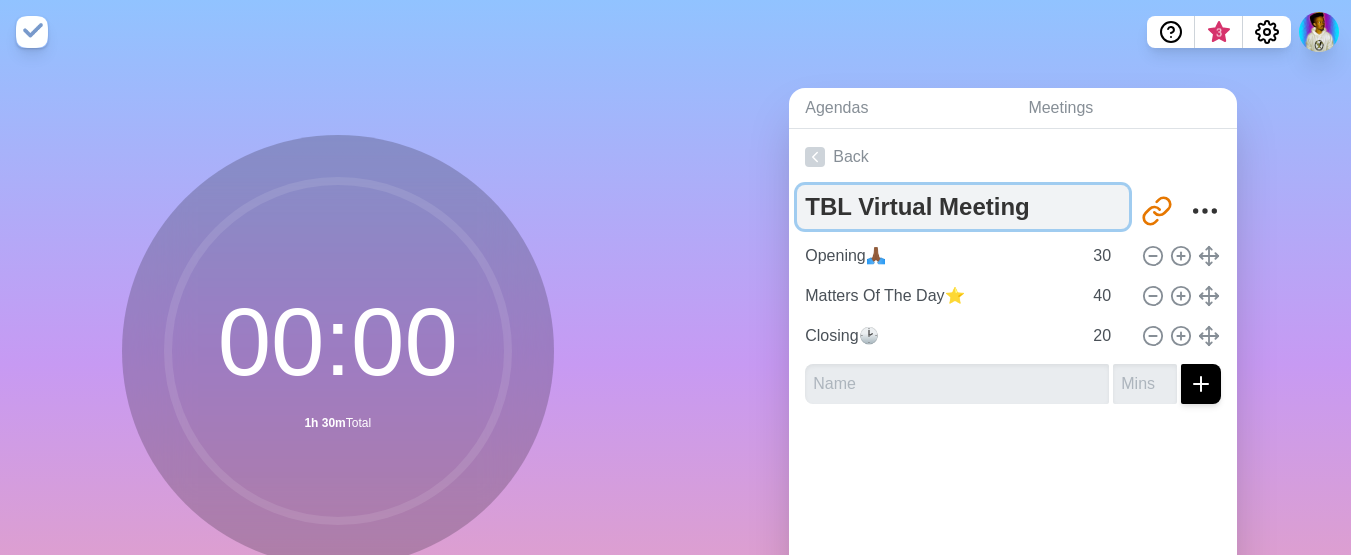 click on "TBL Virtual Meeting" at bounding box center [963, 207] 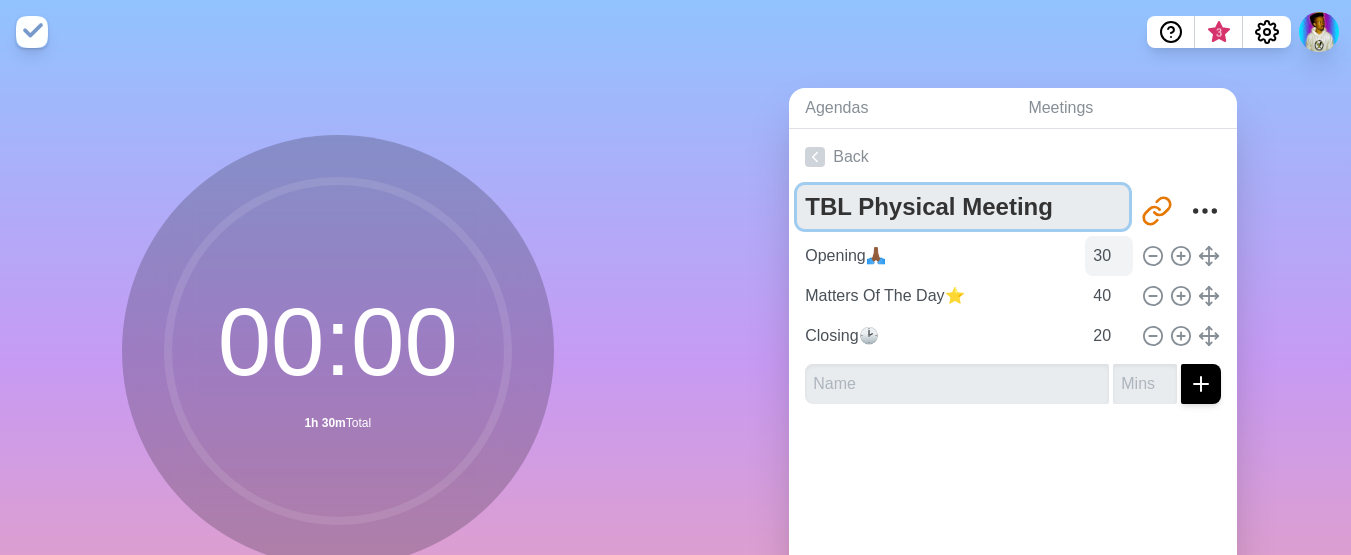 type on "TBL Physical Meeting" 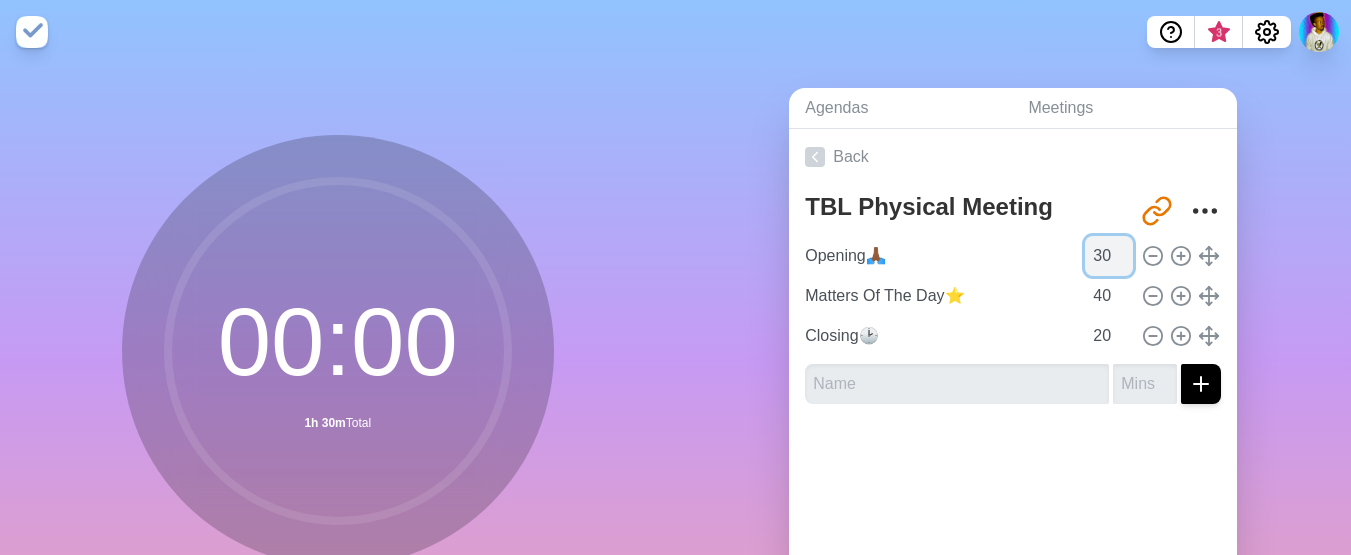 click on "30" at bounding box center [1109, 256] 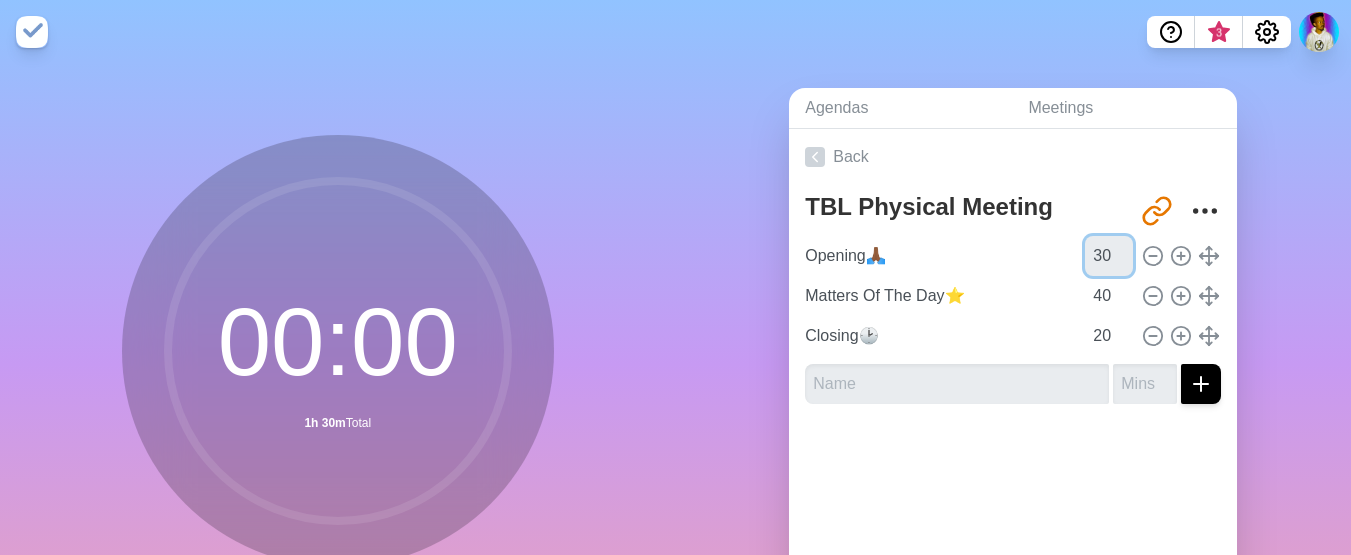 drag, startPoint x: 1090, startPoint y: 257, endPoint x: 763, endPoint y: 259, distance: 327.0061 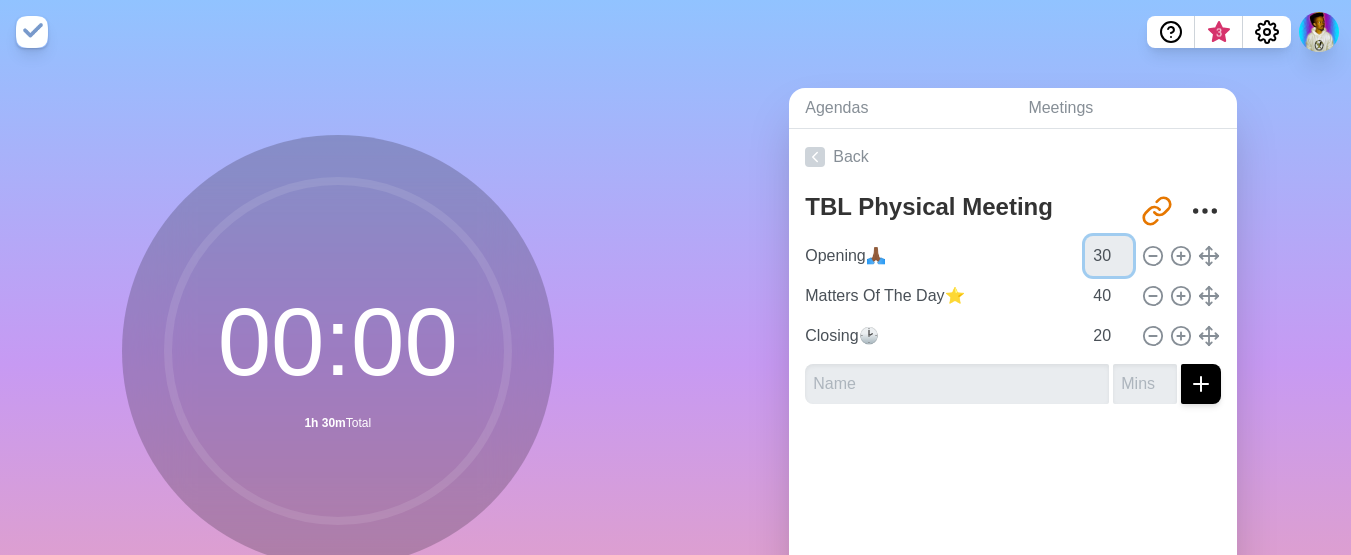 click on "Agendas   Meetings
Back     TBL Physical Meeting   http://timeblocks.co/T0S5sBeaPKlucsDC8A7g           Opening🙏🏾   30       Matters Of The Day⭐   40       Closing🕑   20" at bounding box center [1014, 396] 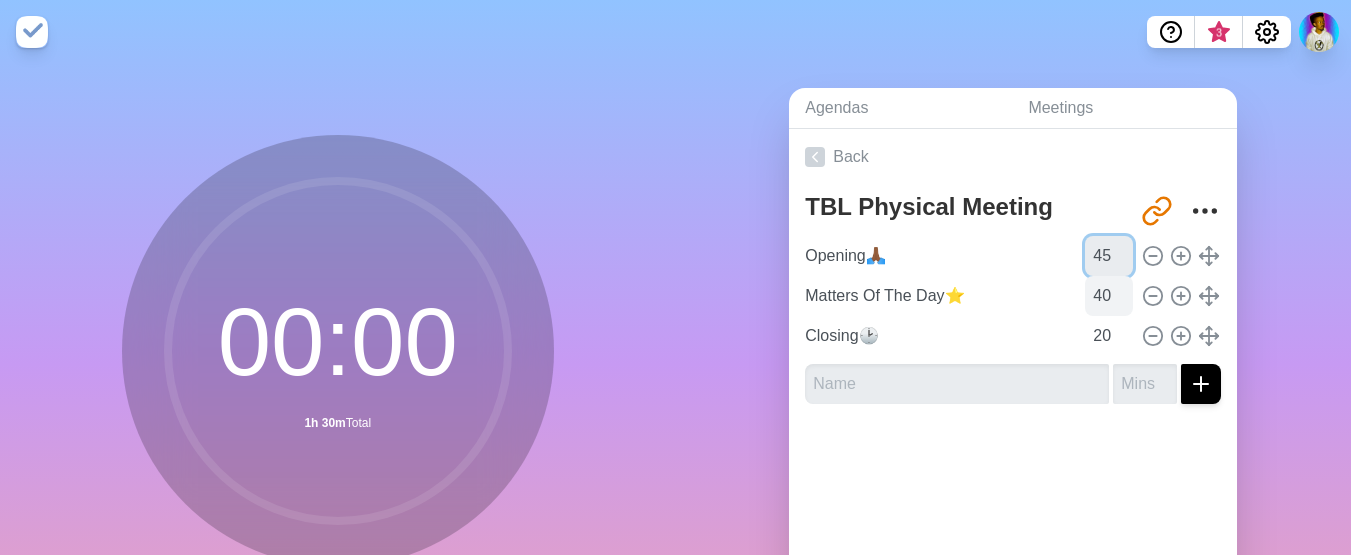 type on "45" 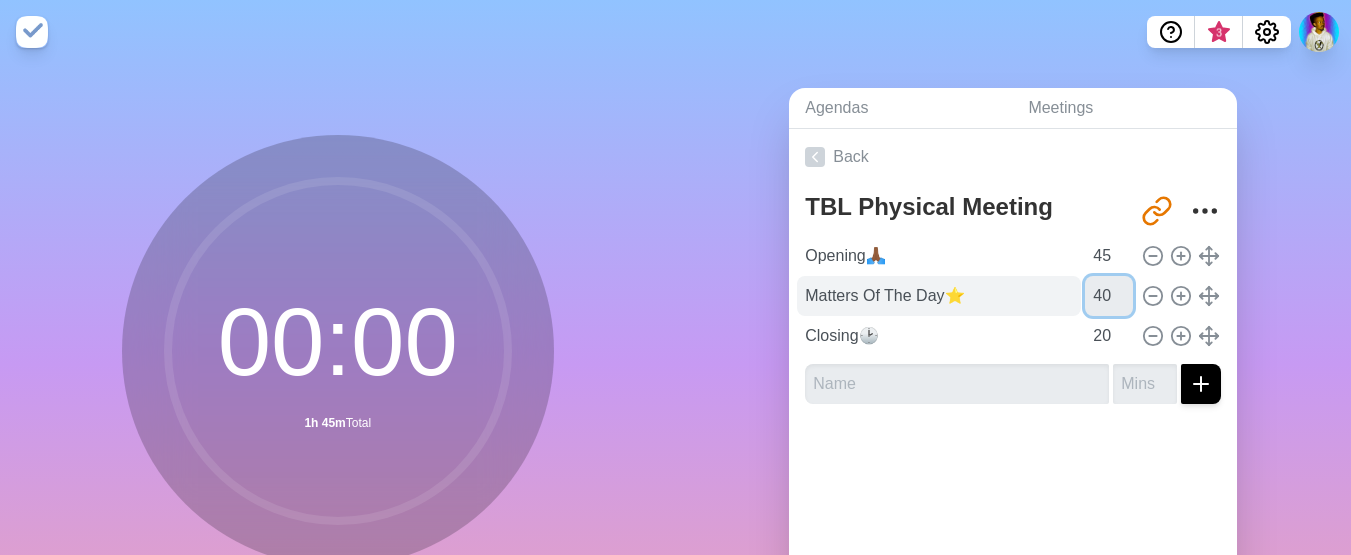drag, startPoint x: 1086, startPoint y: 295, endPoint x: 848, endPoint y: 294, distance: 238.0021 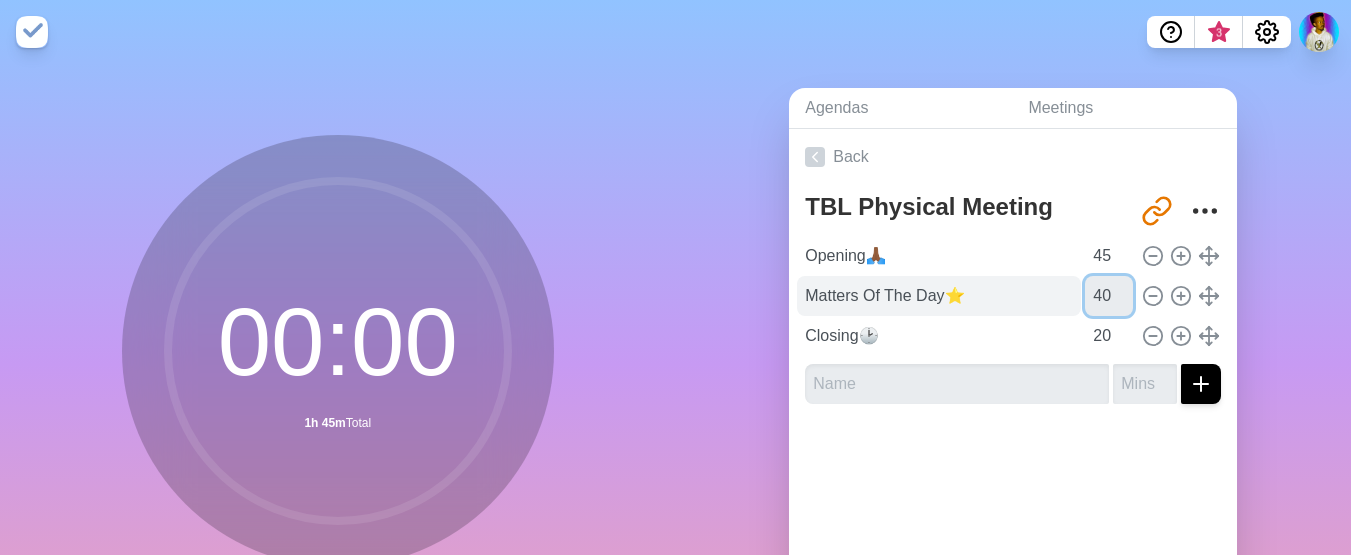 click on "Matters Of The Day⭐   40" at bounding box center (1013, 296) 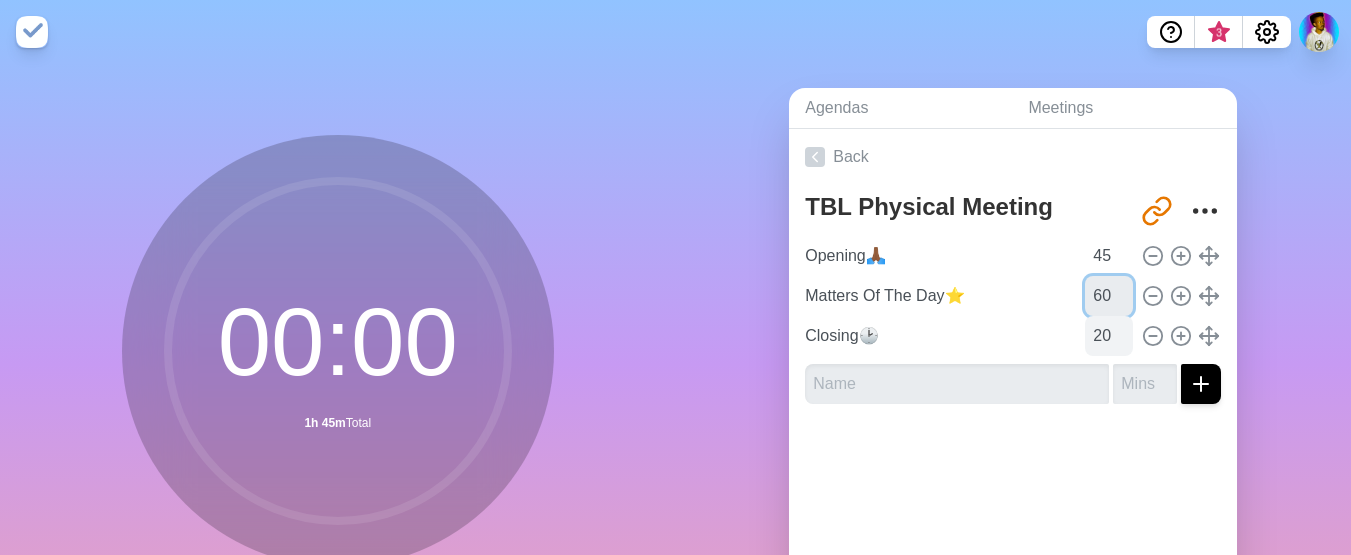 type on "60" 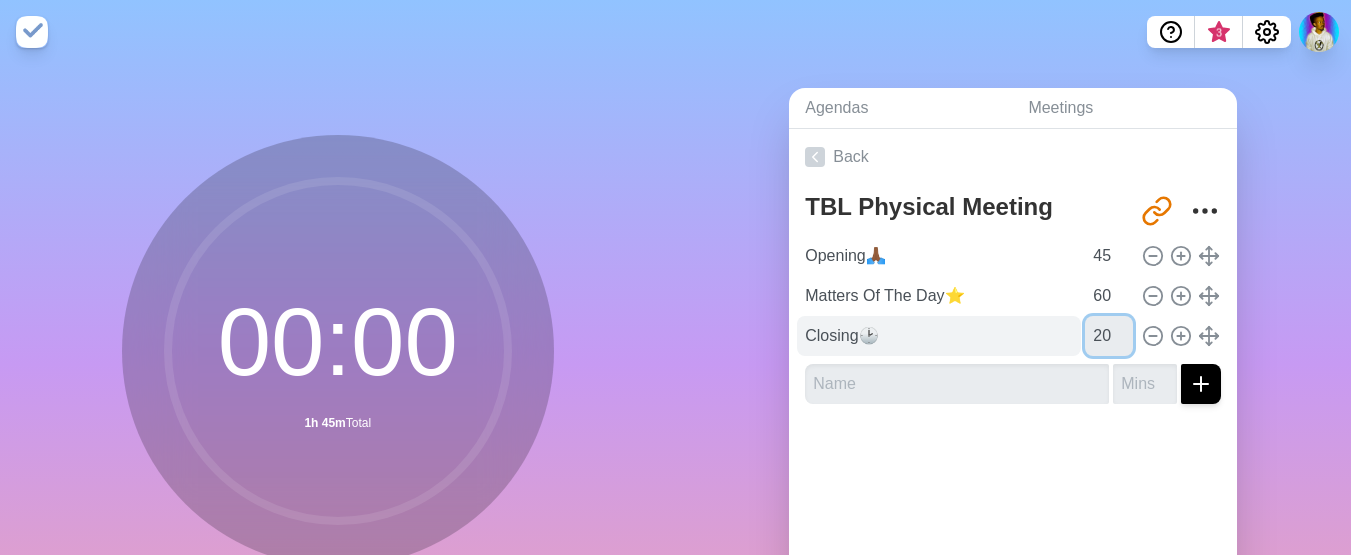 drag, startPoint x: 1089, startPoint y: 335, endPoint x: 1011, endPoint y: 343, distance: 78.40918 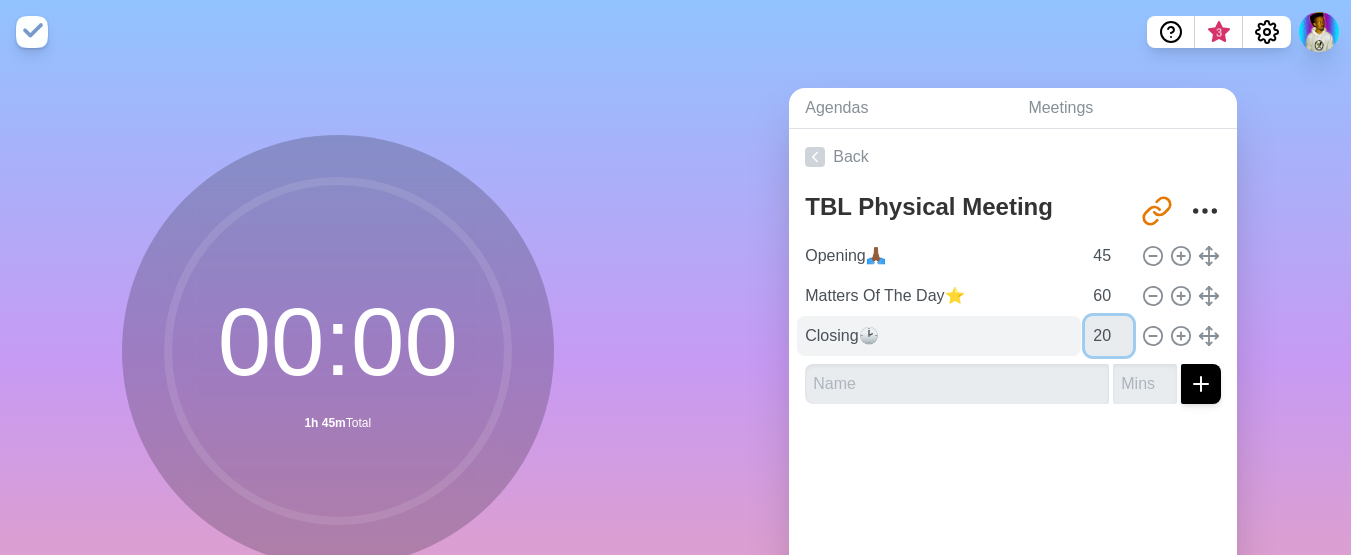 click on "Closing🕑   20" at bounding box center (1013, 336) 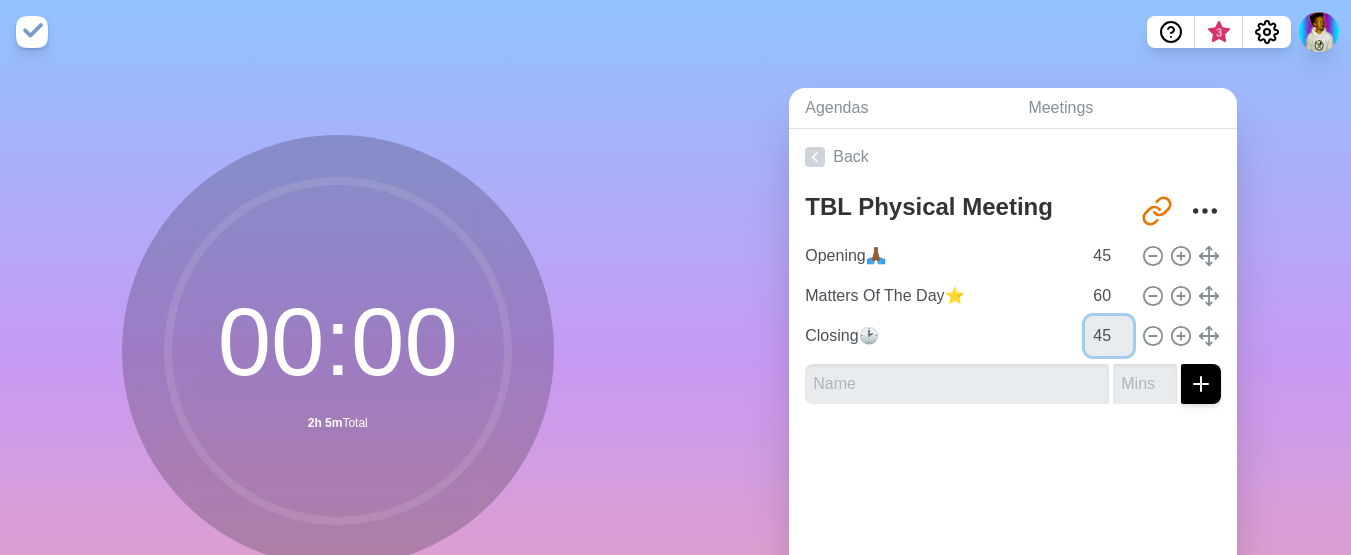 type on "45" 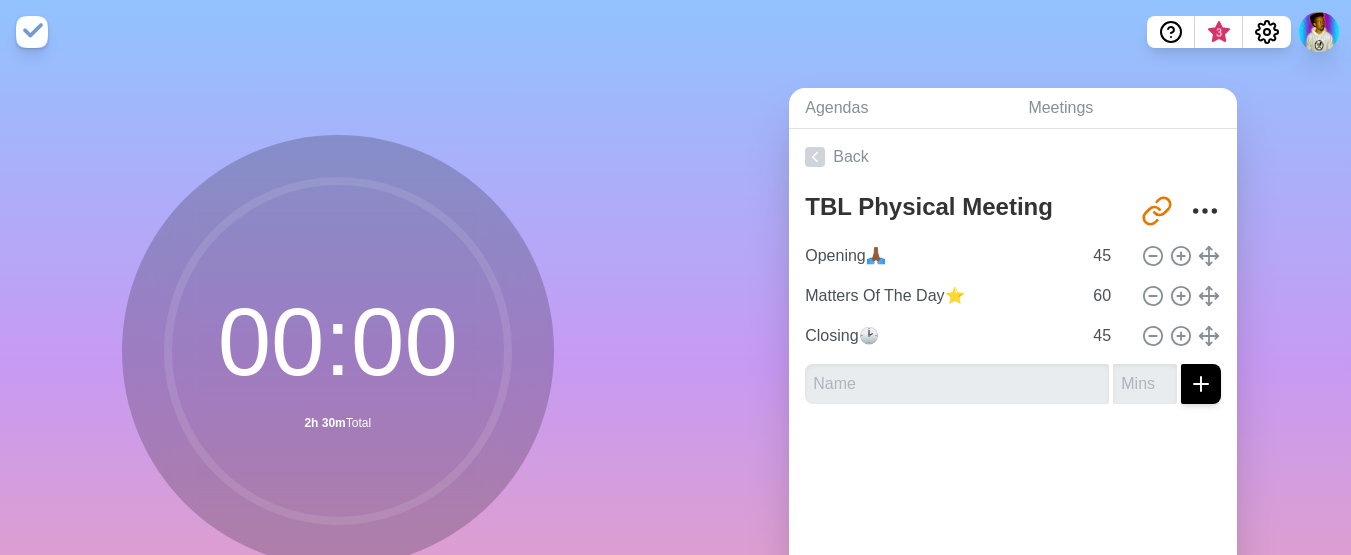 click 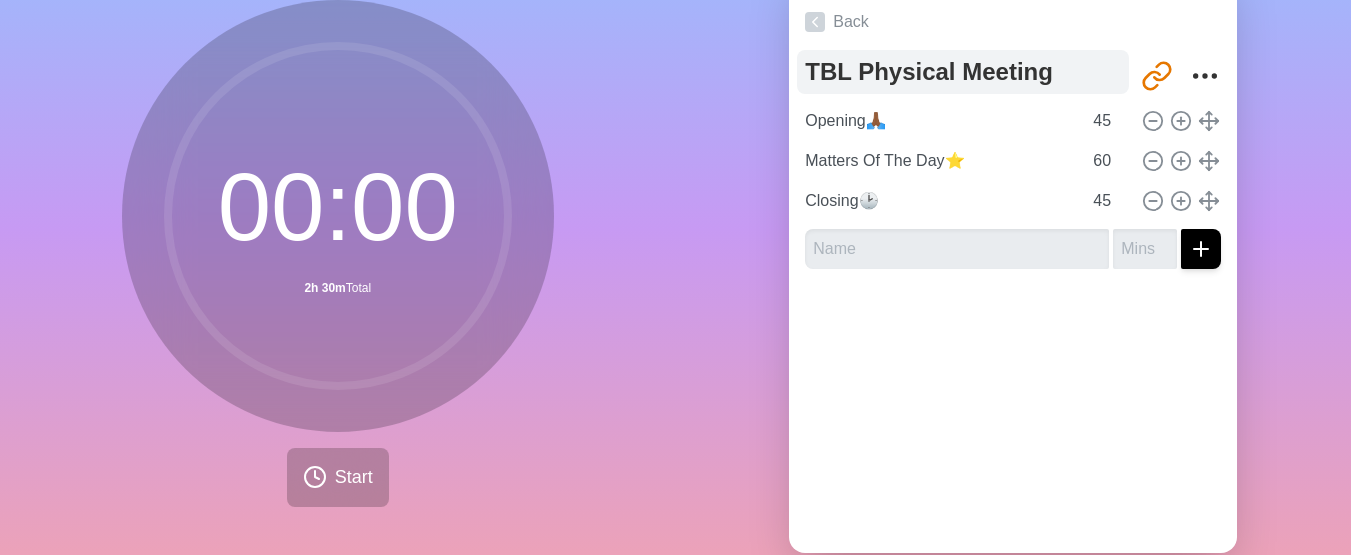 scroll, scrollTop: 188, scrollLeft: 0, axis: vertical 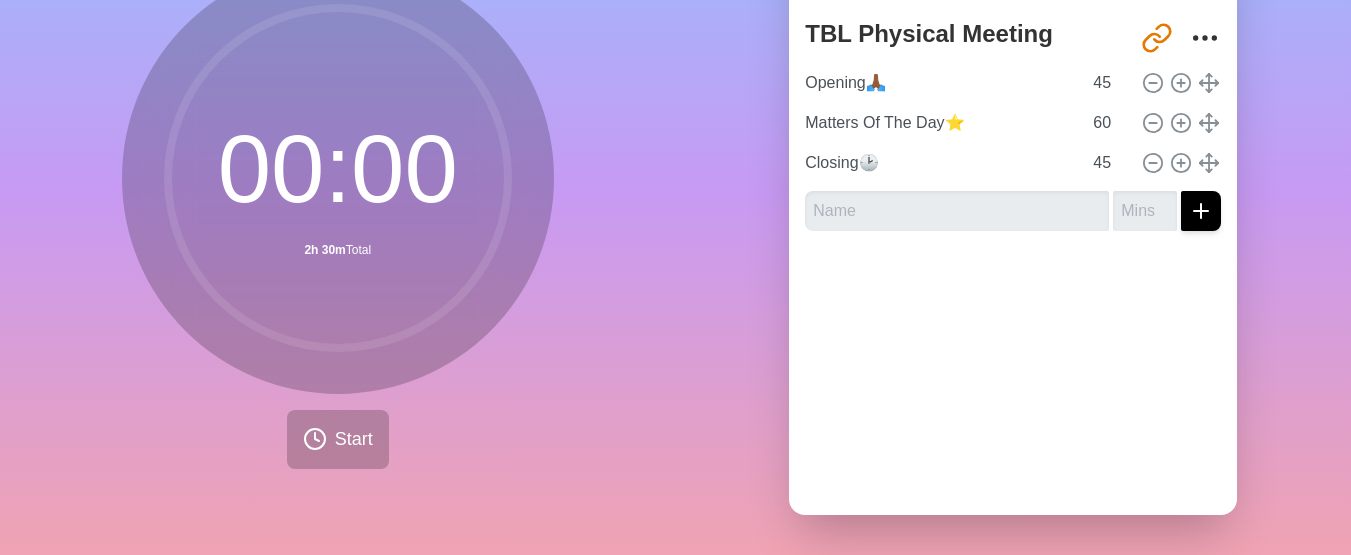 click on "Back     TBL Physical Meeting   http://timeblocks.co/T0S5sBeaPKlucsDC8A7g           Opening🙏🏾   45       Matters Of The Day⭐   60       Closing🕑   45" at bounding box center [1013, 235] 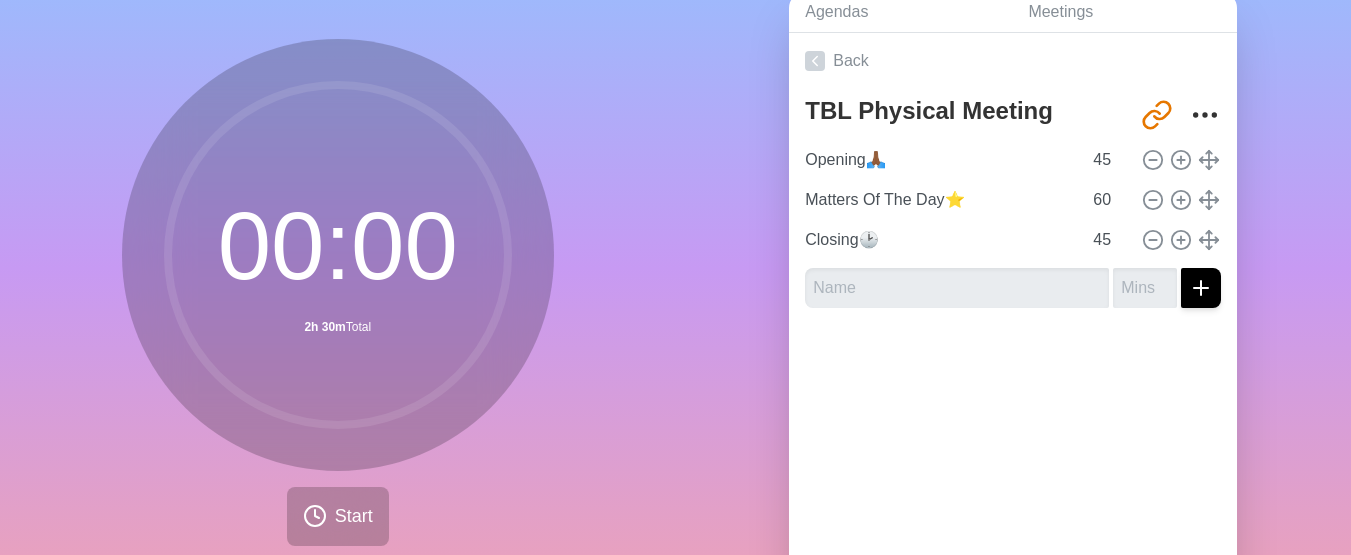 scroll, scrollTop: 88, scrollLeft: 0, axis: vertical 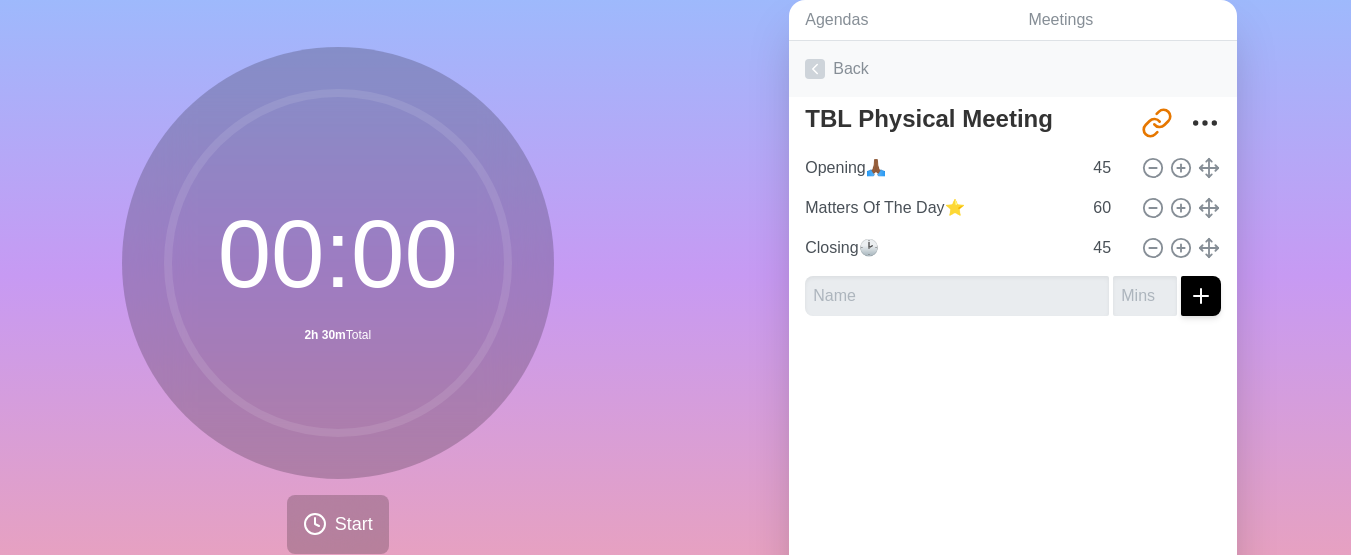click 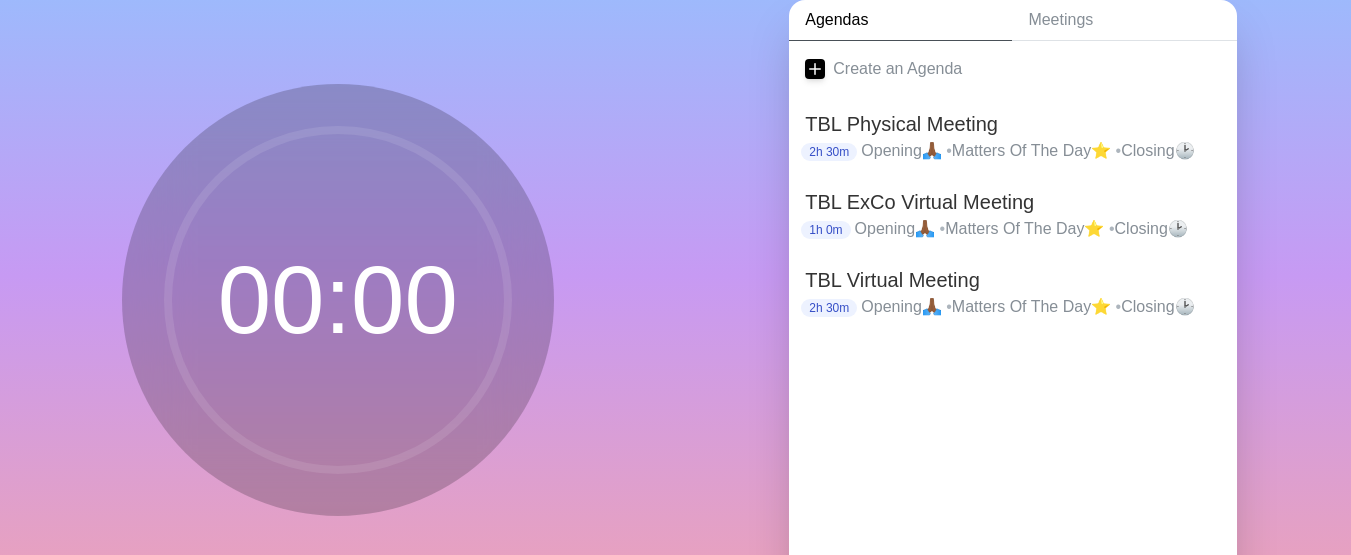 scroll, scrollTop: 0, scrollLeft: 0, axis: both 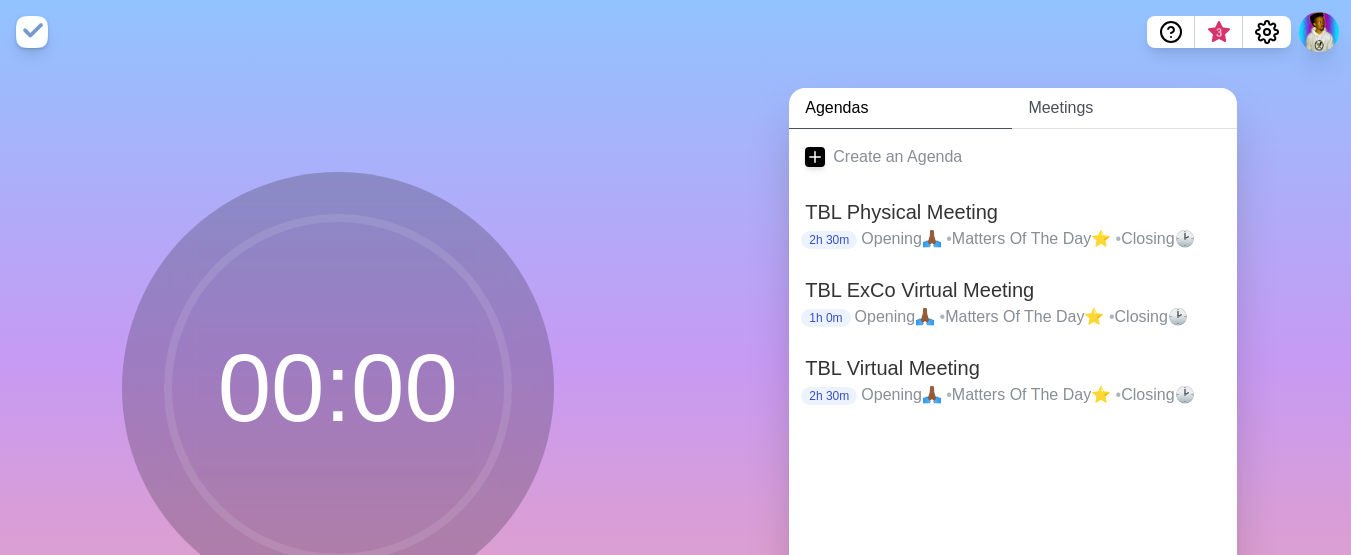 click on "Meetings" at bounding box center [1124, 108] 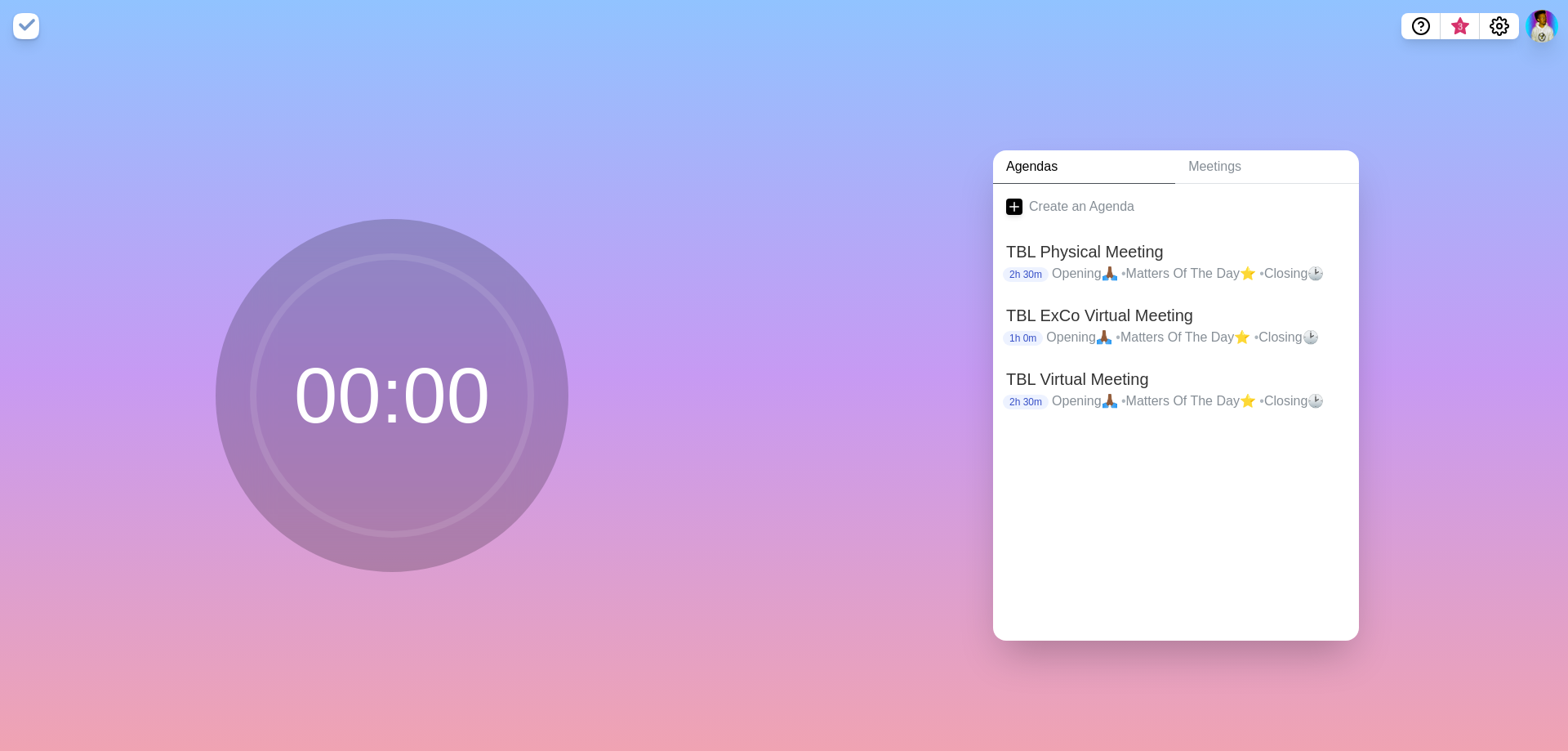 scroll, scrollTop: 0, scrollLeft: 0, axis: both 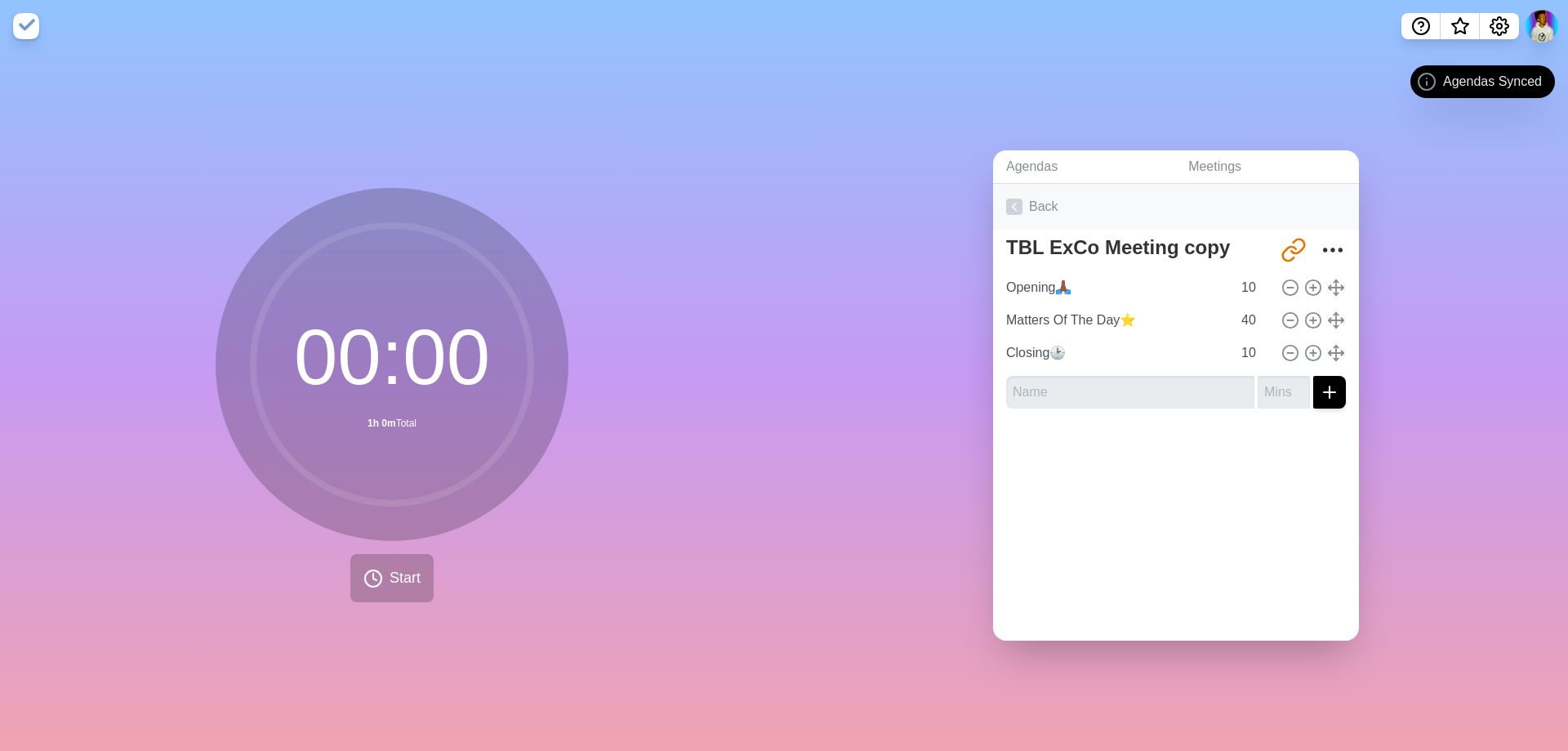 click on "Back" at bounding box center [1176, 207] 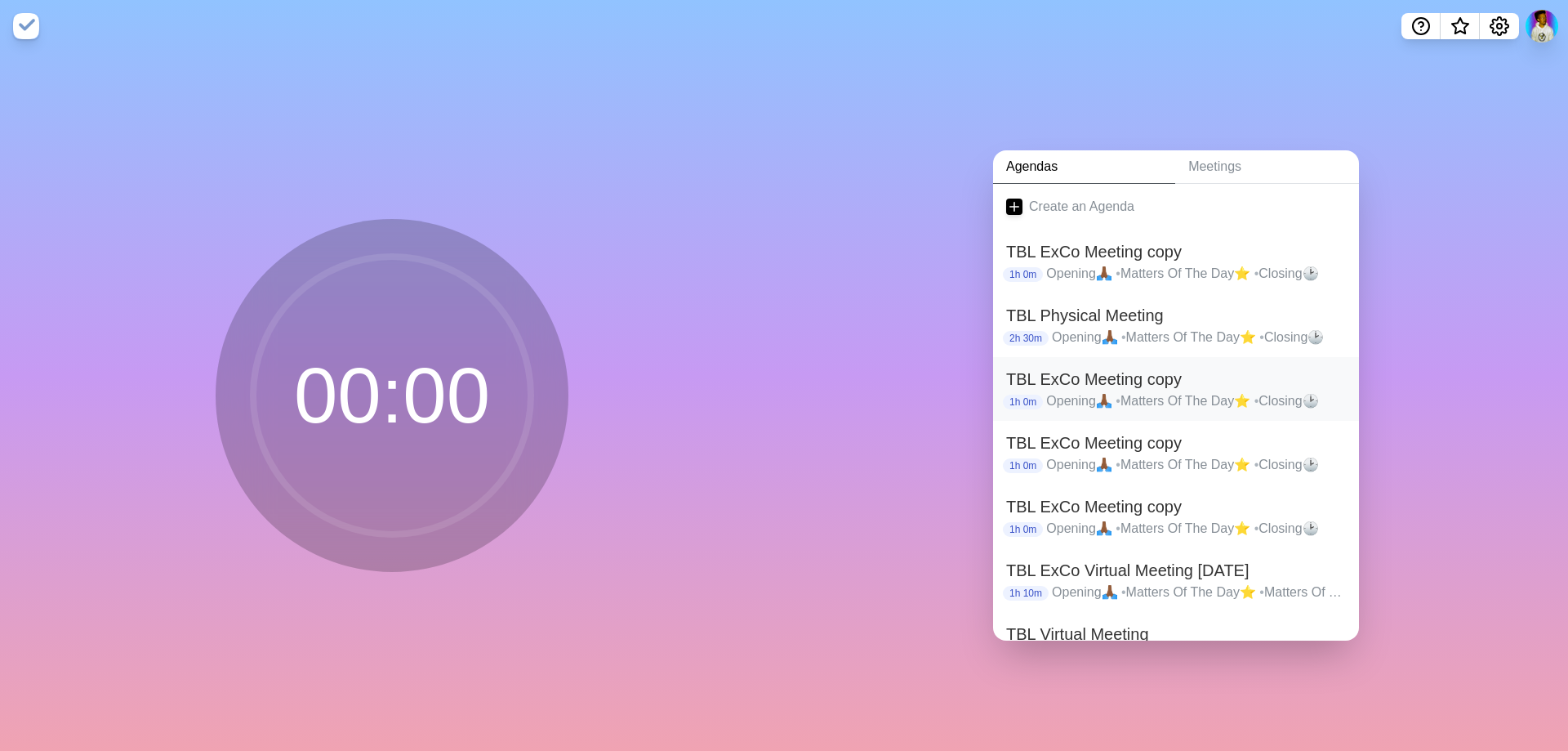 click on "TBL ExCo Meeting copy" at bounding box center (1176, 379) 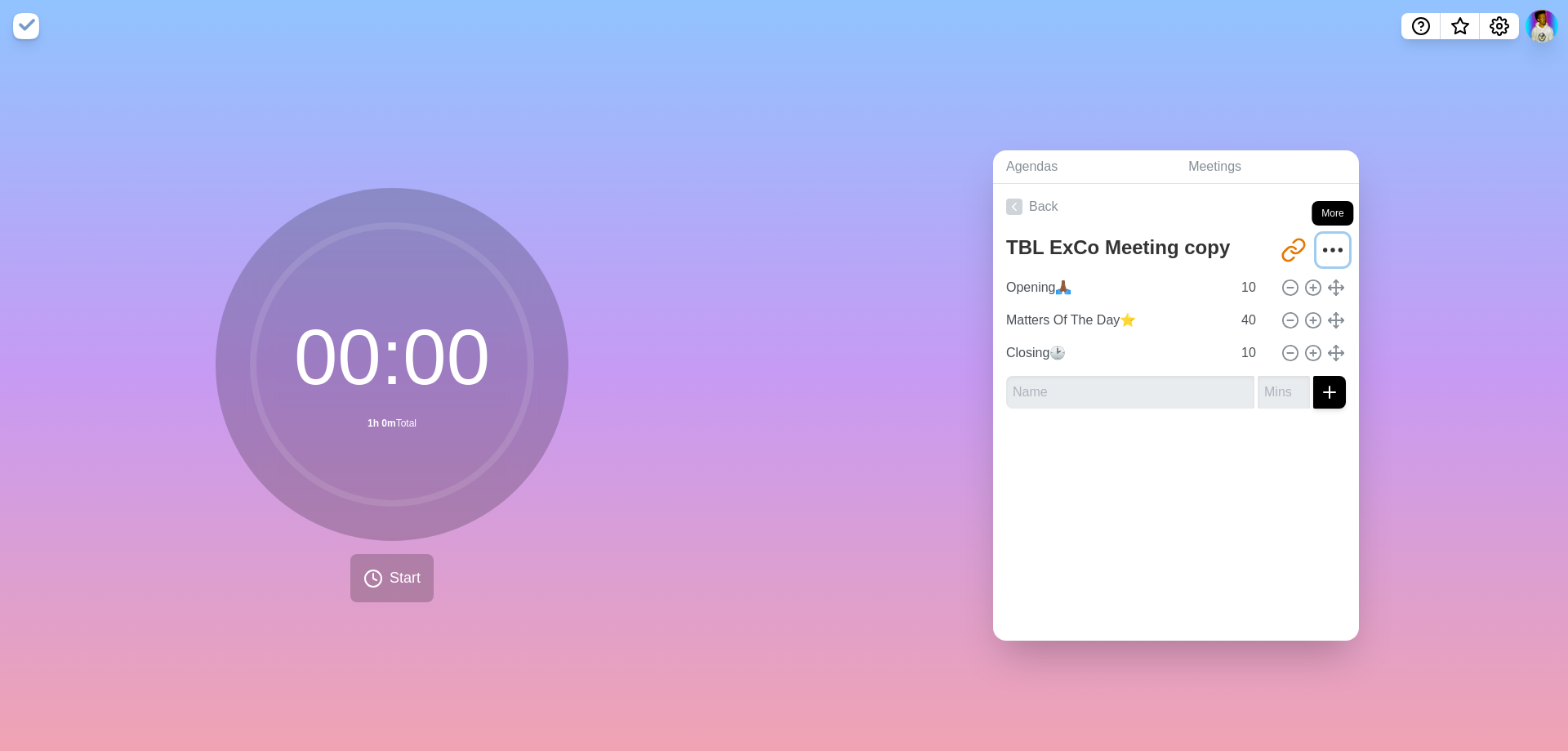 click 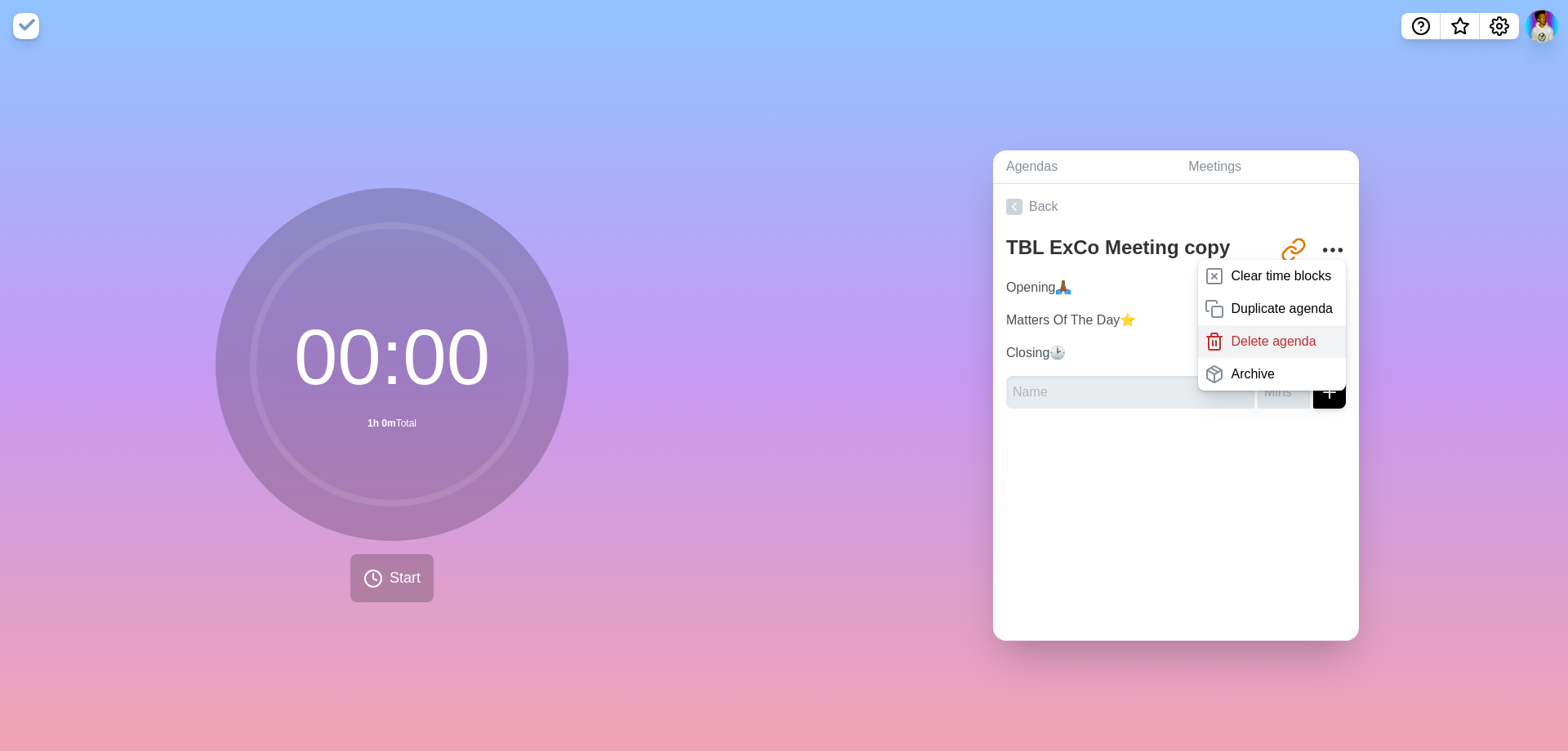 click on "Delete agenda" at bounding box center (1273, 342) 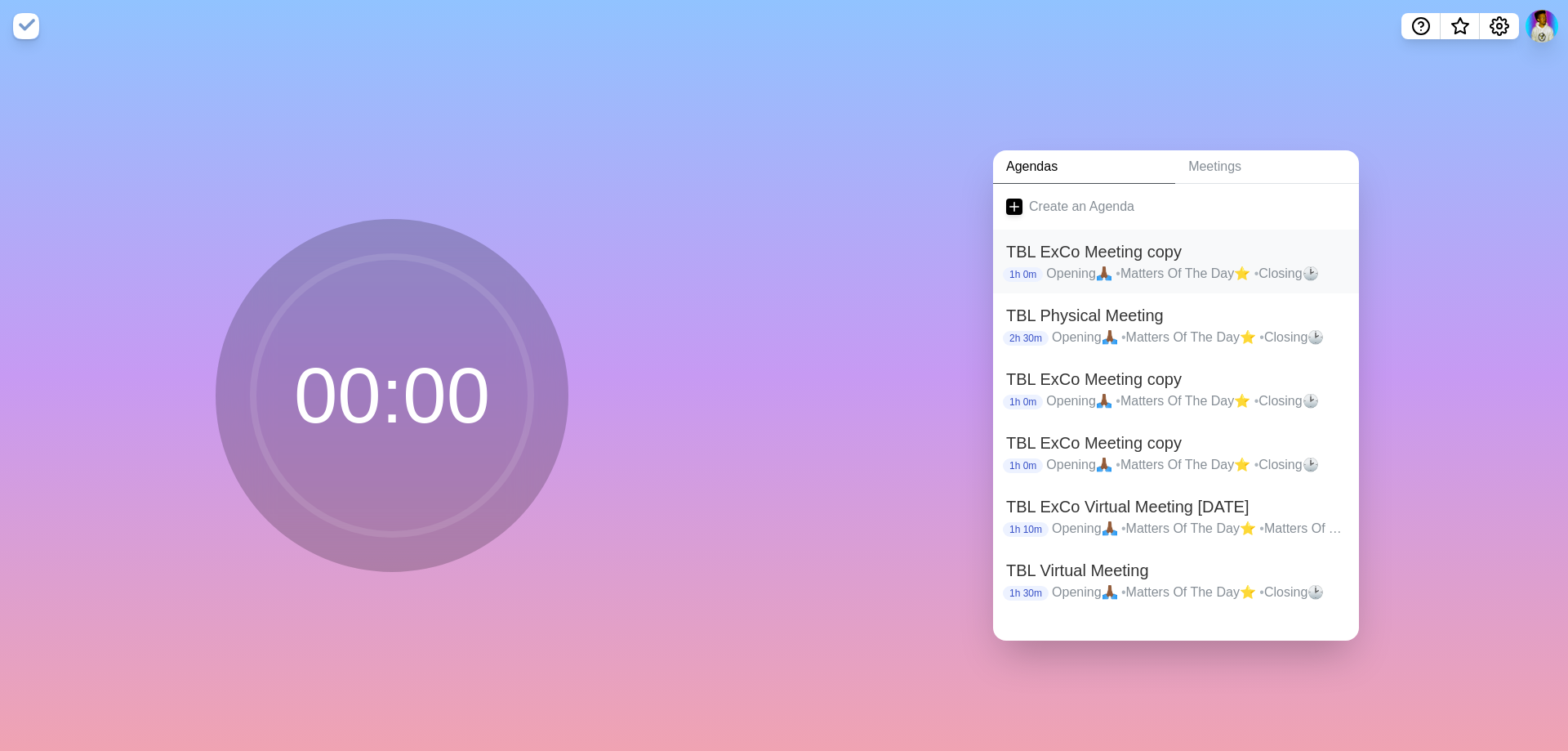 click on "TBL ExCo Meeting copy" at bounding box center [1176, 252] 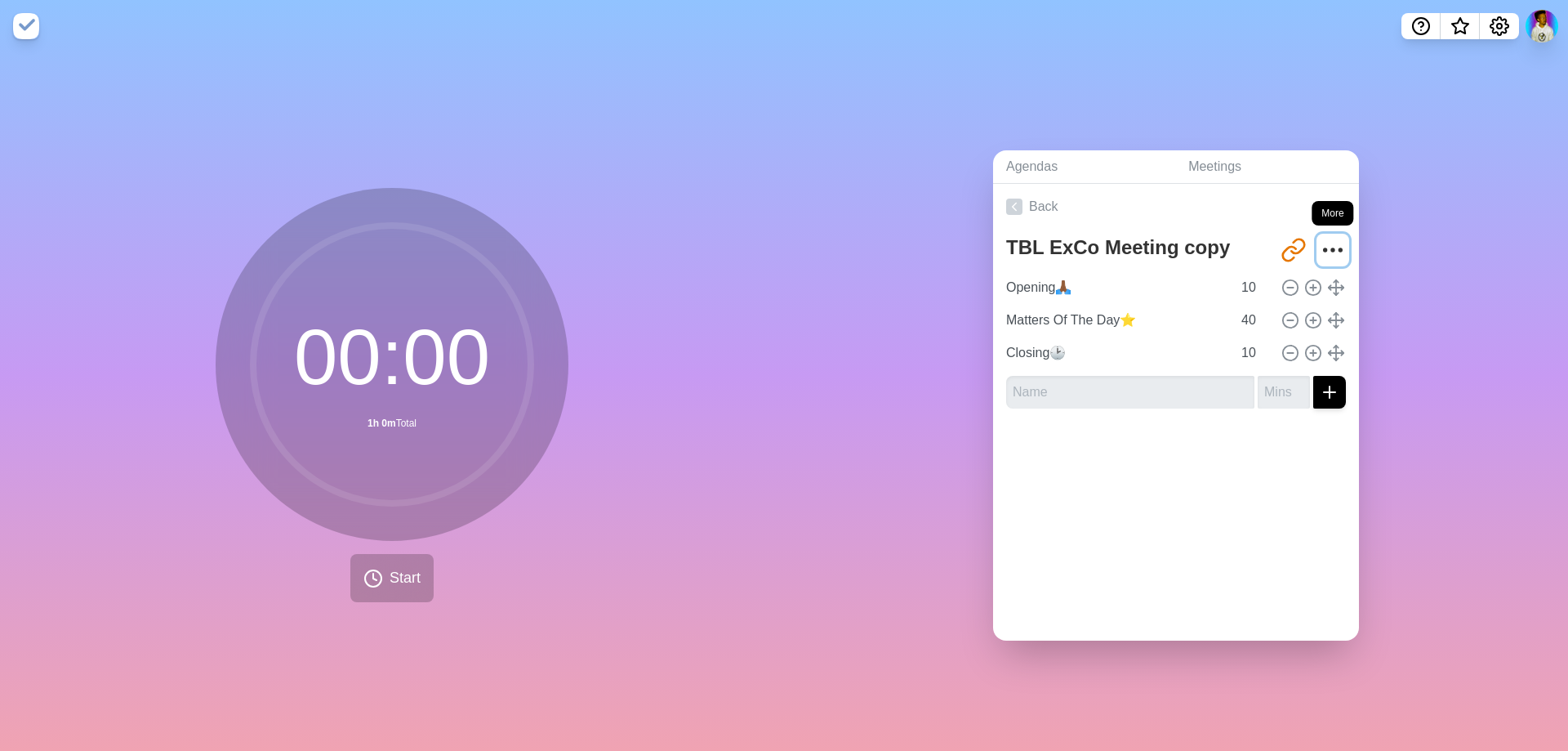 click 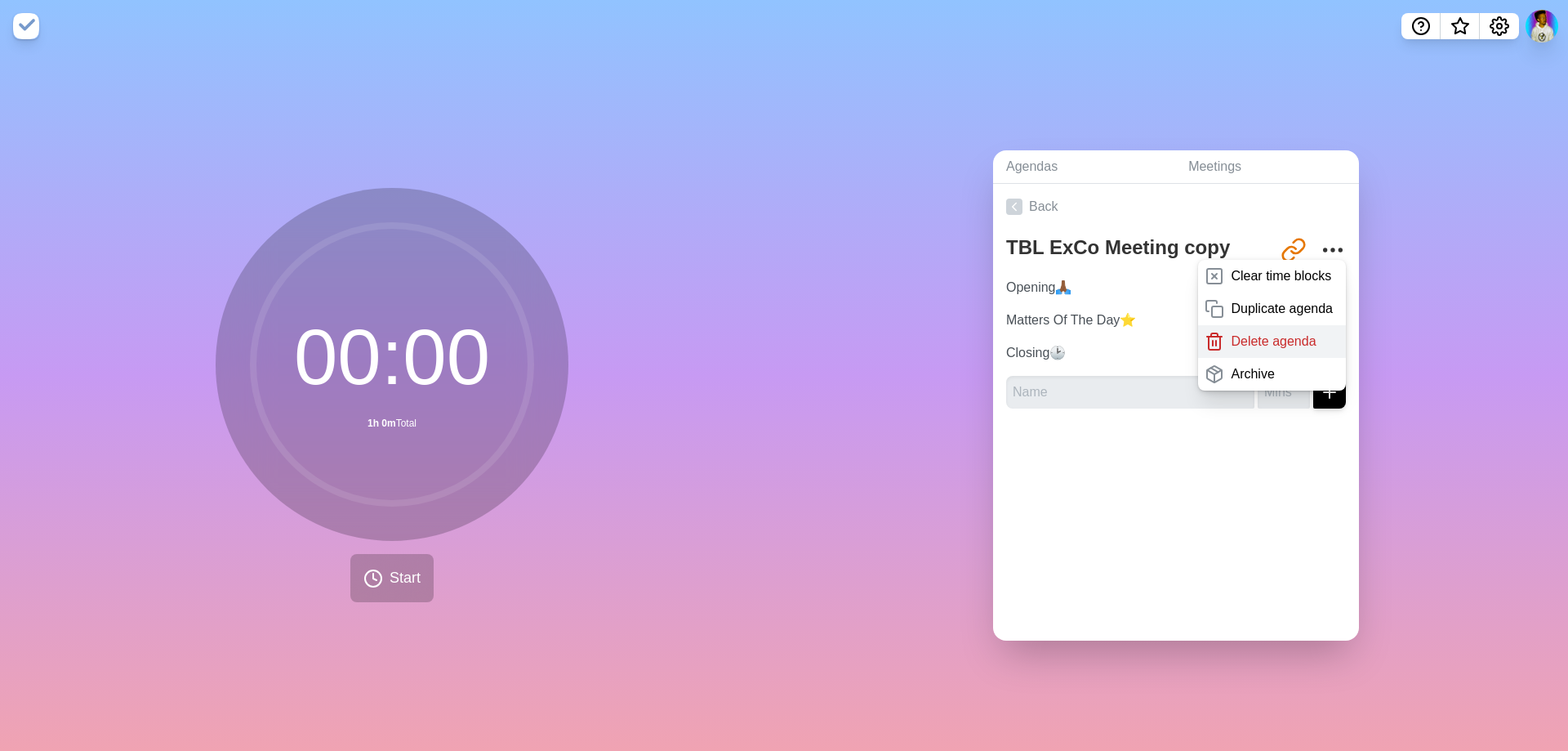 click on "Delete agenda" at bounding box center [1273, 342] 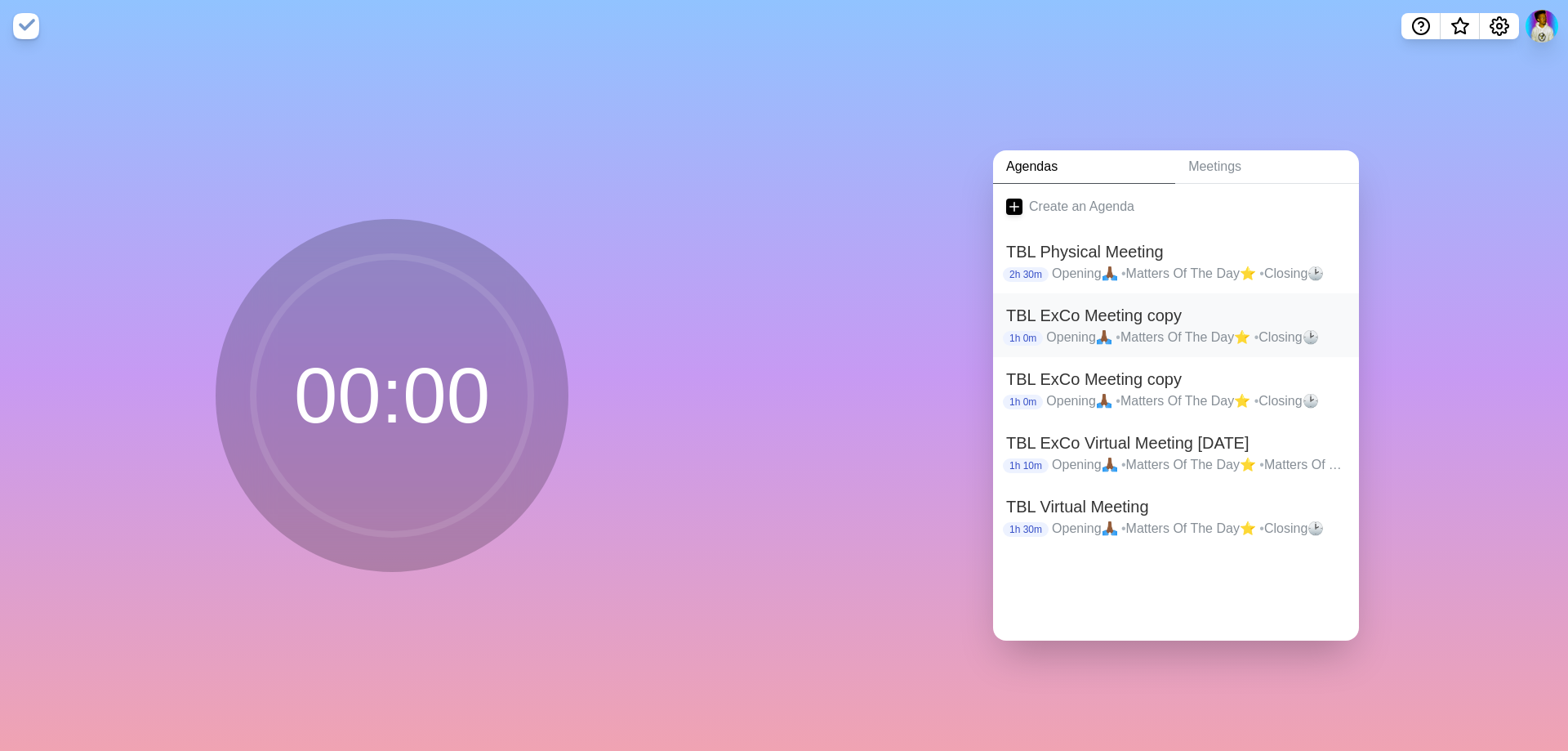 click on "TBL ExCo Meeting copy" at bounding box center [1176, 315] 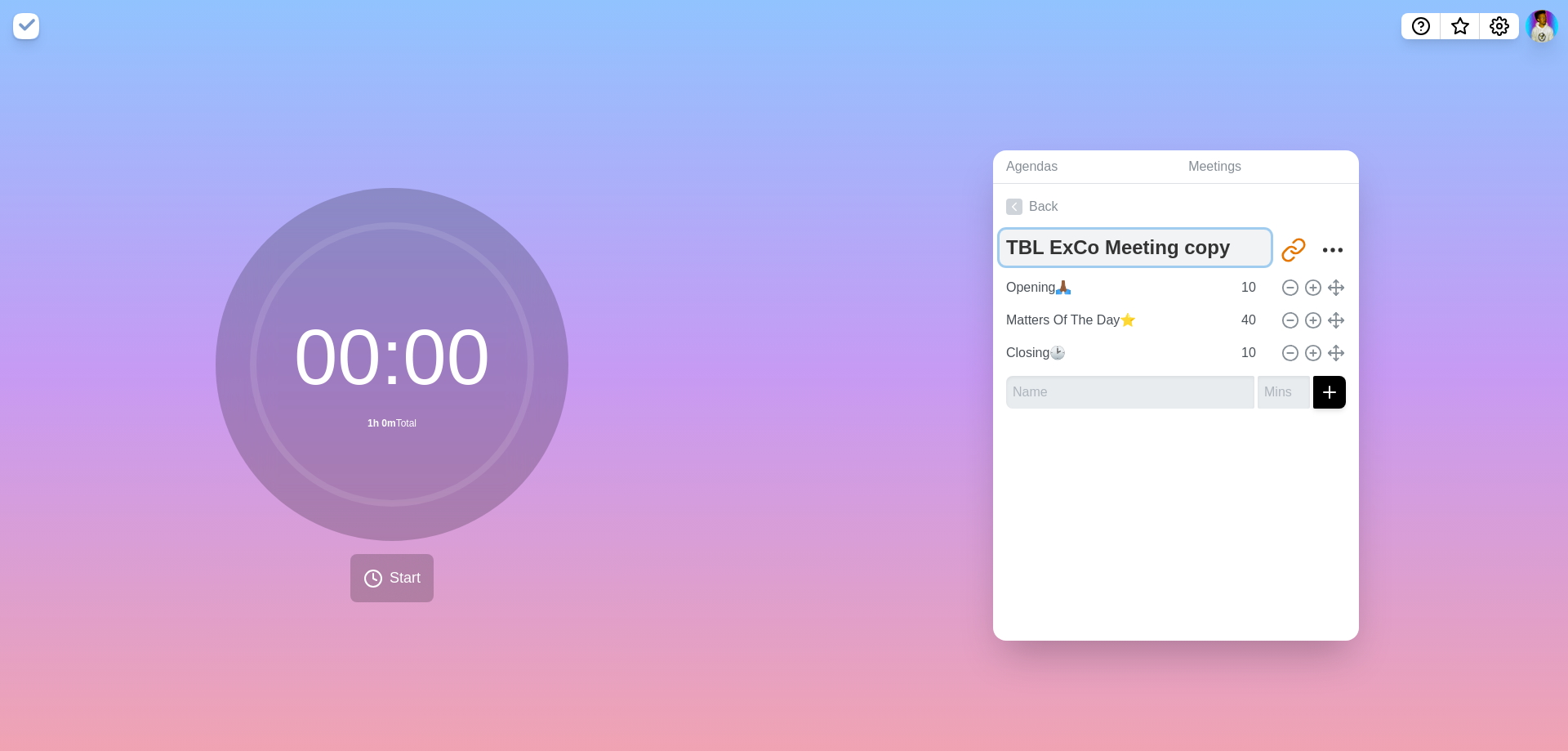 click on "TBL ExCo Meeting copy" at bounding box center (1135, 248) 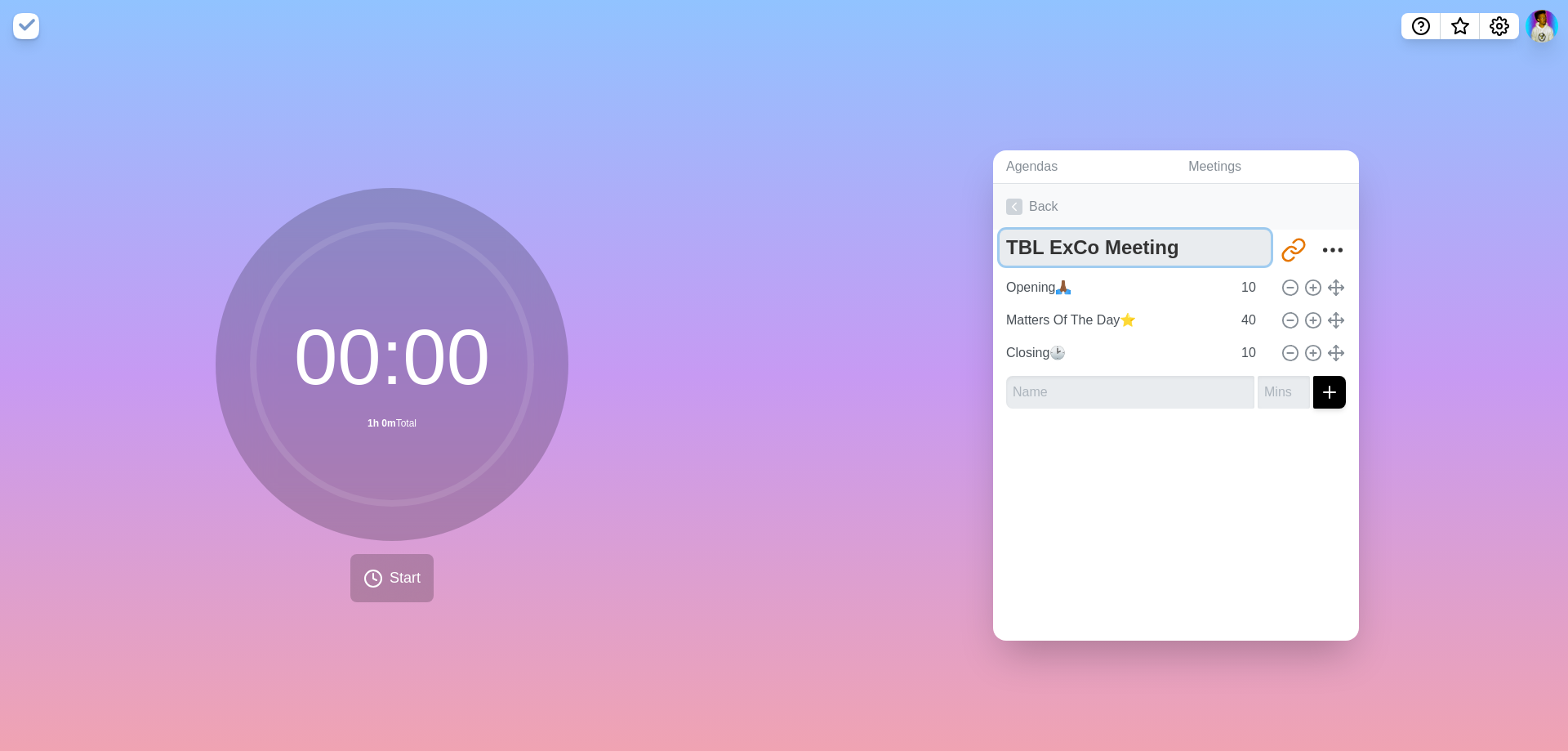 type on "TBL ExCo Meeting" 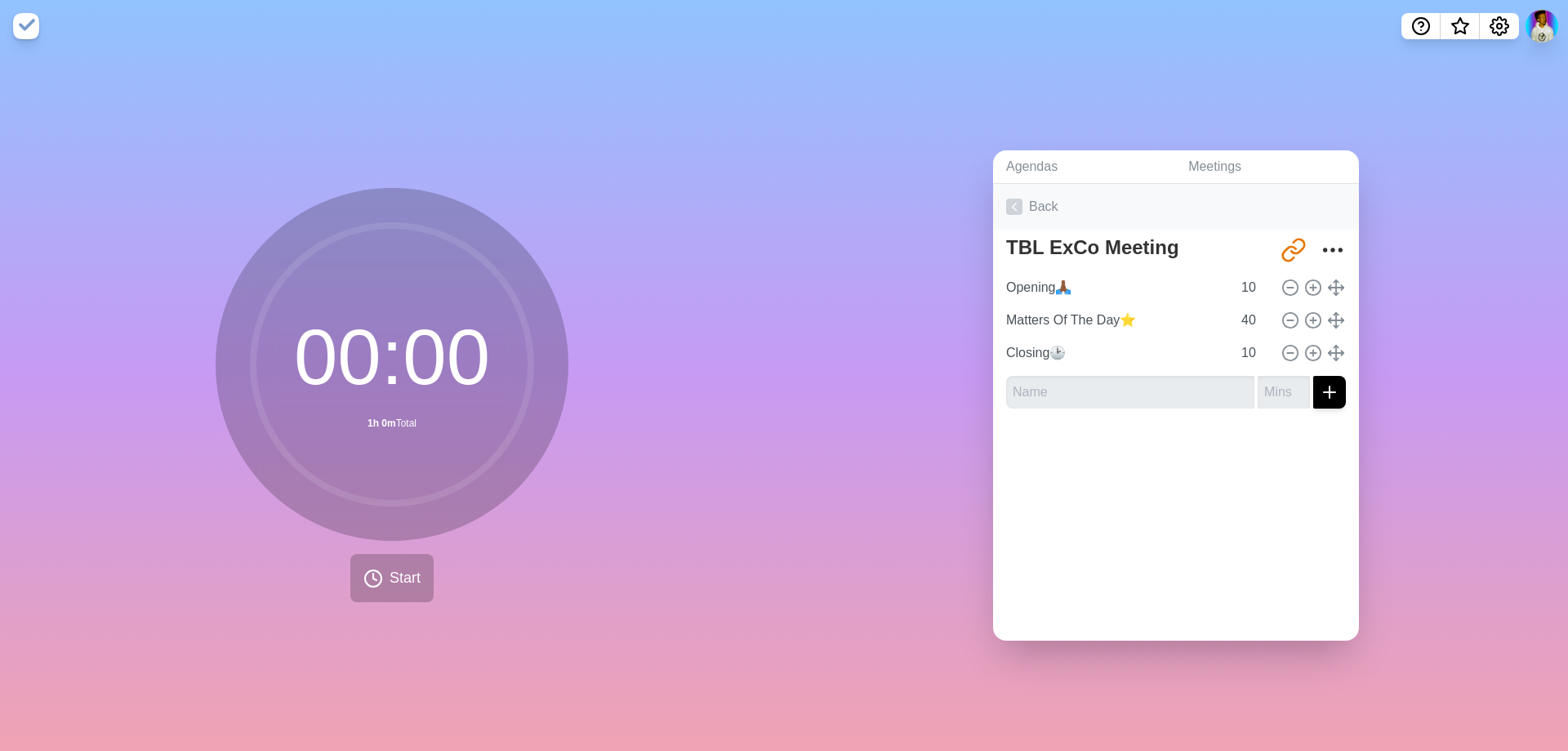 click on "Back" at bounding box center (1176, 207) 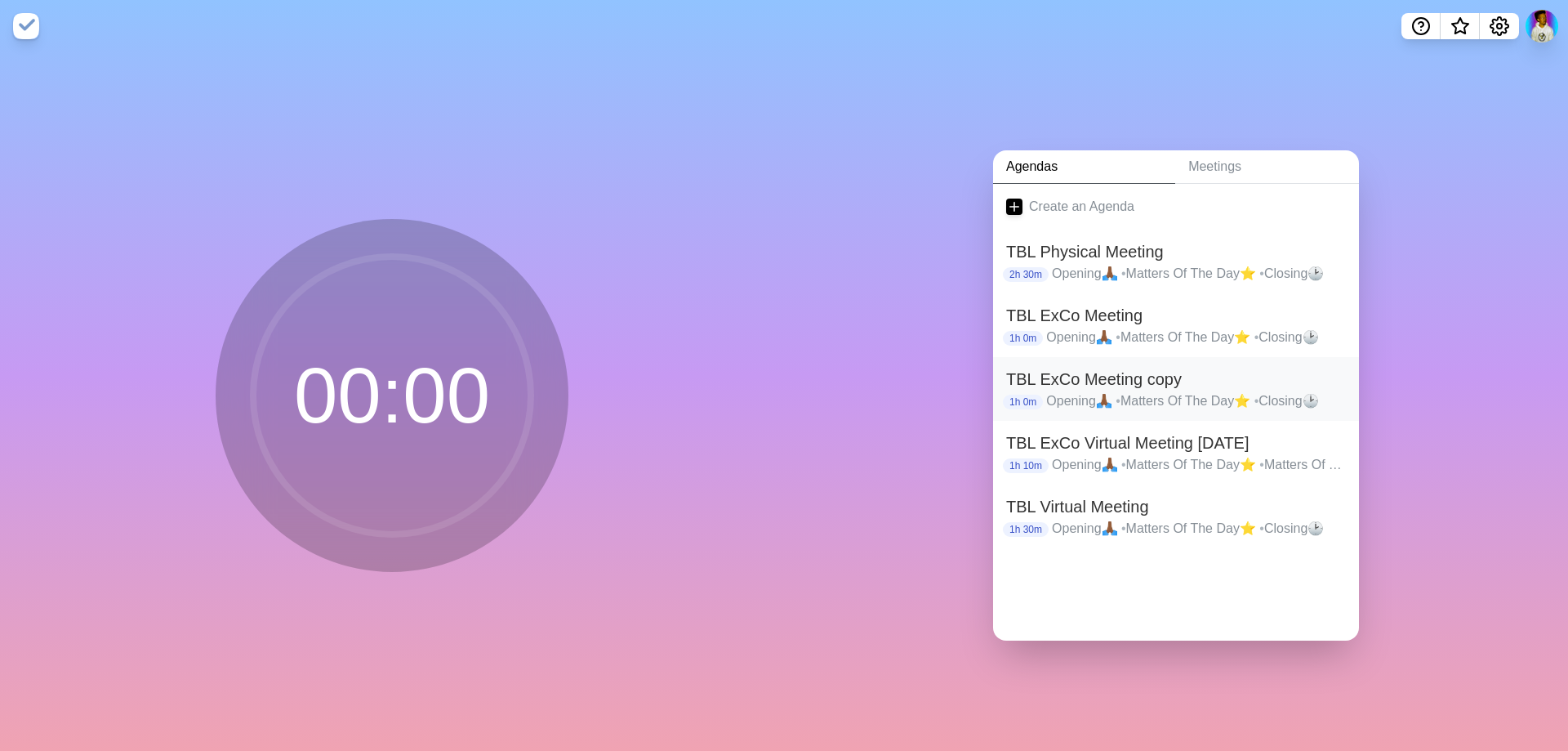 click on "TBL ExCo Meeting copy" at bounding box center [1176, 379] 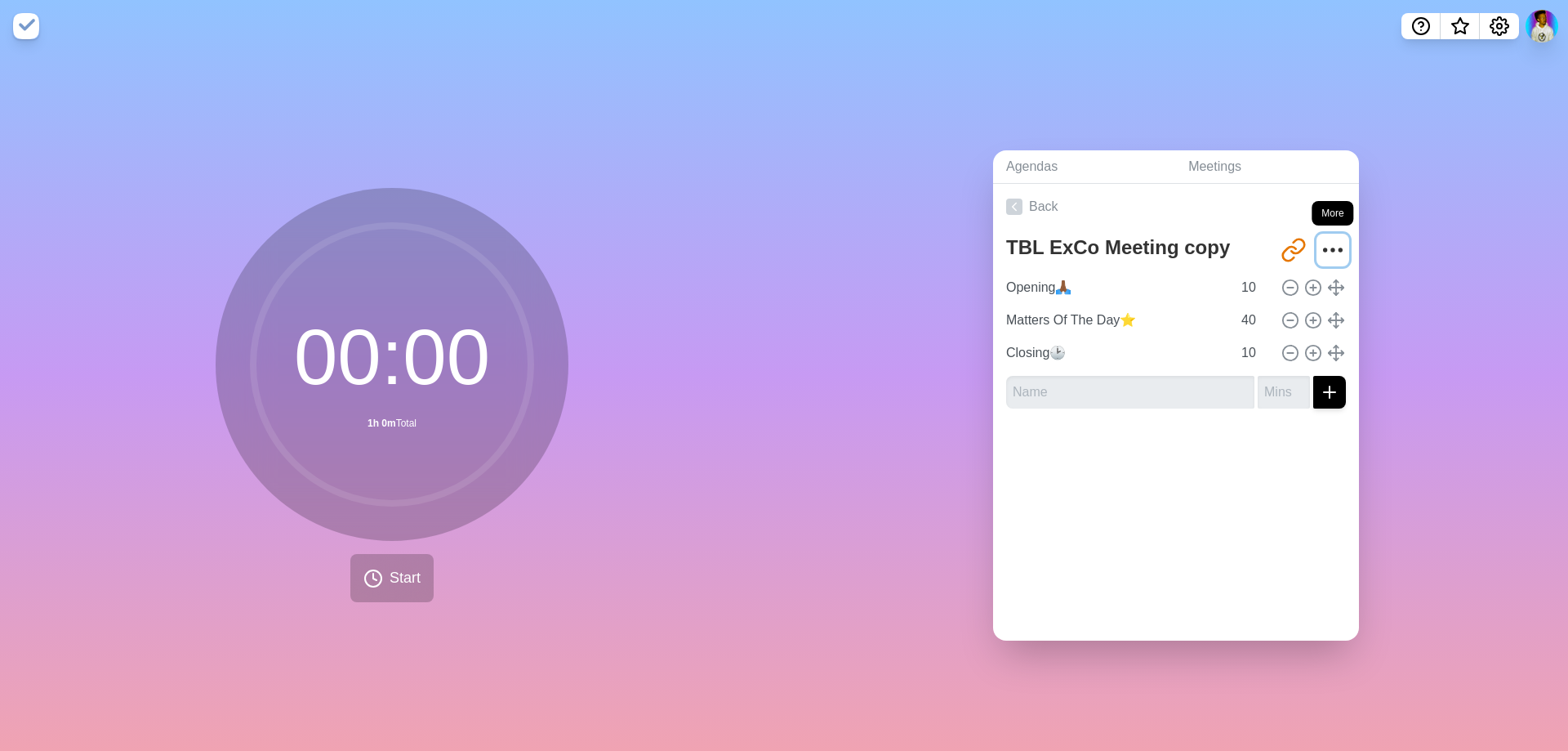 click 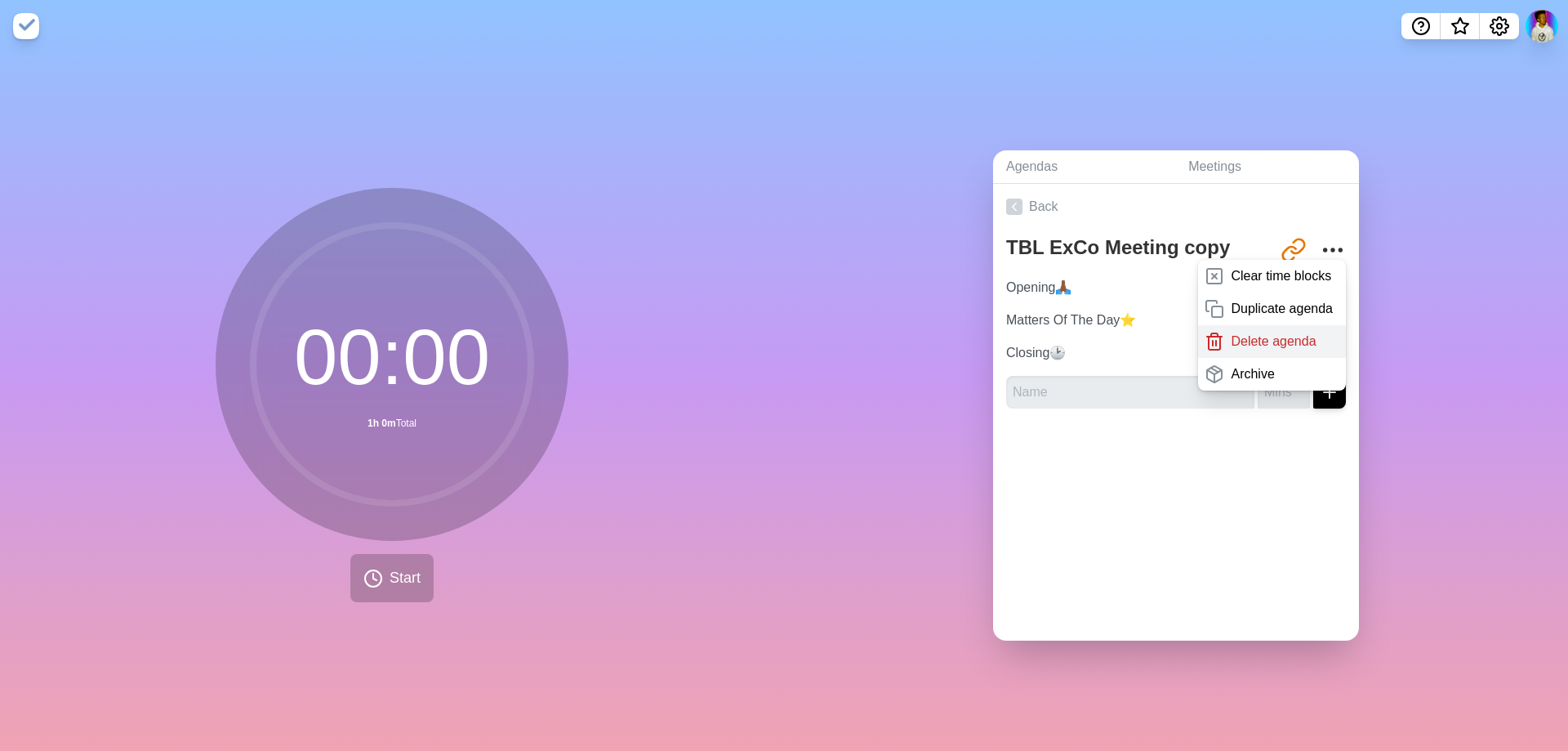 click on "Delete agenda" at bounding box center (1273, 342) 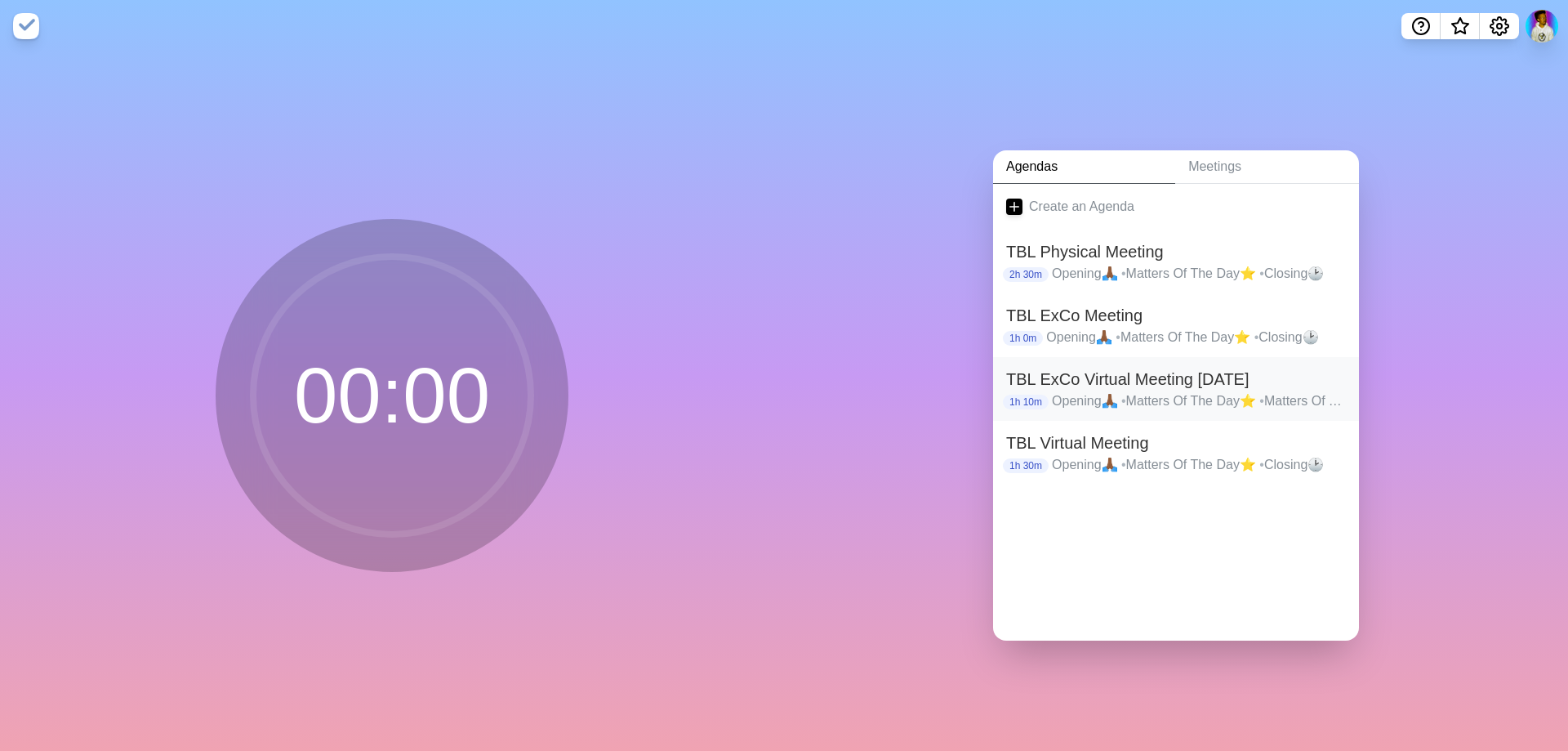click on "TBL ExCo Virtual Meeting 09/07/2025" at bounding box center [1176, 379] 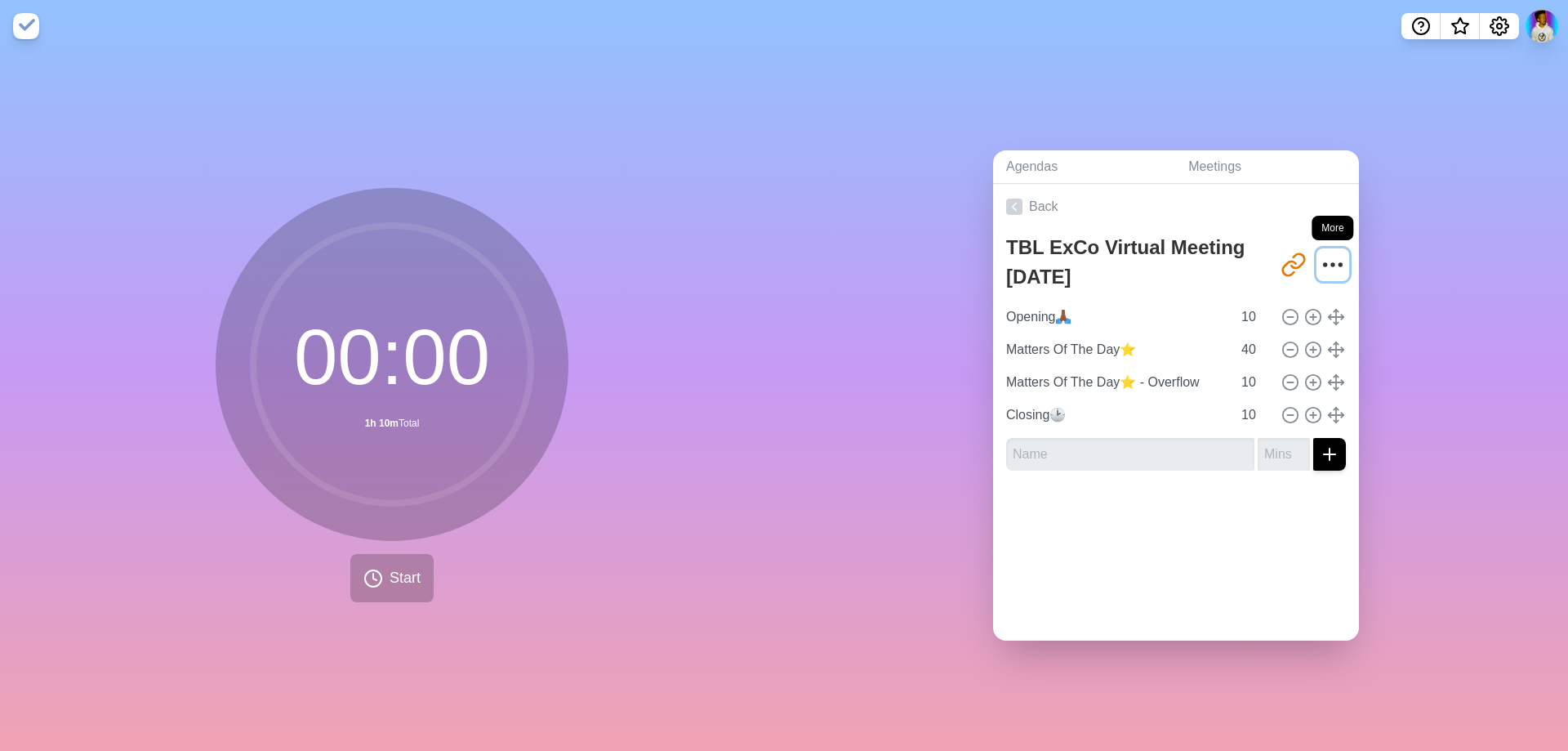 click 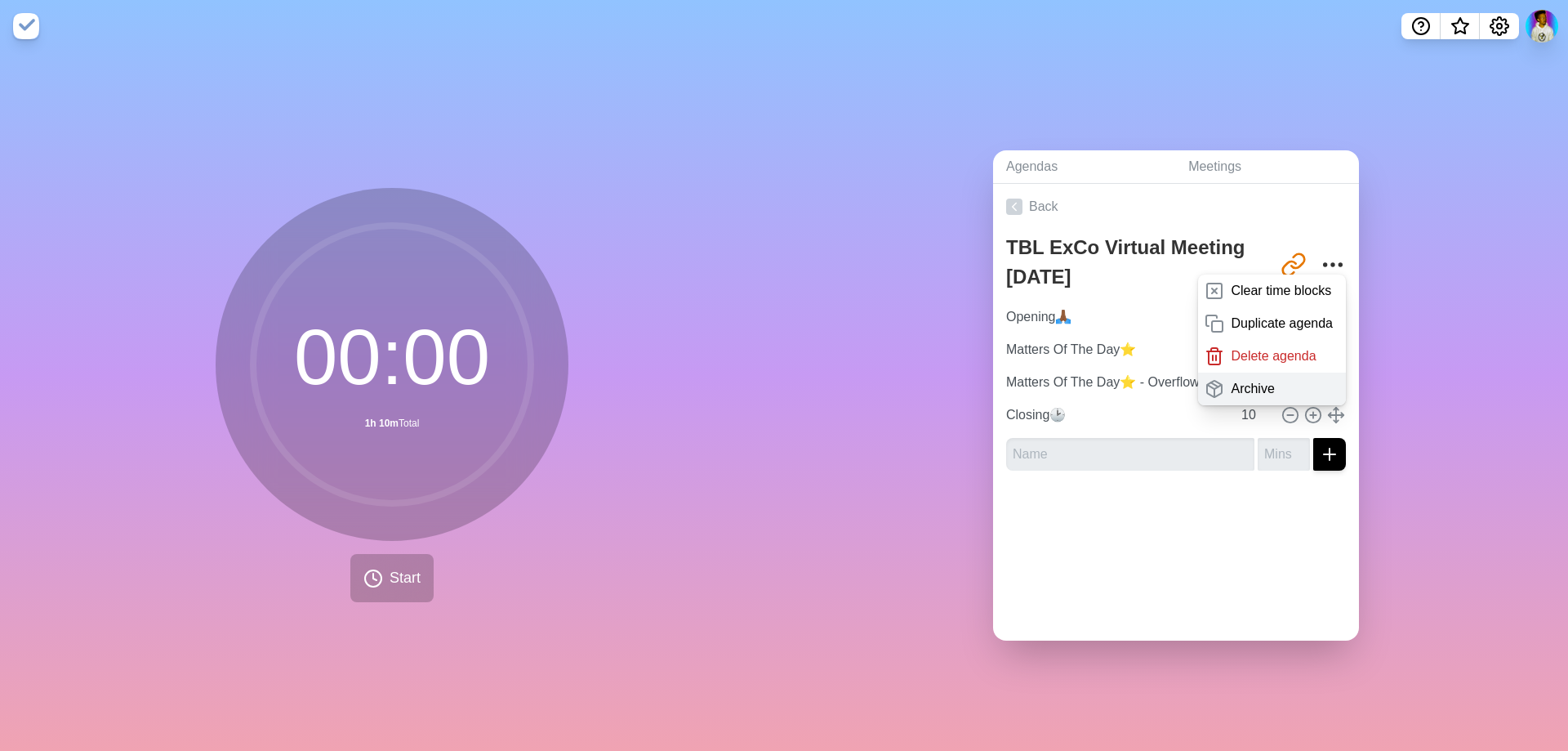 click on "Archive" at bounding box center (1252, 389) 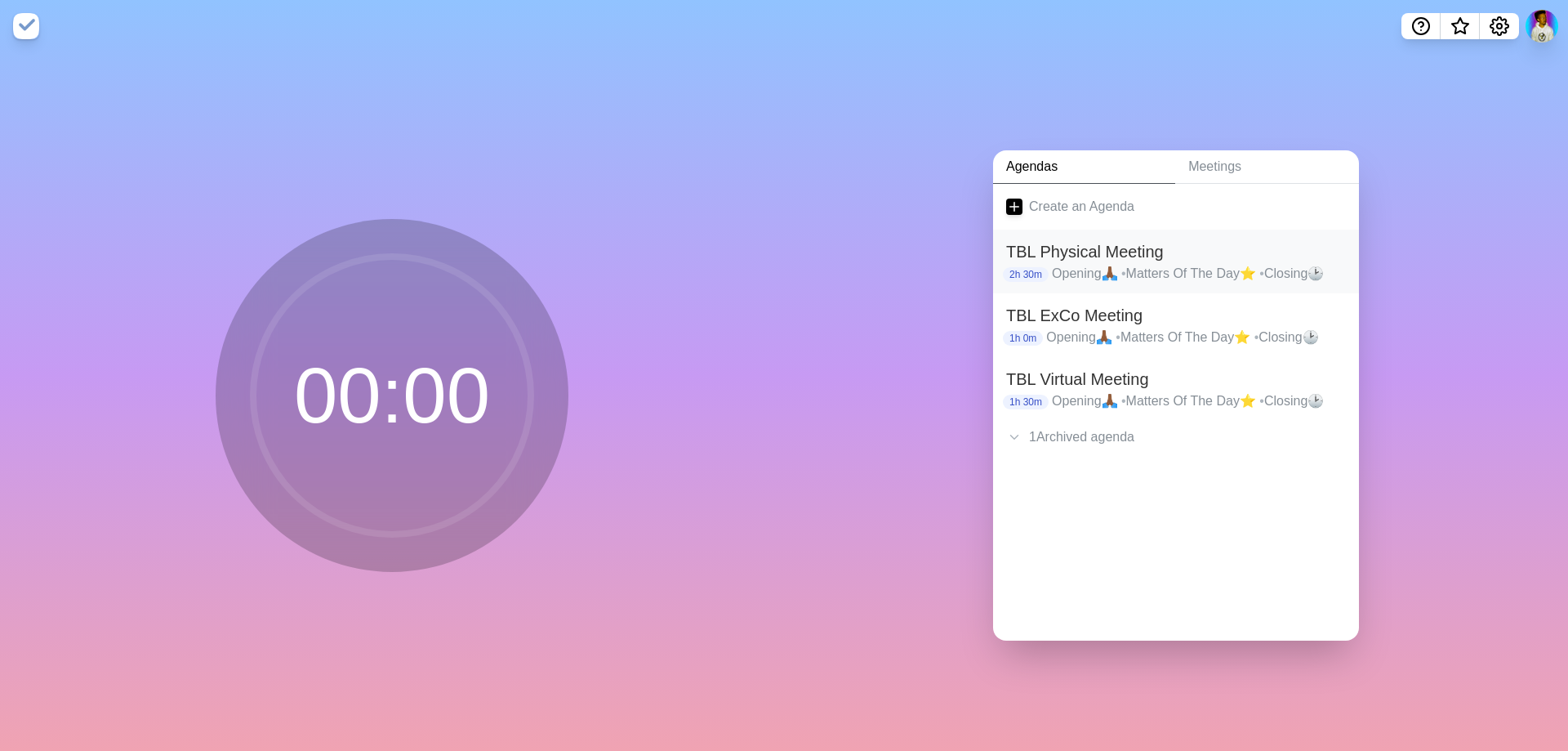 click on "TBL Physical Meeting" at bounding box center [1176, 252] 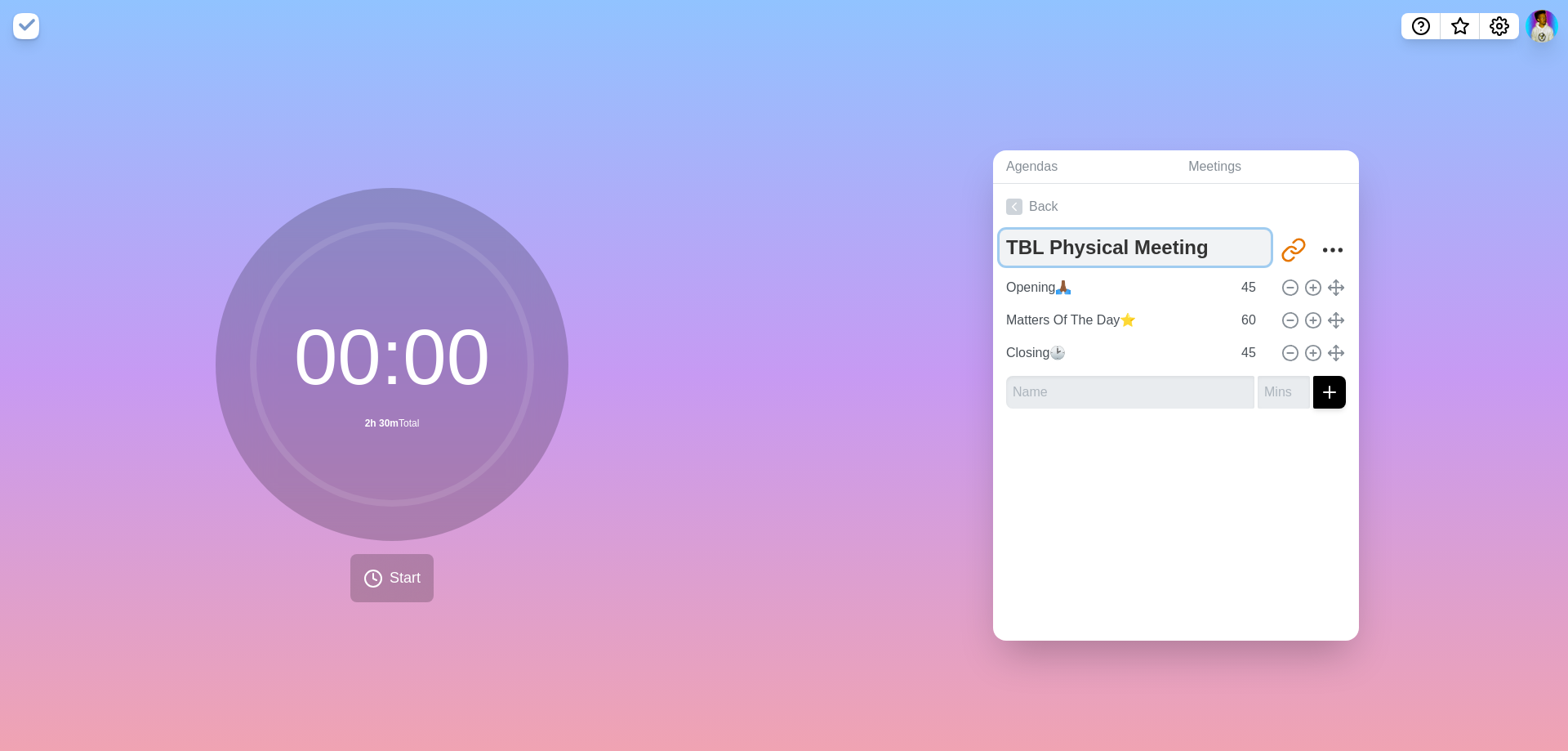 click on "TBL Physical Meeting" at bounding box center (1135, 248) 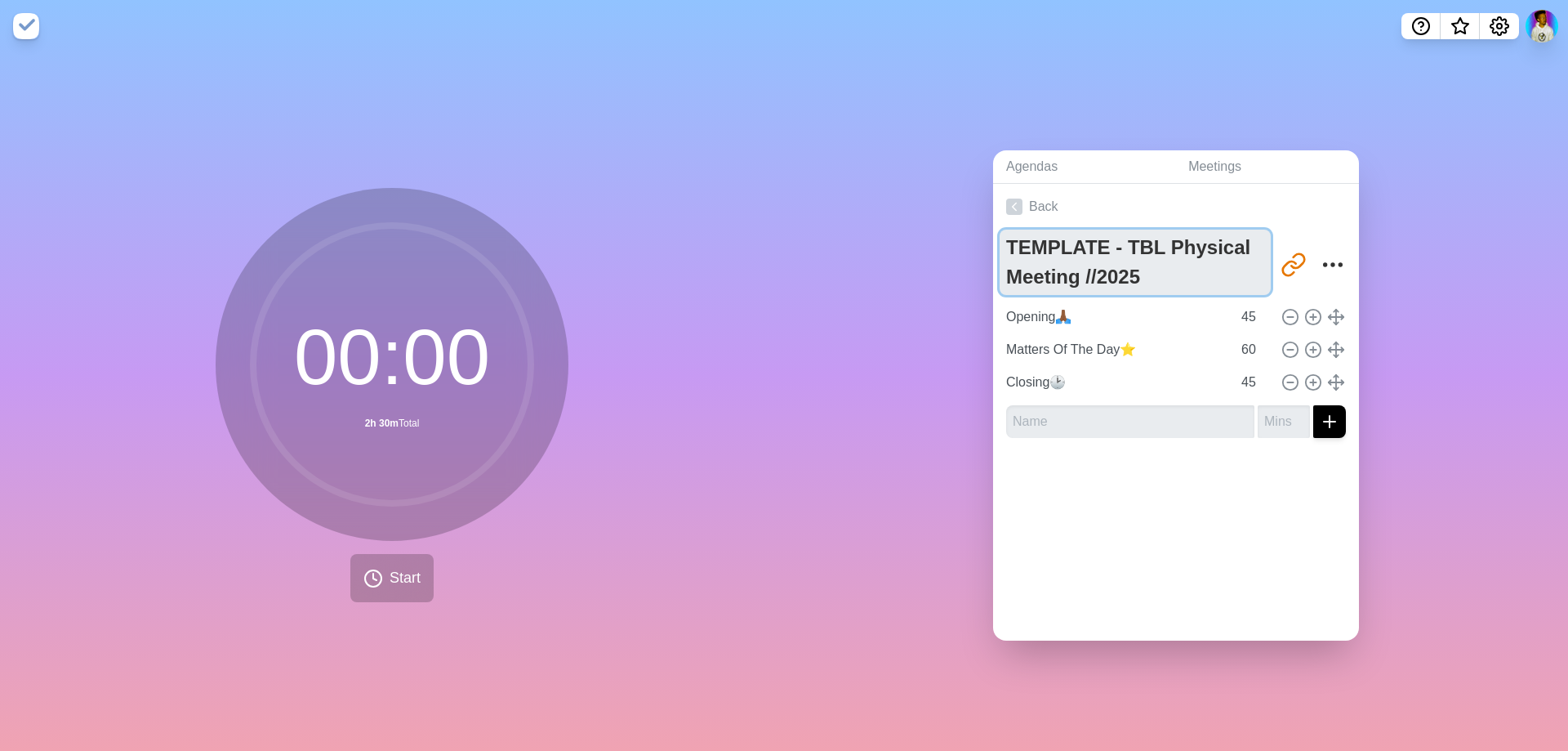 drag, startPoint x: 1145, startPoint y: 275, endPoint x: 1071, endPoint y: 290, distance: 75.504967 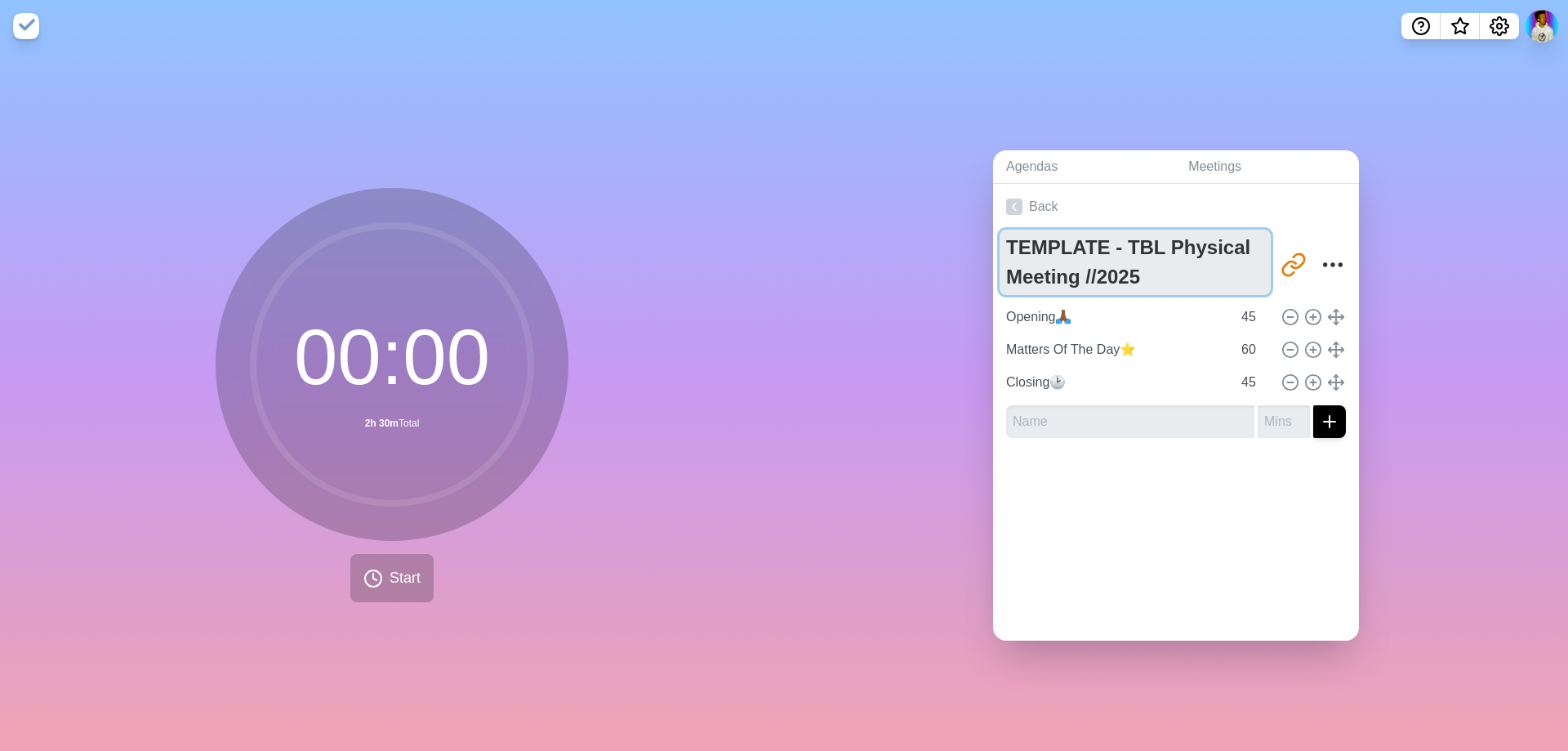 click on "TEMPLATE - TBL Physical Meeting //2025" at bounding box center (1142, 265) 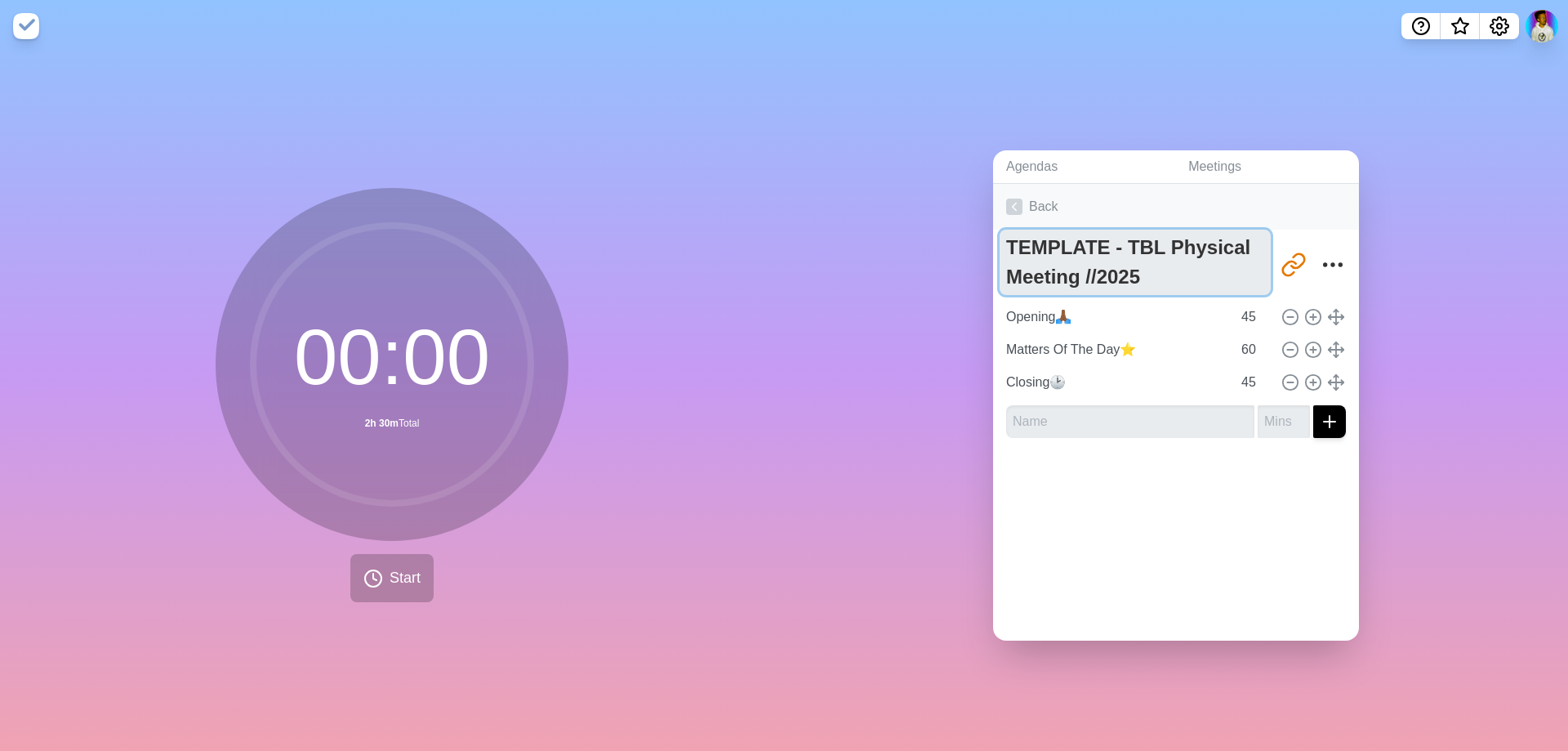 type on "TEMPLATE - TBL Physical Meeting //2025" 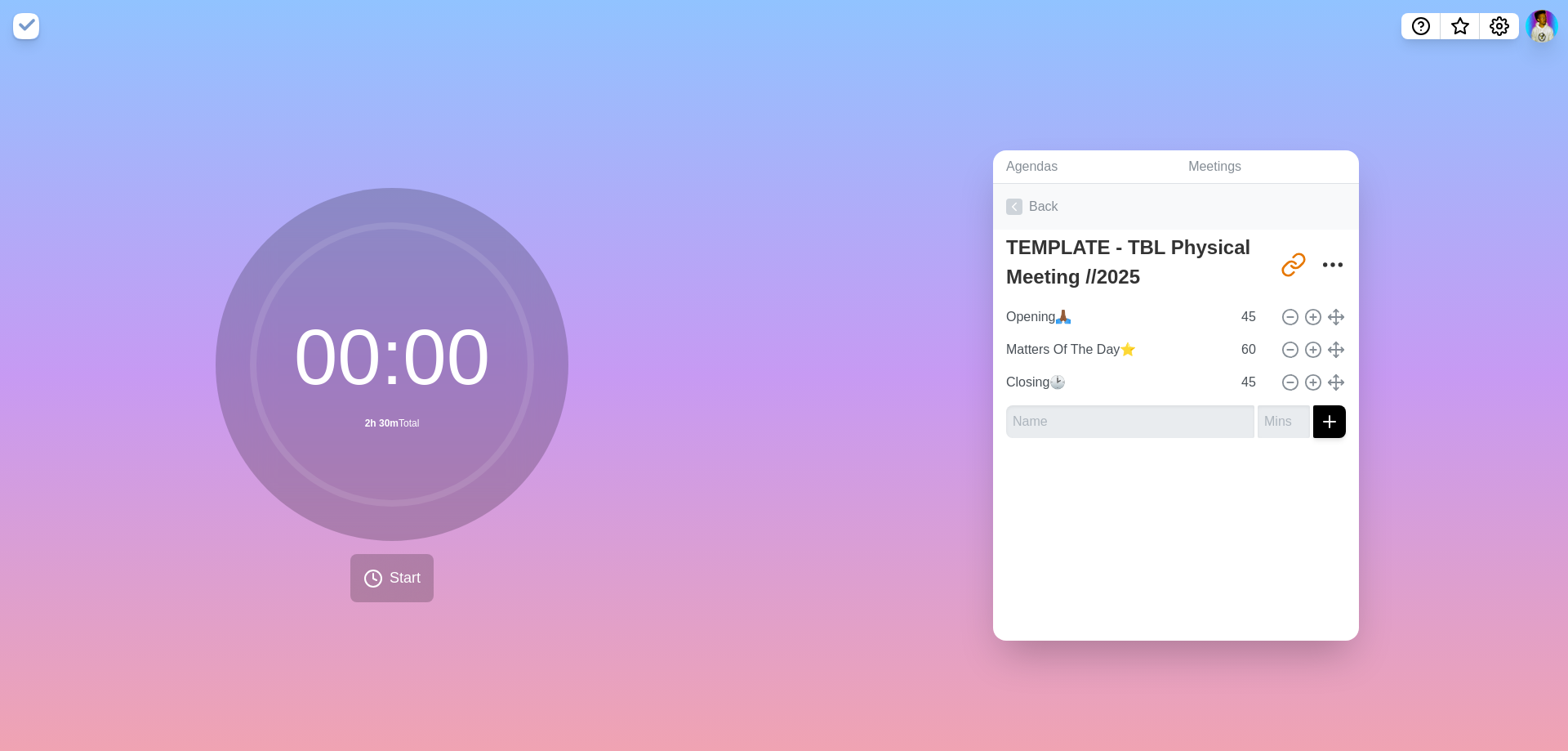 click 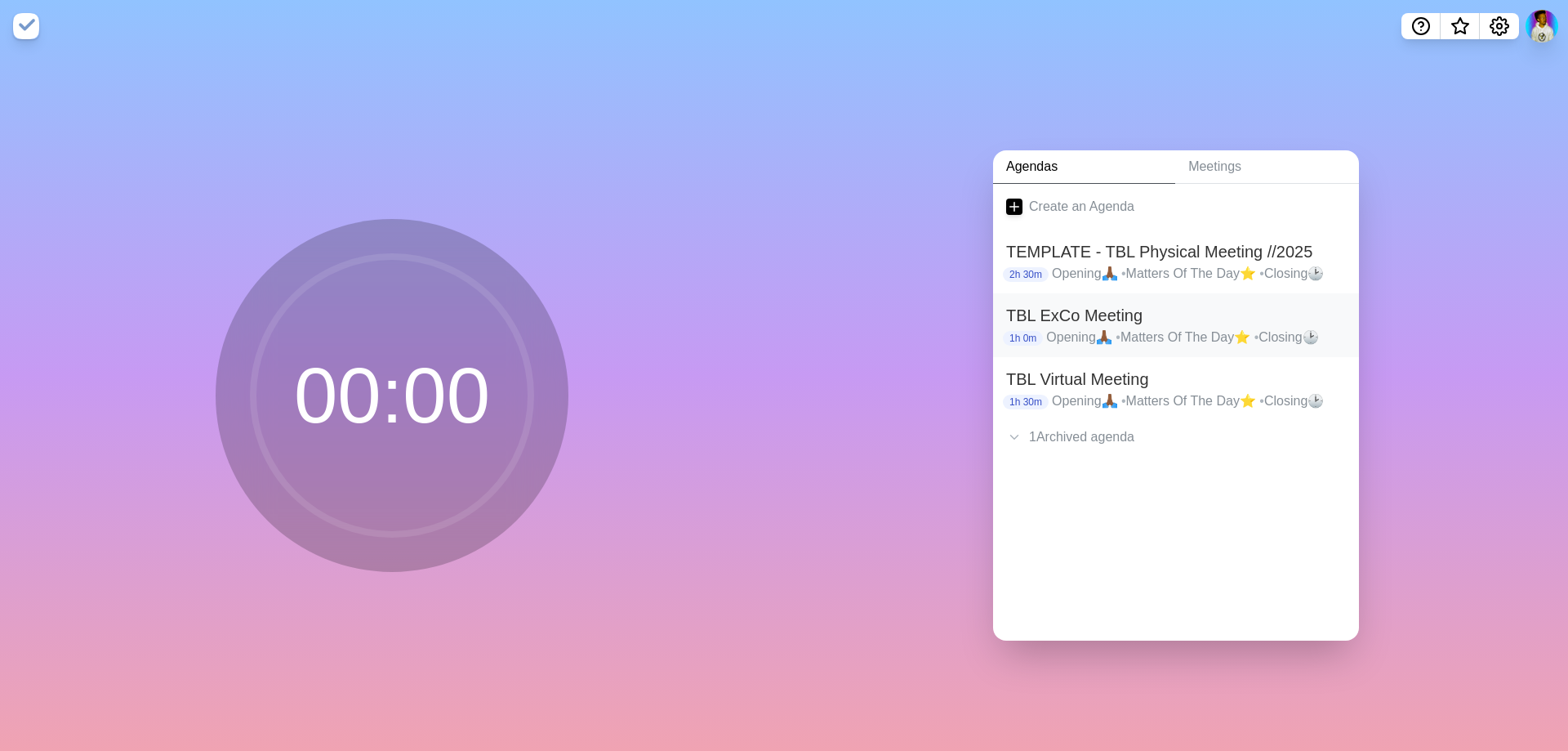 click on "•" at bounding box center (1118, 337) 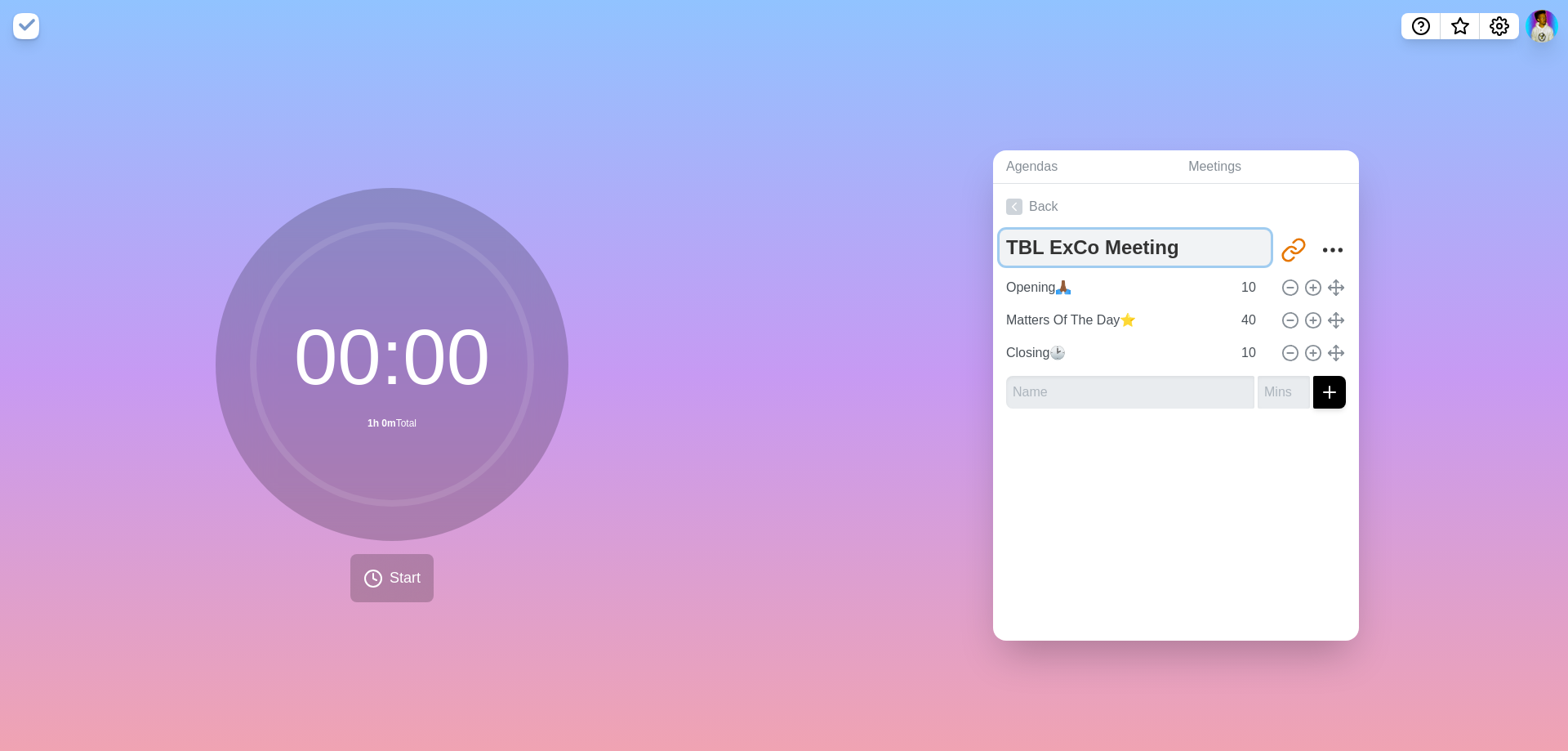 click on "TBL ExCo Meeting" at bounding box center [1135, 248] 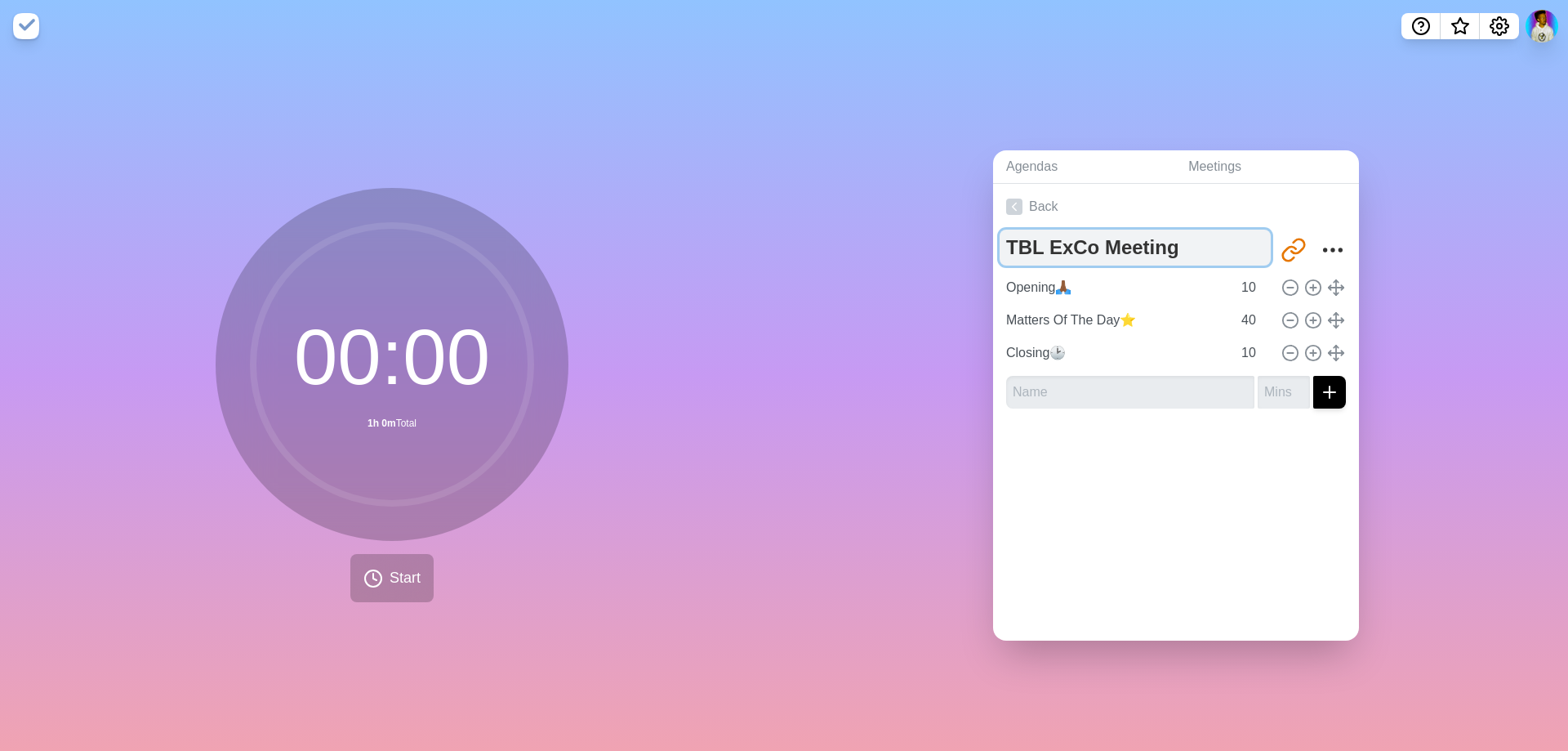 paste on "//2025" 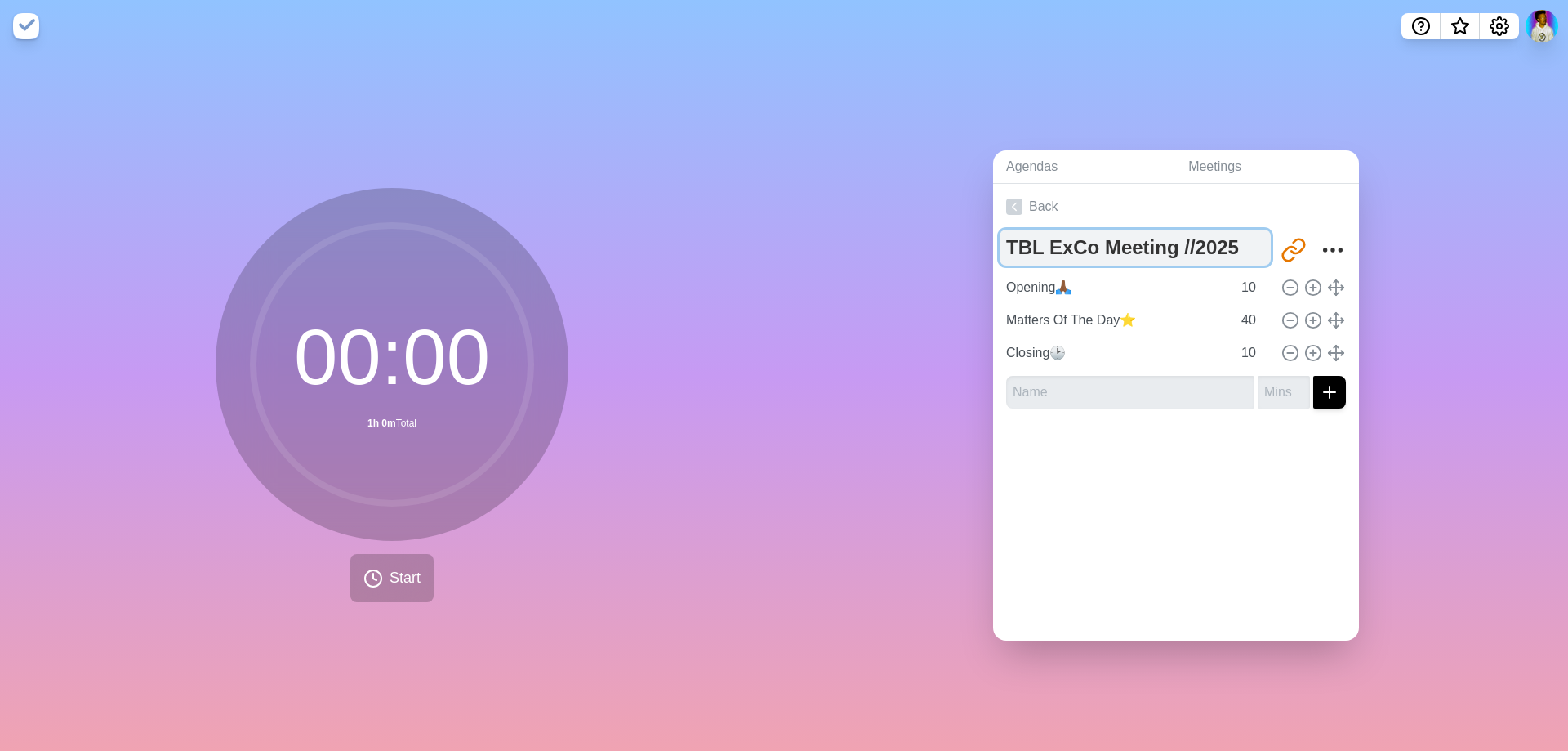 click on "TBL ExCo Meeting //2025" at bounding box center [1135, 248] 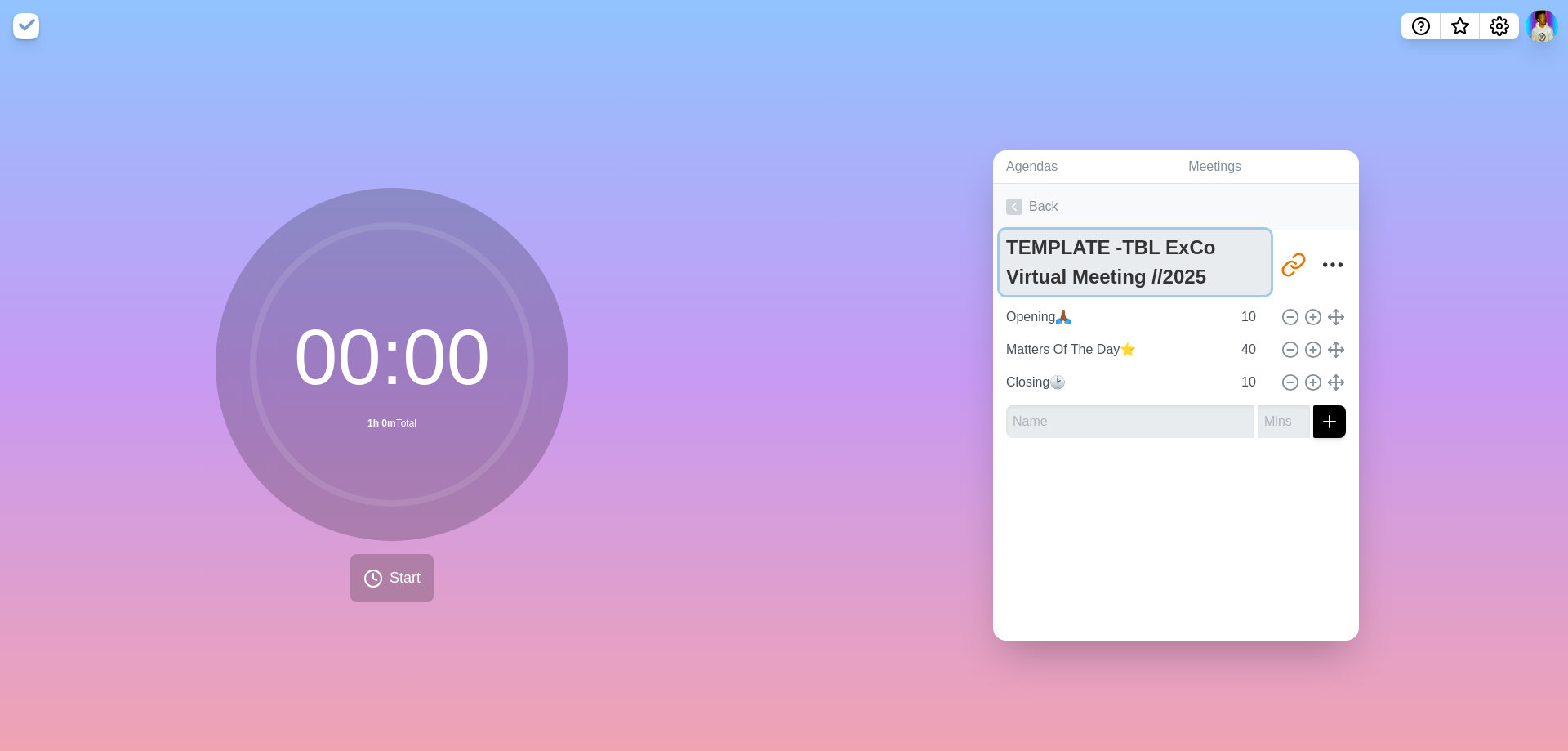 type on "TEMPLATE -TBL ExCo Virtual Meeting //2025" 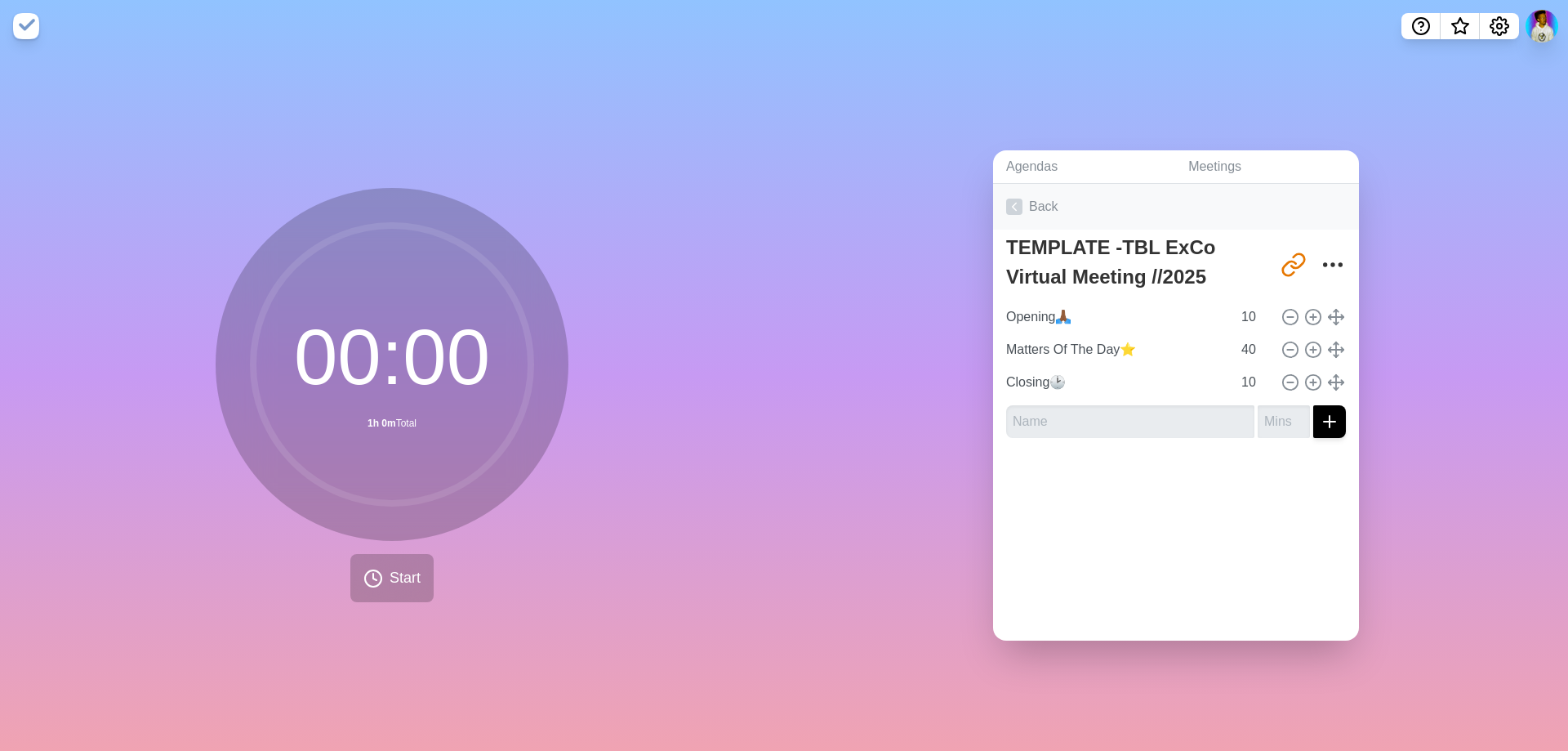 click on "Back" at bounding box center (1176, 207) 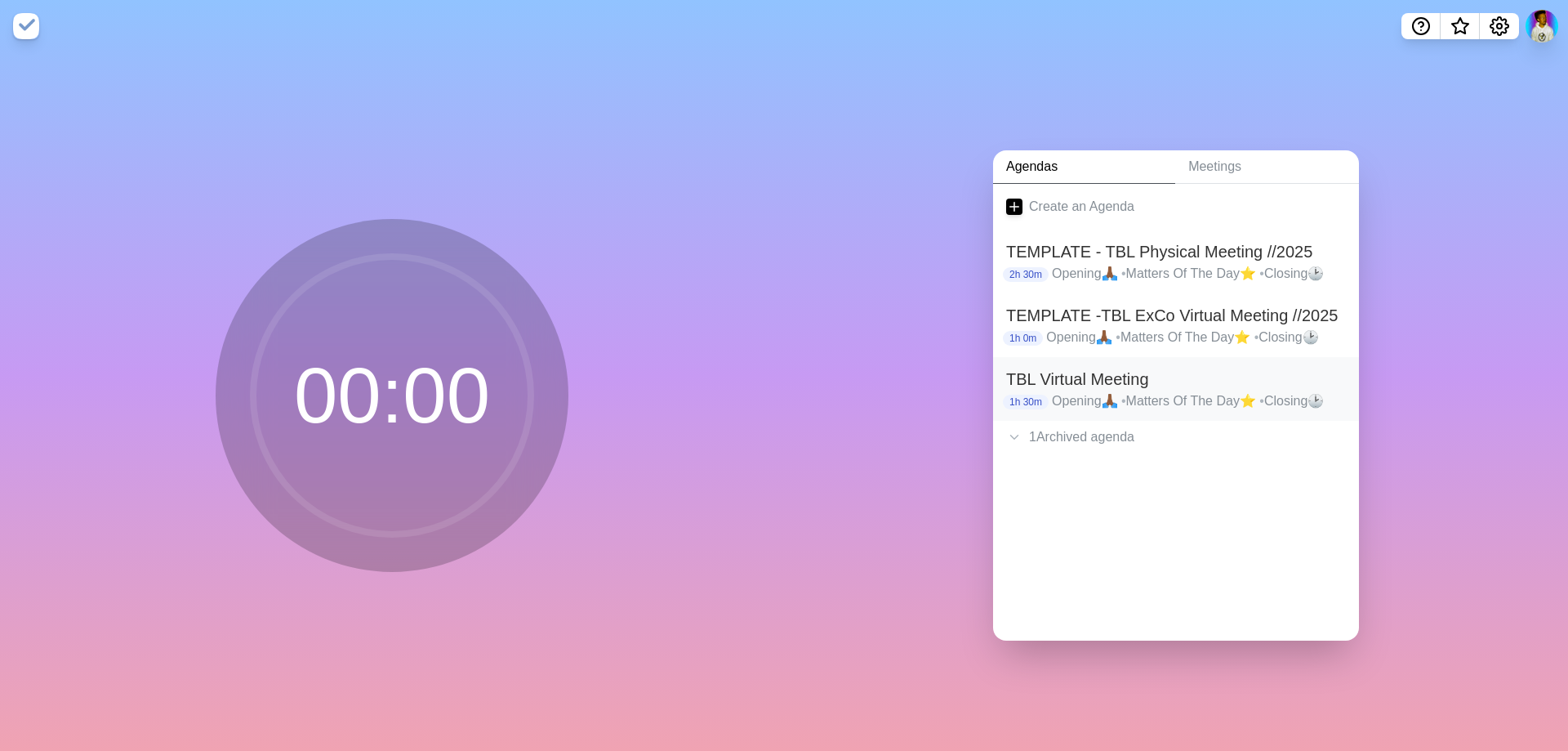 drag, startPoint x: 1130, startPoint y: 387, endPoint x: 1094, endPoint y: 369, distance: 40.24922 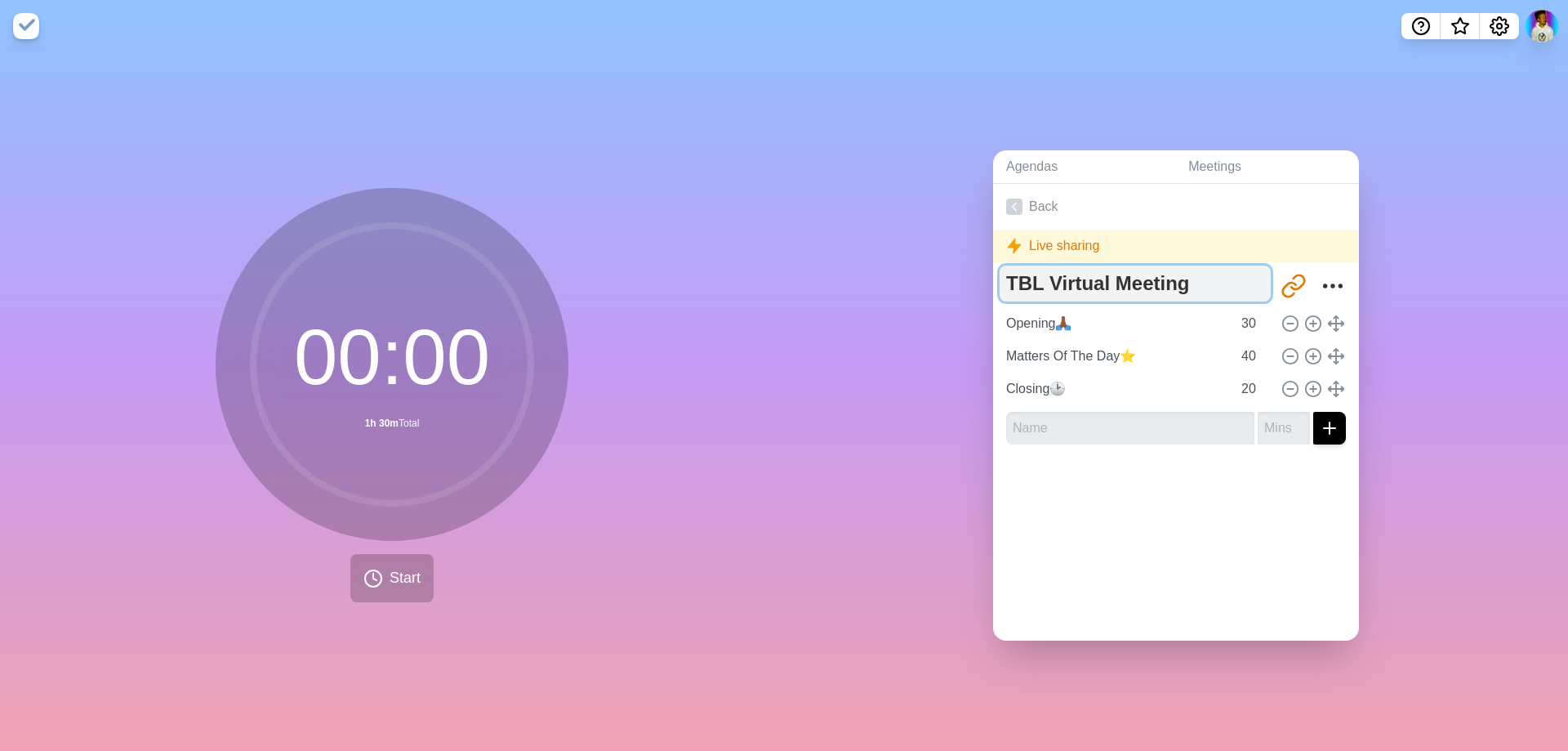 click on "TBL Virtual Meeting" at bounding box center [1135, 284] 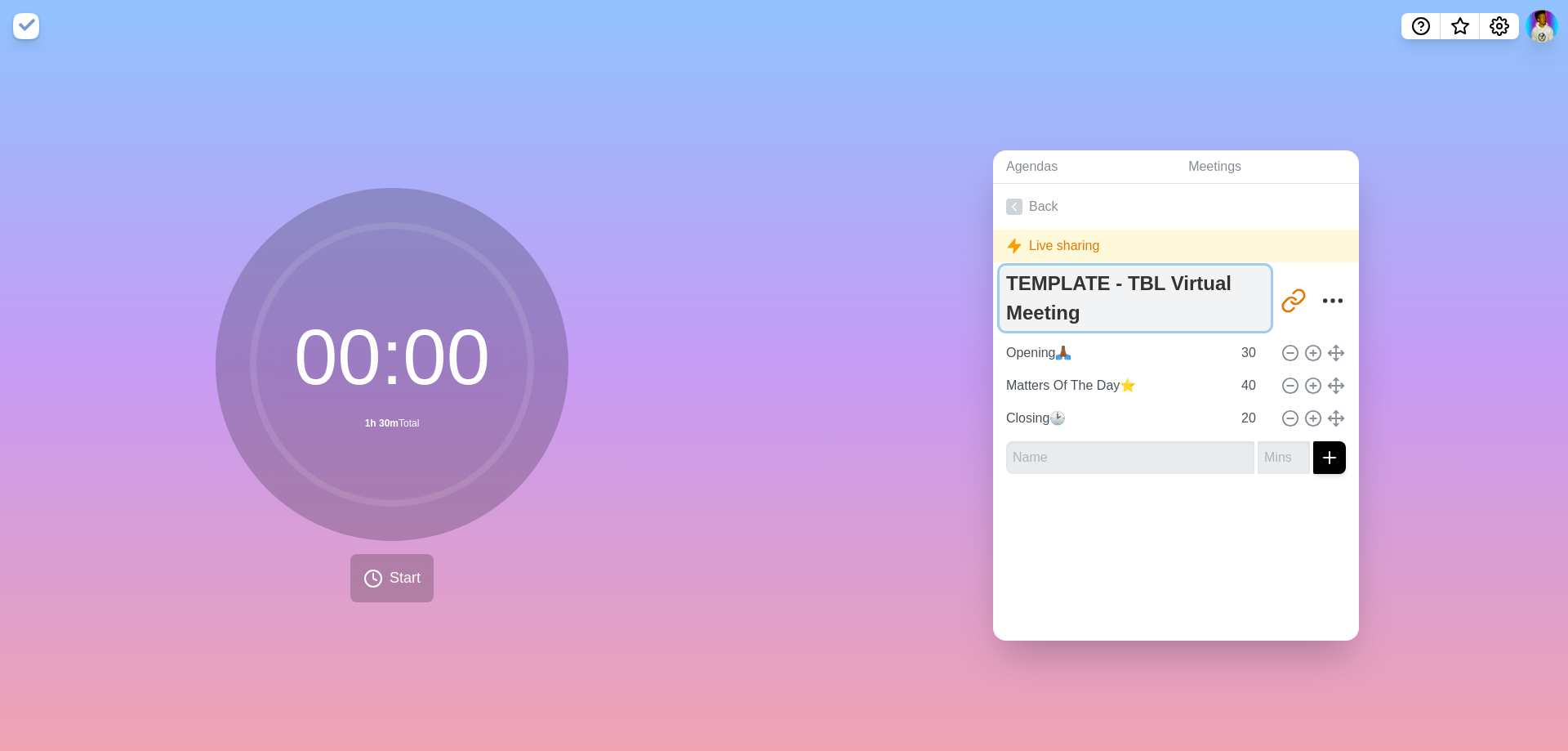 click on "TEMPLATE - TBL Virtual Meeting" at bounding box center [1135, 298] 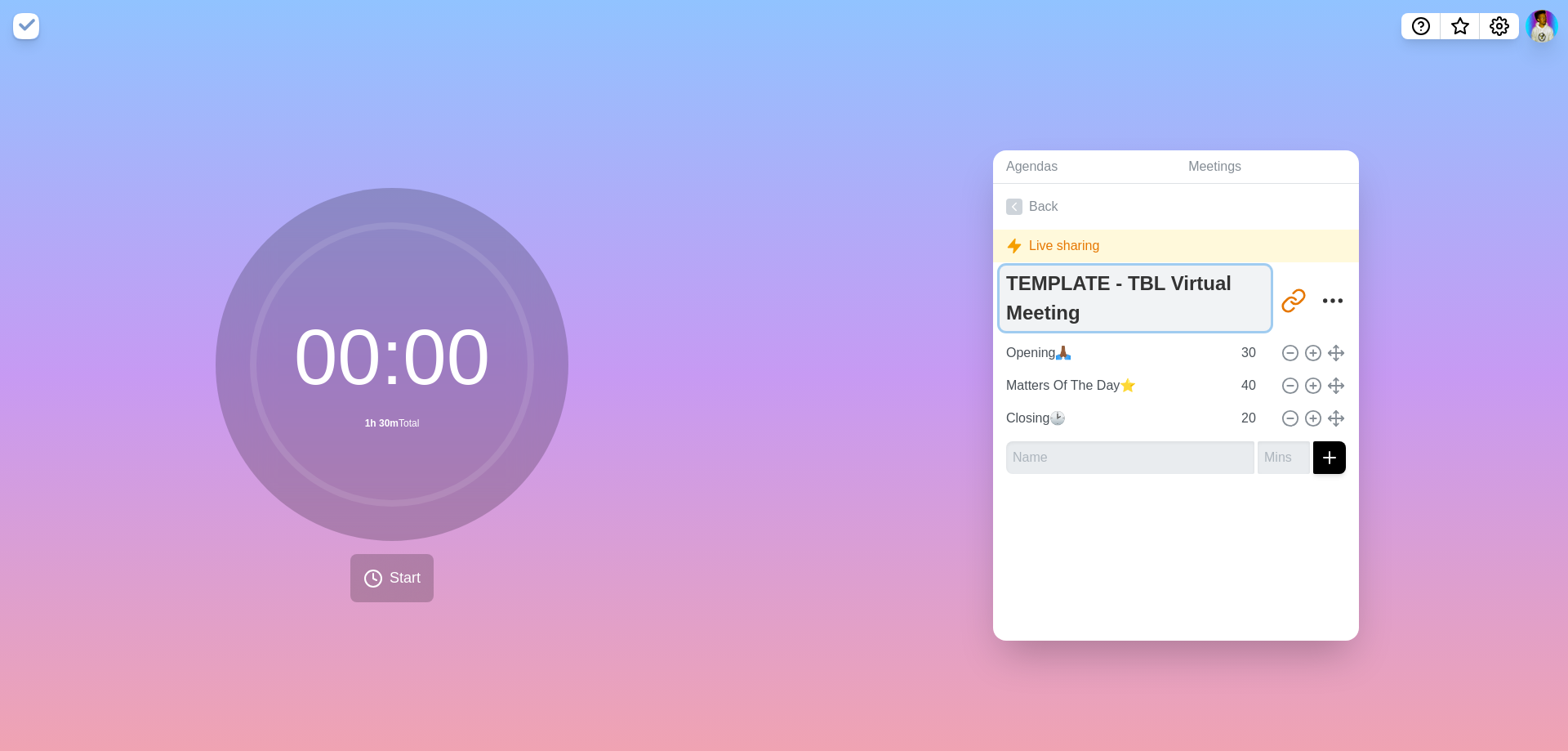 paste on "//2025" 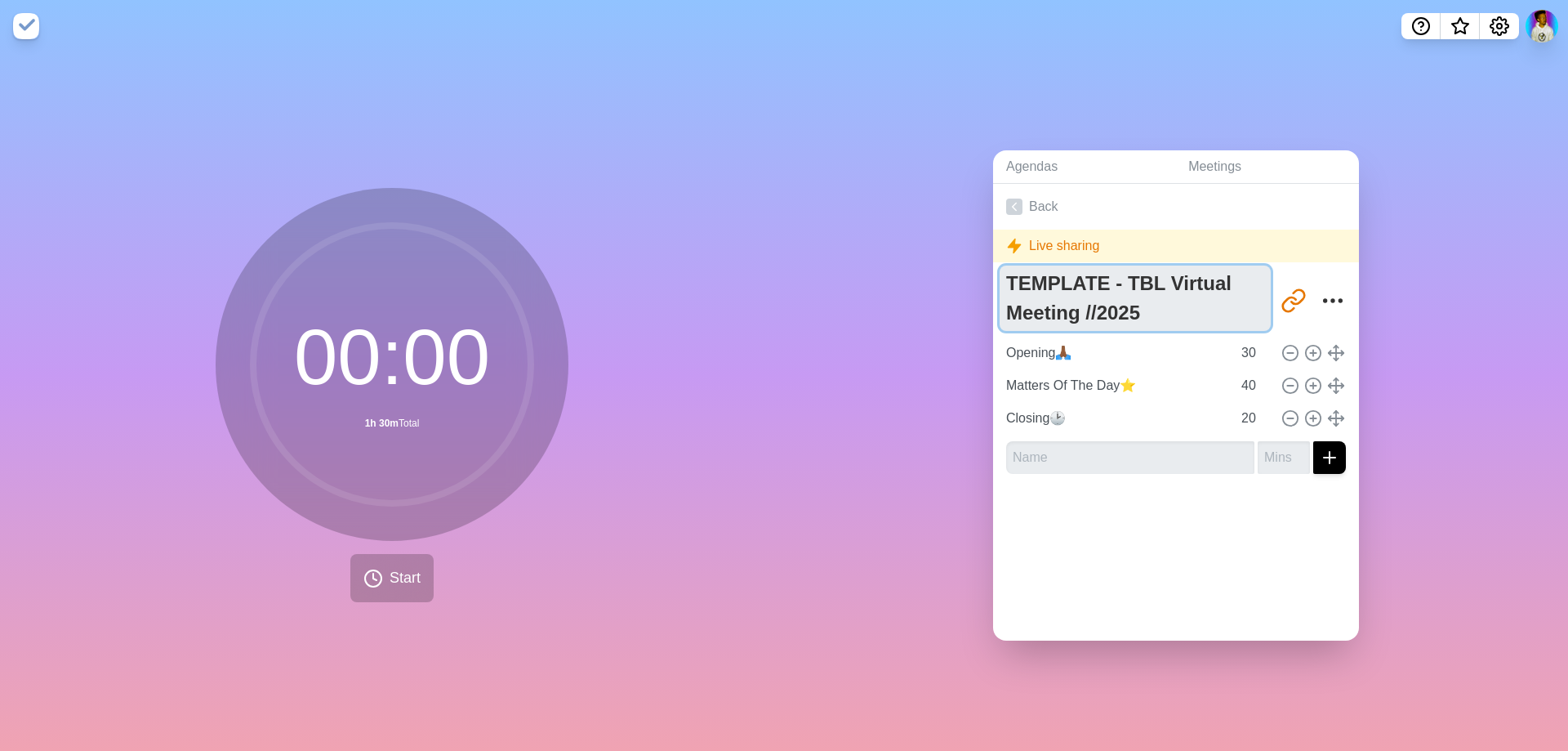 type on "TEMPLATE - TBL Virtual Meeting //2025" 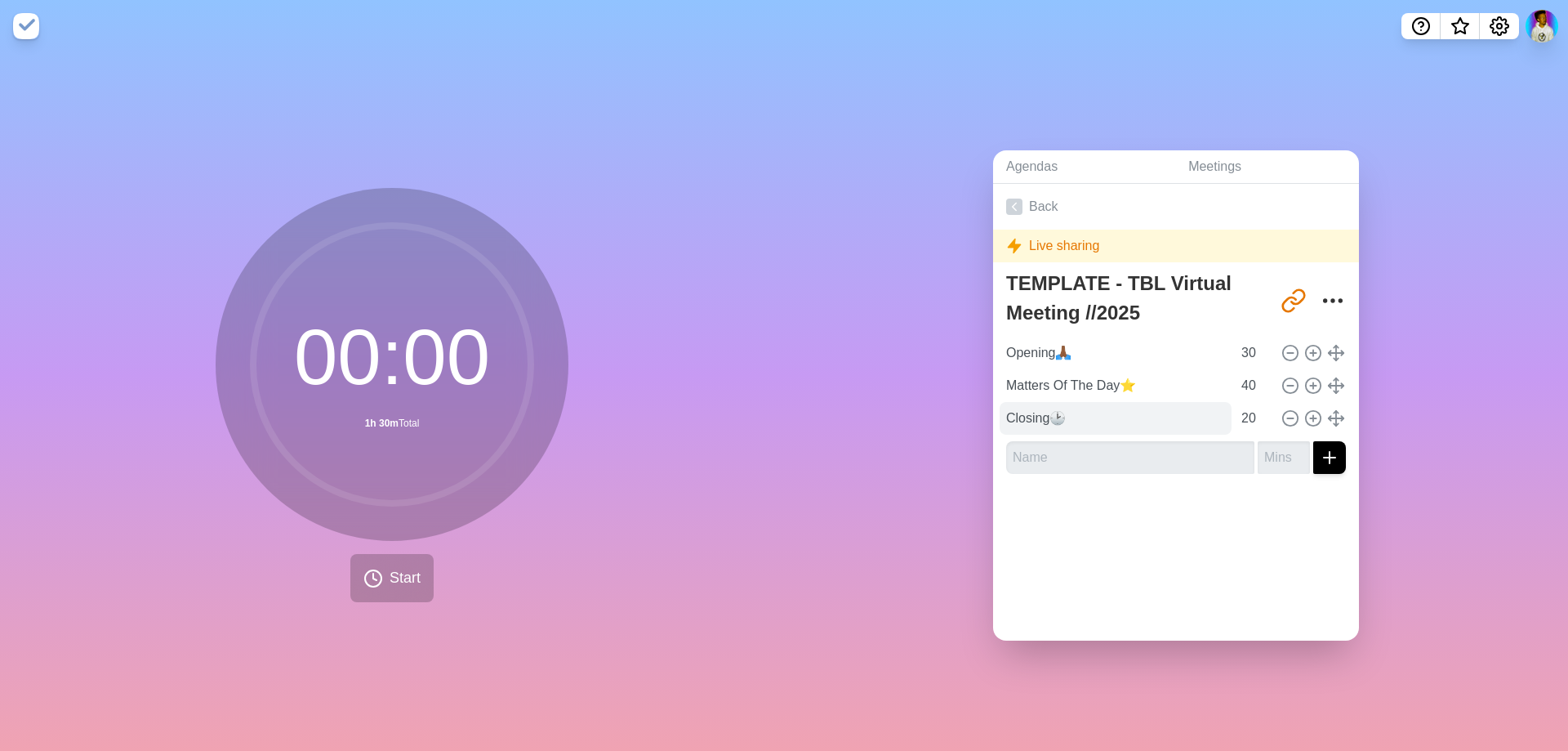 drag, startPoint x: 1063, startPoint y: 515, endPoint x: 1093, endPoint y: 421, distance: 98.67117 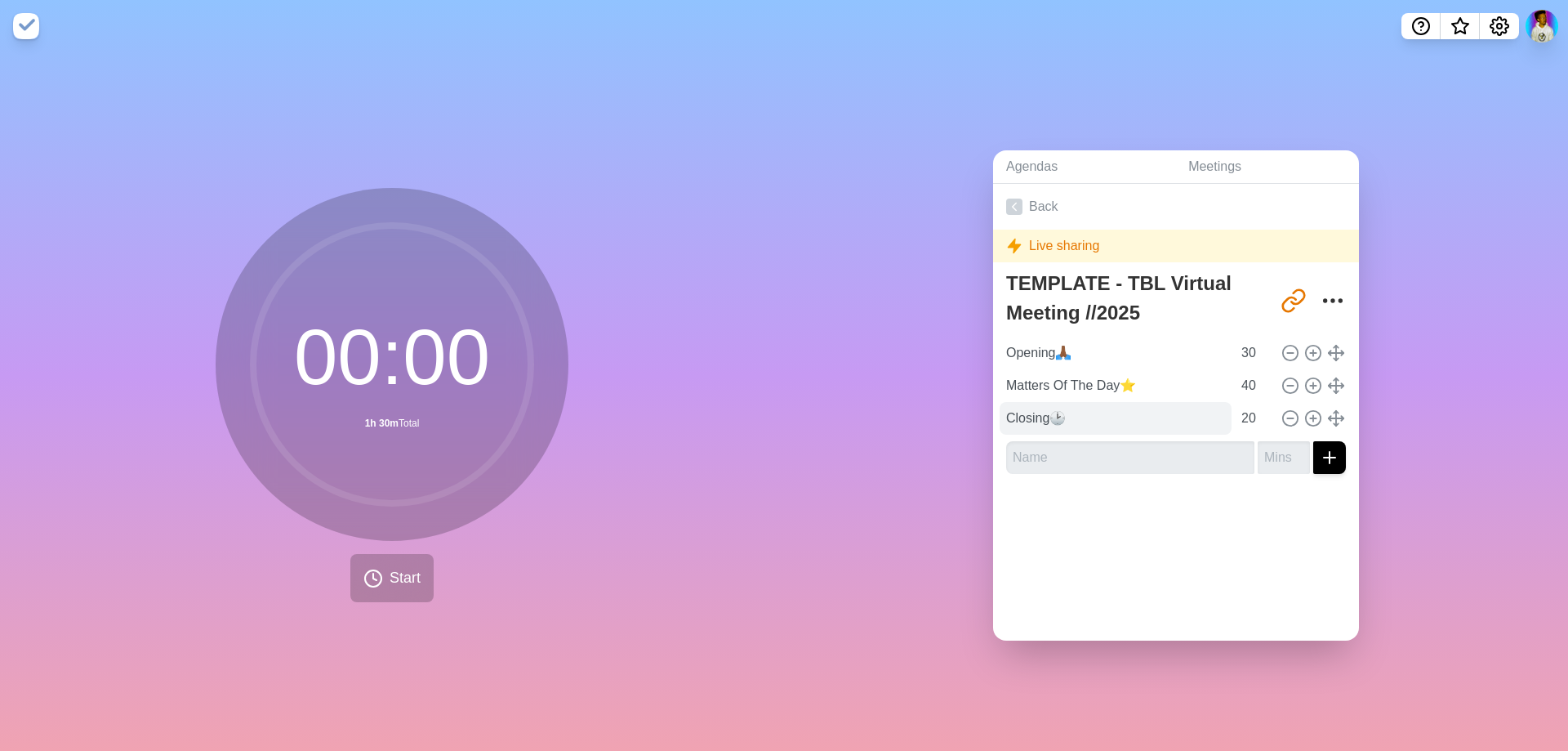 click 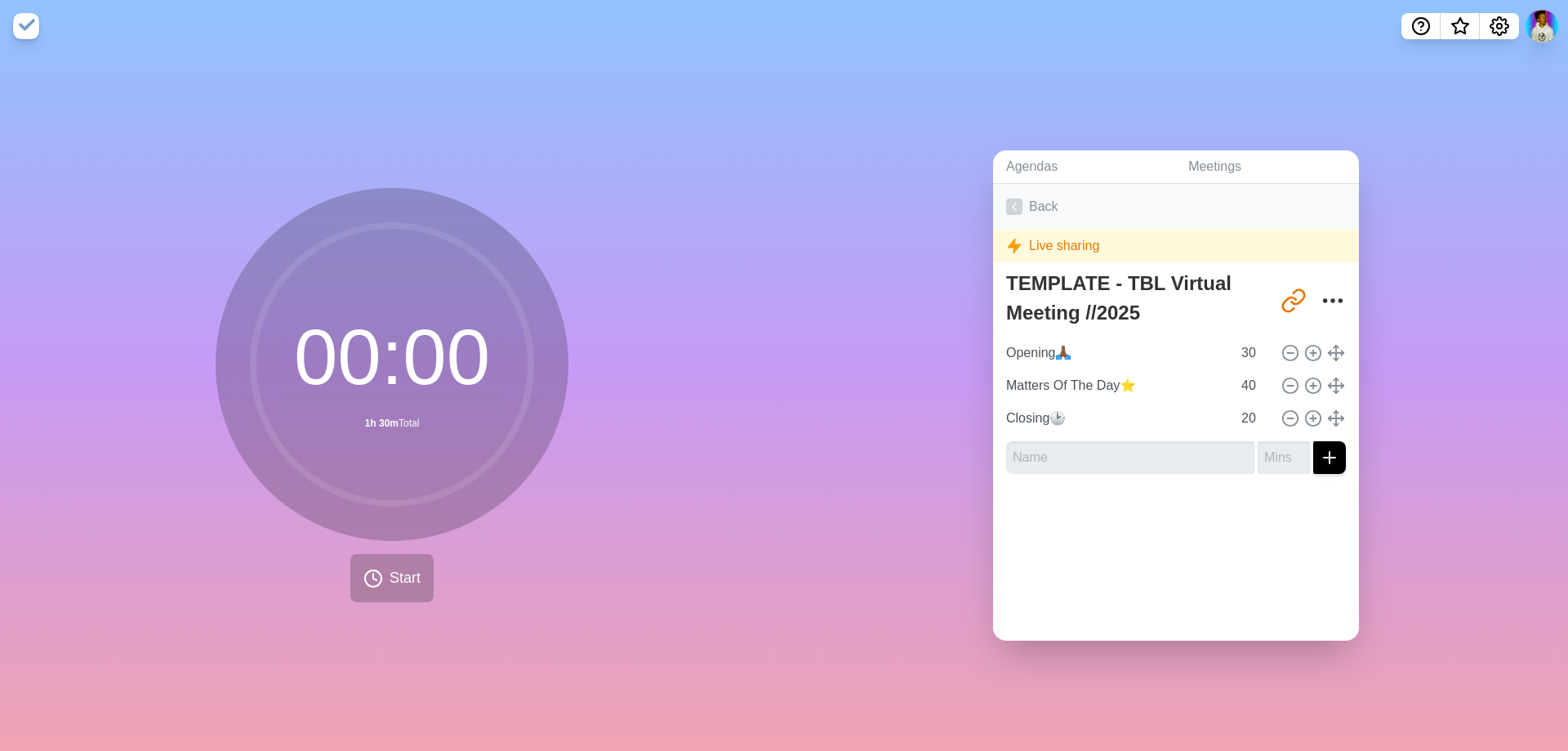 click on "Back" at bounding box center [1176, 207] 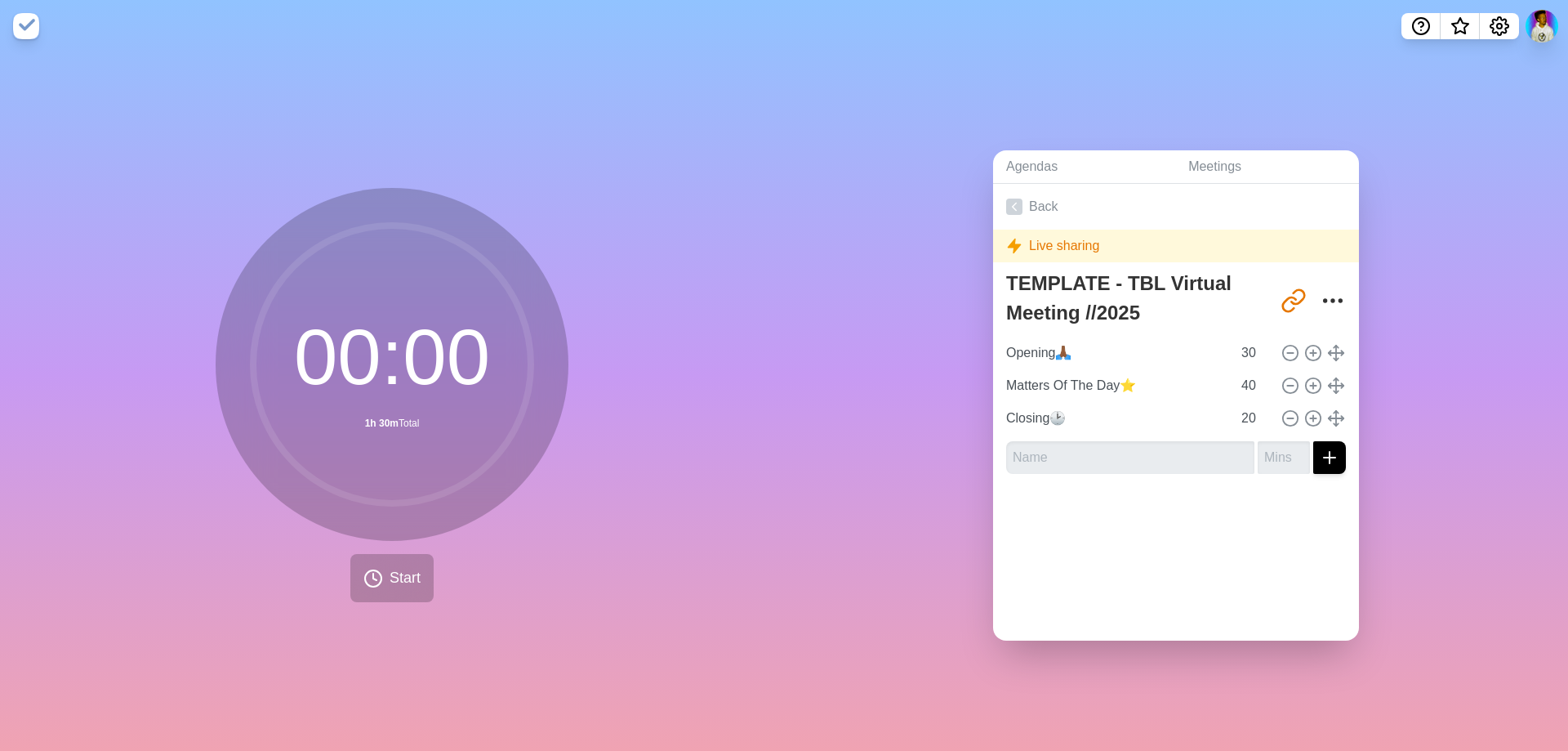 drag, startPoint x: 1114, startPoint y: 507, endPoint x: 1087, endPoint y: 338, distance: 171.14321 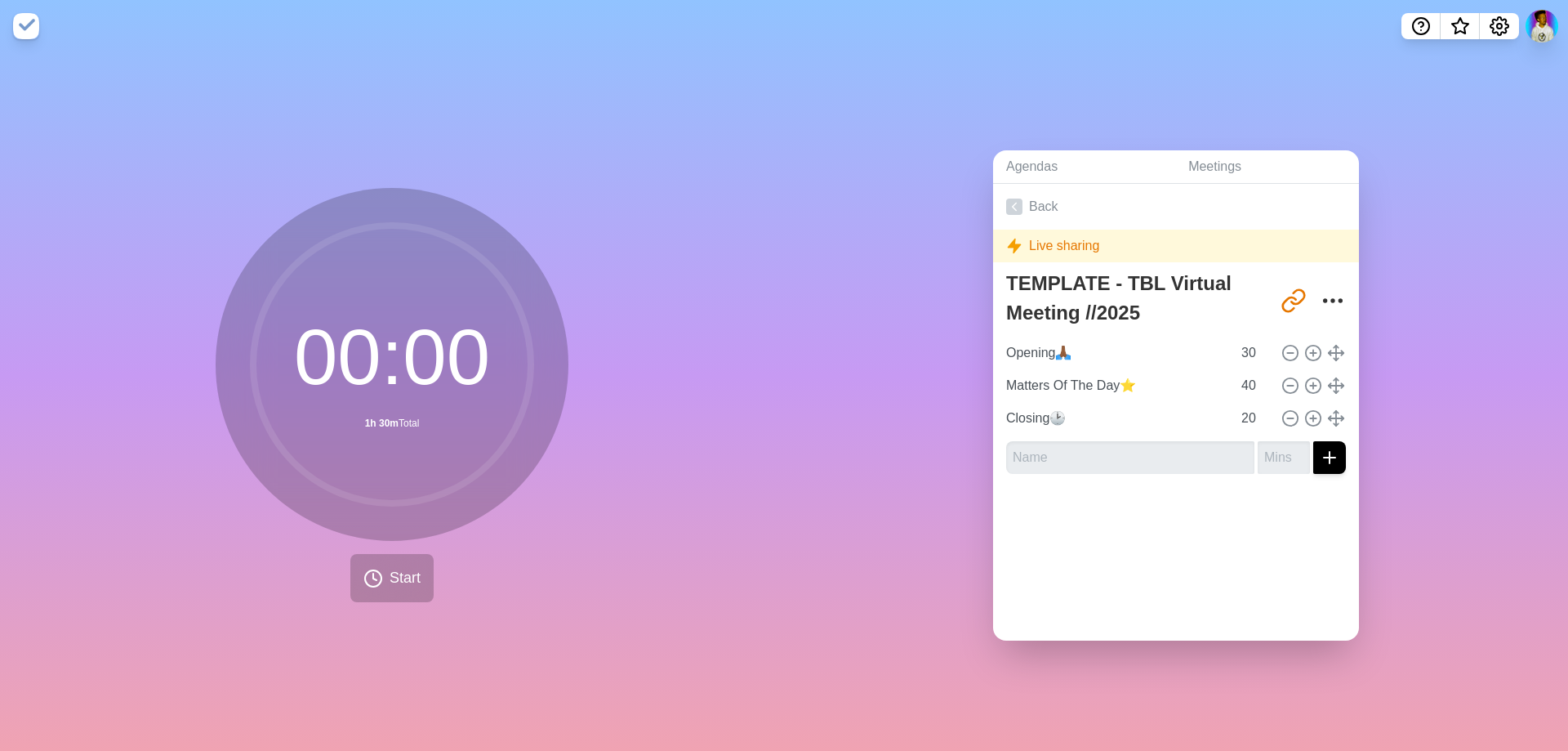 click 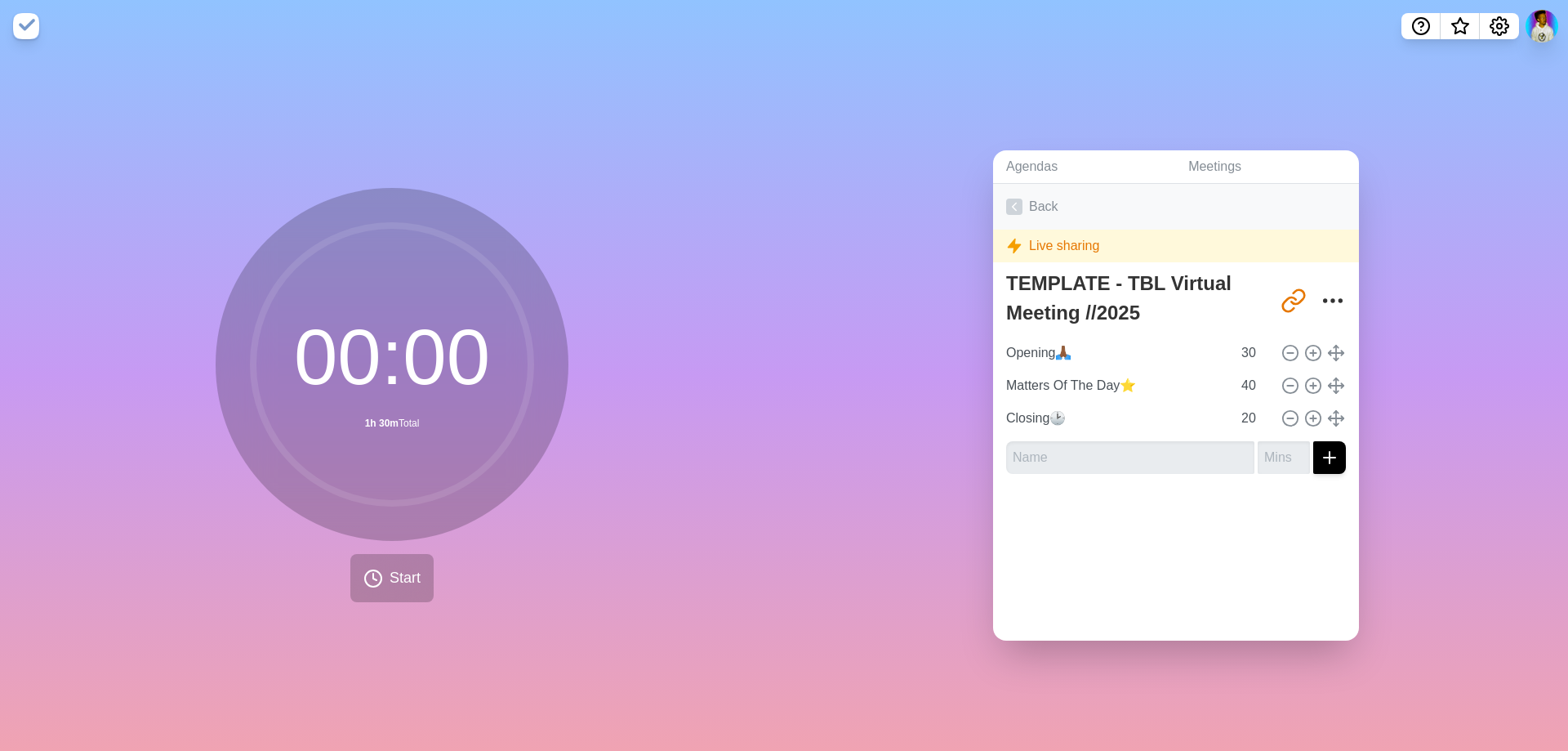 click 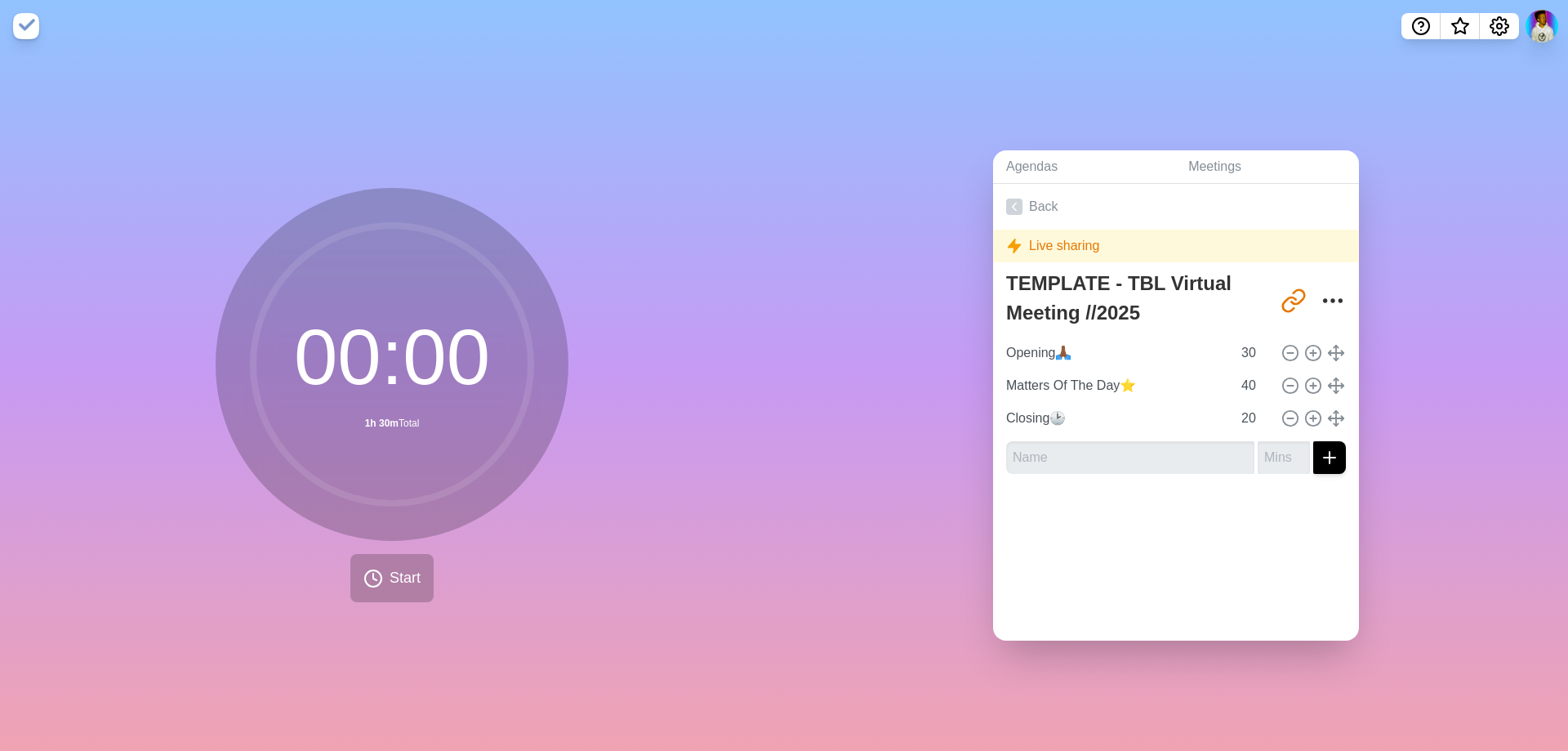 click on "Back
Live sharing   TEMPLATE - TBL Virtual Meeting //2025   http://timeblocks.co/-OULN3tqBhtQ-nLYkwpx           Opening🙏🏾   30       Matters Of The Day⭐   40       Closing🕑   20" at bounding box center [1176, 412] 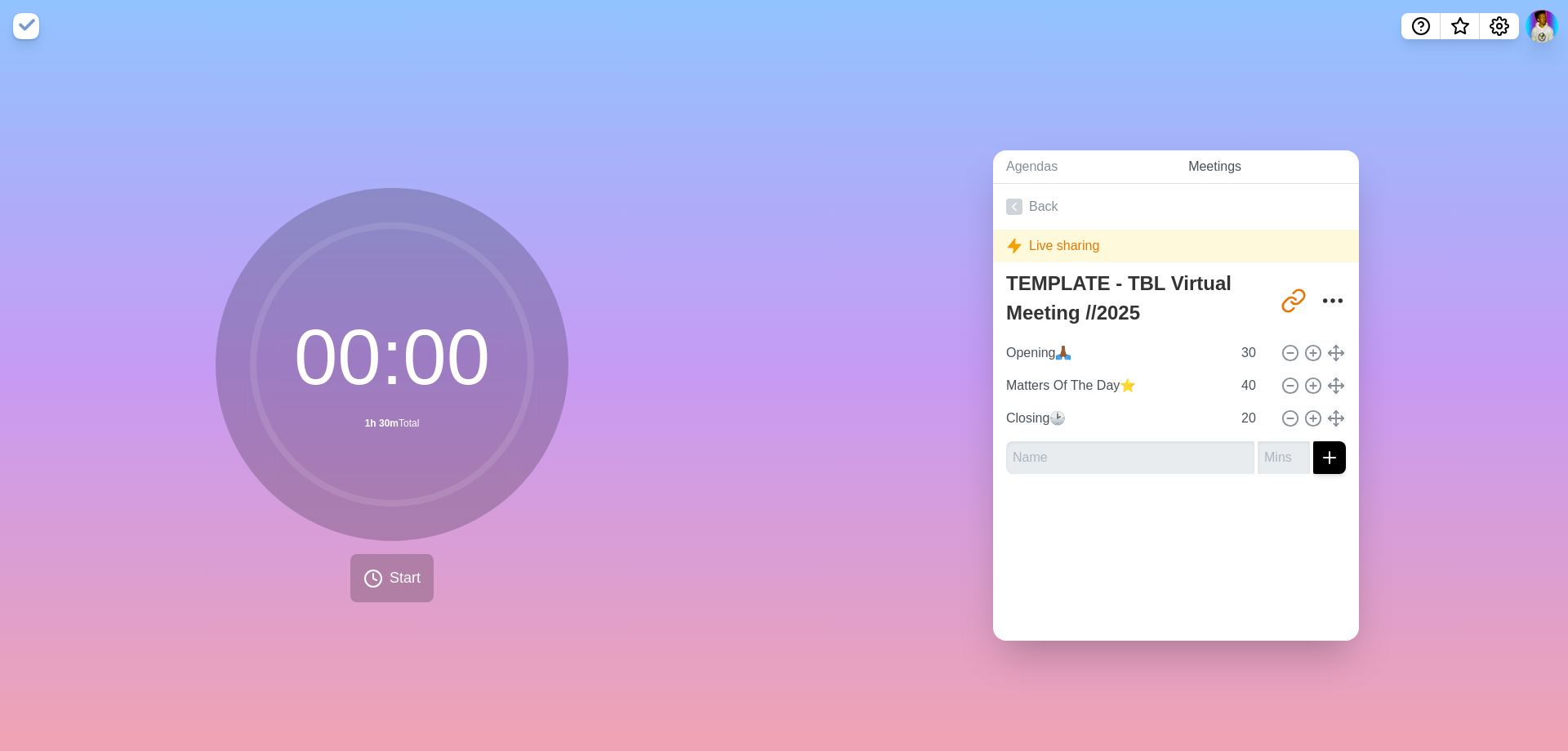click on "Meetings" at bounding box center [1267, 167] 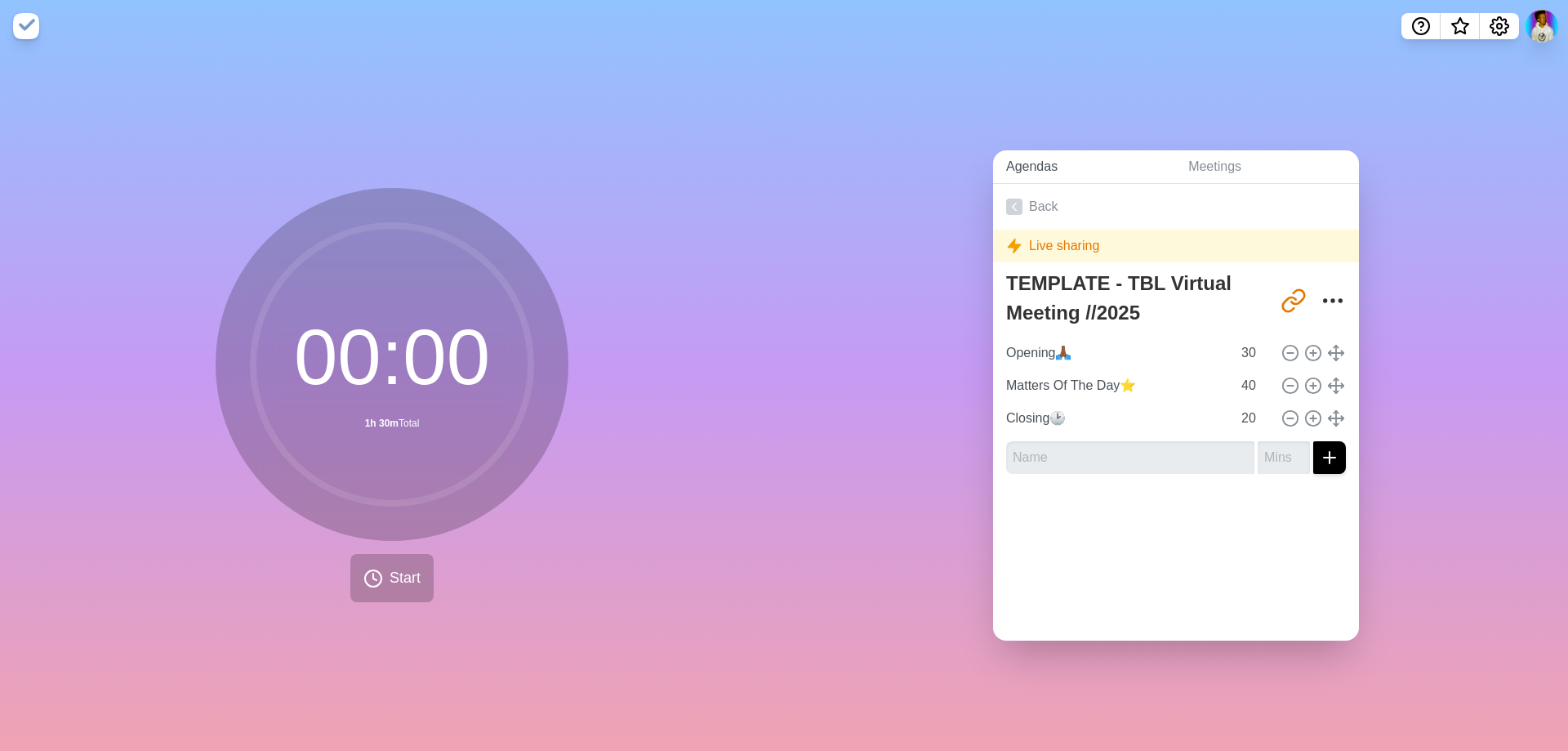 click on "Agendas" at bounding box center (1084, 167) 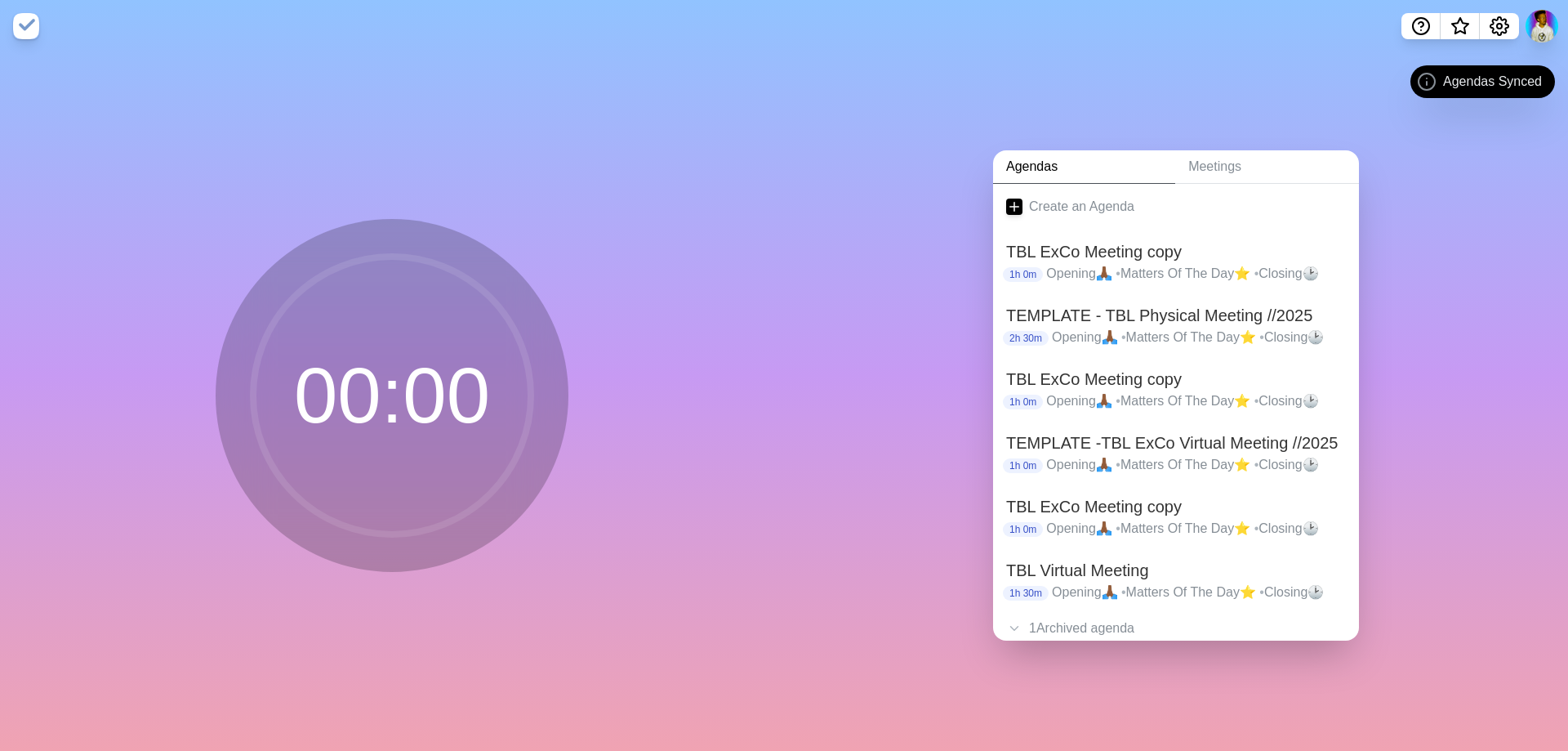 scroll, scrollTop: 0, scrollLeft: 0, axis: both 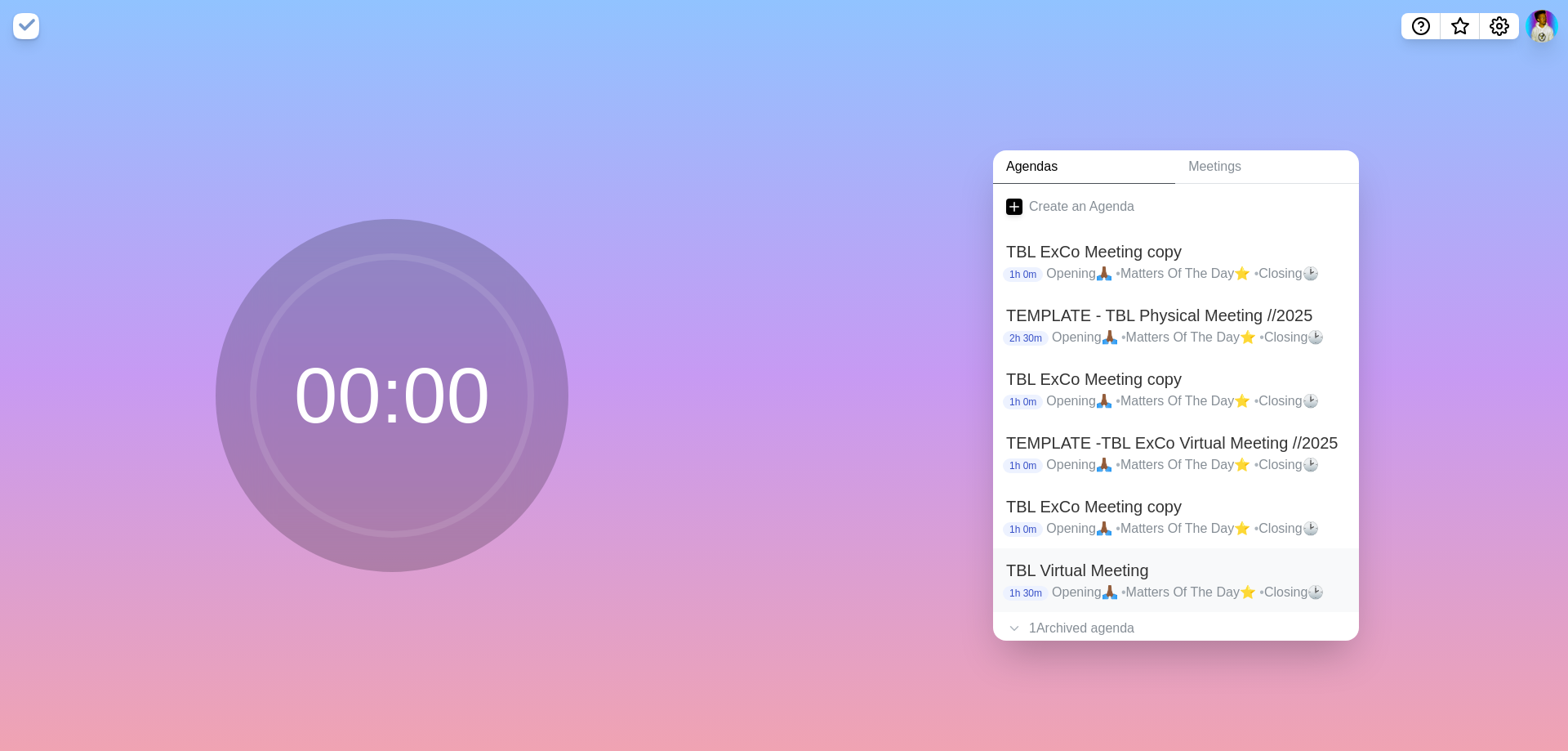 click on "TBL Virtual Meeting" at bounding box center (1176, 570) 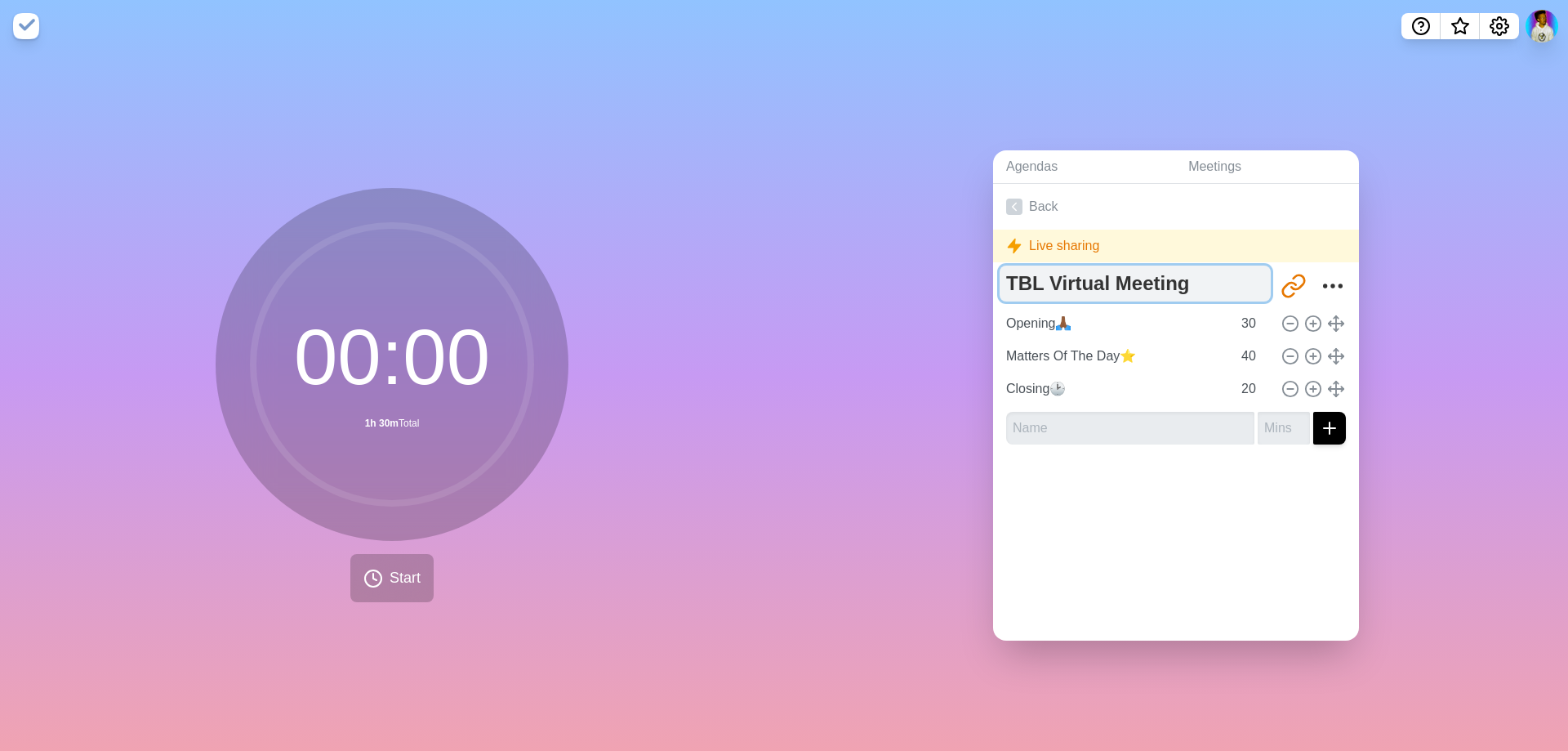 click on "TBL Virtual Meeting" at bounding box center [1135, 284] 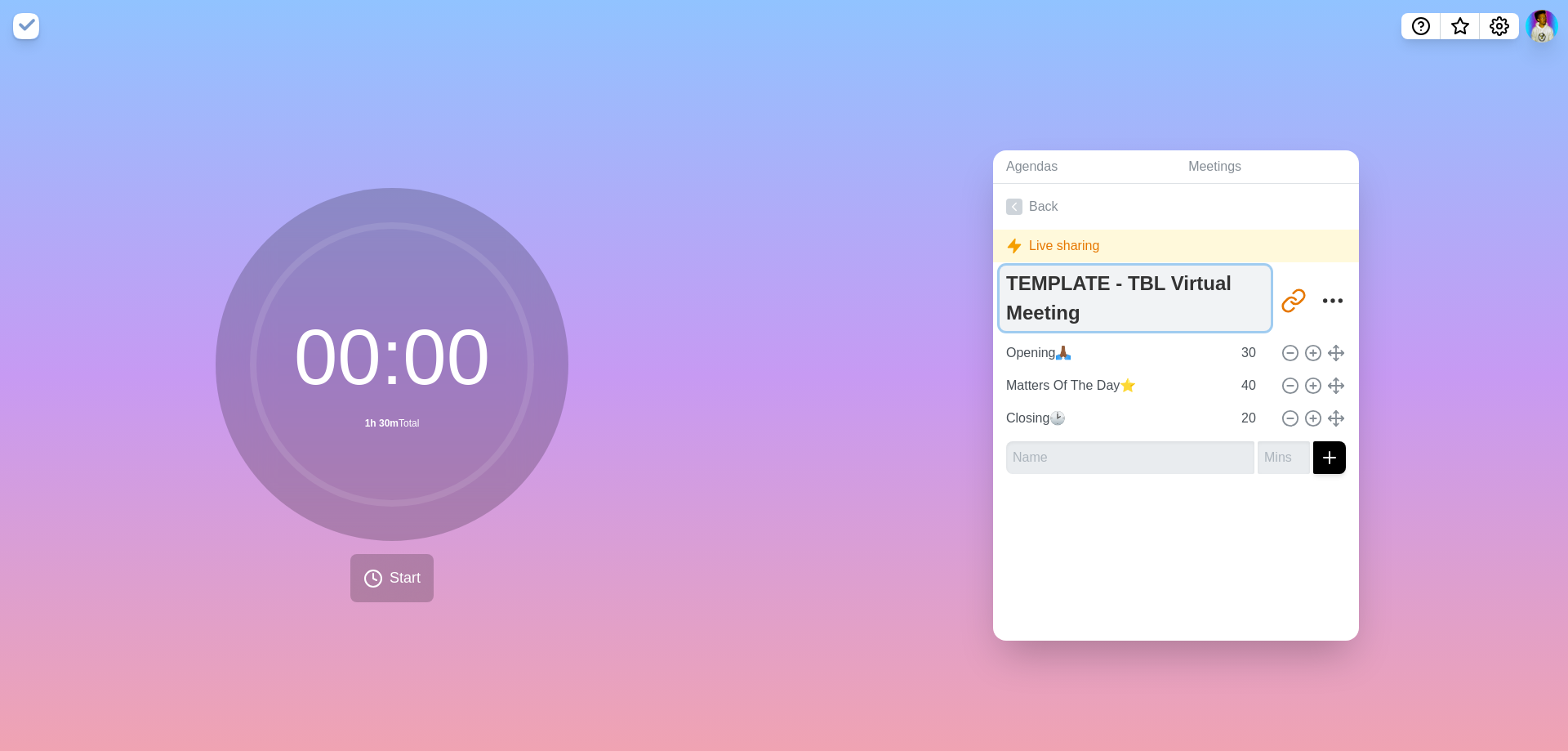 click on "TEMPLATE - TBL Virtual Meeting" at bounding box center [1135, 298] 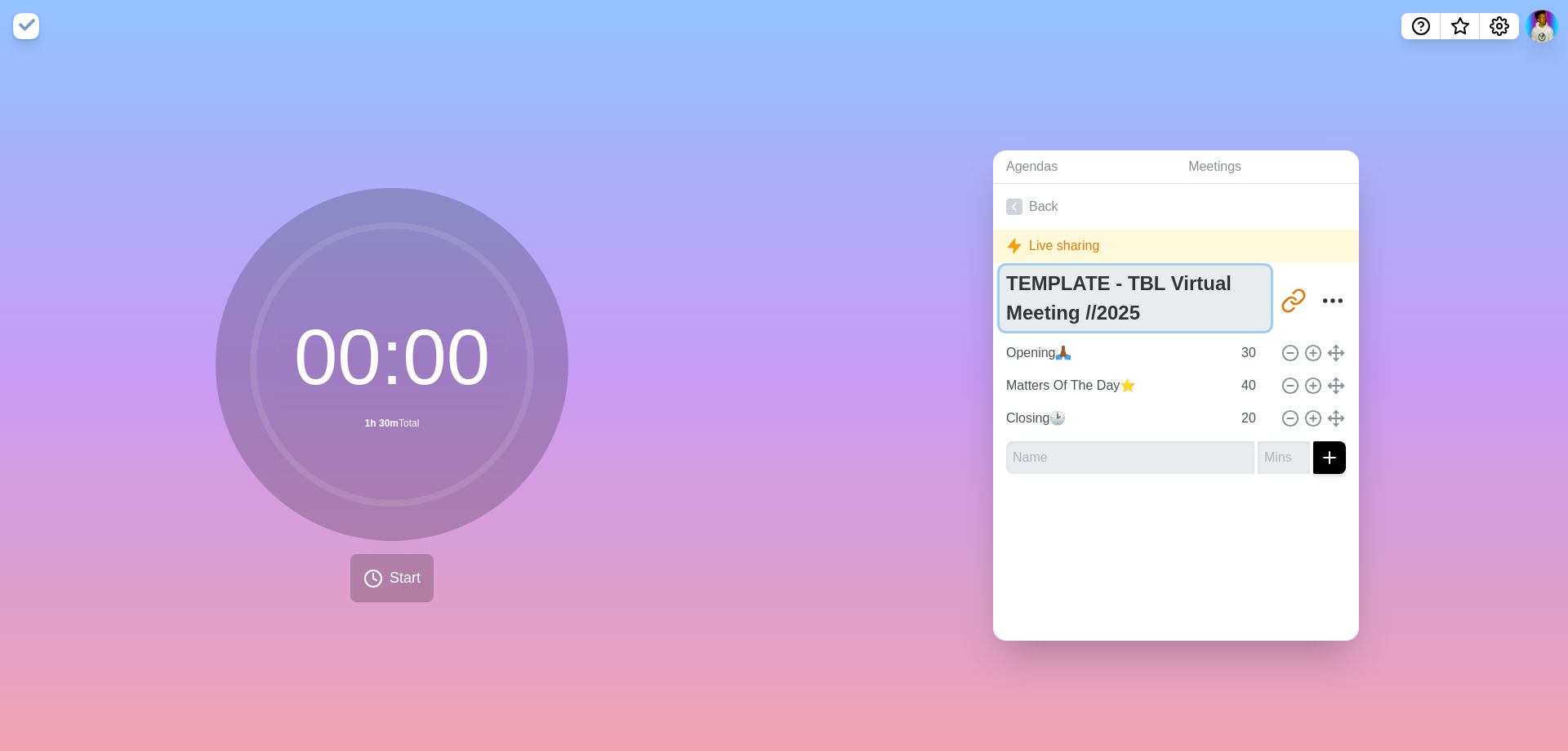 type on "TEMPLATE - TBL Virtual Meeting //2025" 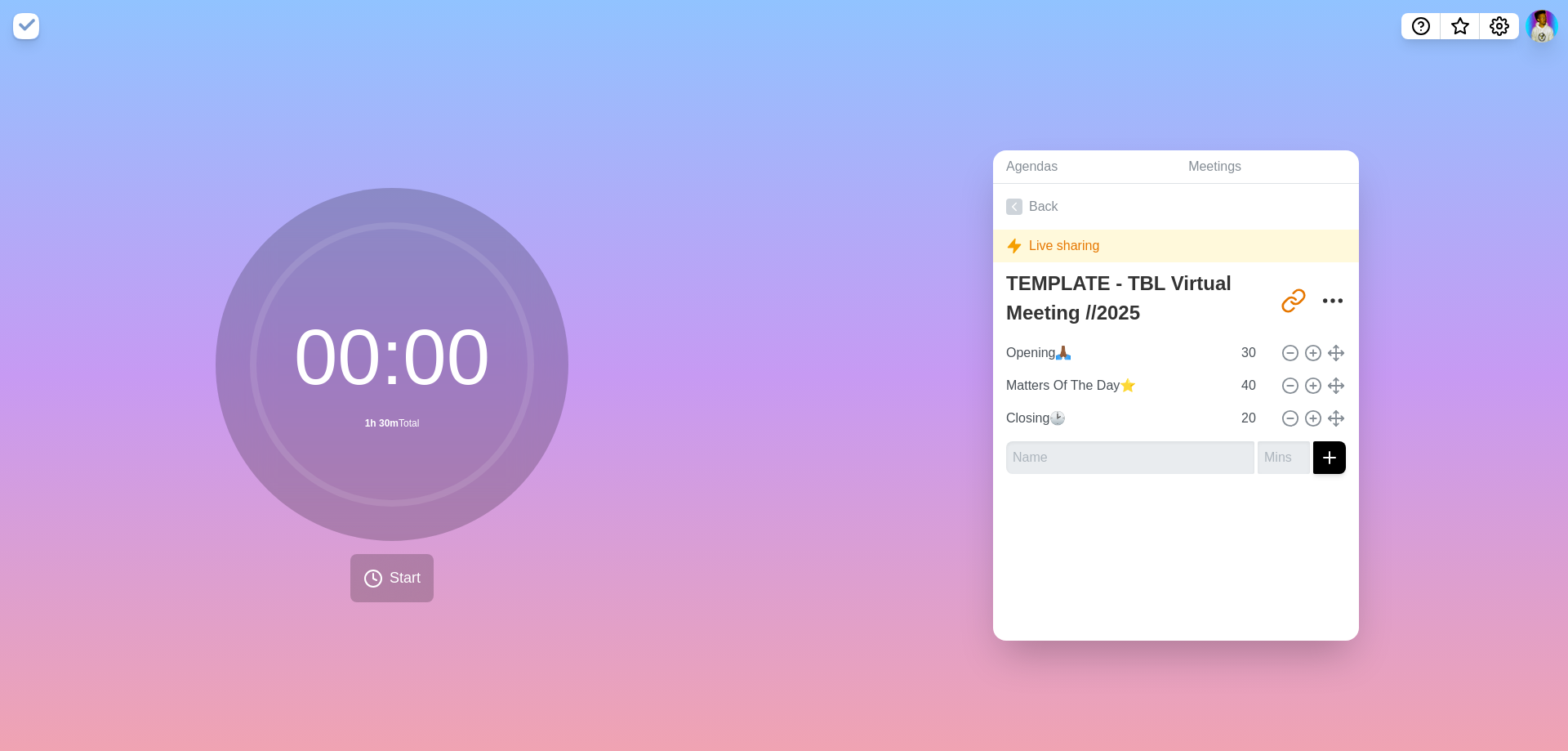 drag, startPoint x: 1149, startPoint y: 561, endPoint x: 1062, endPoint y: 329, distance: 247.77611 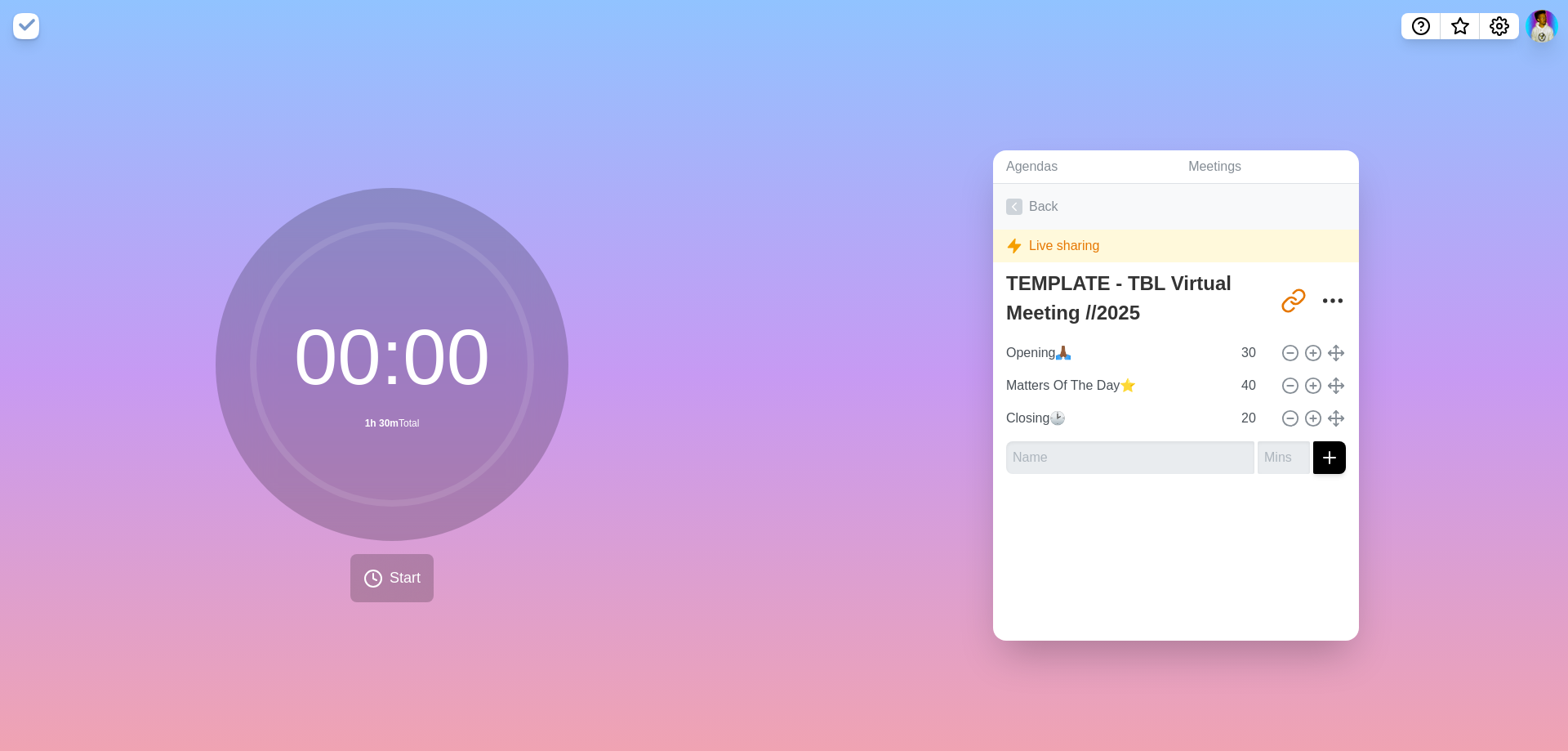 click 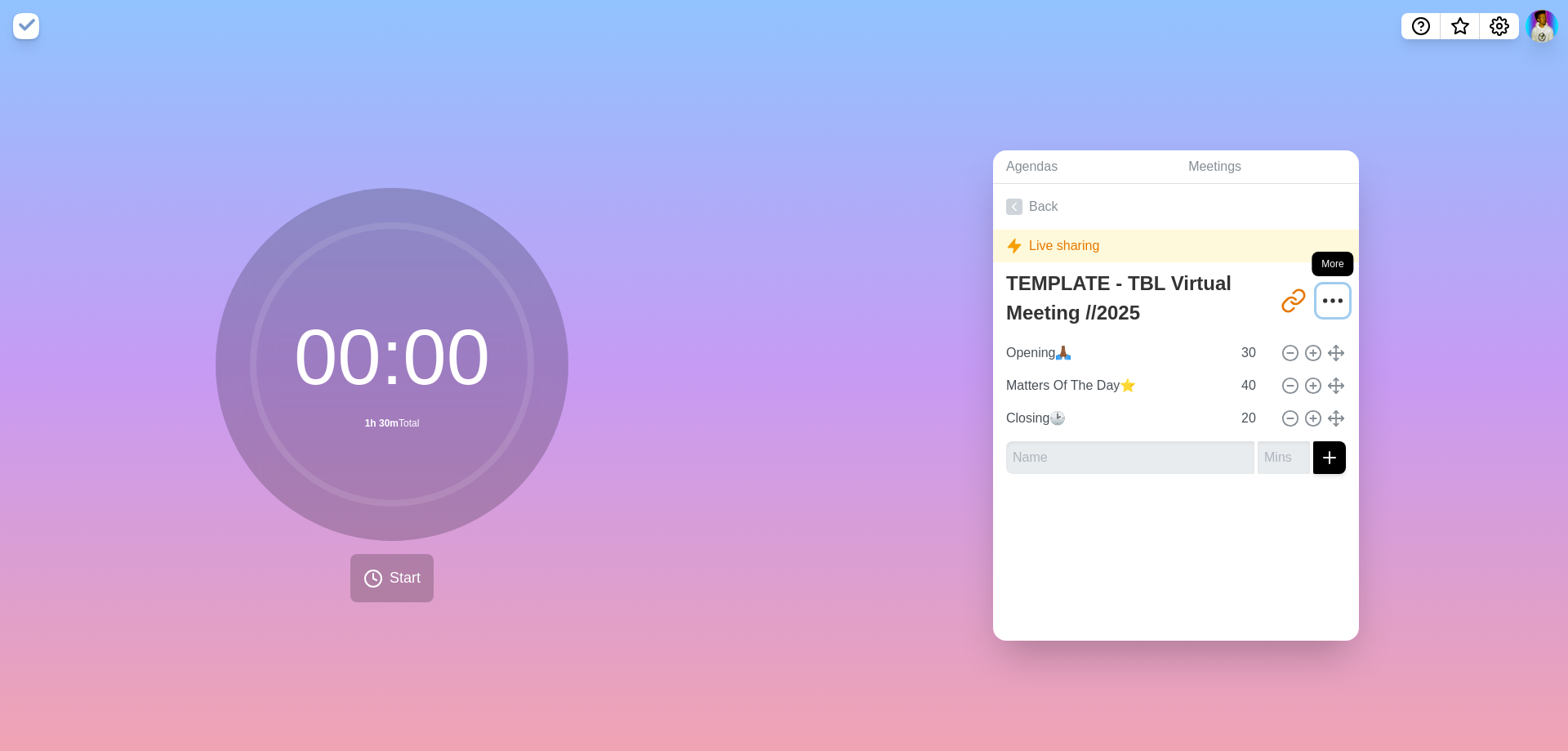 click 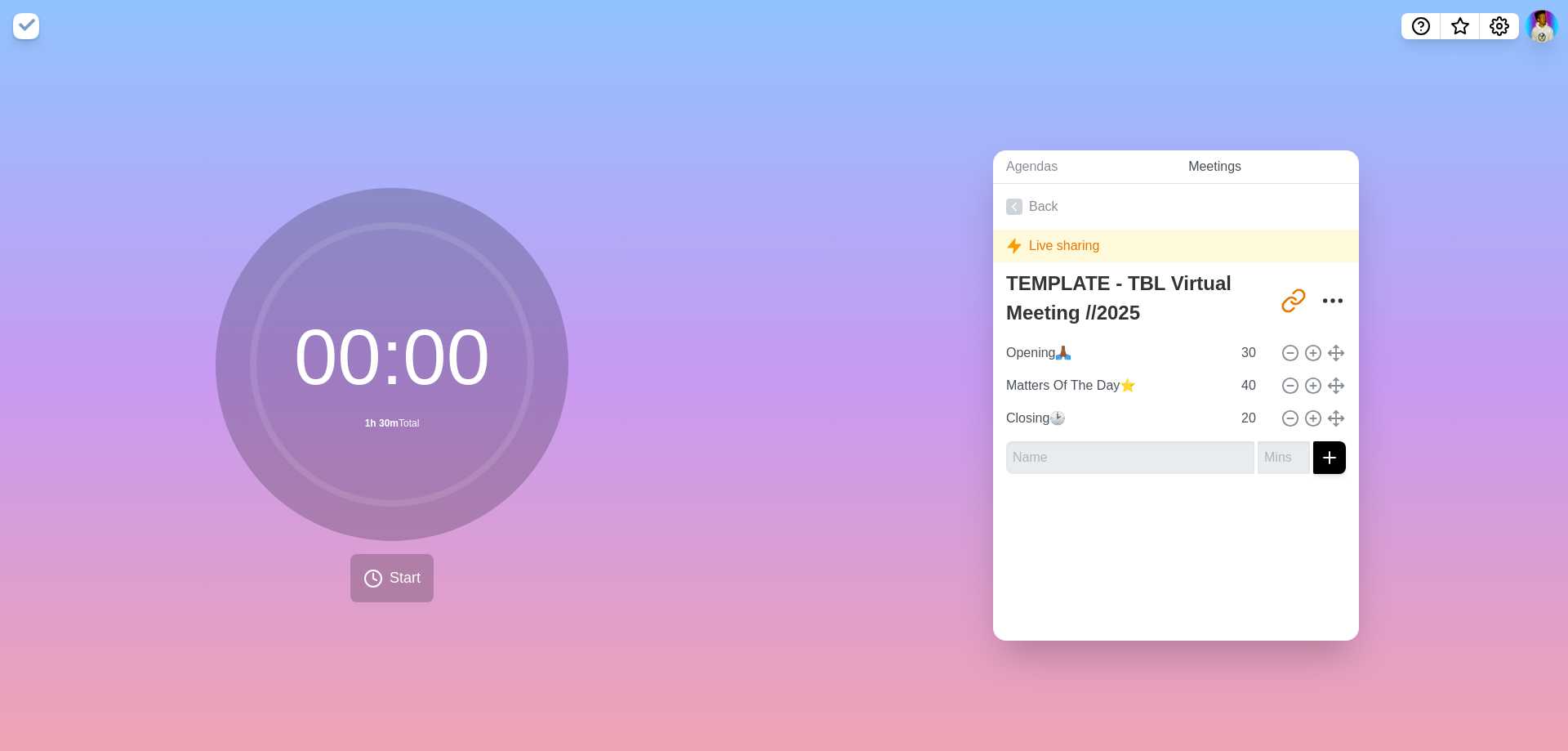 click on "Meetings" at bounding box center (1267, 167) 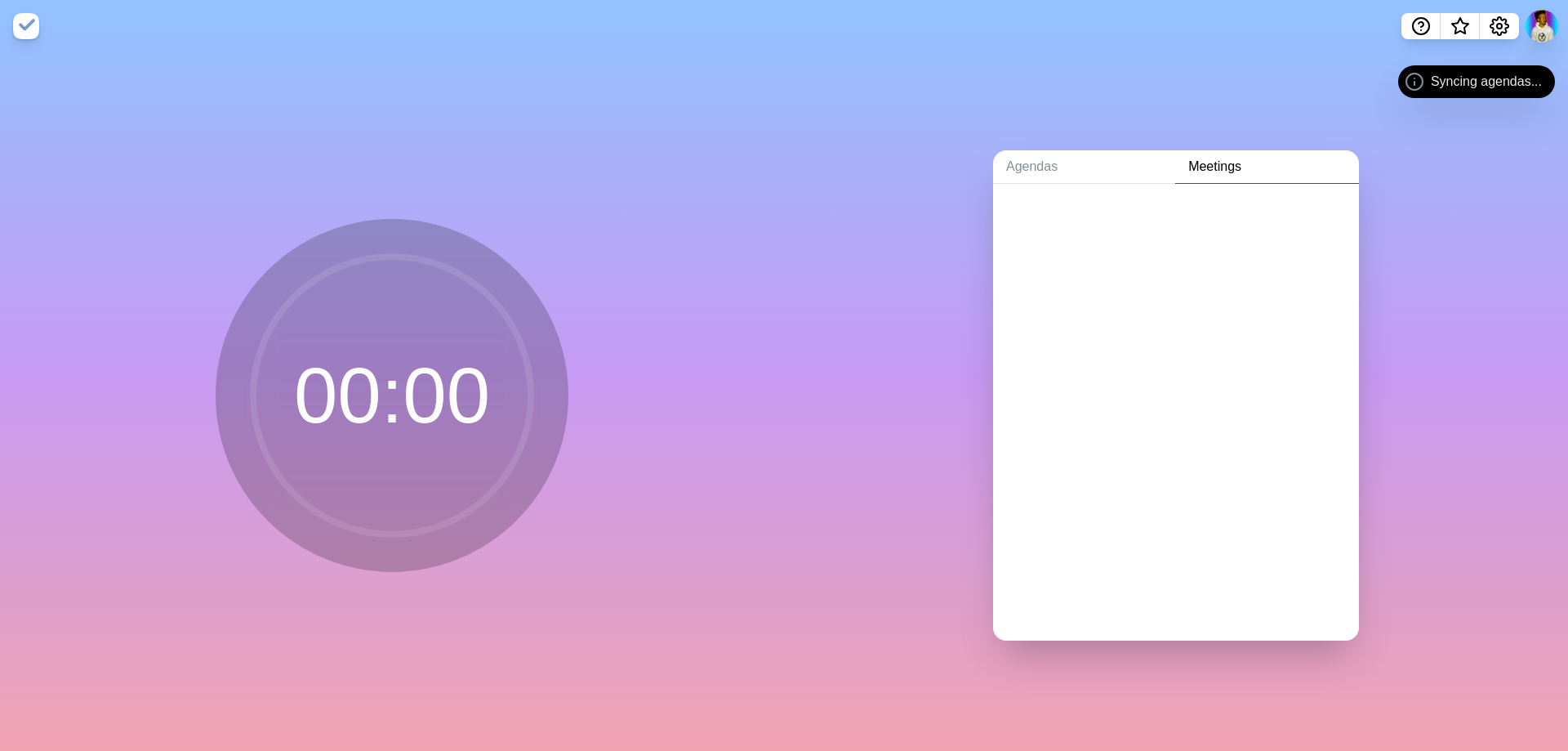 scroll, scrollTop: 0, scrollLeft: 0, axis: both 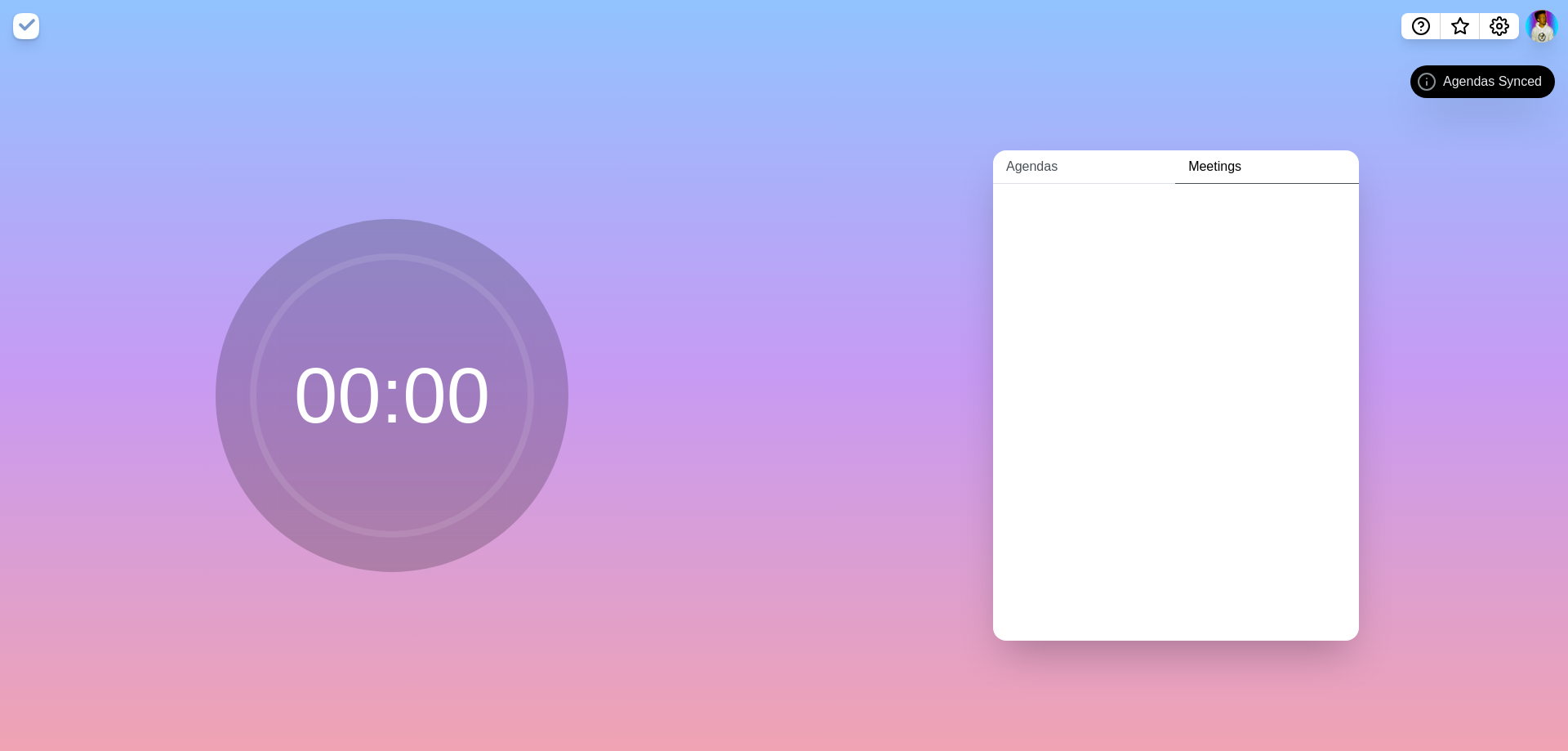 click on "Agendas" at bounding box center (1084, 167) 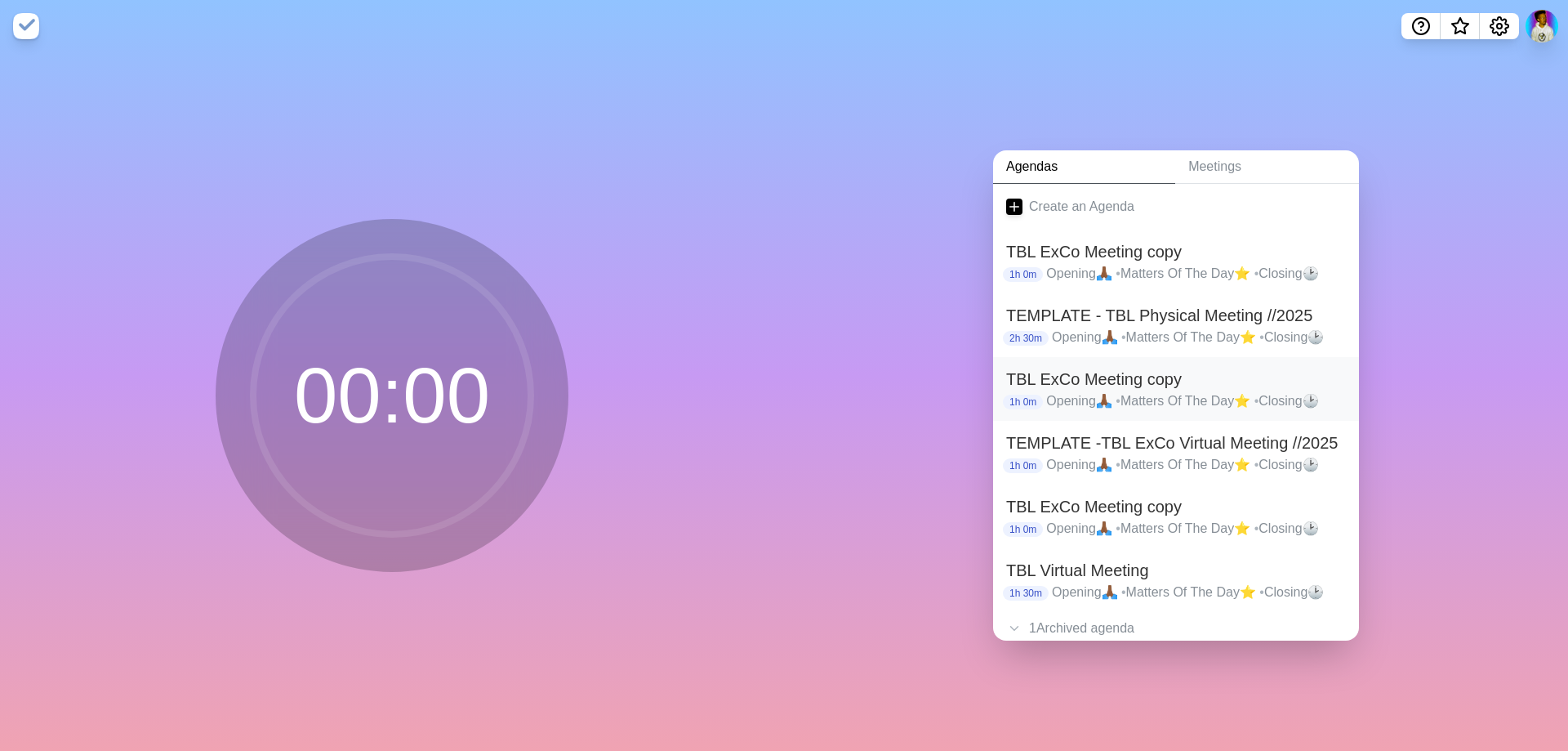 click on "TBL ExCo Meeting copy" at bounding box center (1176, 379) 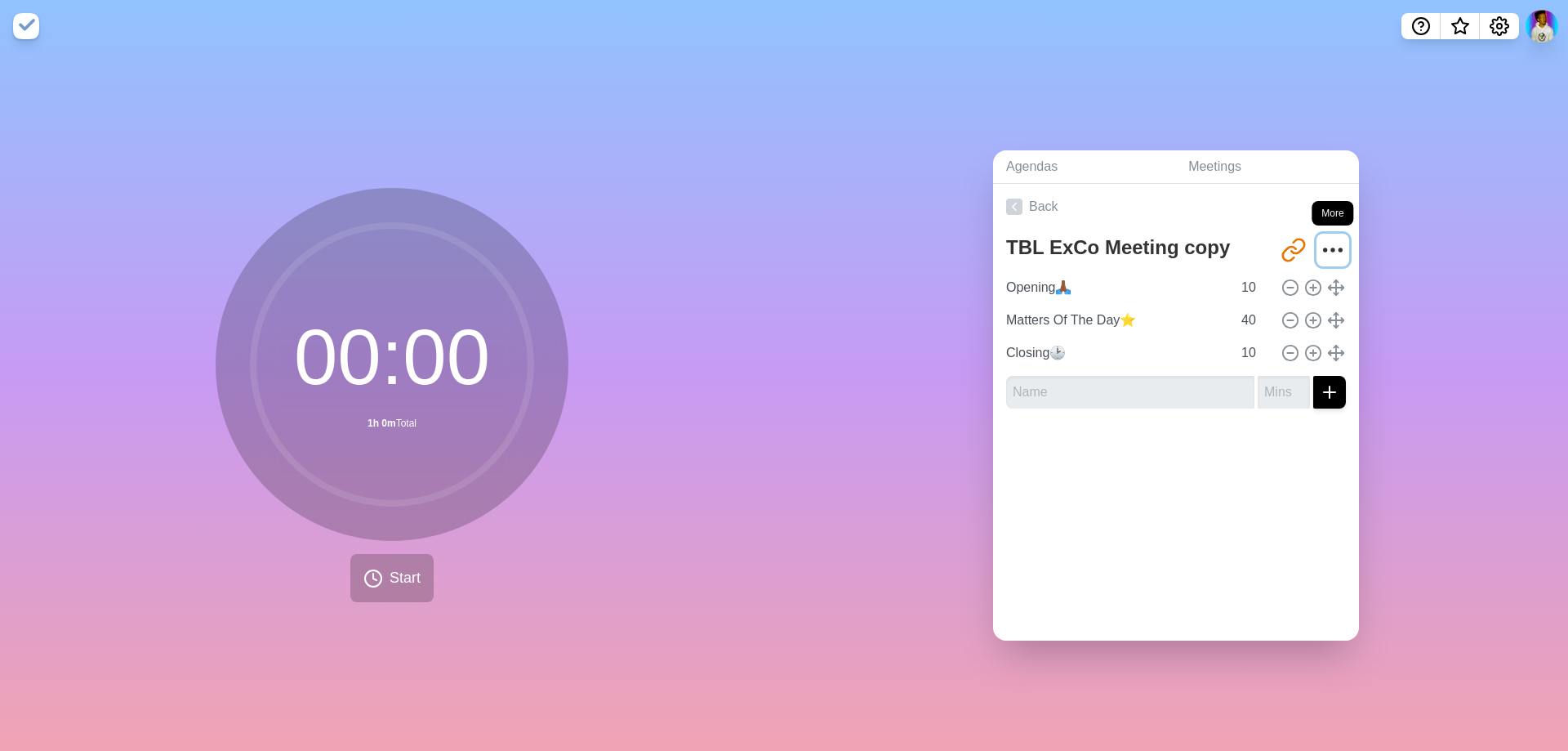 click 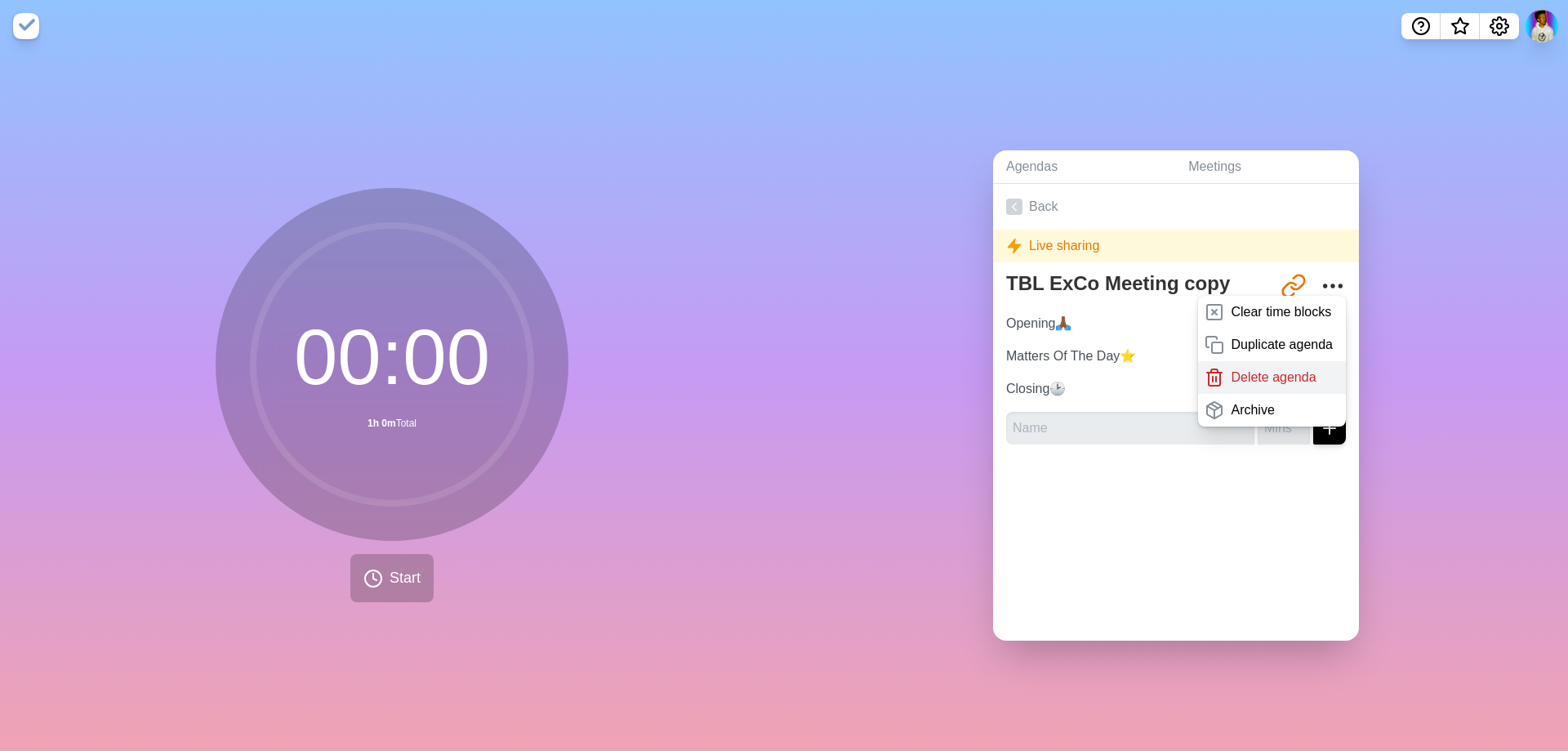 click on "Delete agenda" at bounding box center (1273, 378) 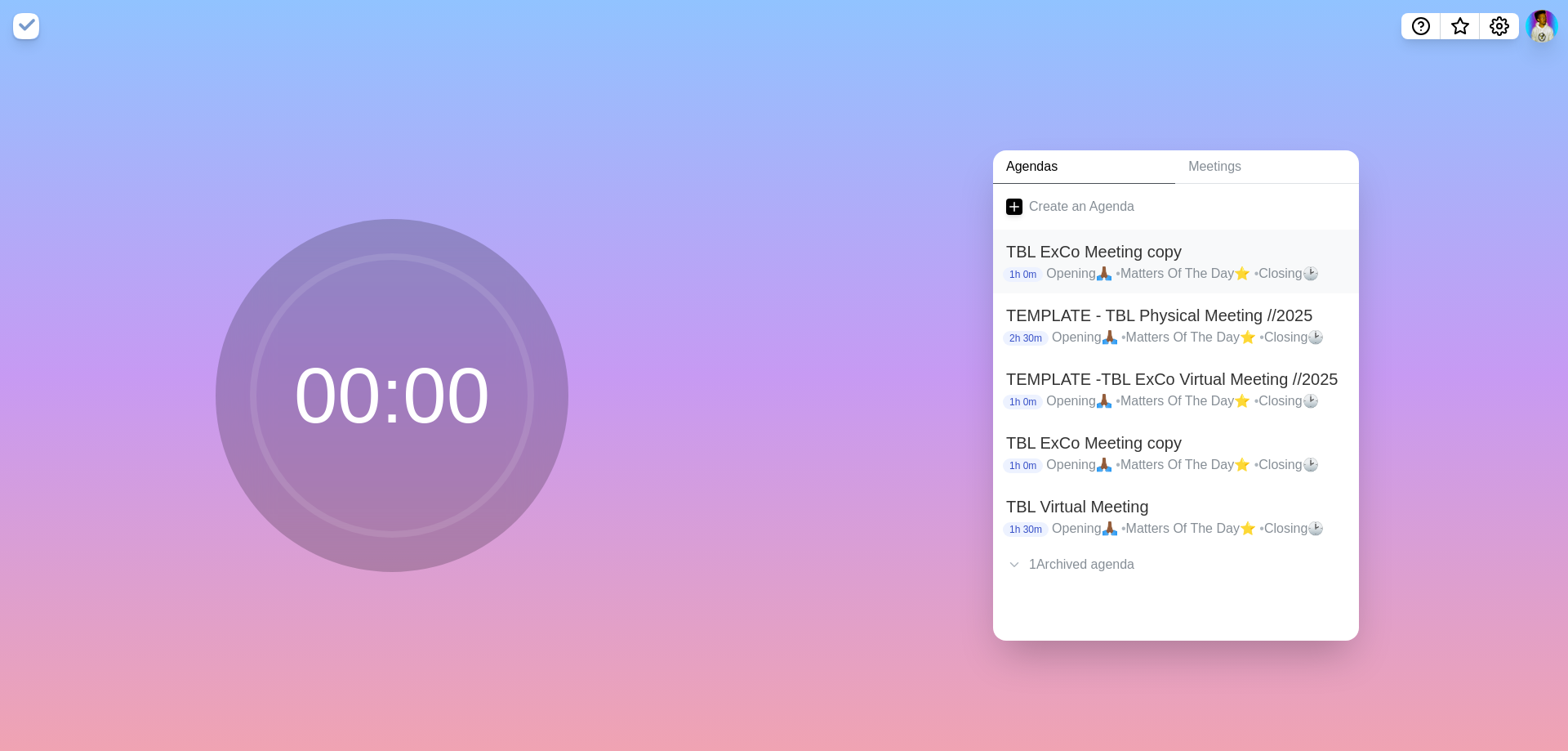 click on "Opening🙏🏾   •  Matters Of The Day⭐   •  Closing🕑" at bounding box center (1196, 274) 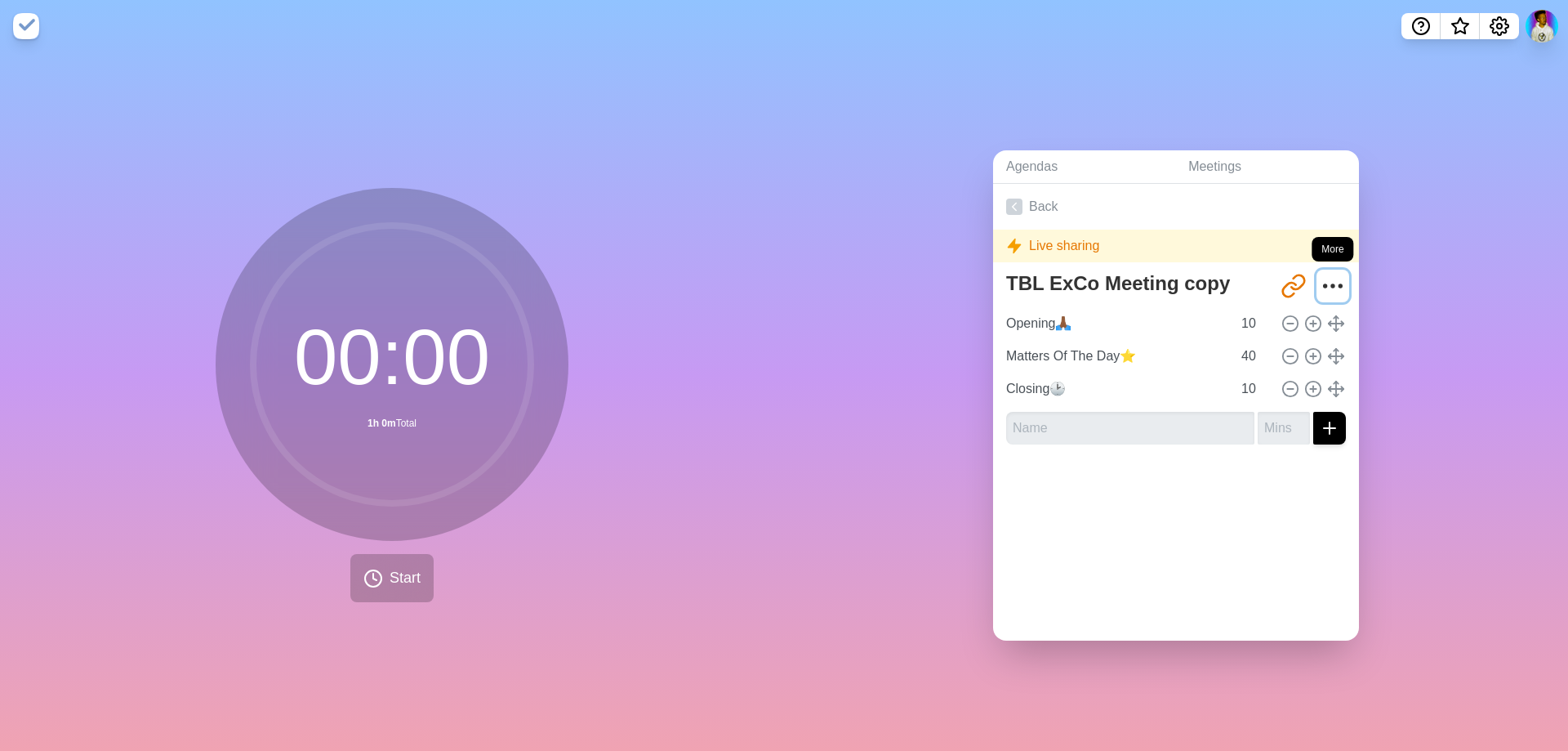 click 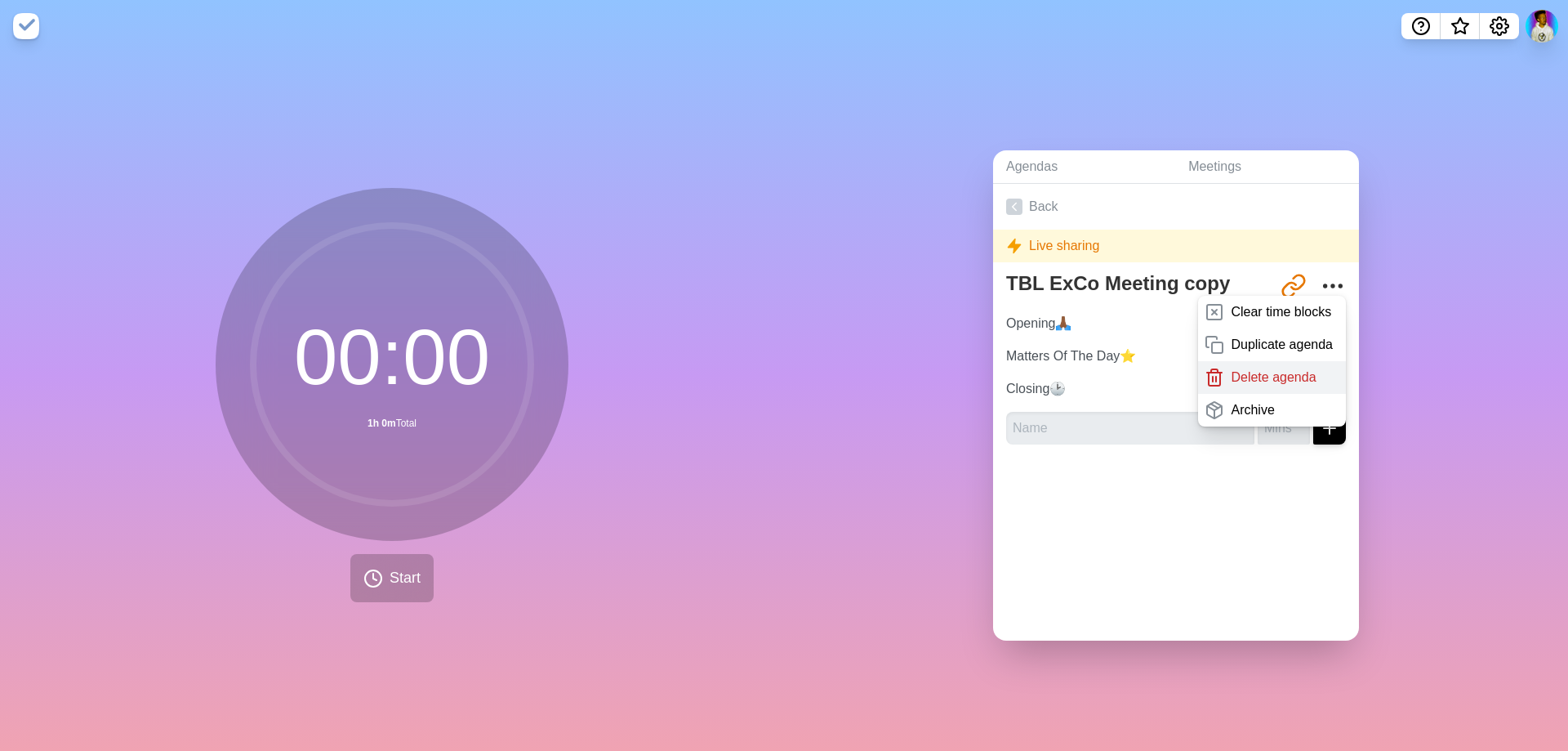 click on "Delete agenda" at bounding box center [1273, 378] 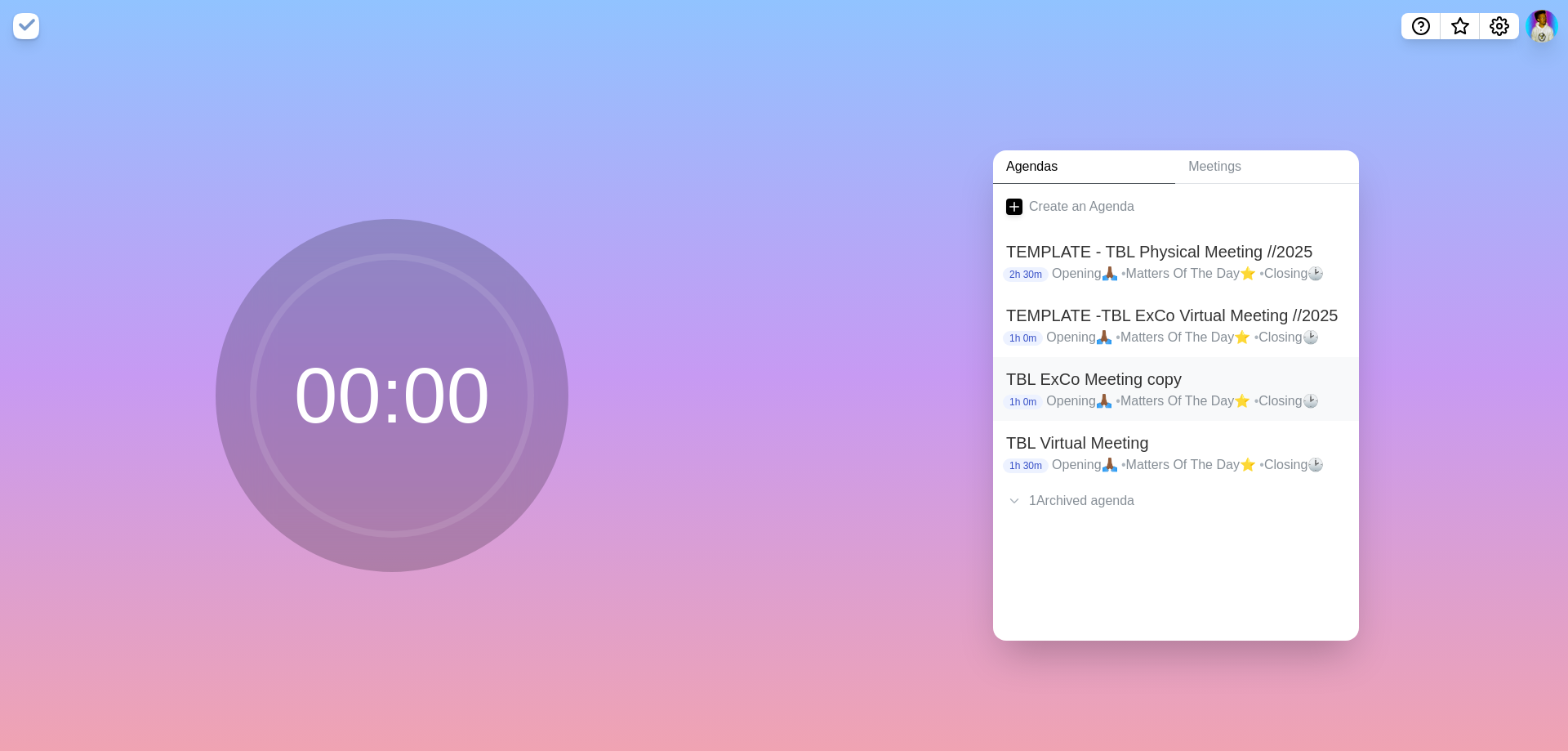 click on "Opening🙏🏾   •  Matters Of The Day⭐   •  Closing🕑" at bounding box center [1196, 401] 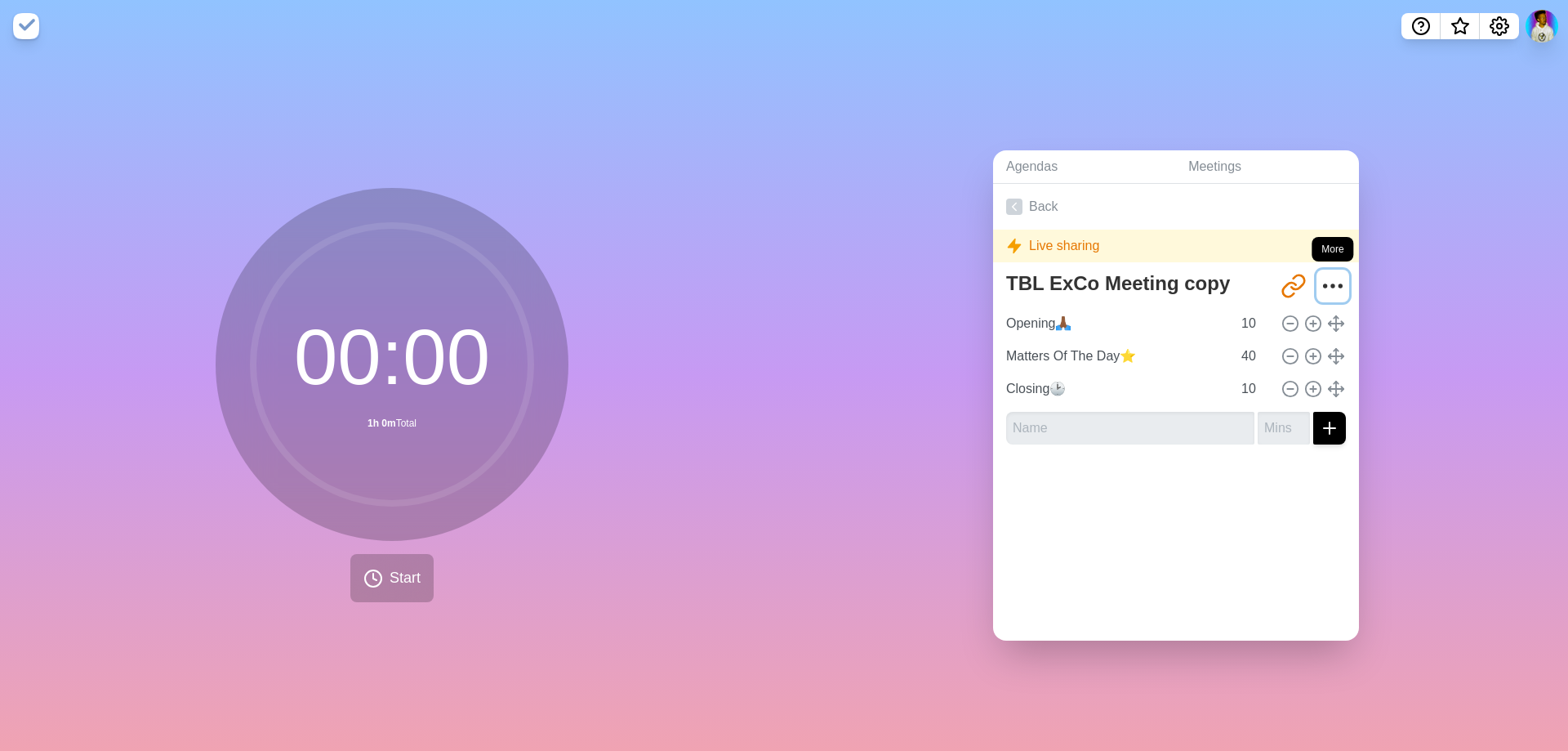 click 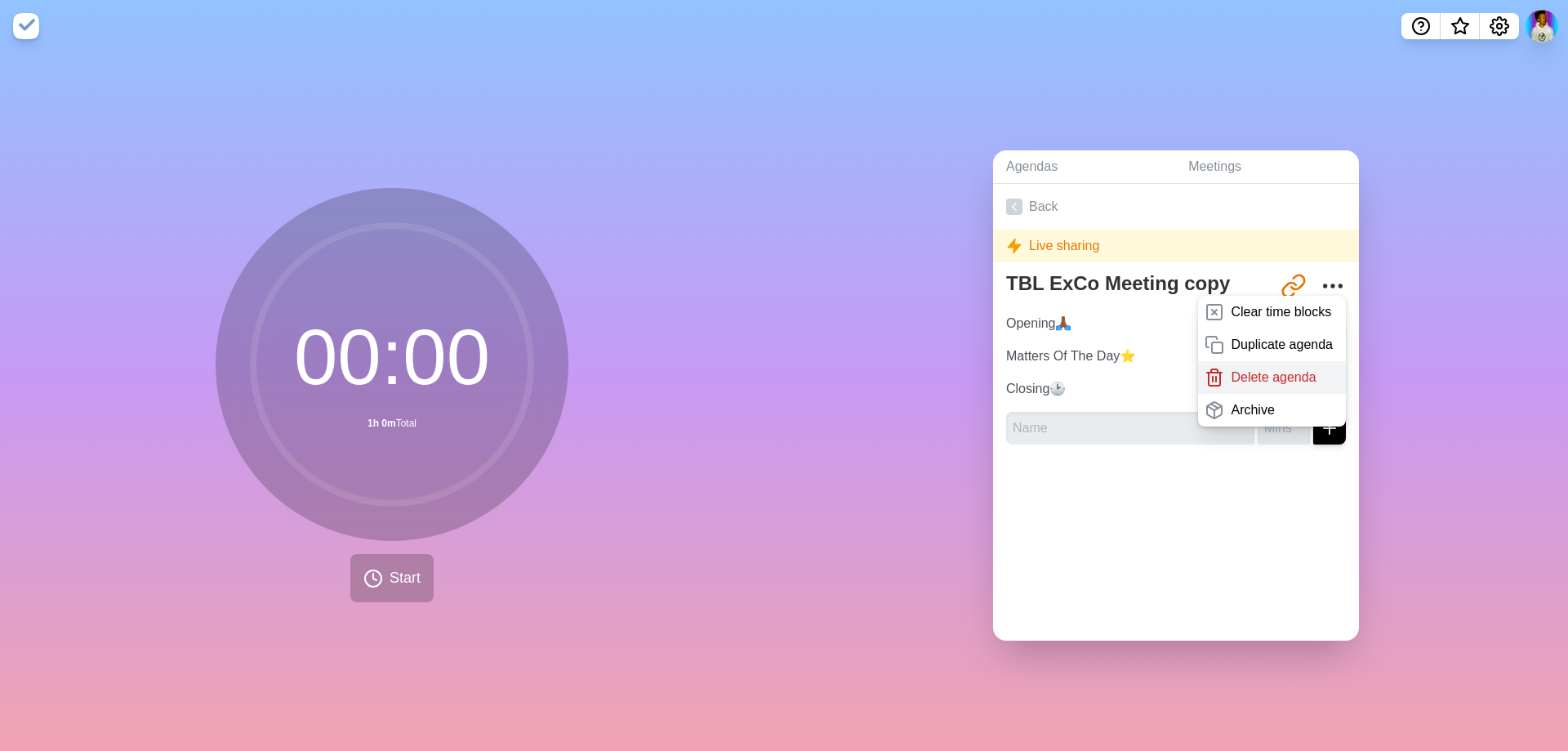 click on "Delete agenda" at bounding box center (1273, 378) 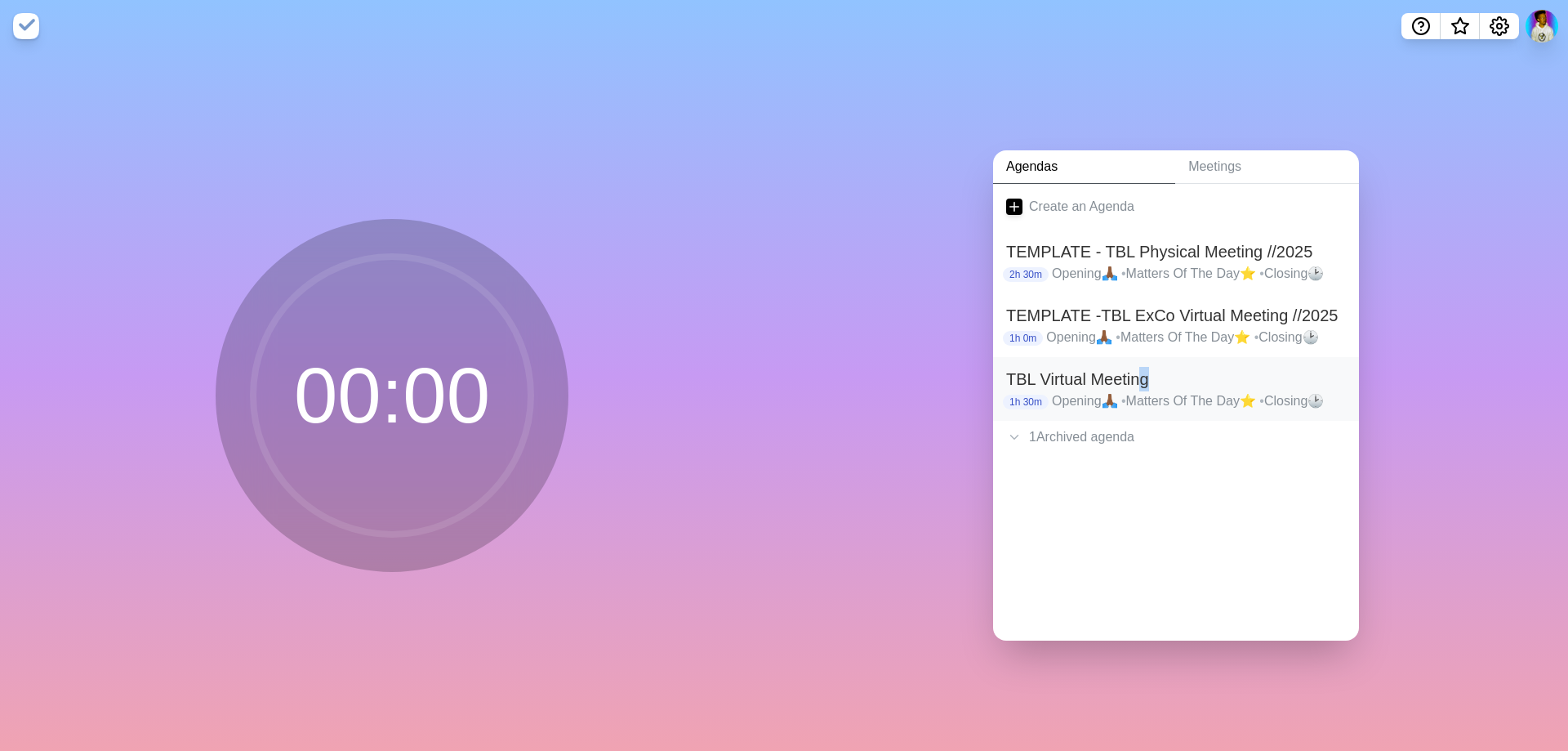 click on "TBL Virtual Meeting" at bounding box center [1176, 379] 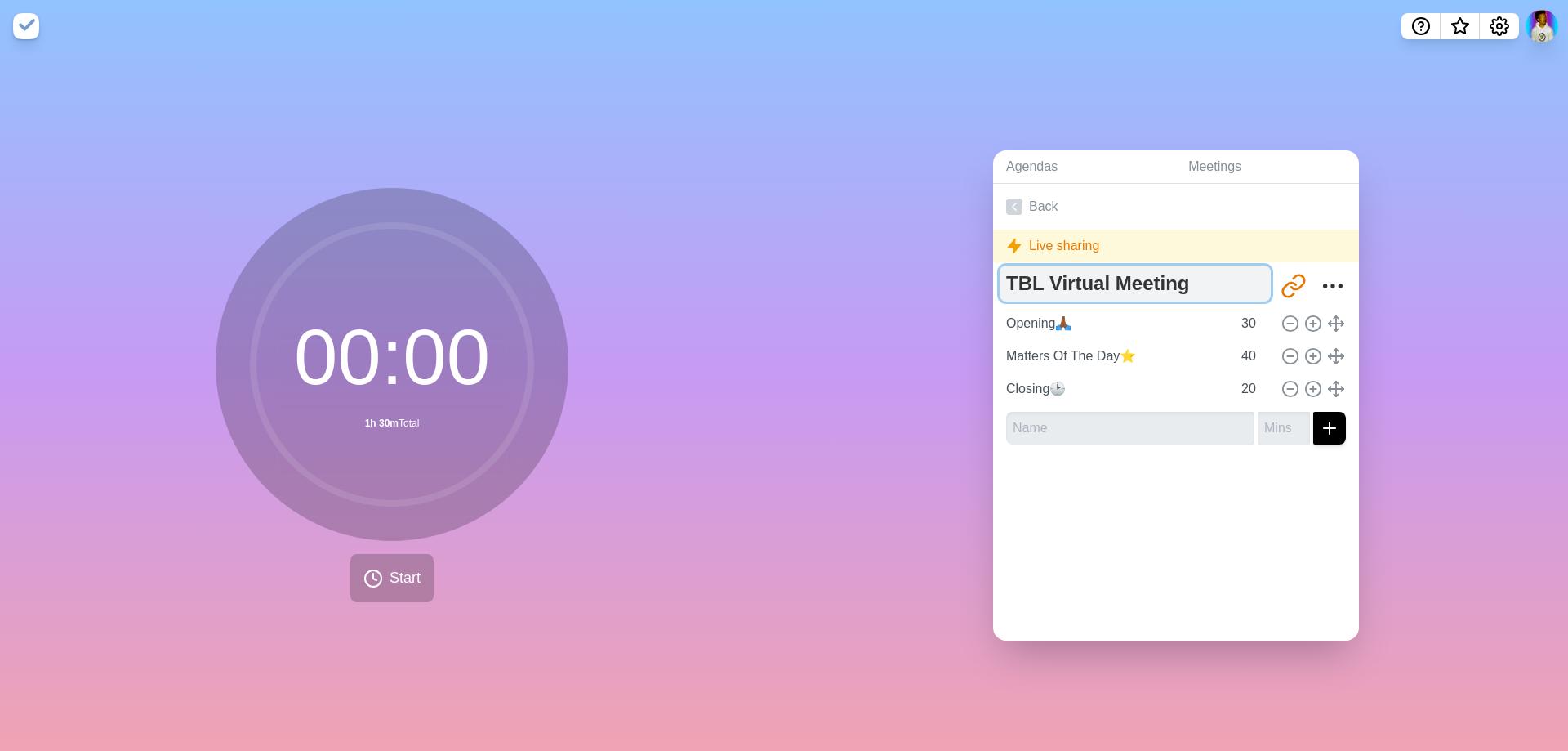 click on "TBL Virtual Meeting" at bounding box center (1135, 284) 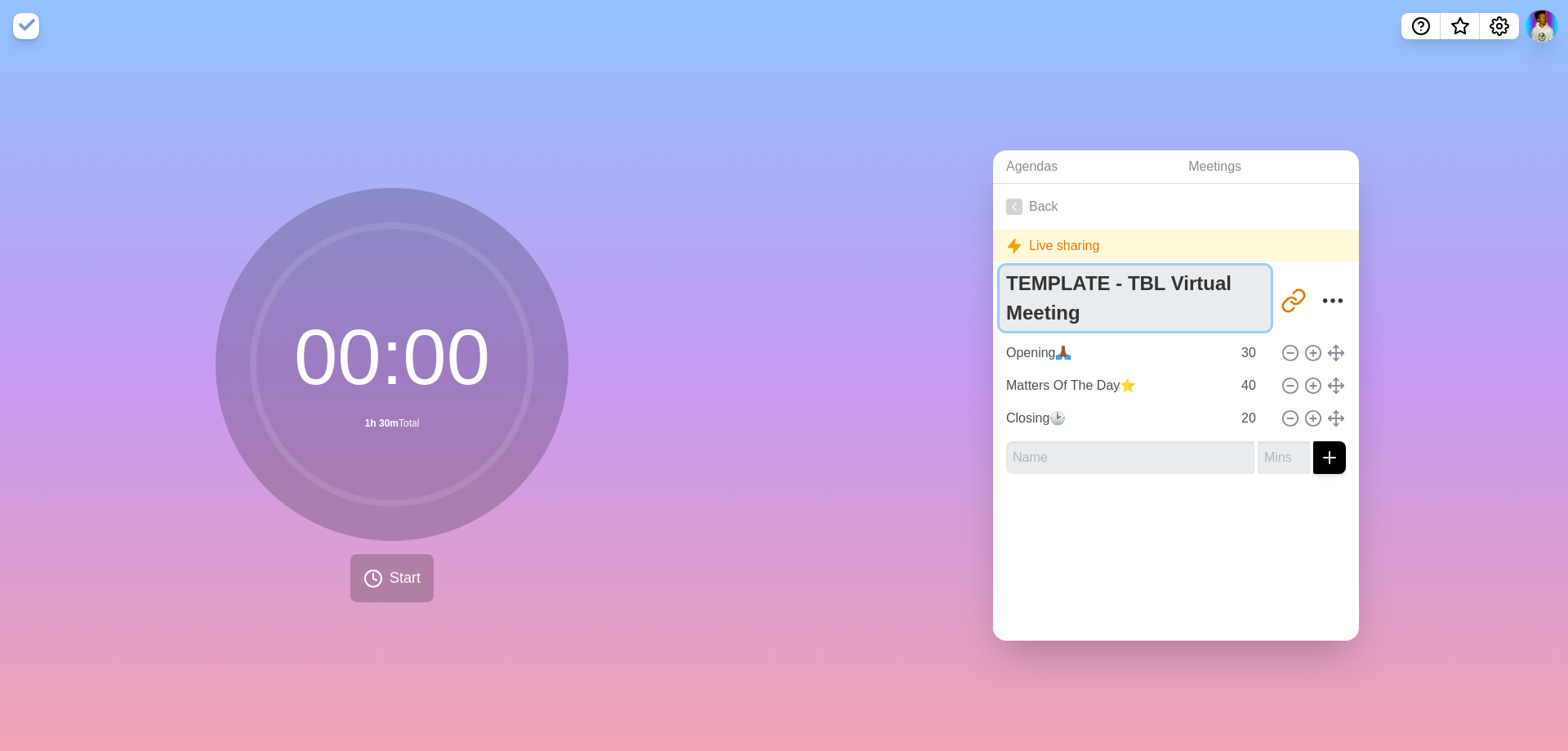 paste on "//2025" 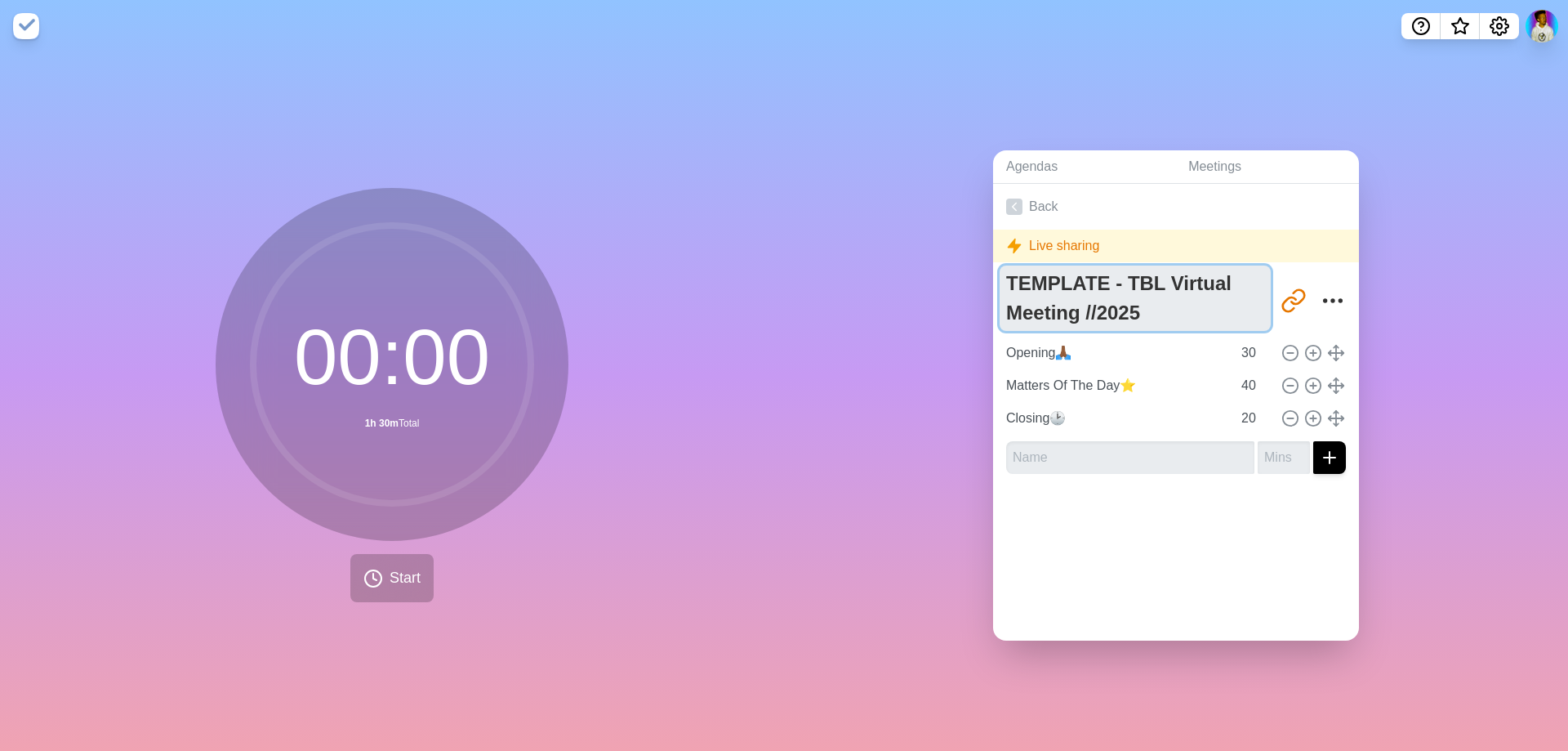 type on "TEMPLATE - TBL Virtual Meeting //2025" 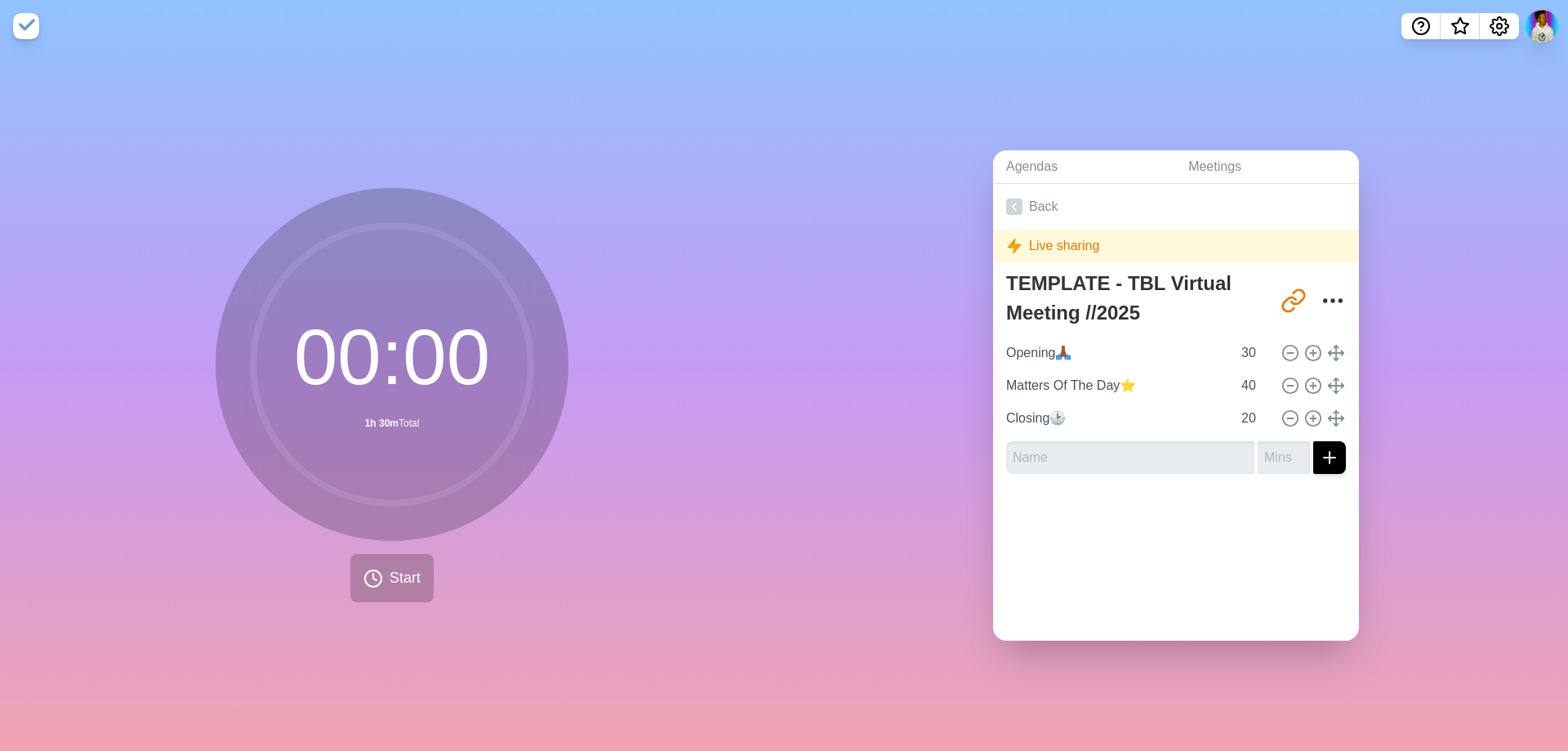 click 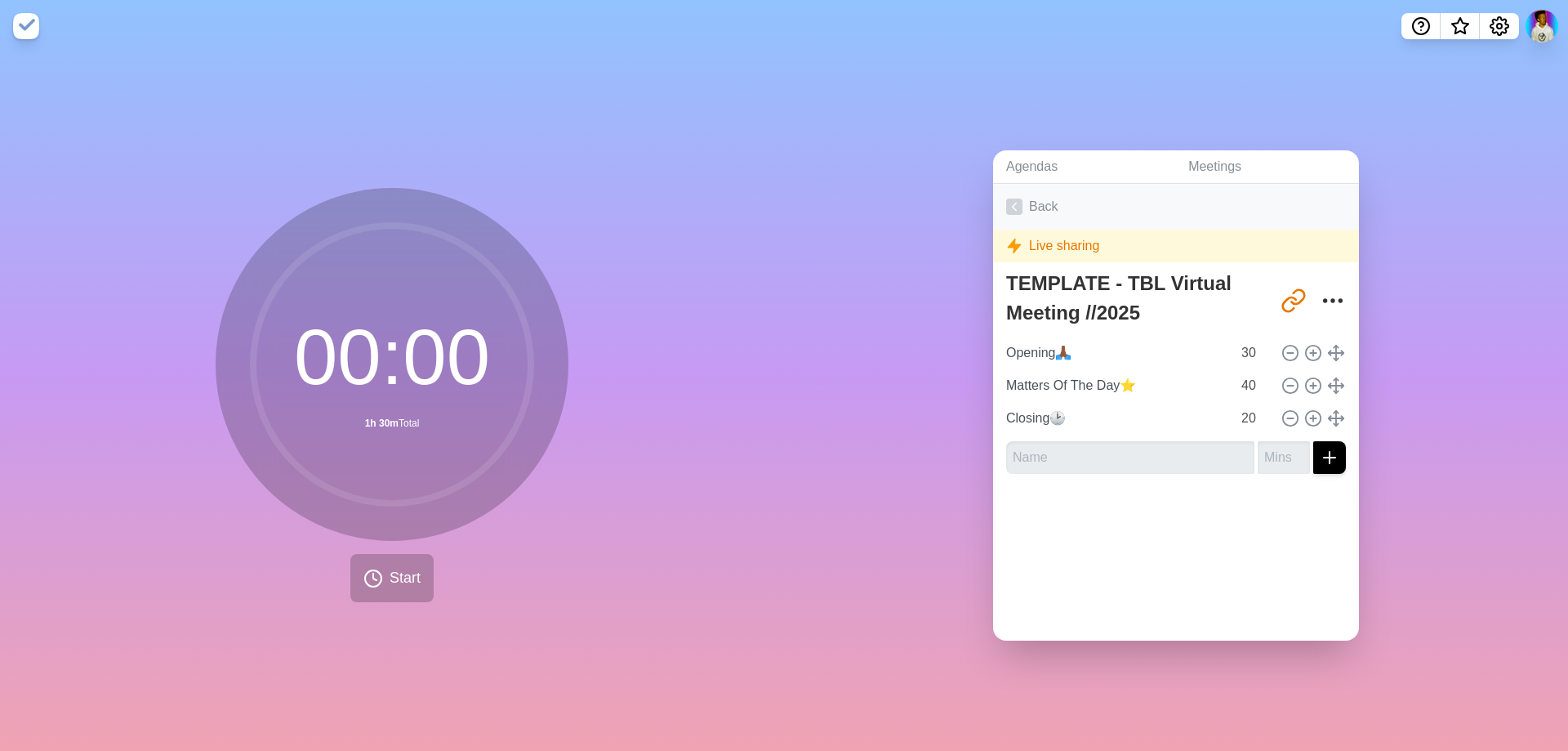 click 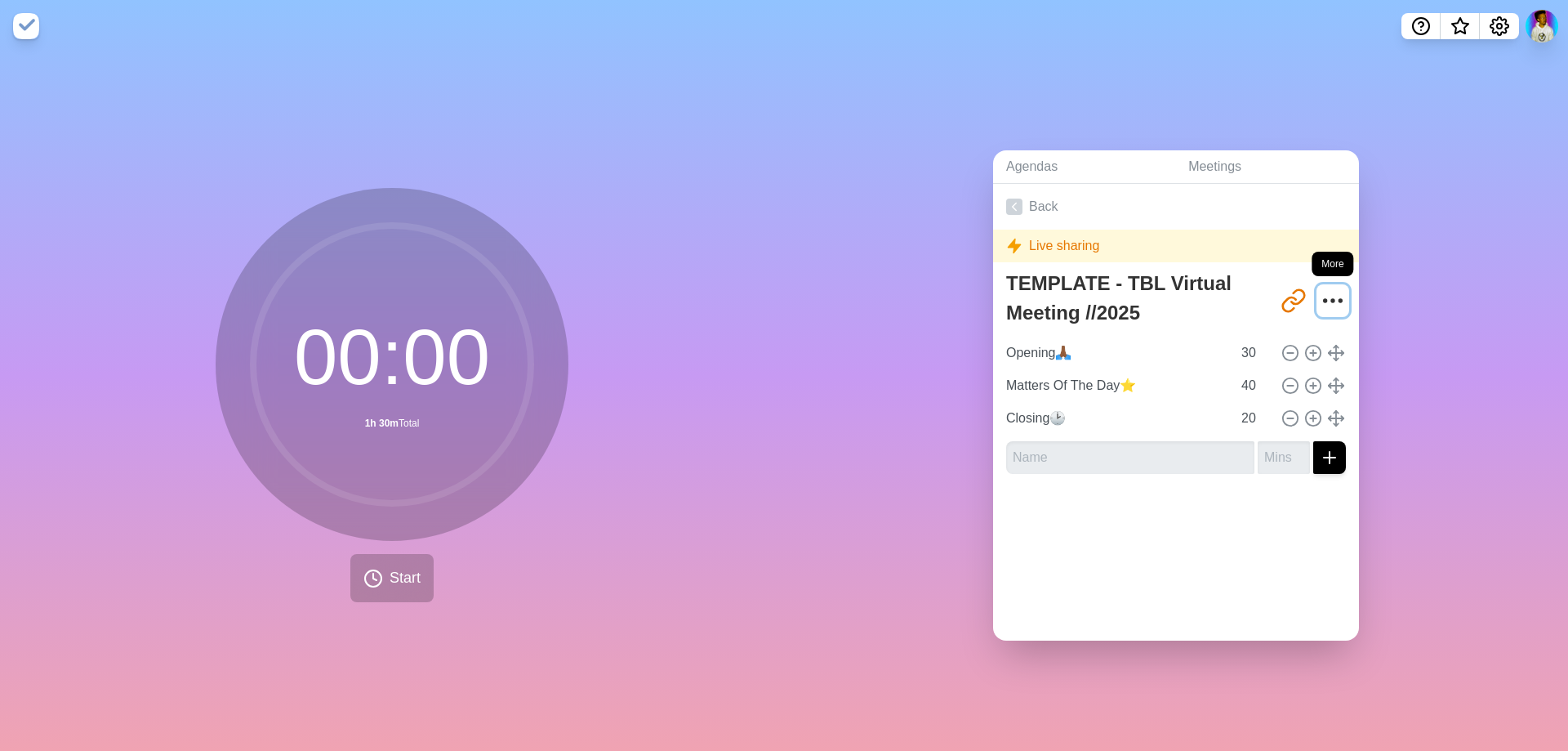 click 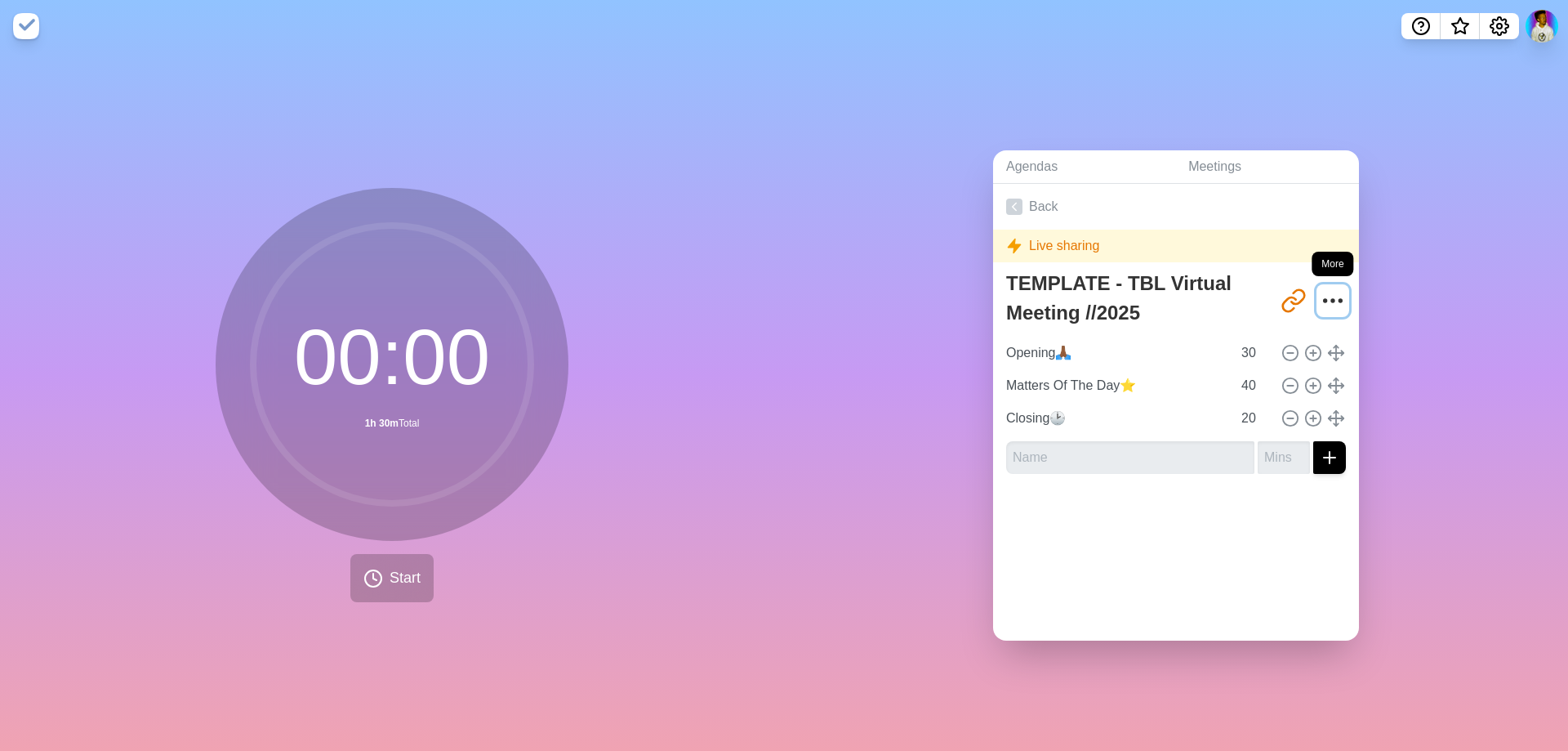 click 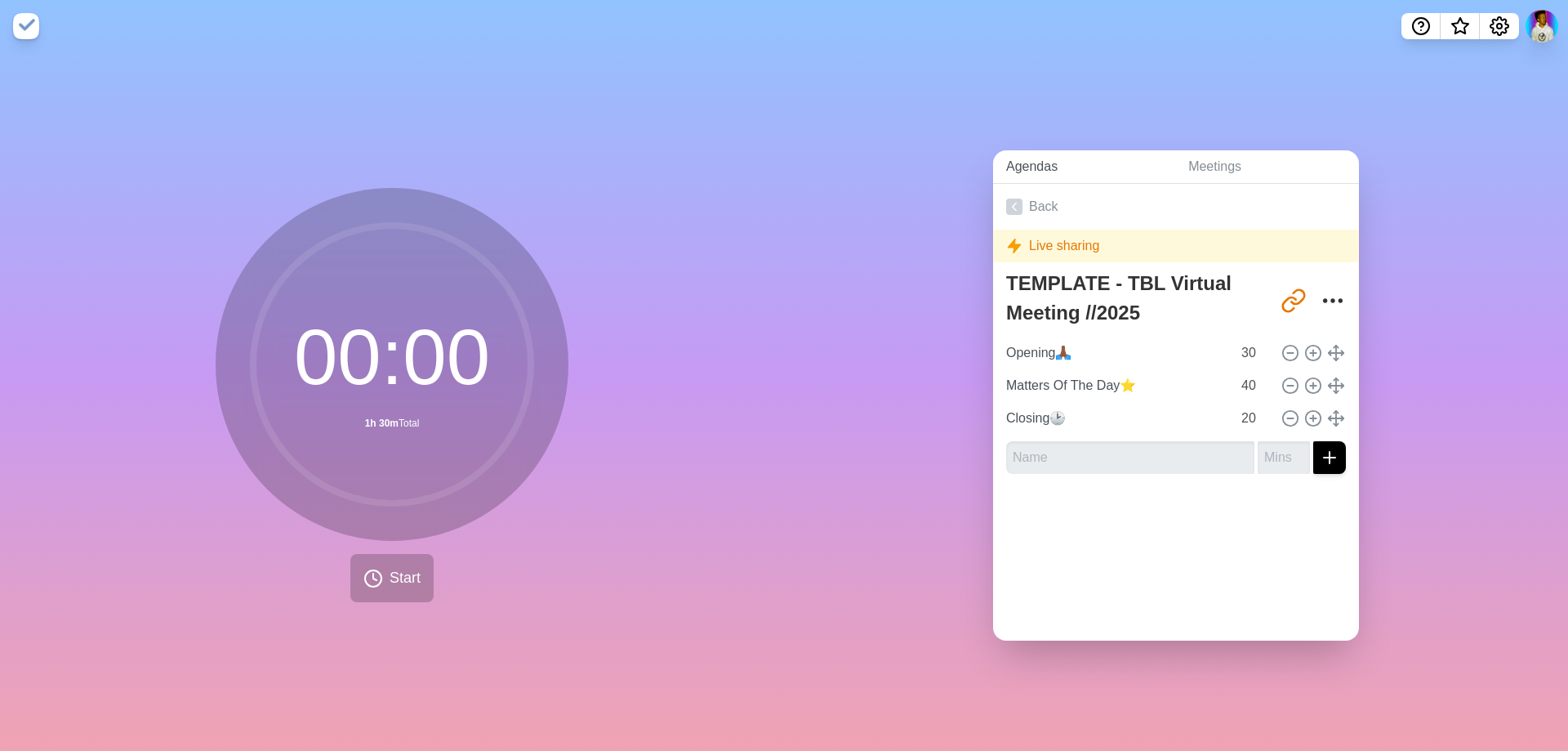 click on "Agendas" at bounding box center [1084, 167] 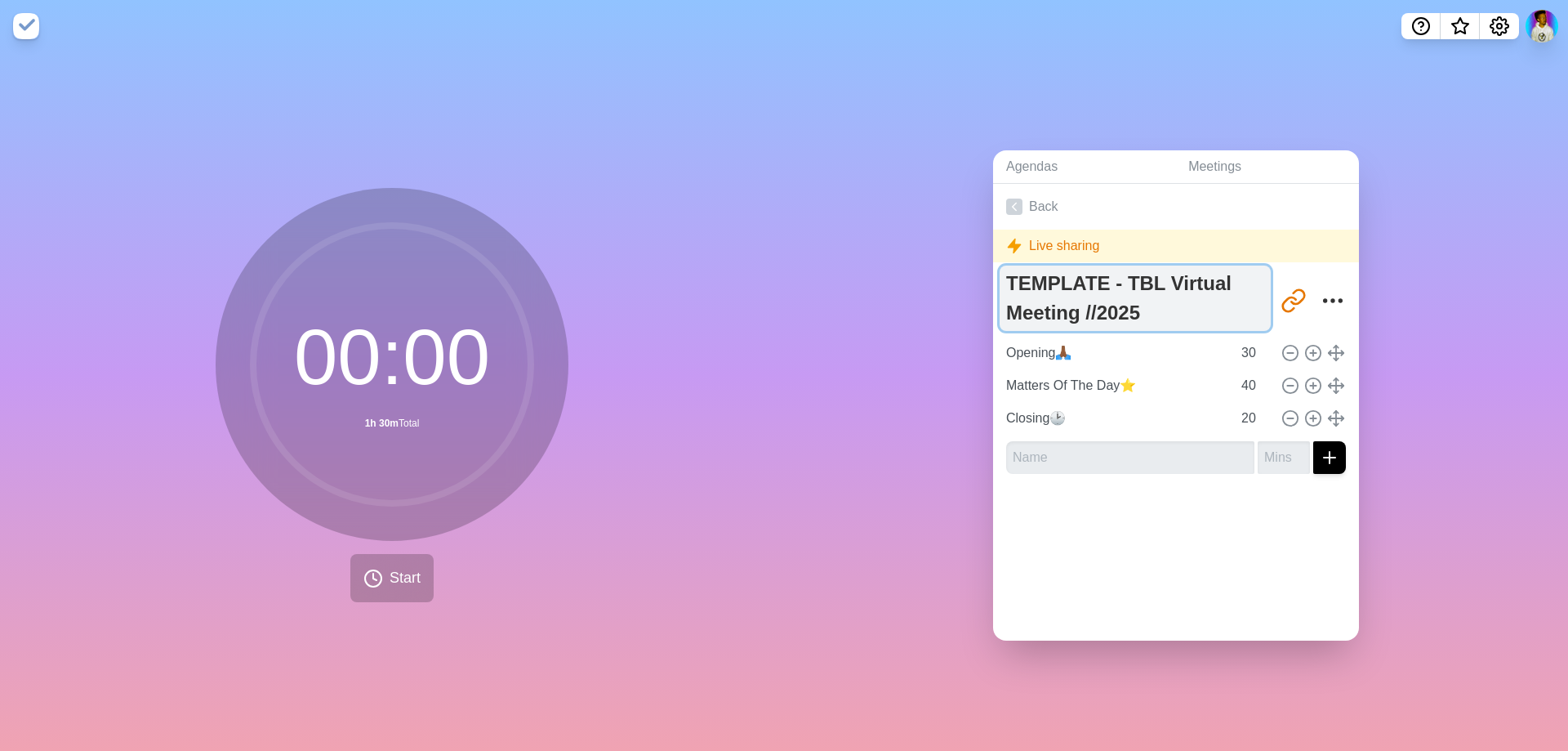 click on "TEMPLATE - TBL Virtual Meeting //2025" at bounding box center [1135, 298] 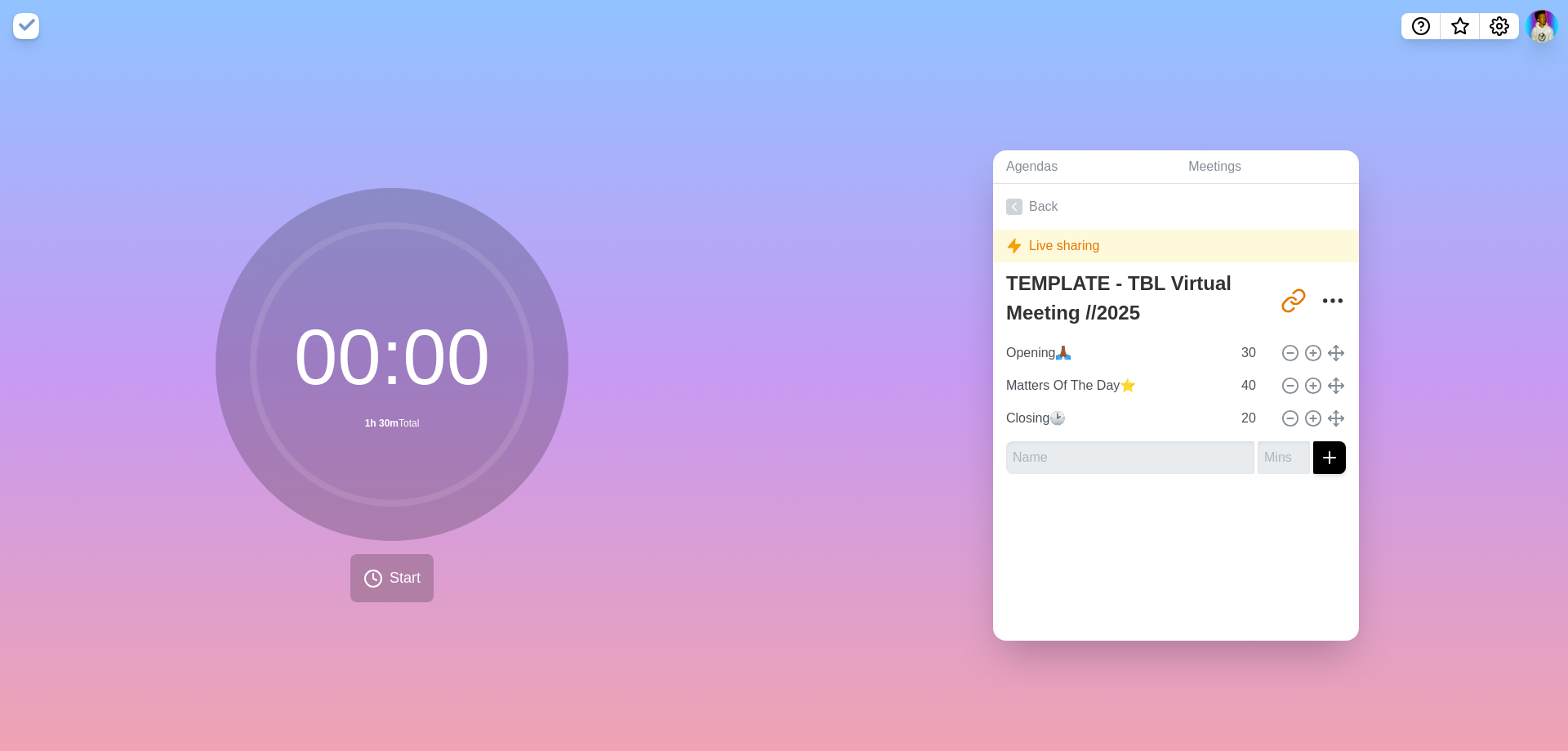 click on "Back
Live sharing   TEMPLATE - TBL Virtual Meeting //2025   [URL][DOMAIN_NAME]           Opening🙏🏾   30       Matters Of The Day⭐   40       Closing🕑   20" at bounding box center [1176, 412] 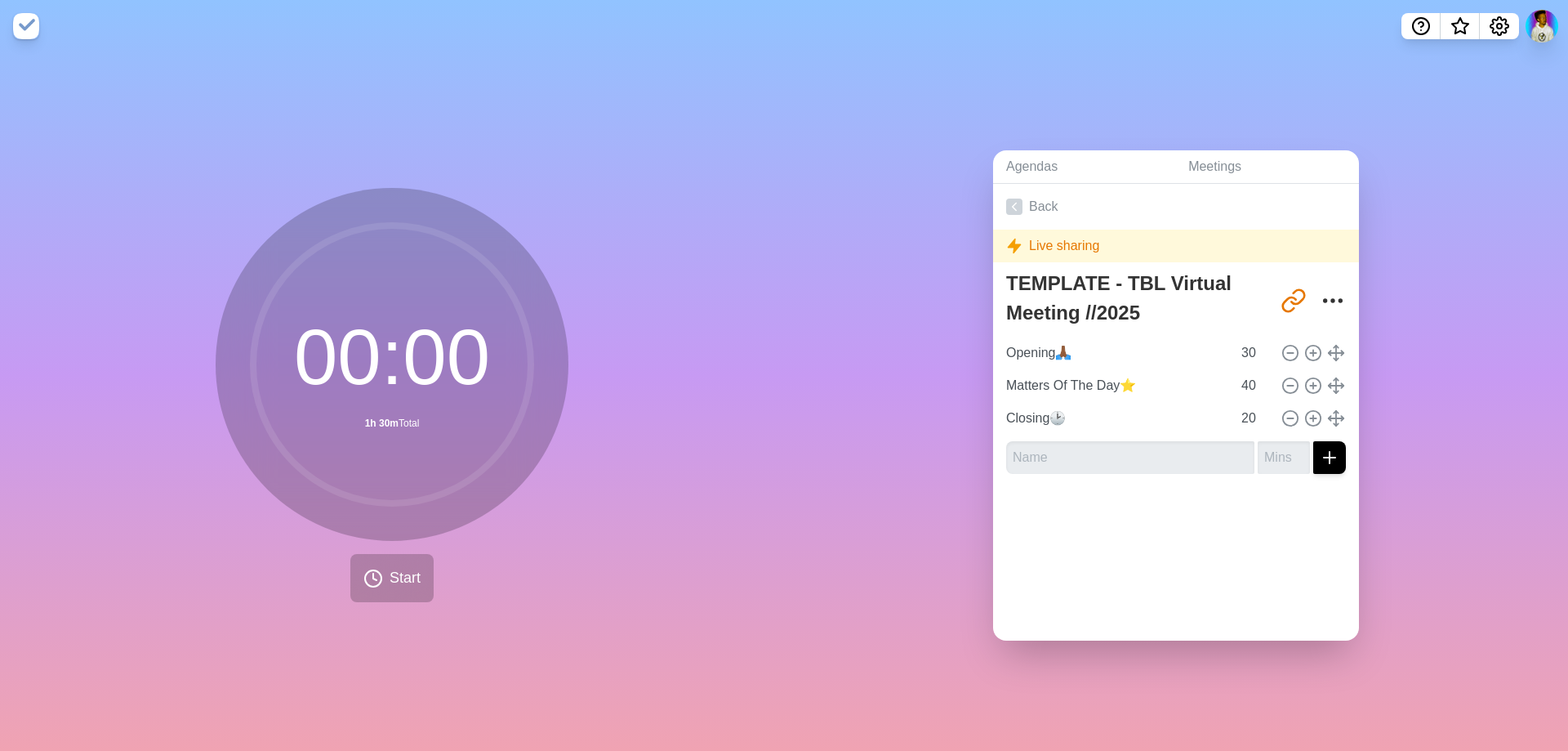 click at bounding box center (26, 26) 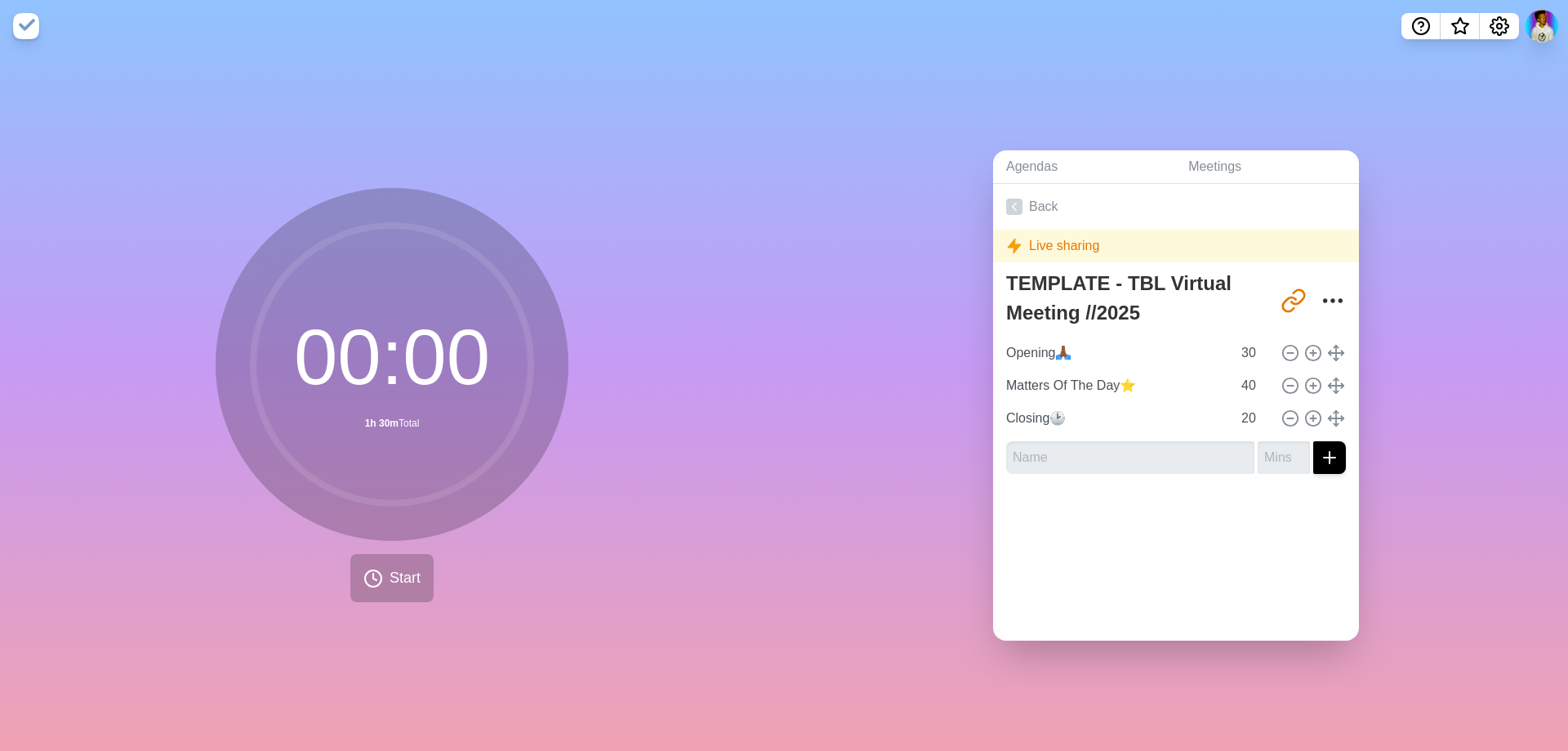 click at bounding box center [26, 26] 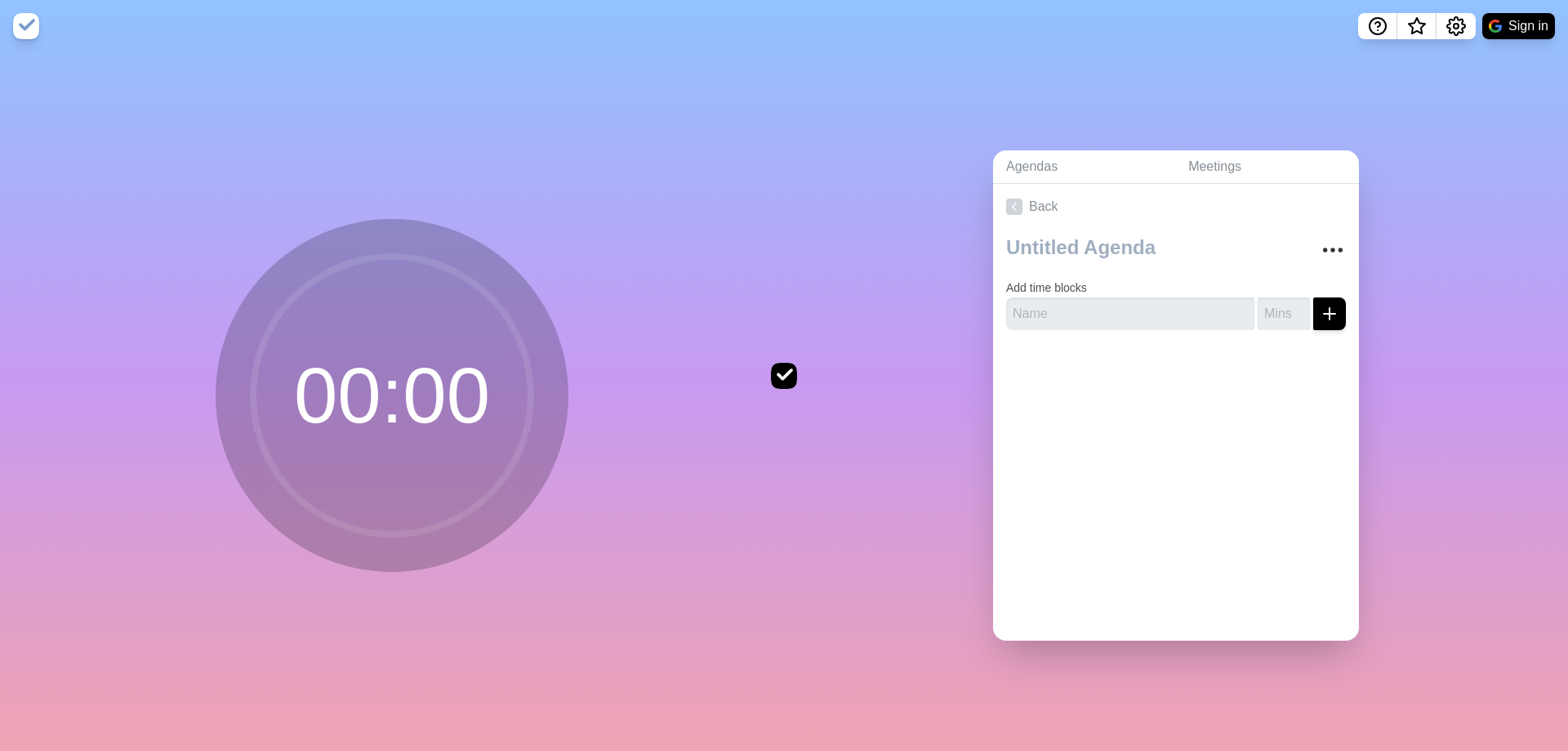 scroll, scrollTop: 0, scrollLeft: 0, axis: both 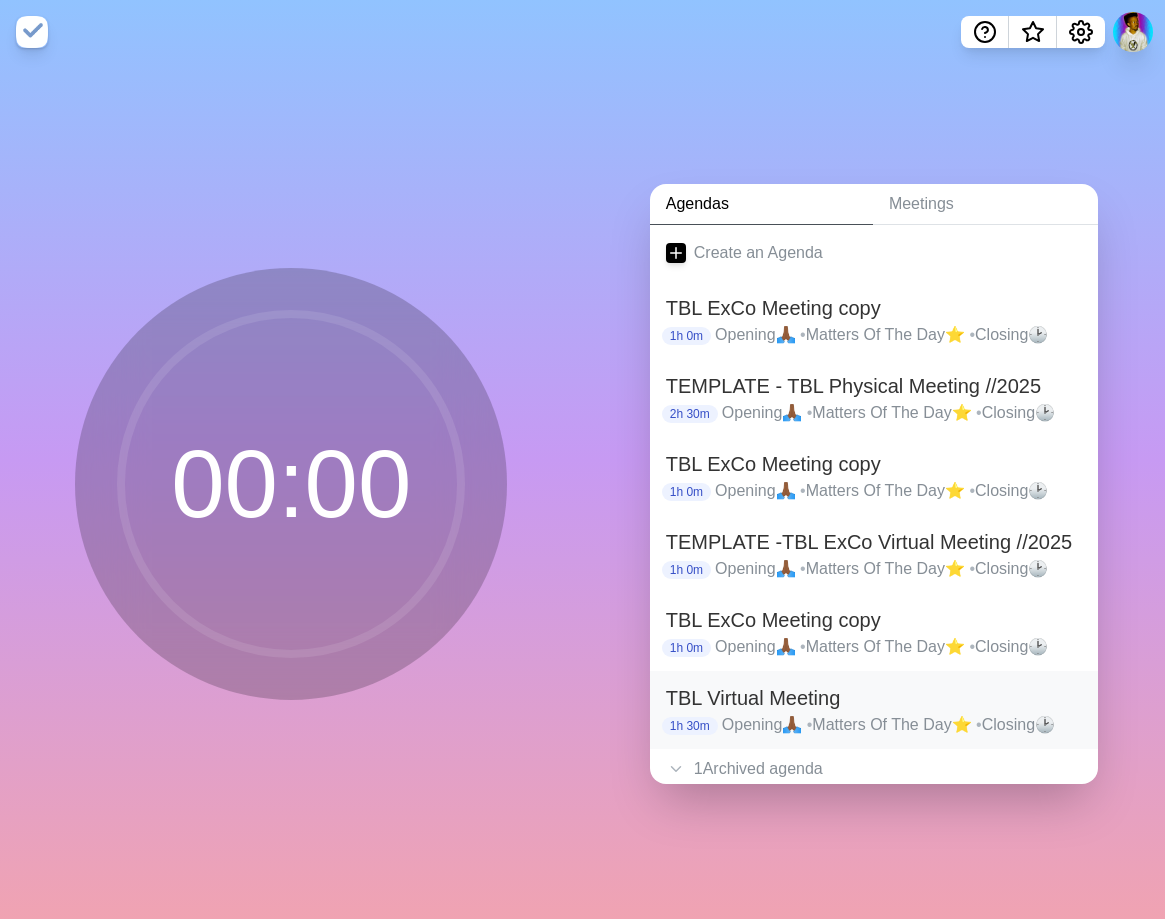 click on "TBL Virtual Meeting" at bounding box center (874, 698) 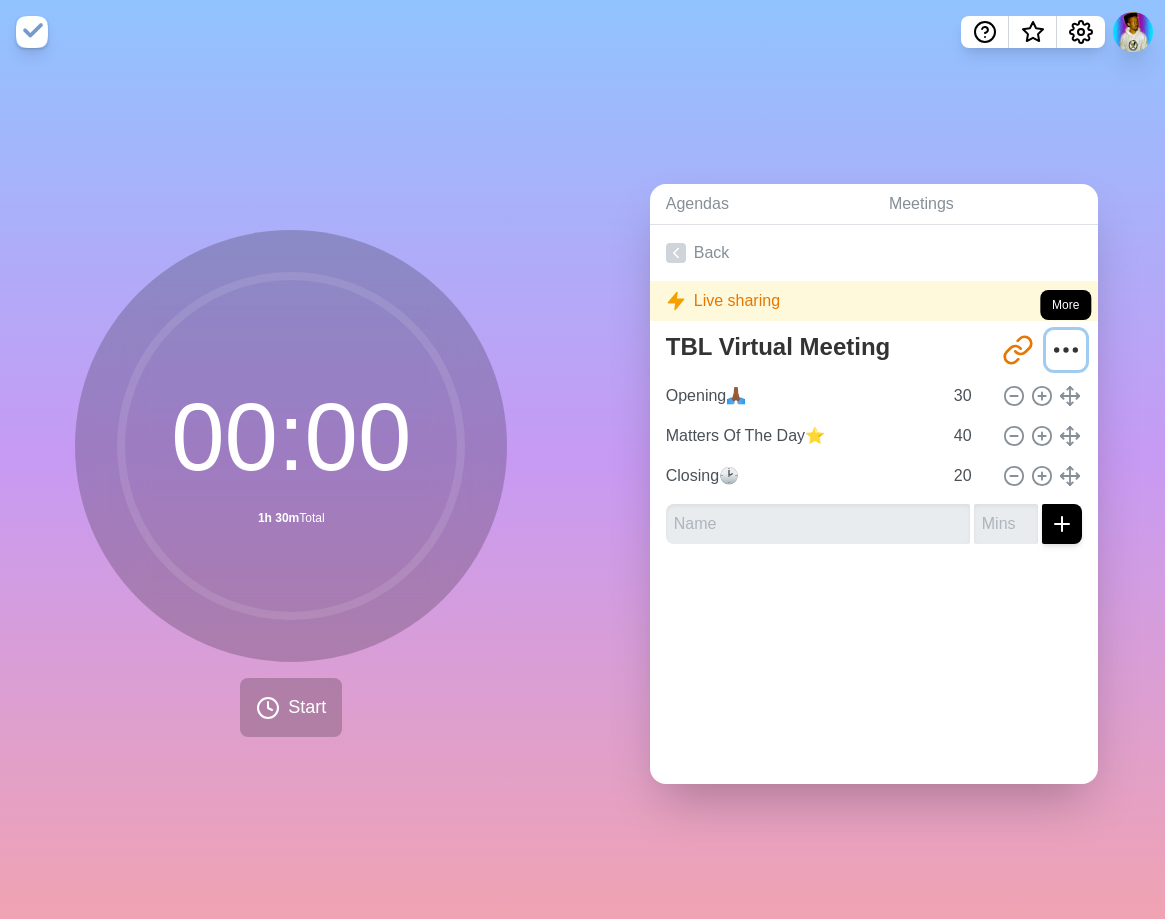 click 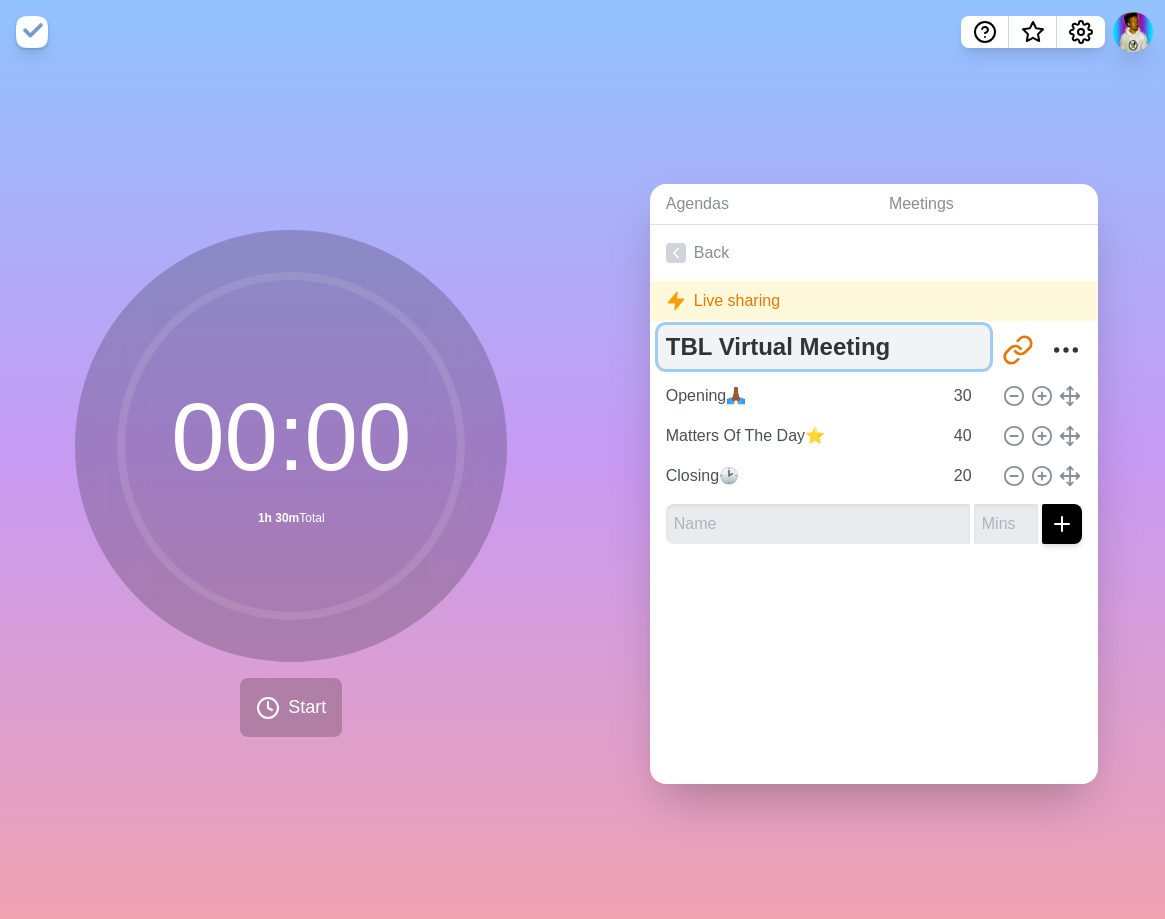 click on "TBL Virtual Meeting" at bounding box center [824, 347] 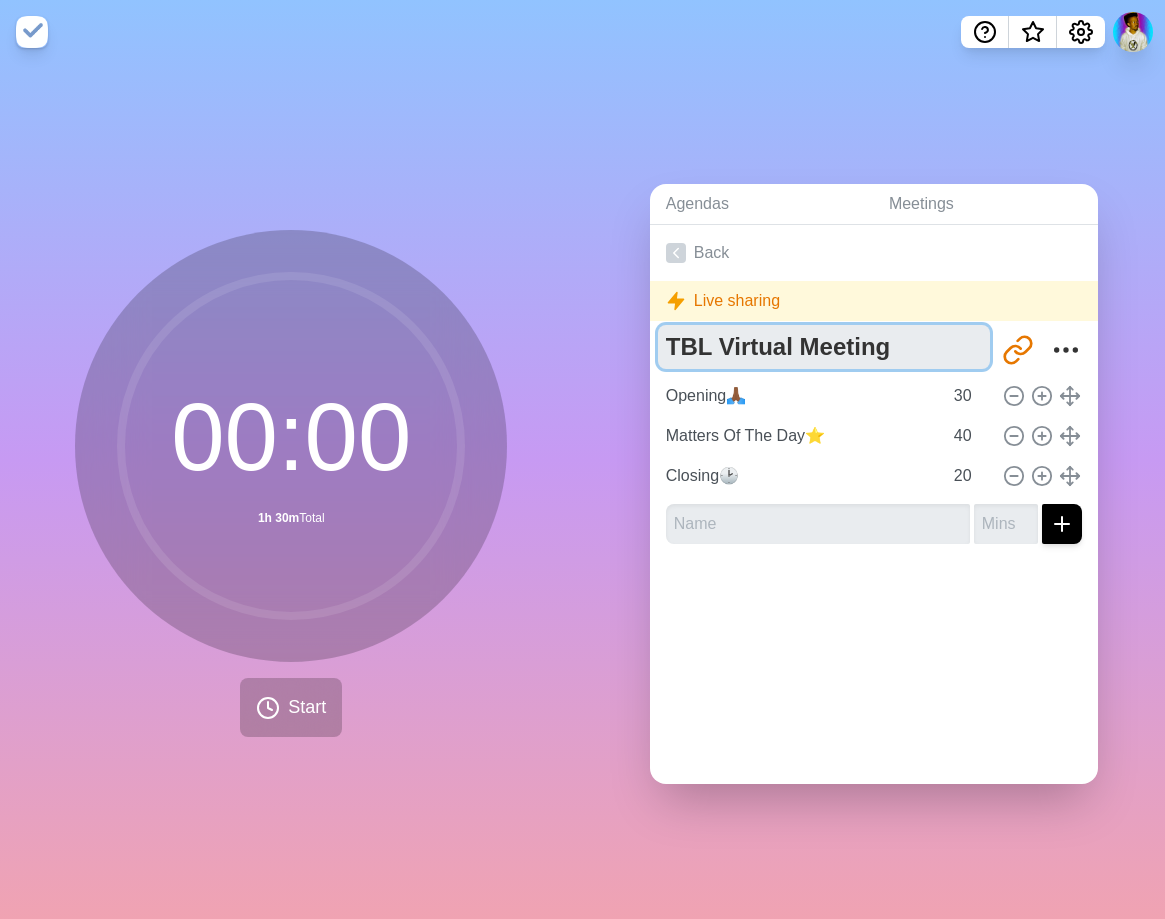 paste on "[URL][DOMAIN_NAME]" 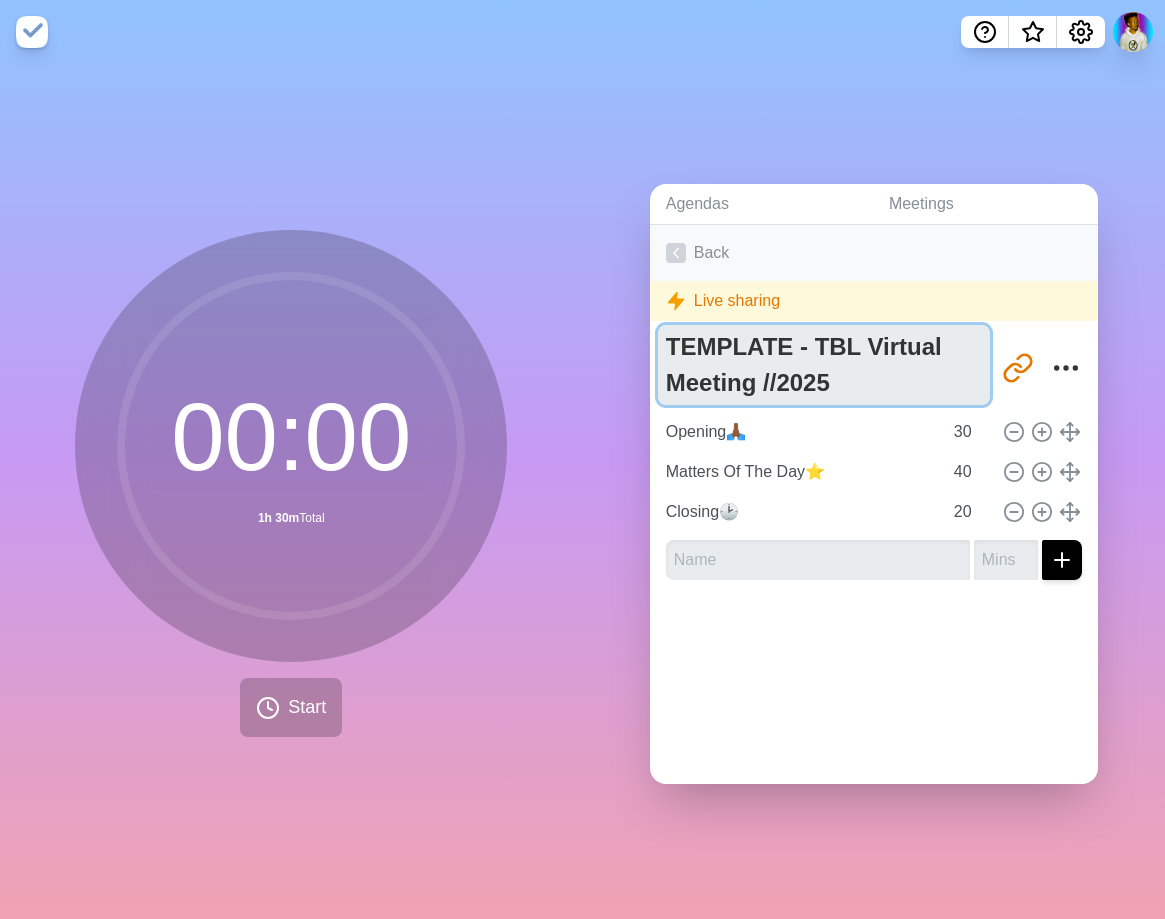 type on "TEMPLATE - TBL Virtual Meeting //2025" 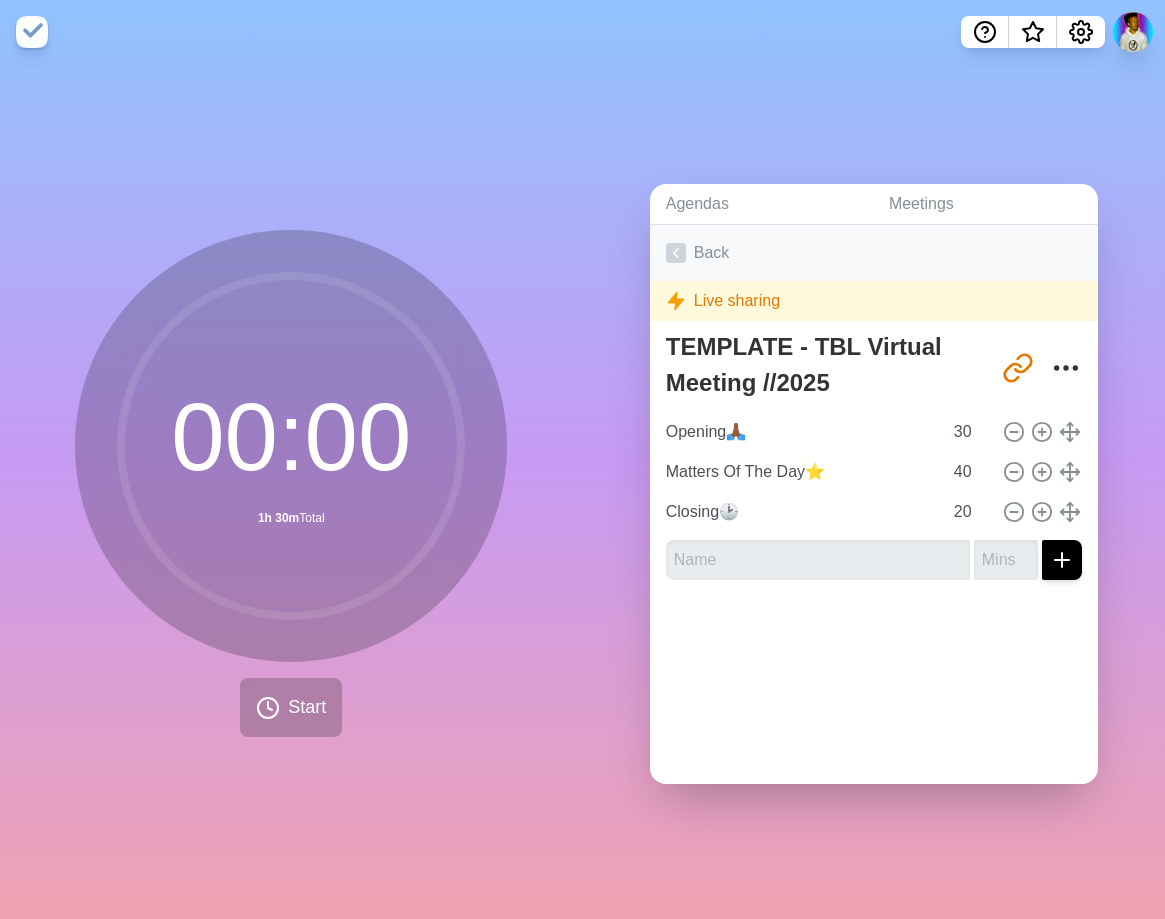 click 